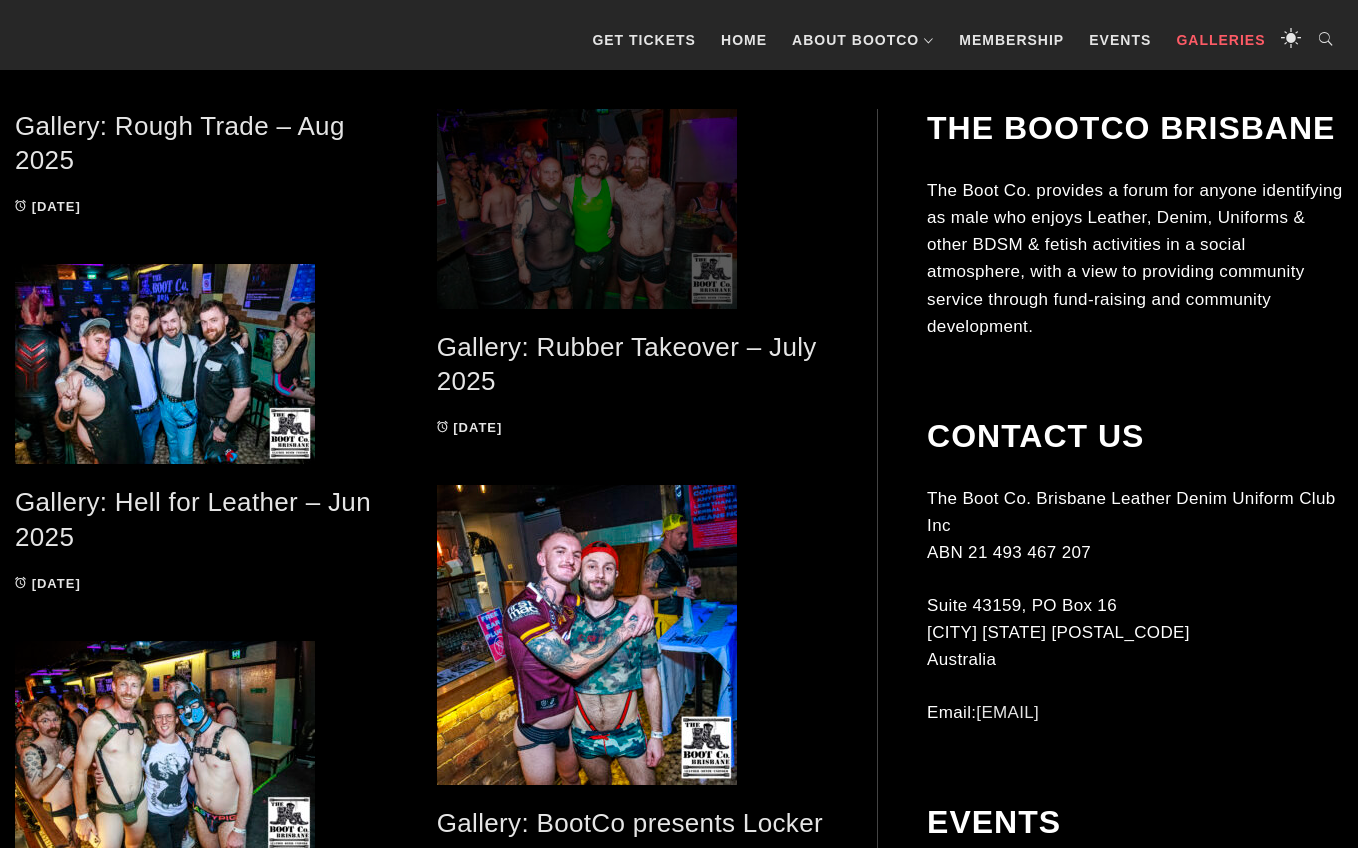 scroll, scrollTop: 435, scrollLeft: 0, axis: vertical 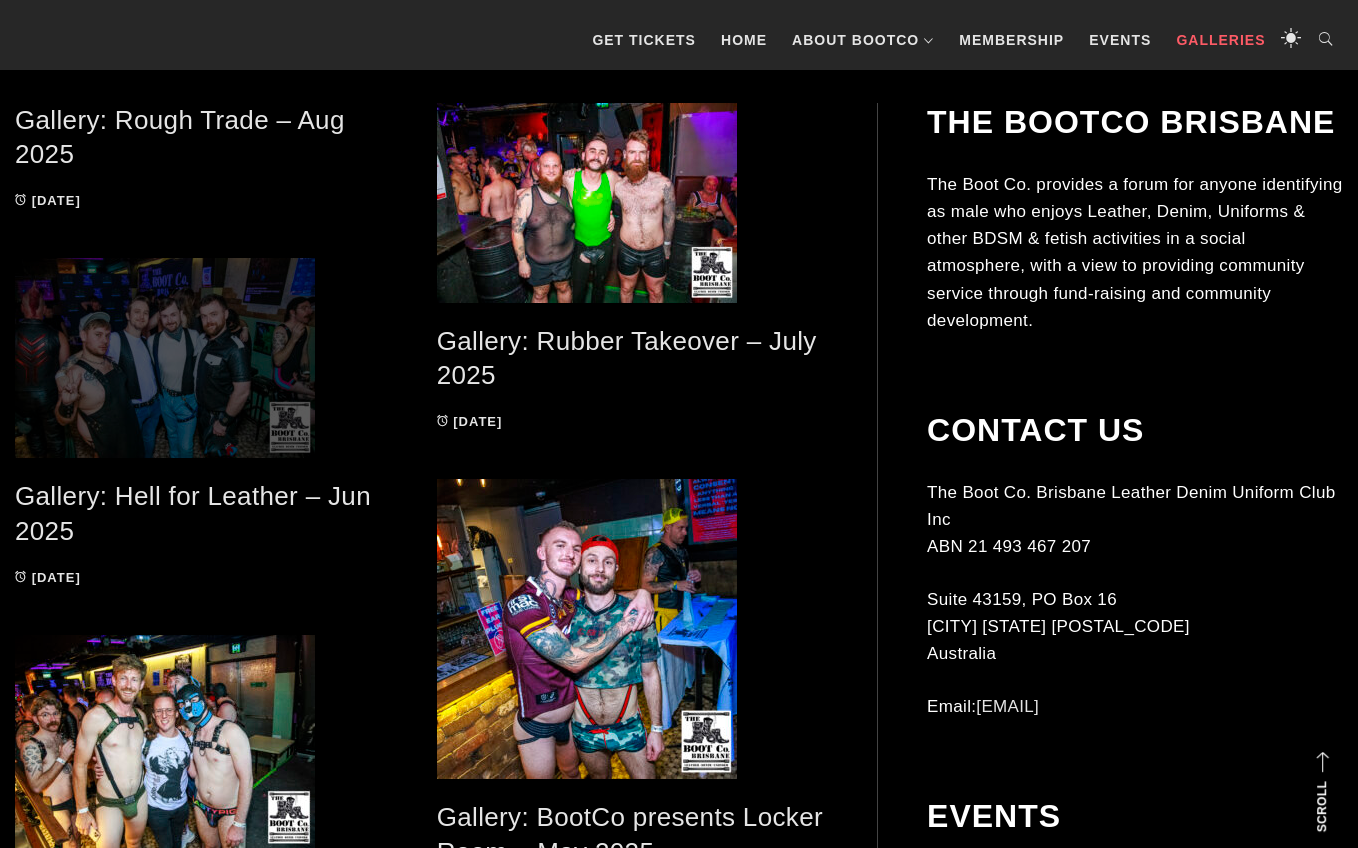 click at bounding box center [211, 358] 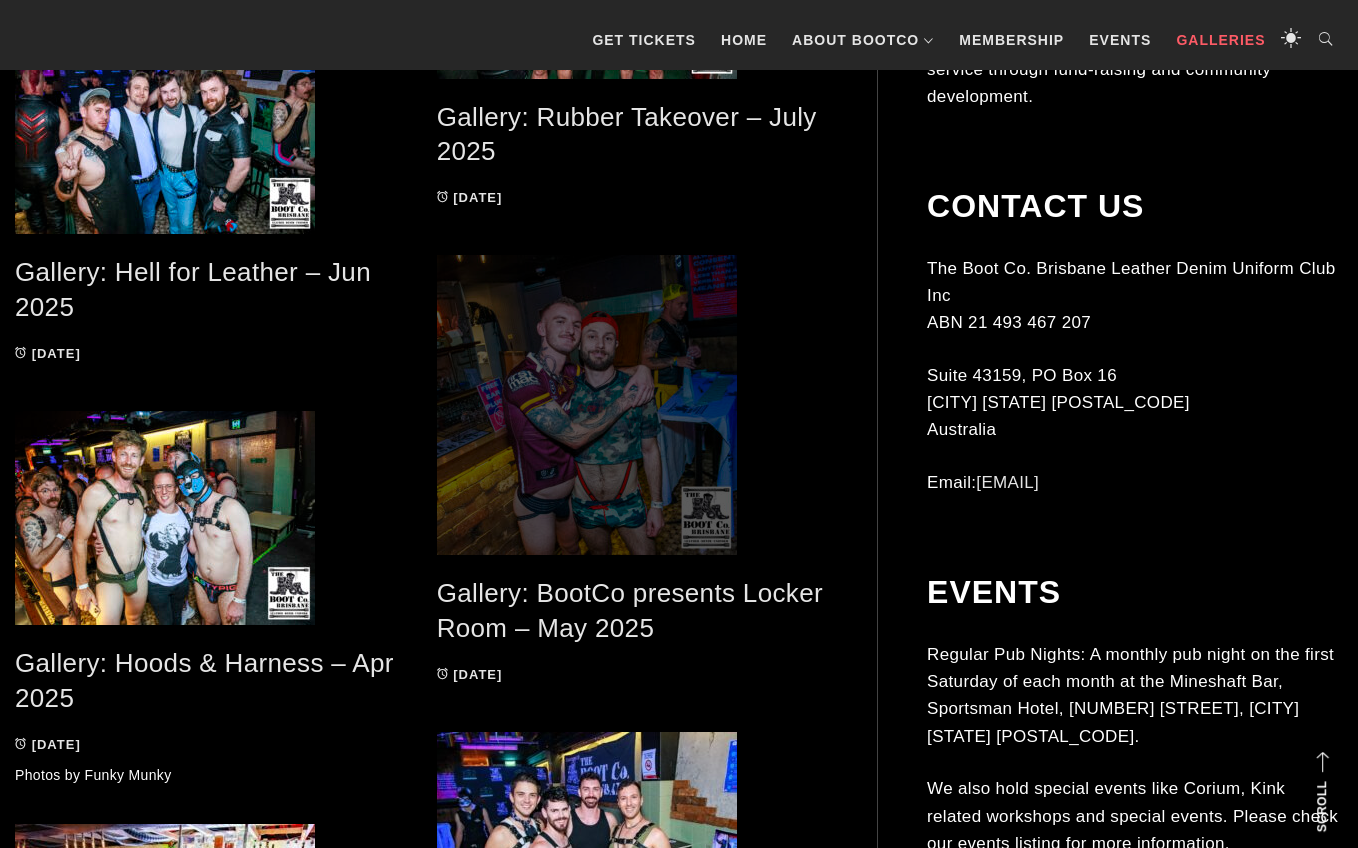 scroll, scrollTop: 625, scrollLeft: 0, axis: vertical 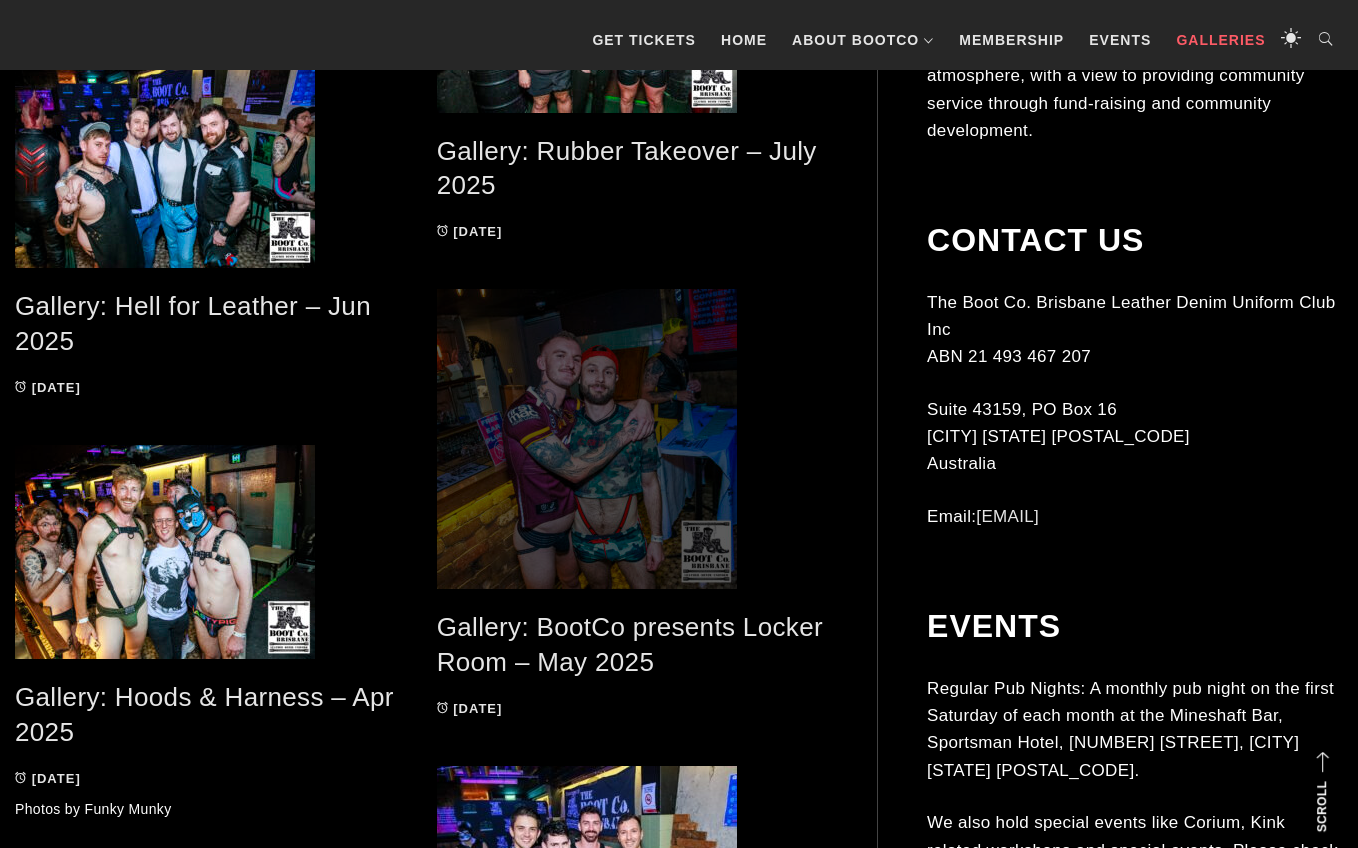 click at bounding box center (633, 439) 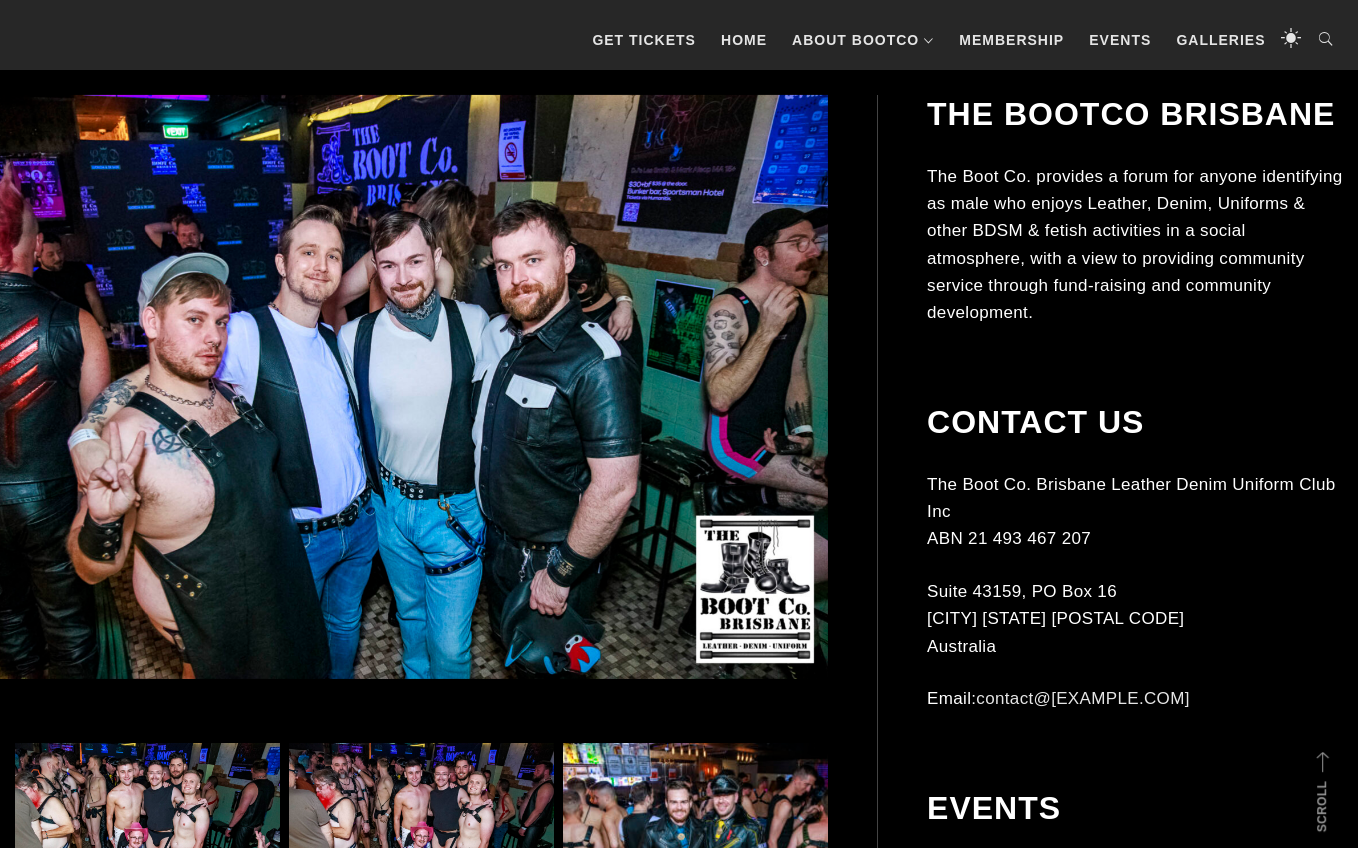 scroll, scrollTop: 464, scrollLeft: 0, axis: vertical 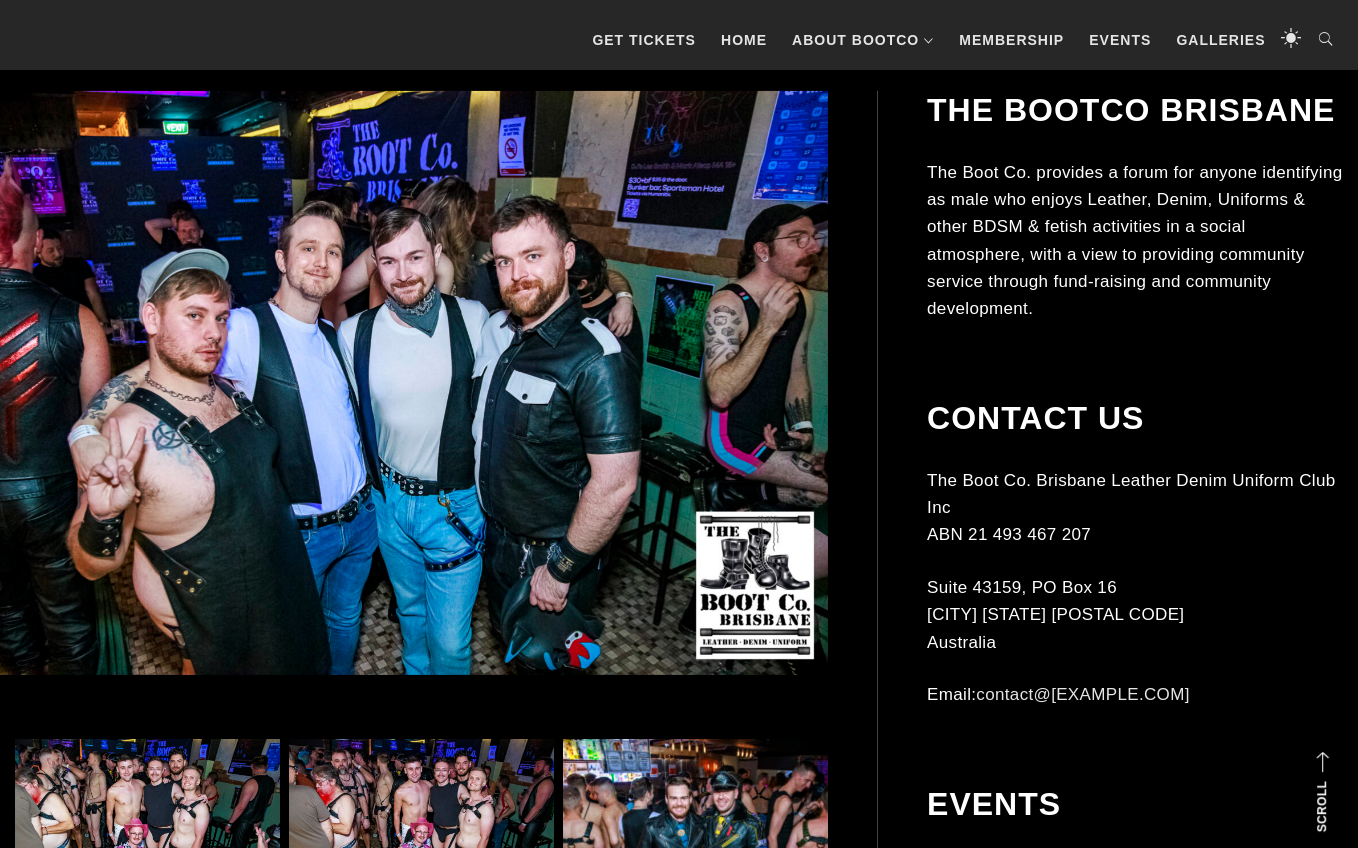 click at bounding box center (389, 383) 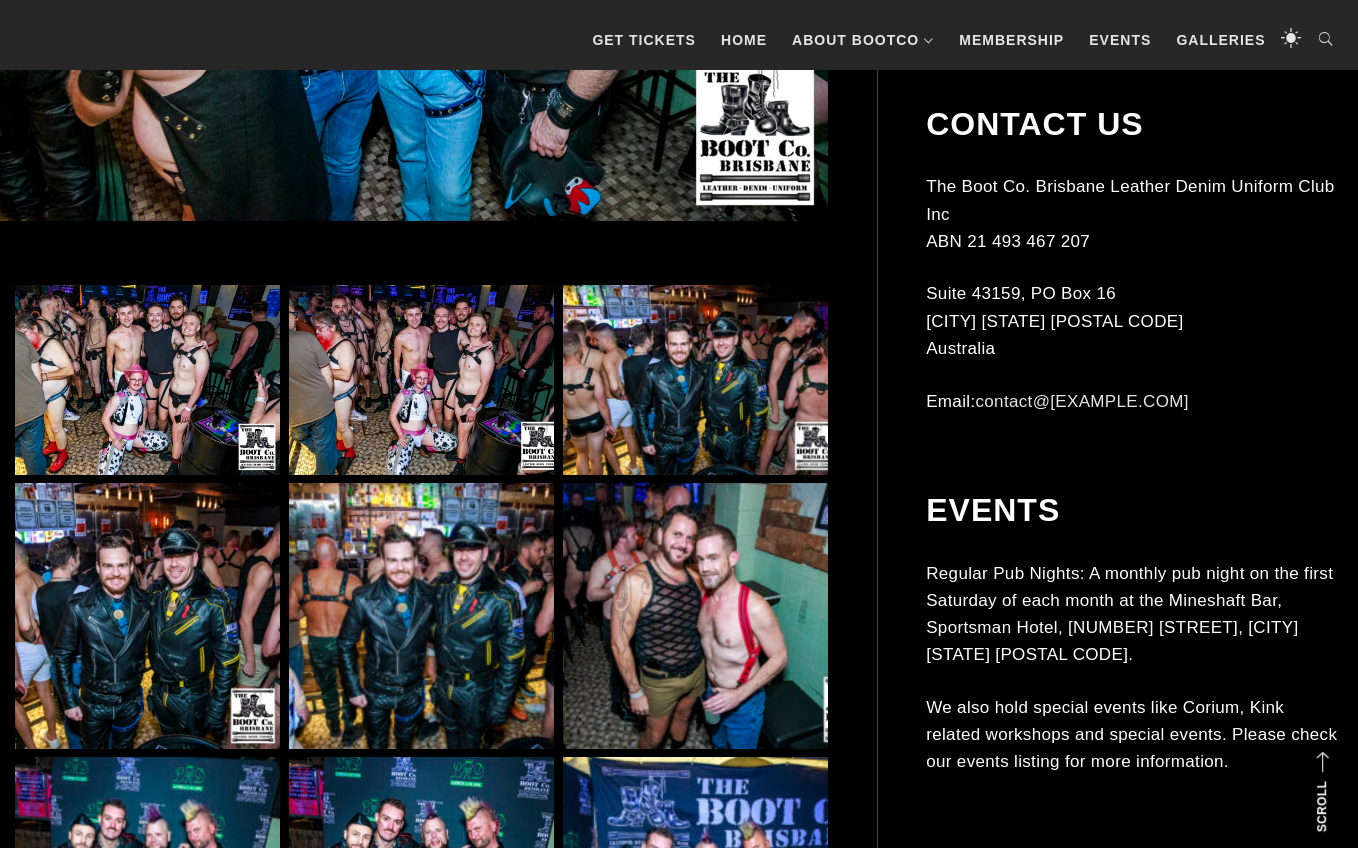 scroll, scrollTop: 919, scrollLeft: 0, axis: vertical 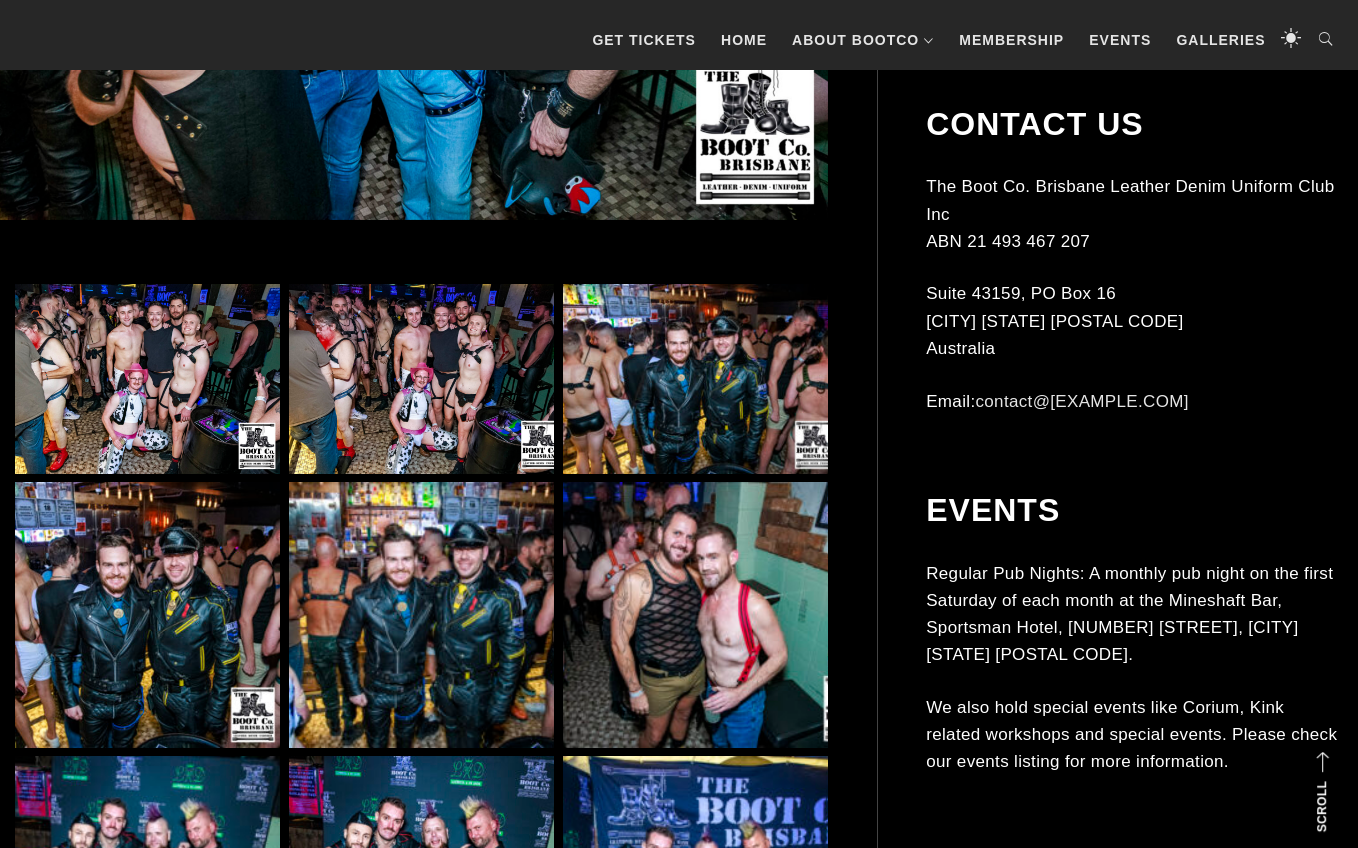click at bounding box center (421, 379) 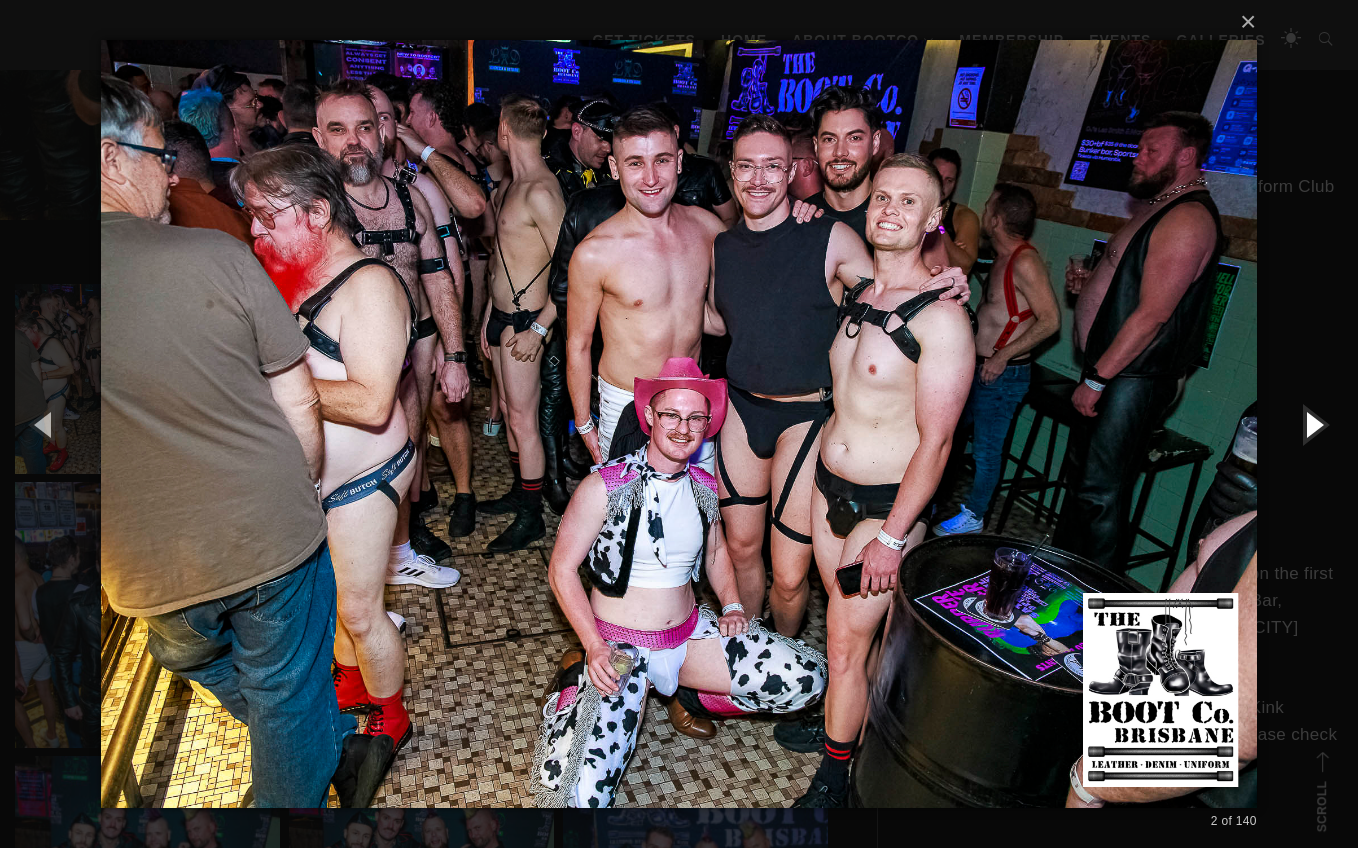 click at bounding box center [1313, 424] 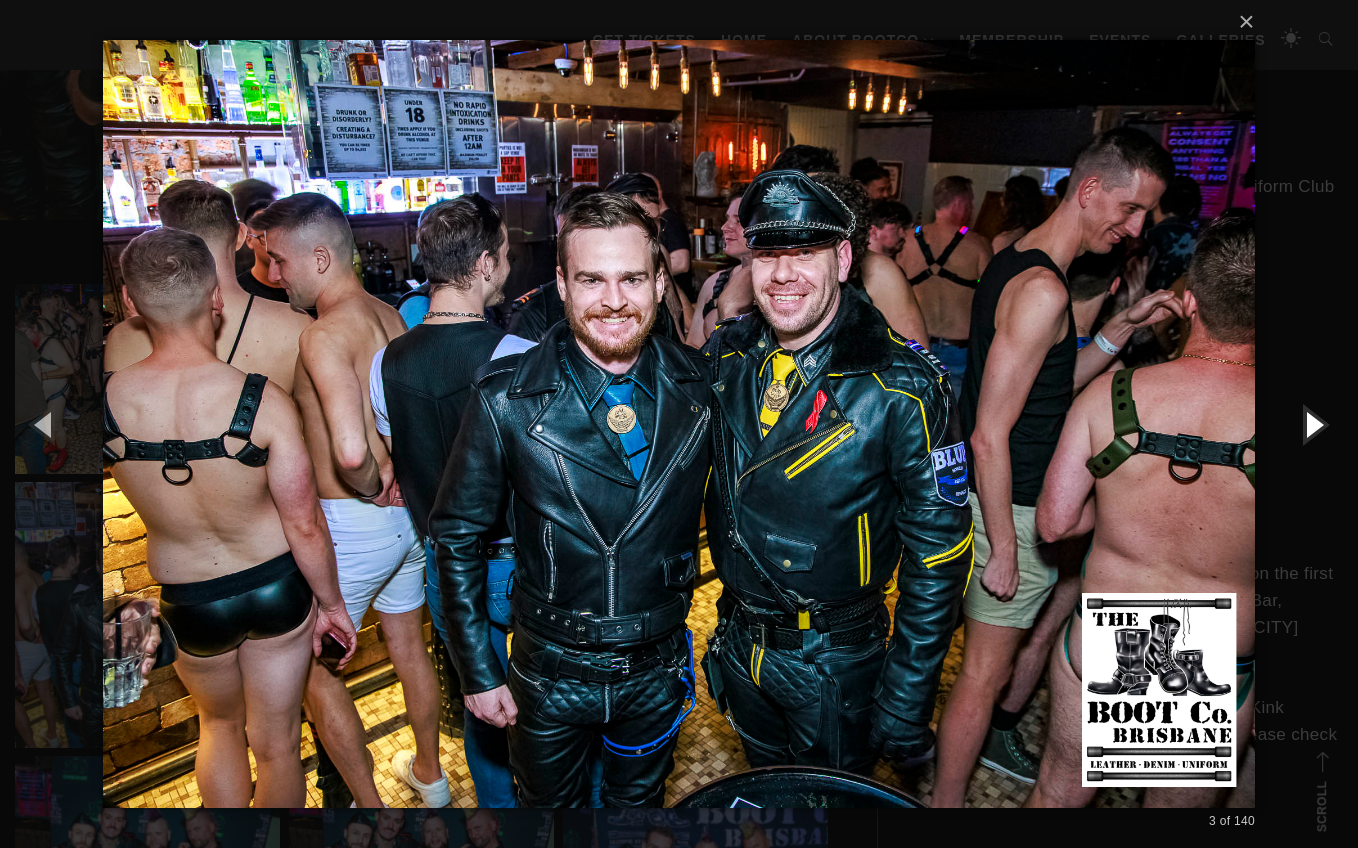 click at bounding box center (1313, 424) 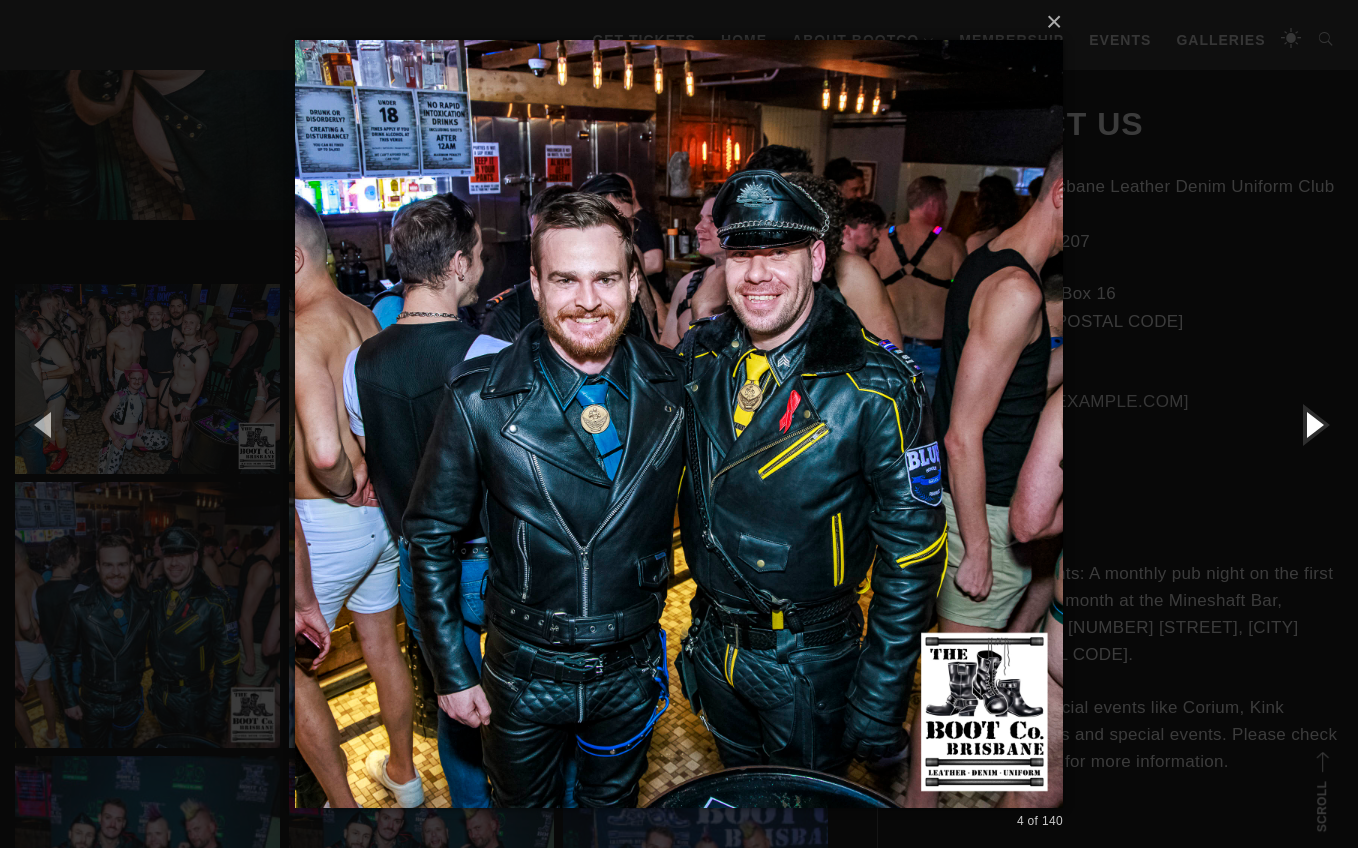 click at bounding box center [1313, 424] 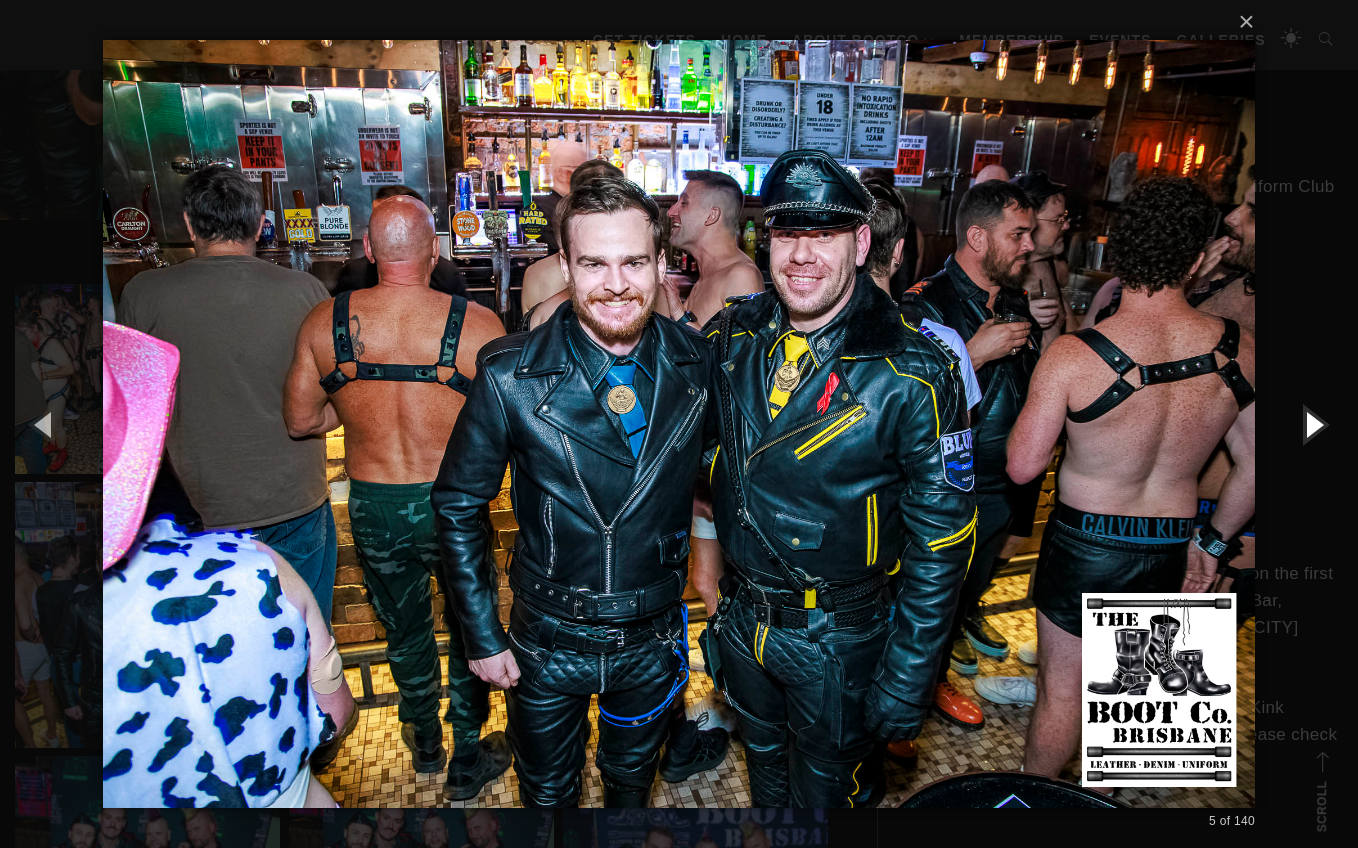 click at bounding box center [1313, 424] 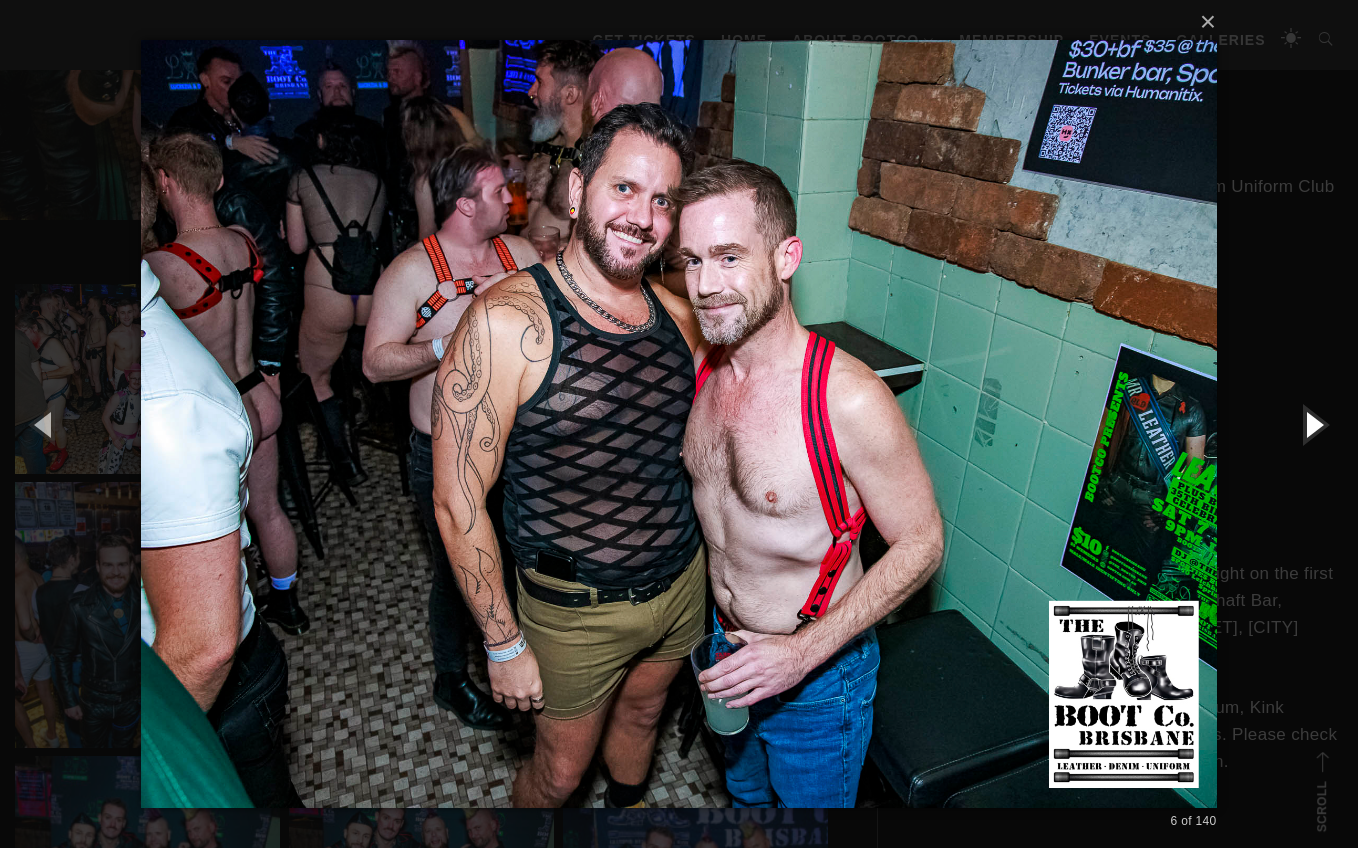 click at bounding box center [1313, 424] 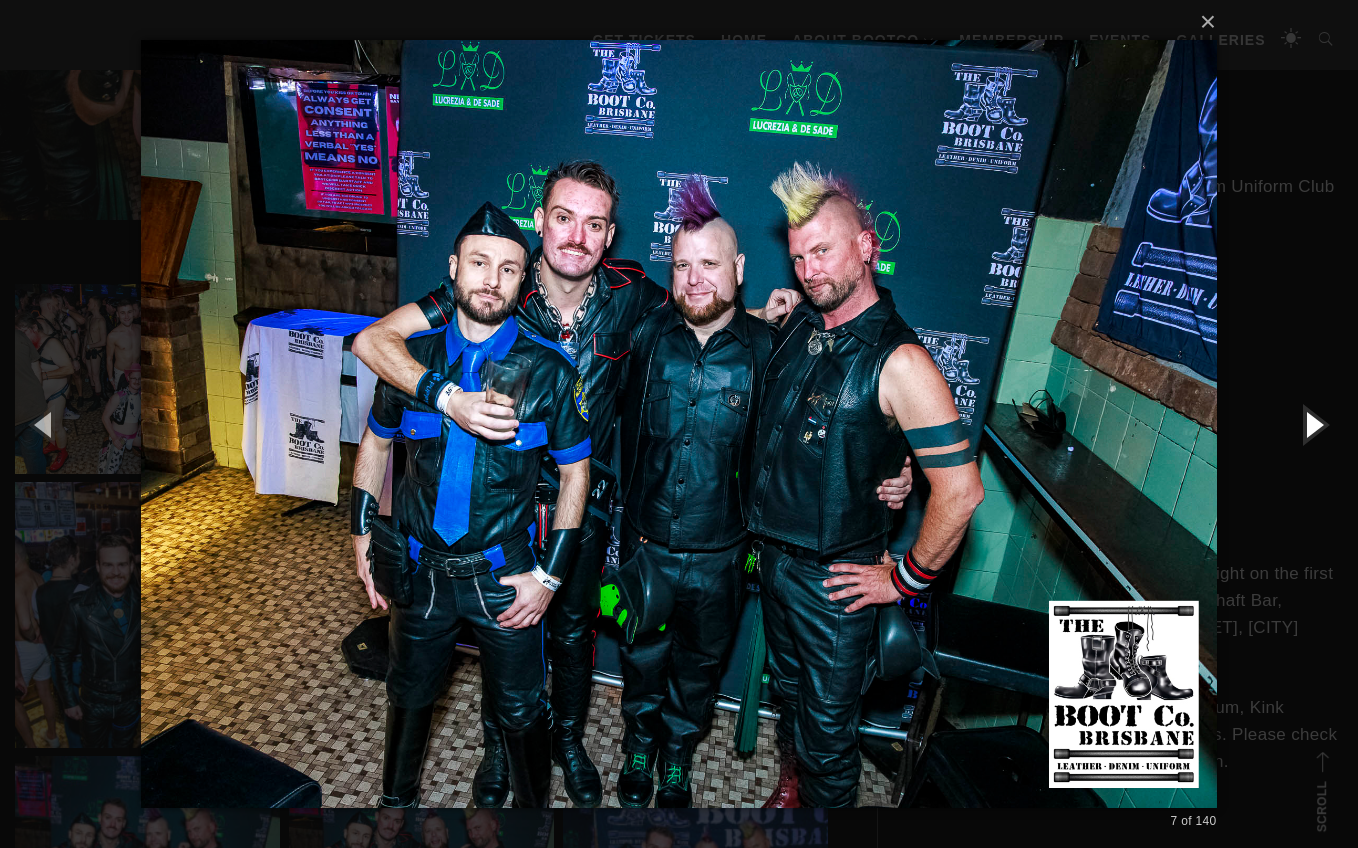 click at bounding box center [1313, 424] 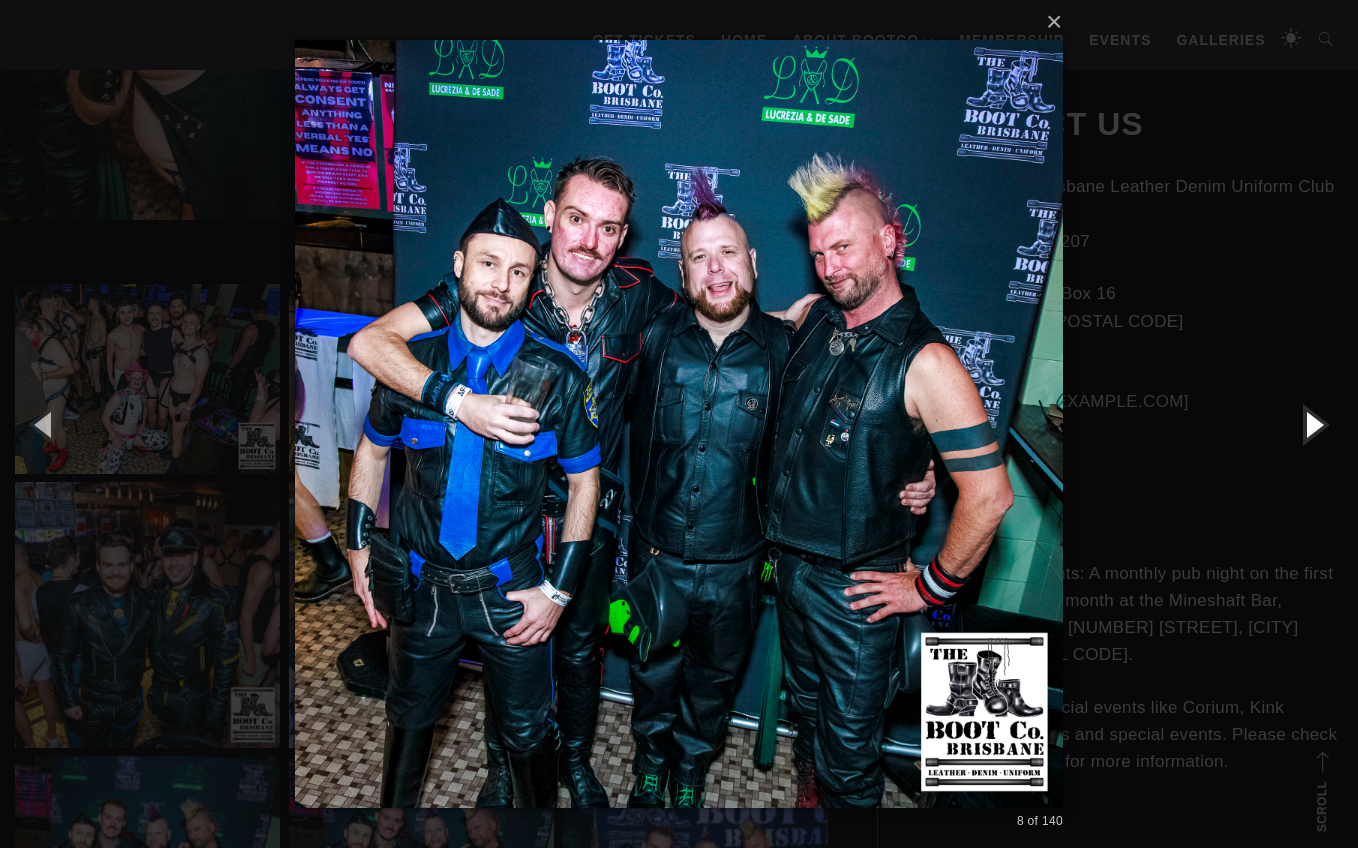click at bounding box center (1313, 424) 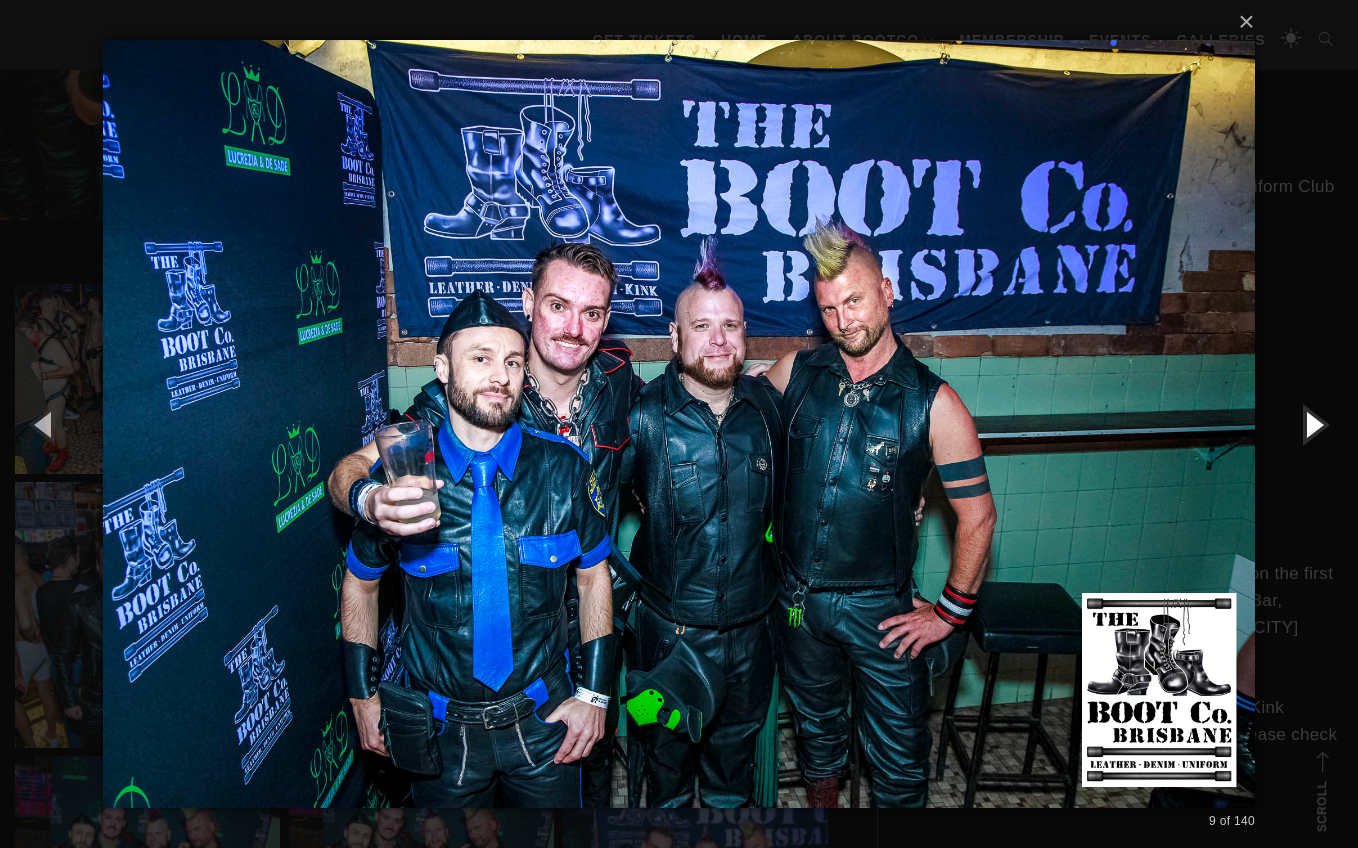 click at bounding box center (1313, 424) 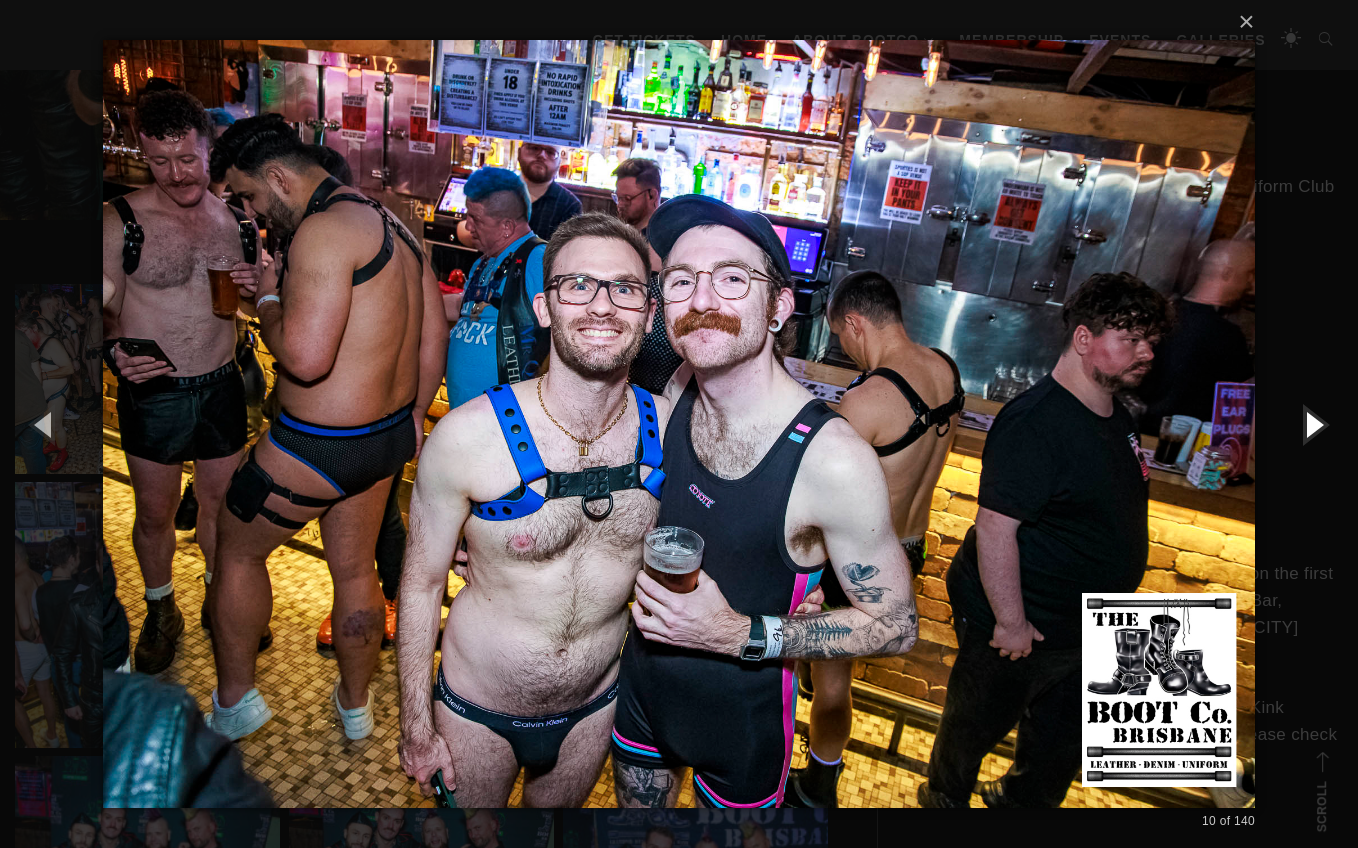 click at bounding box center (1313, 424) 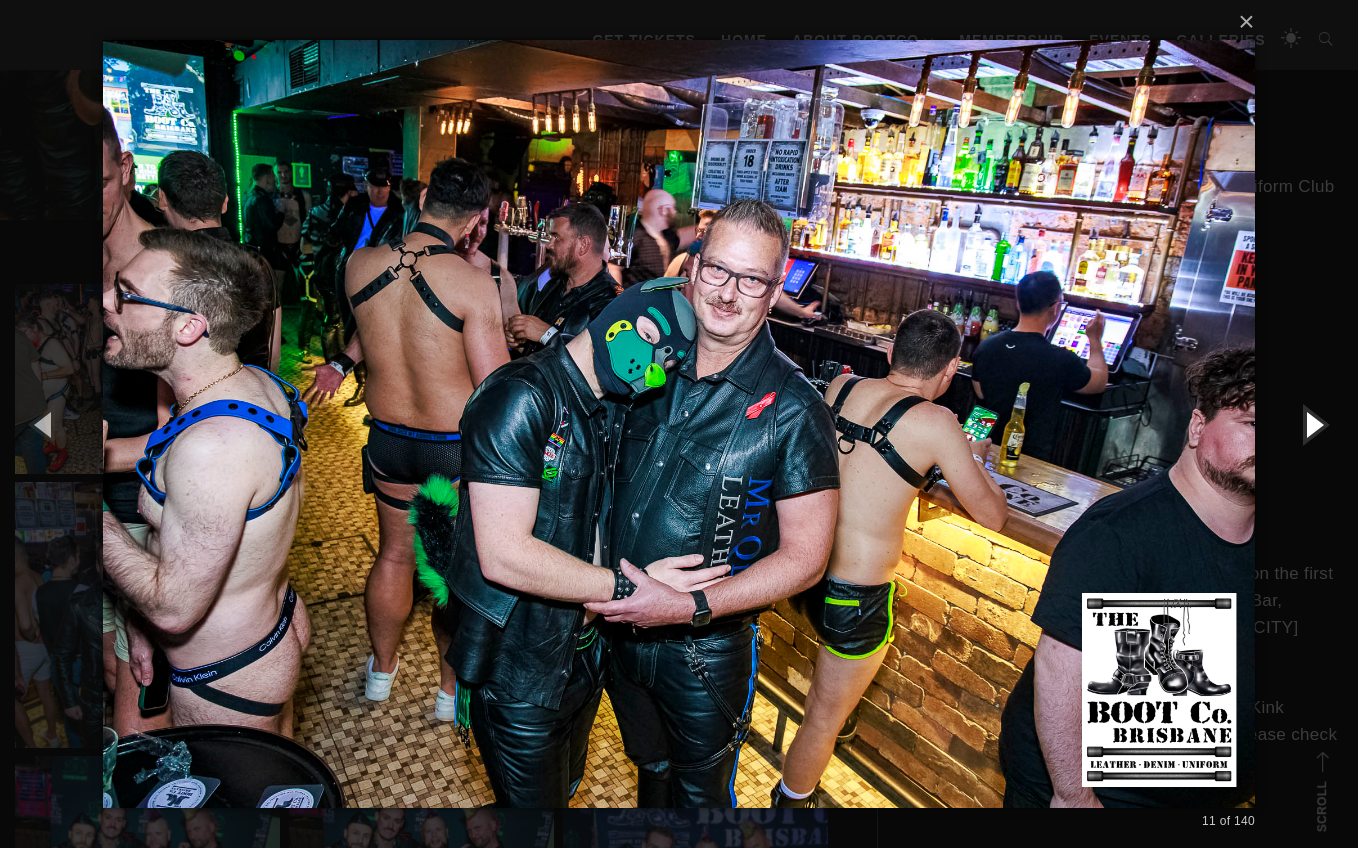 click at bounding box center [1313, 424] 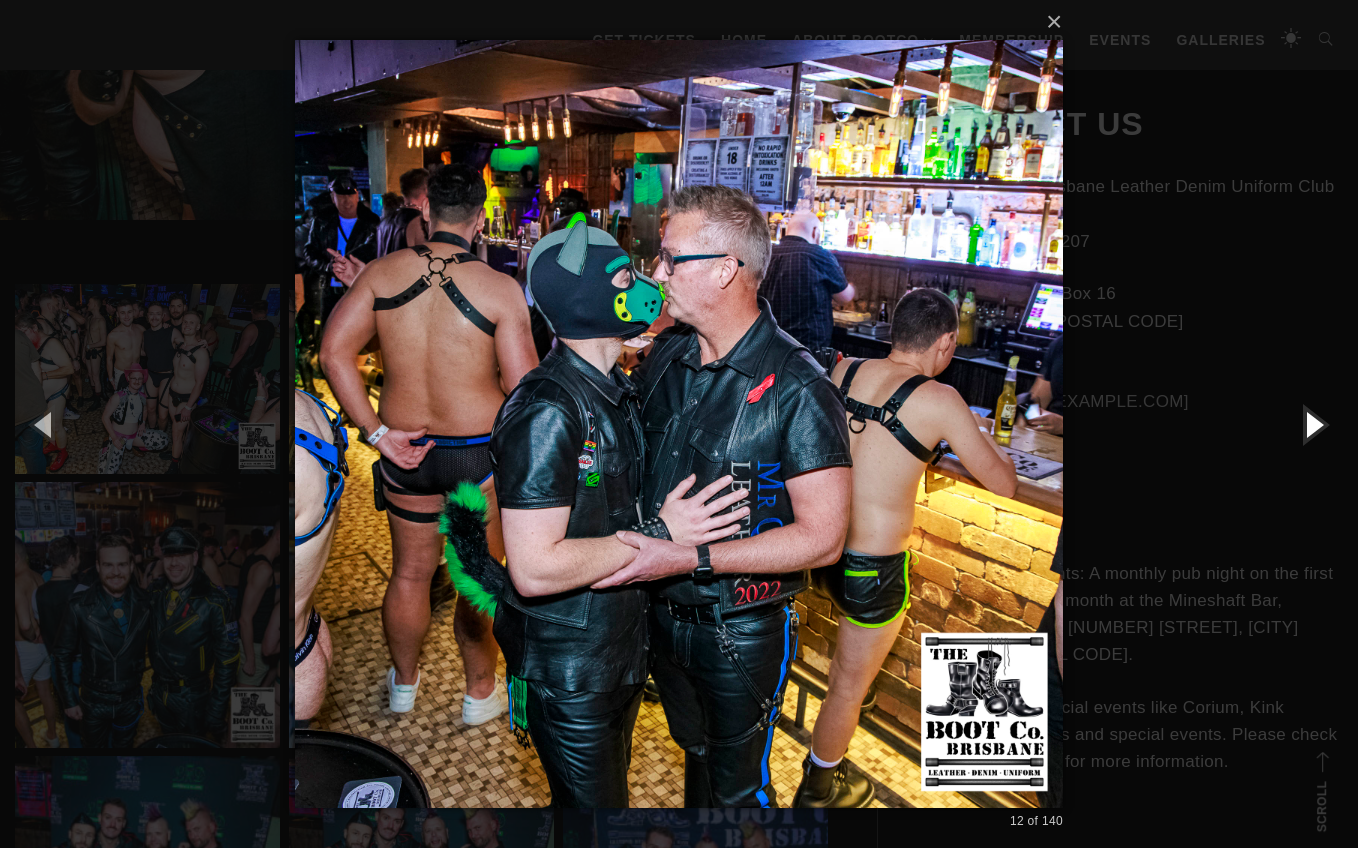 click at bounding box center (1313, 424) 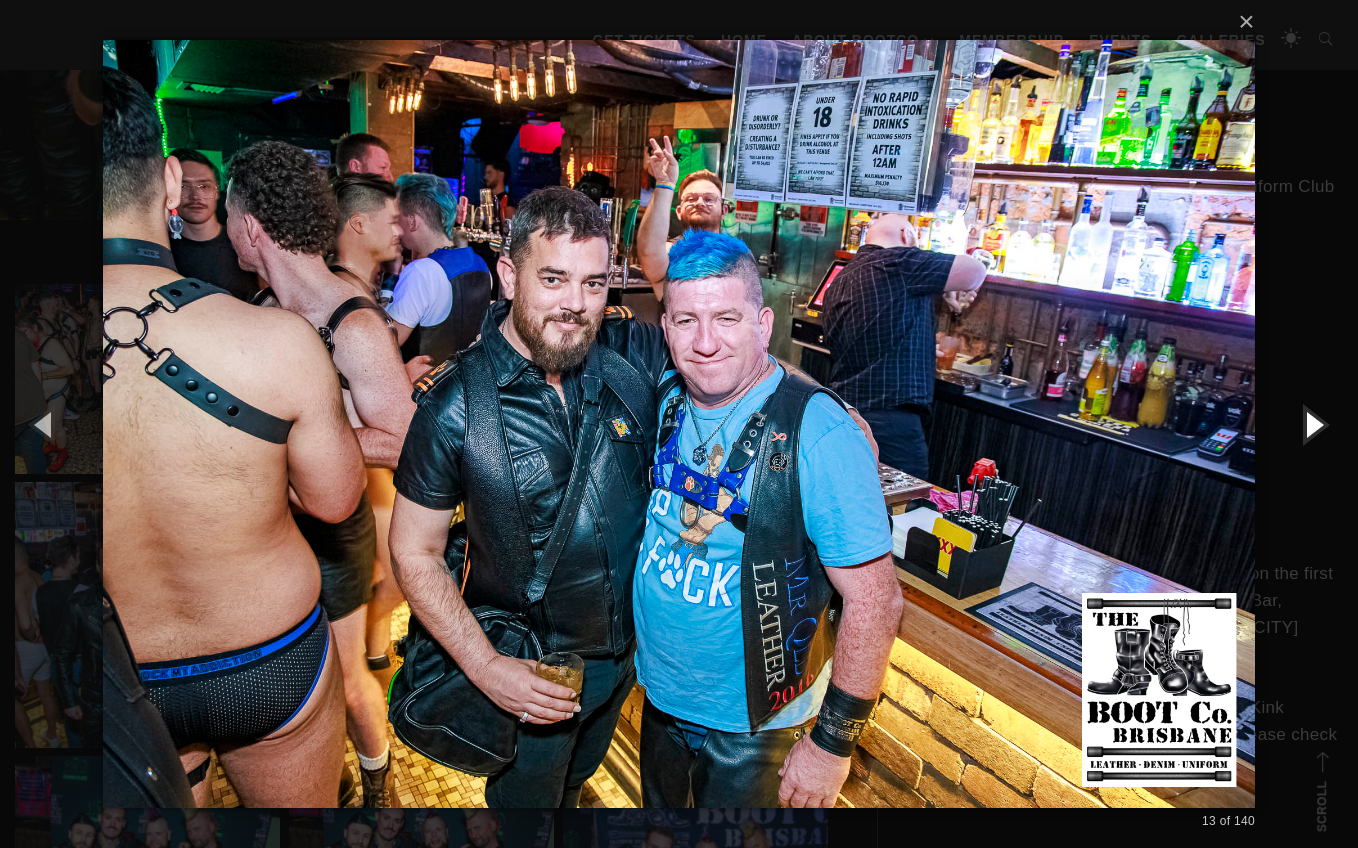click at bounding box center [1313, 424] 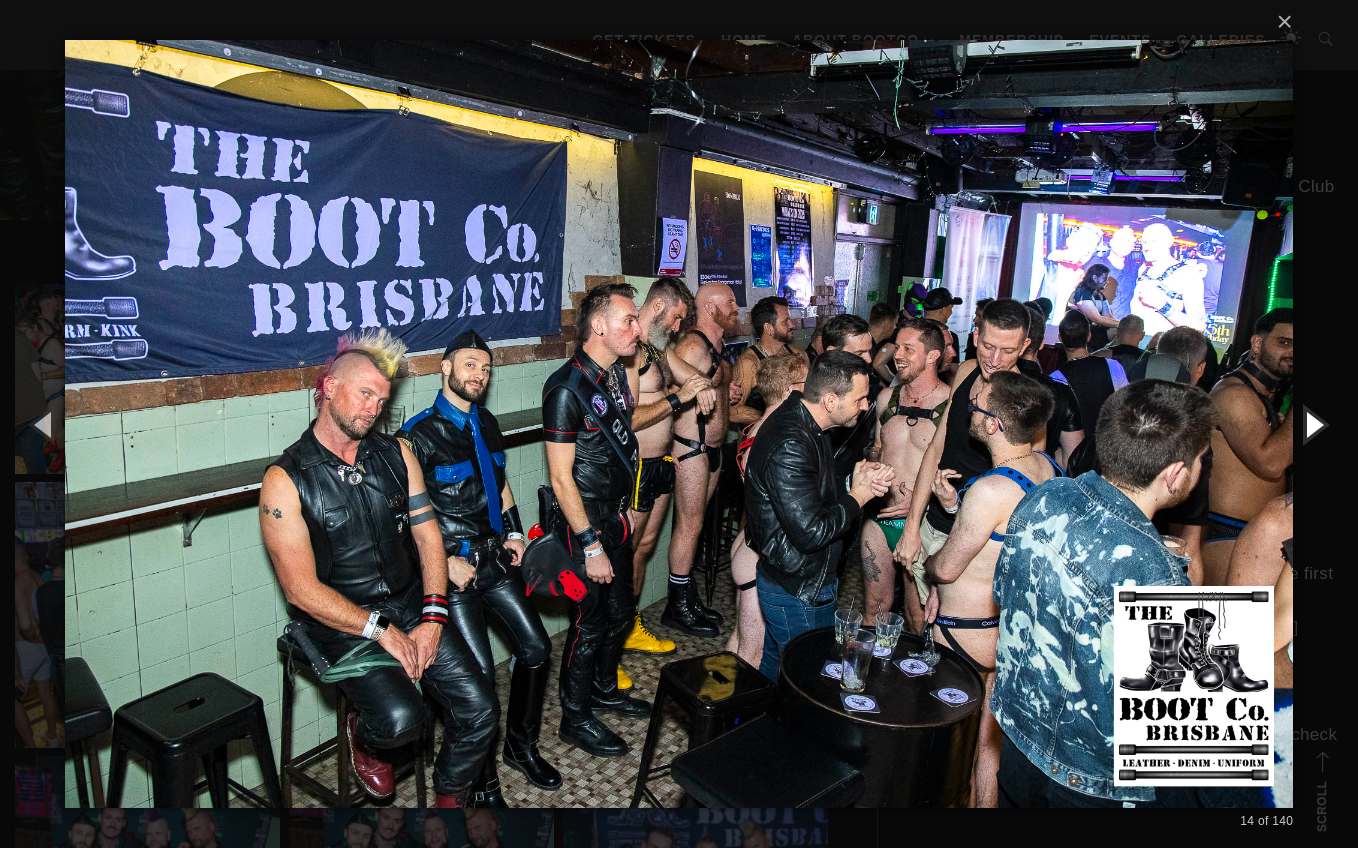 click at bounding box center (1313, 424) 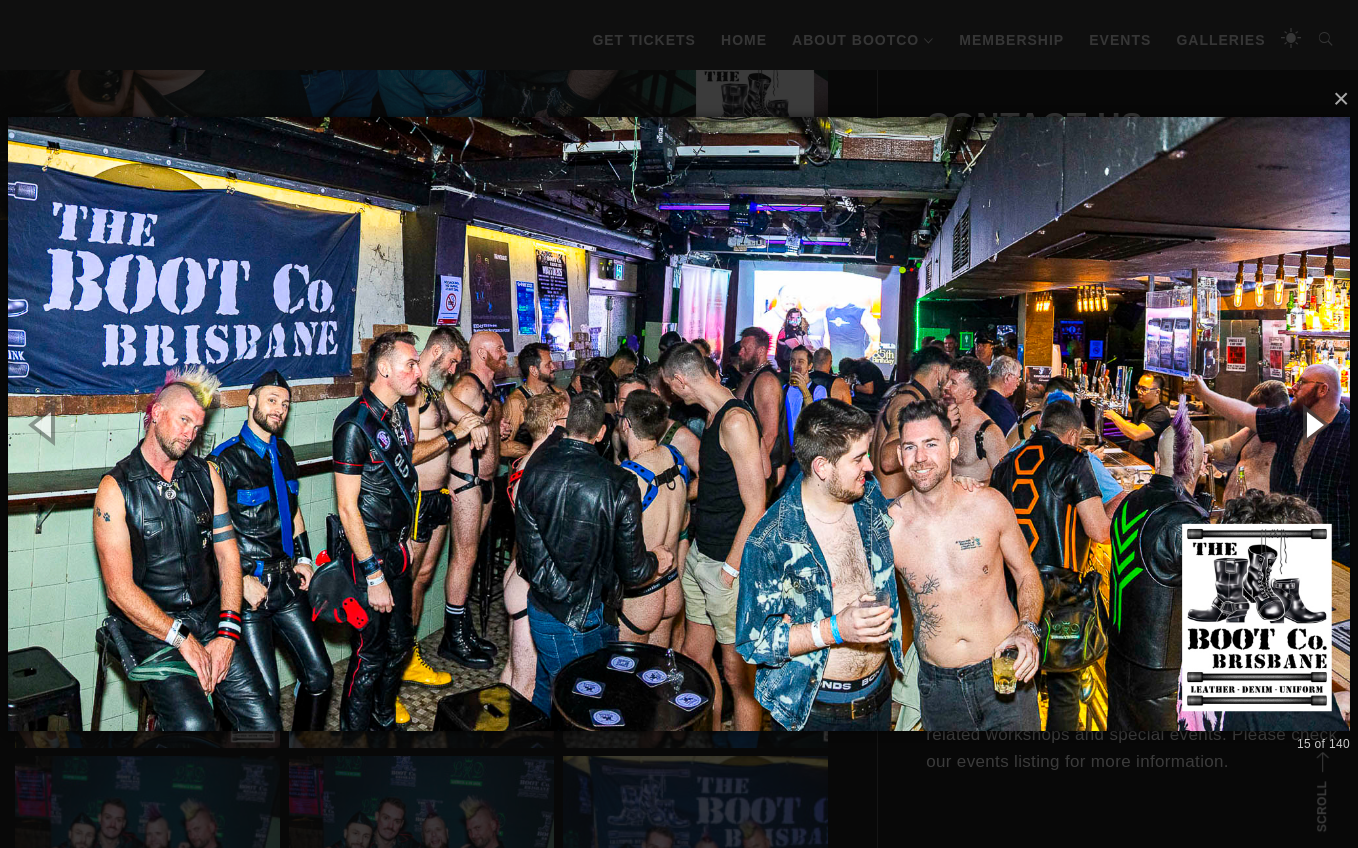 click at bounding box center (1313, 424) 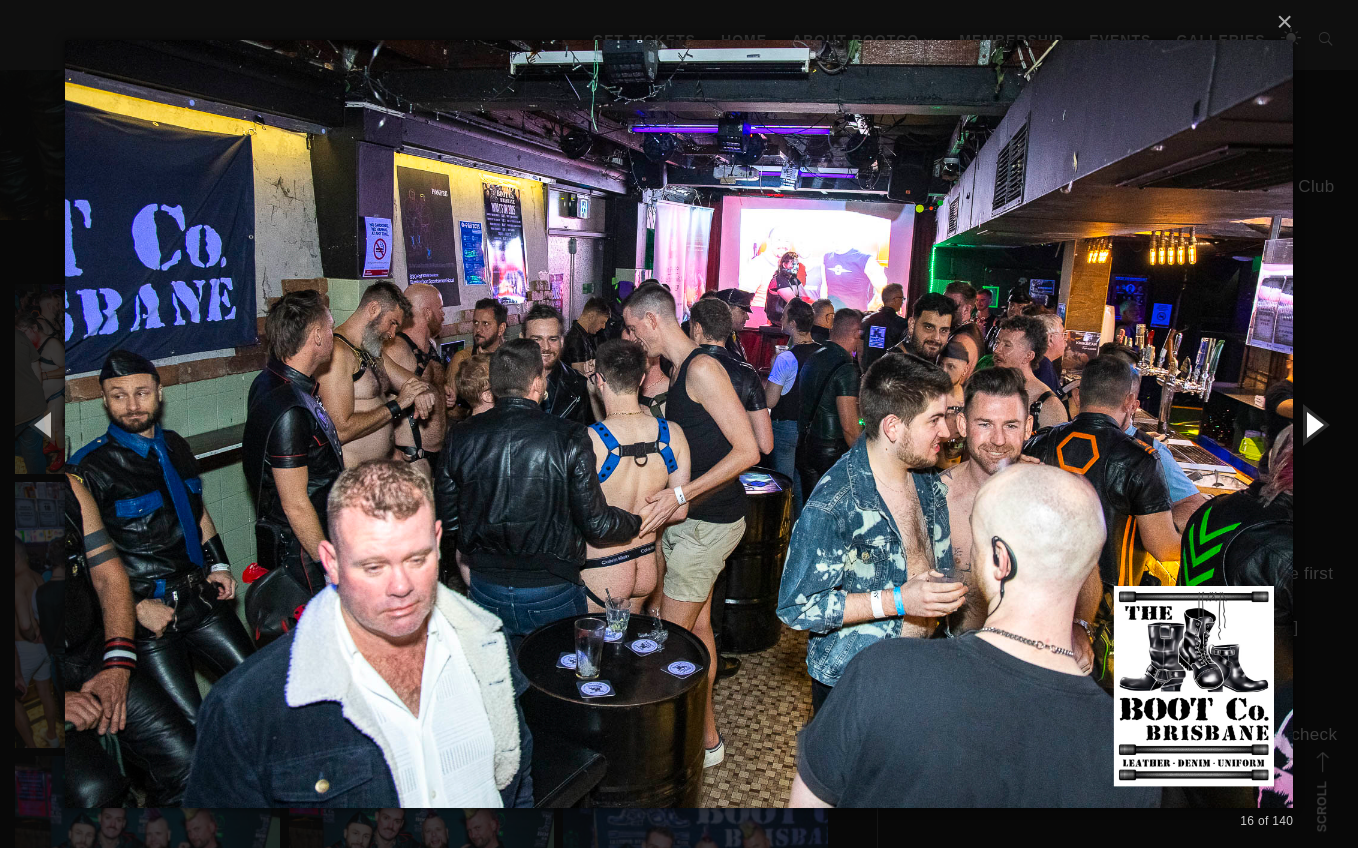 click at bounding box center (1313, 424) 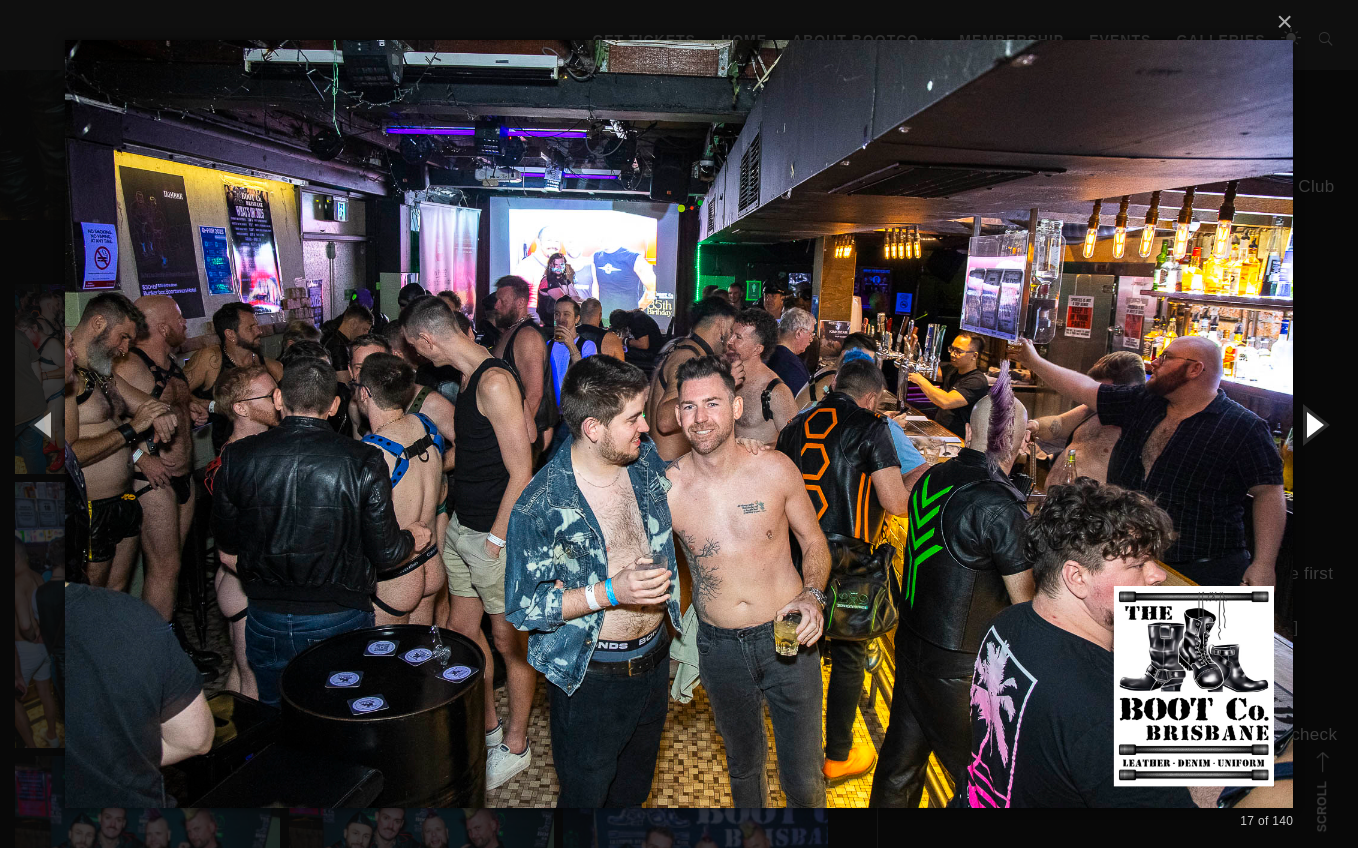 click at bounding box center (1313, 424) 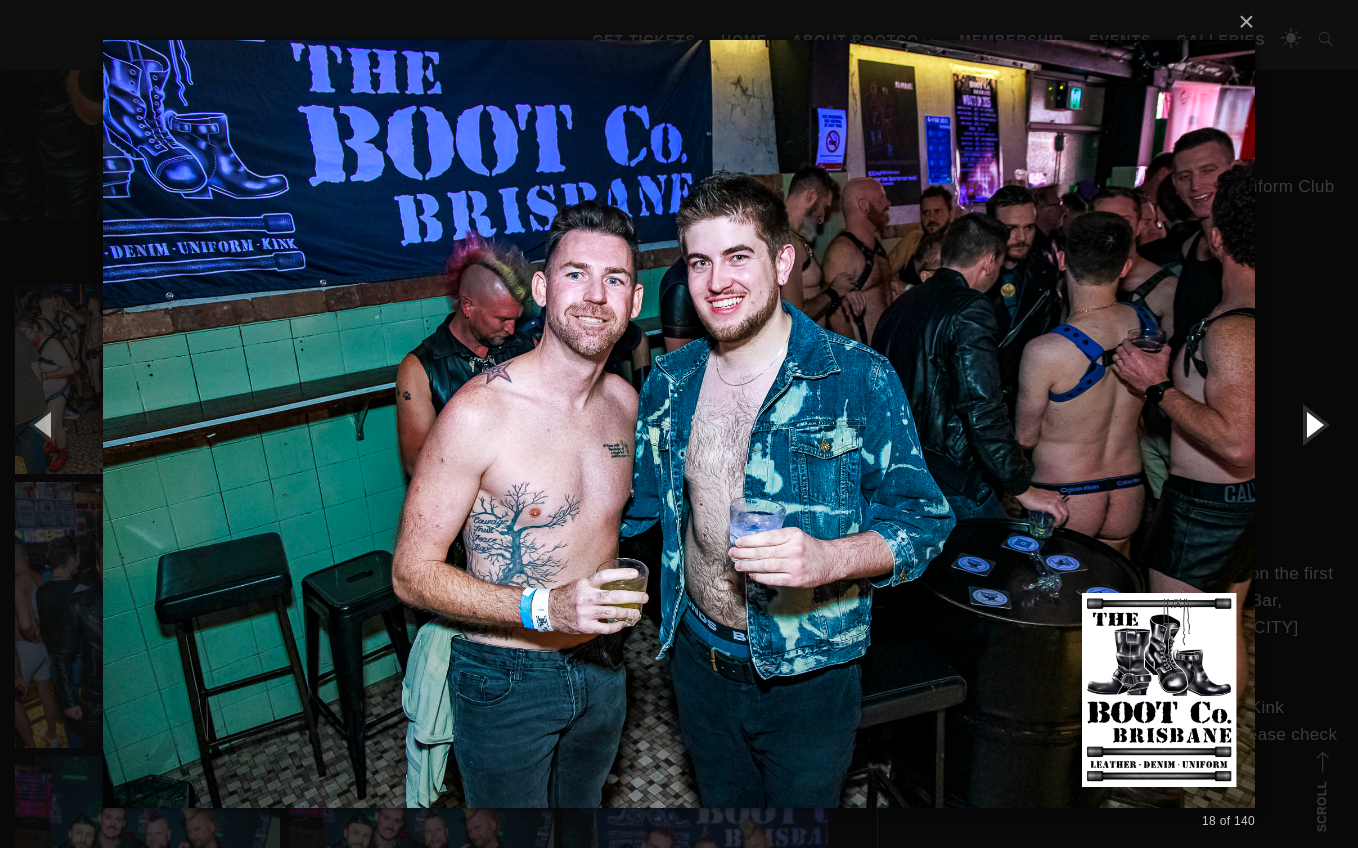 click at bounding box center (1313, 424) 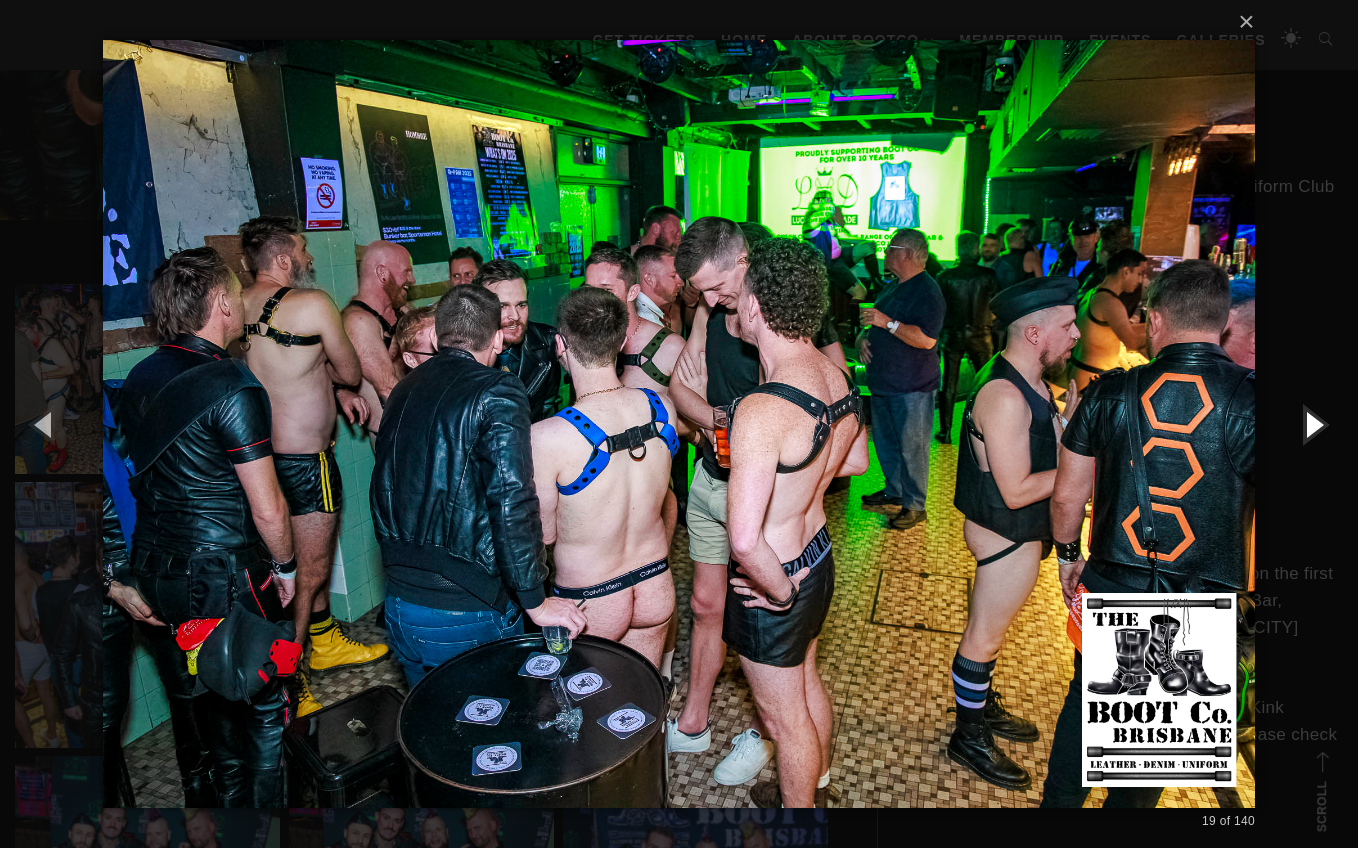 click at bounding box center (1313, 424) 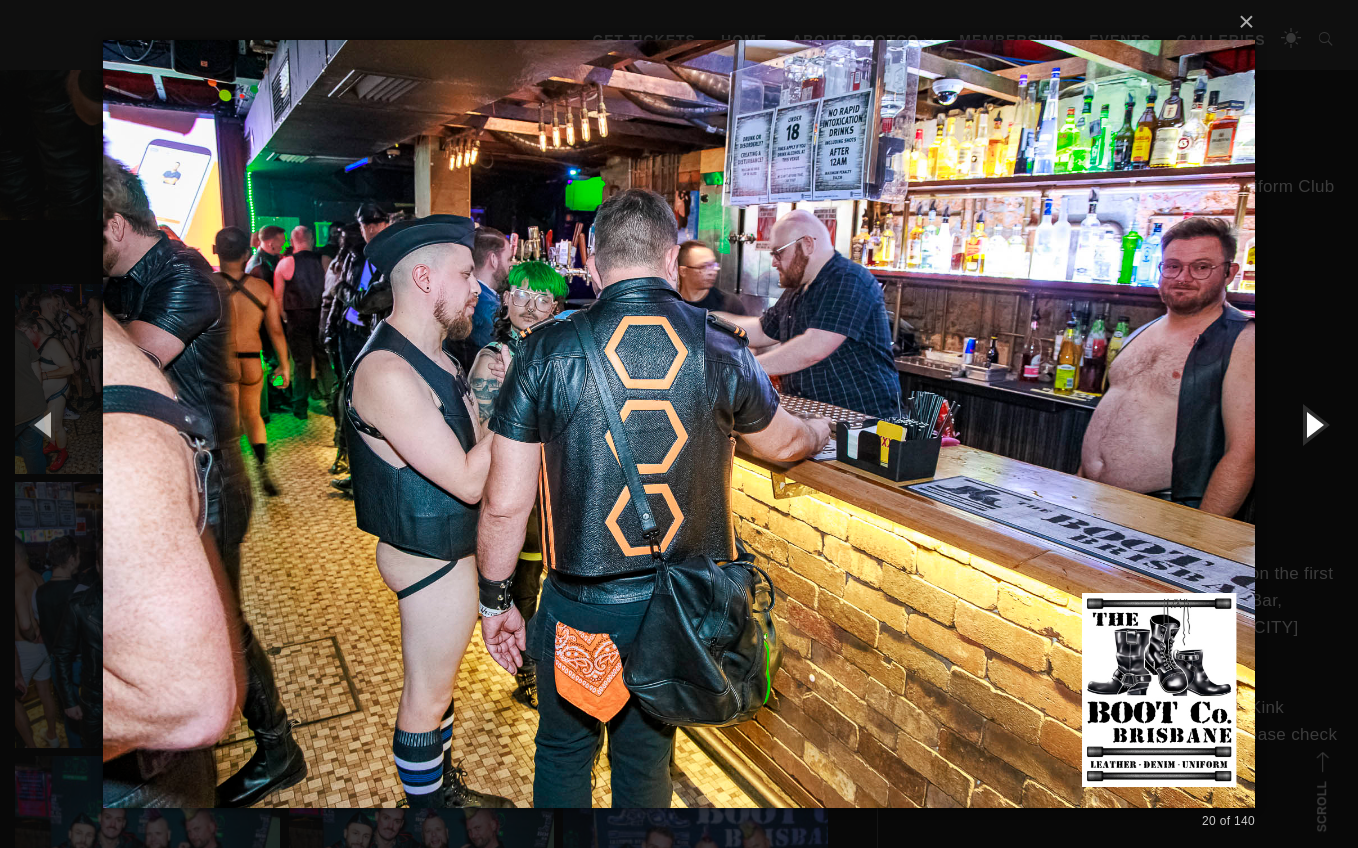 click at bounding box center (1313, 424) 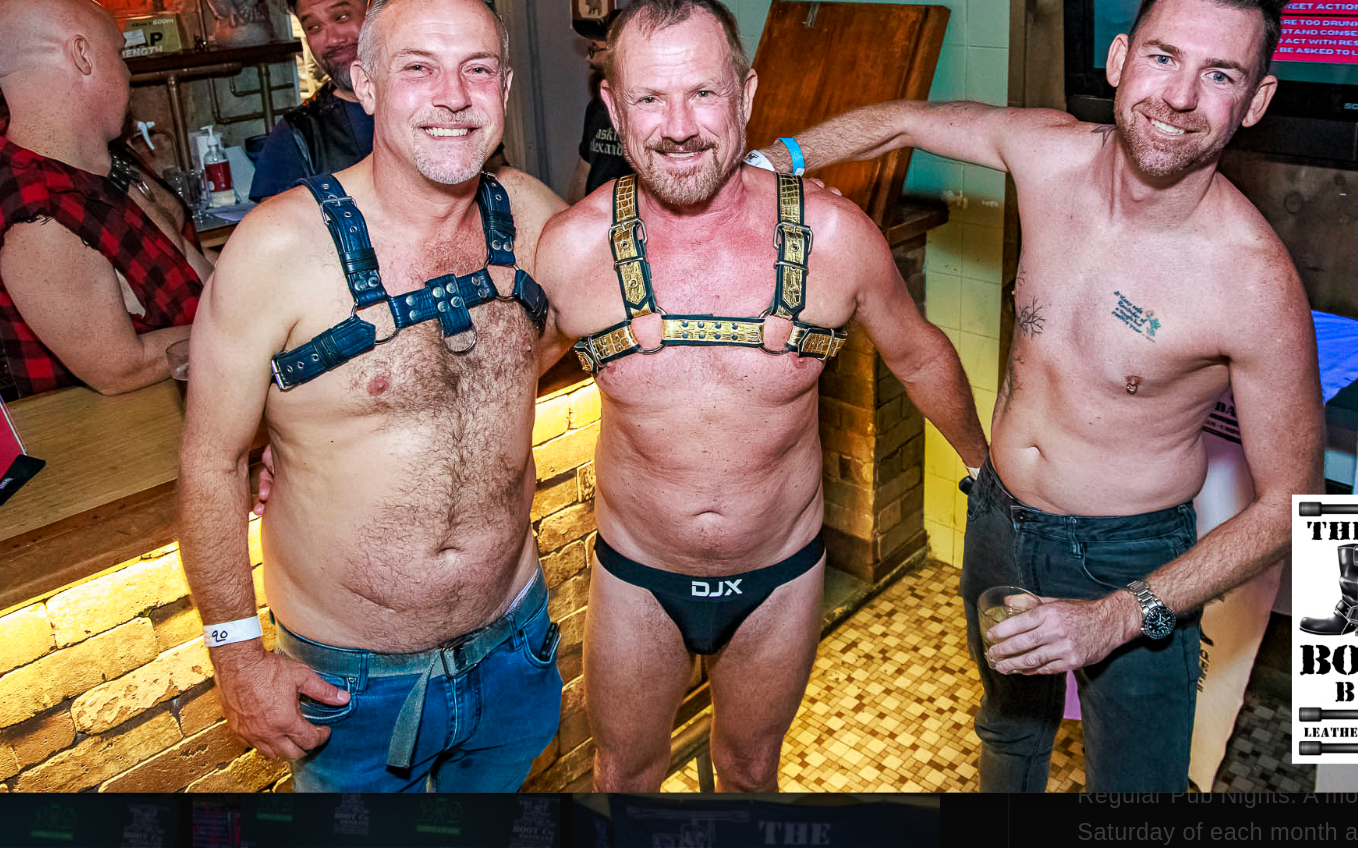 scroll, scrollTop: 938, scrollLeft: 0, axis: vertical 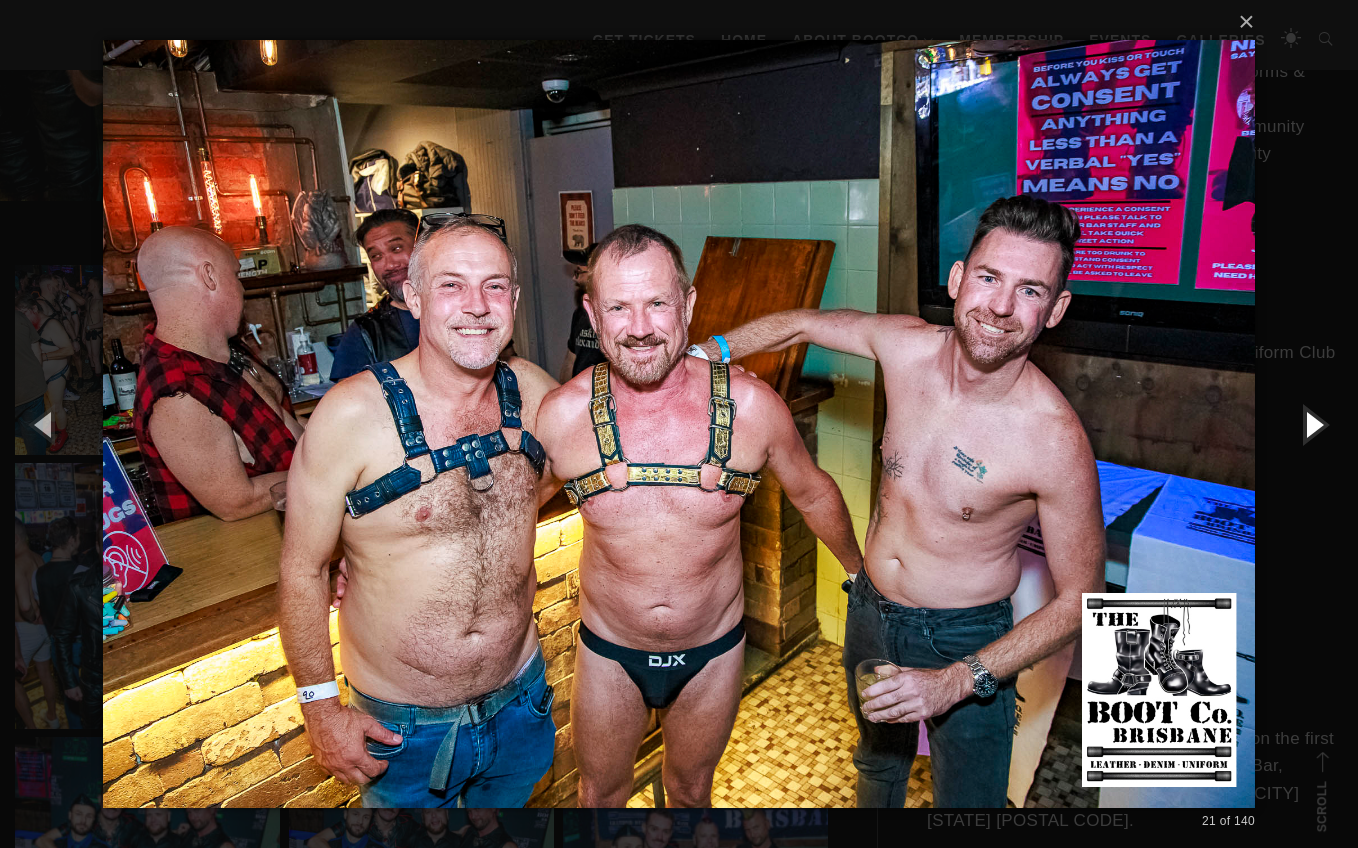 click at bounding box center [1313, 424] 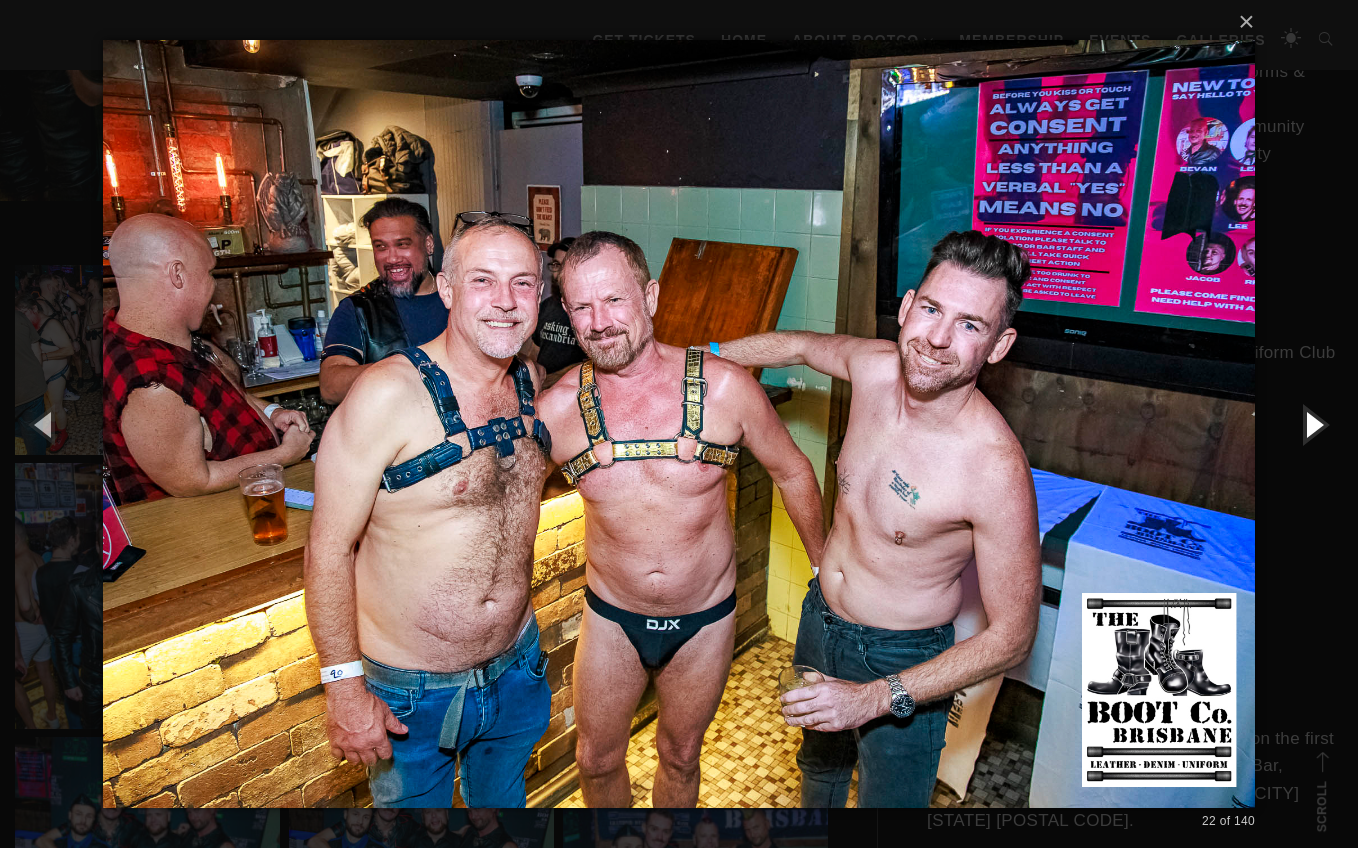 click at bounding box center [1313, 424] 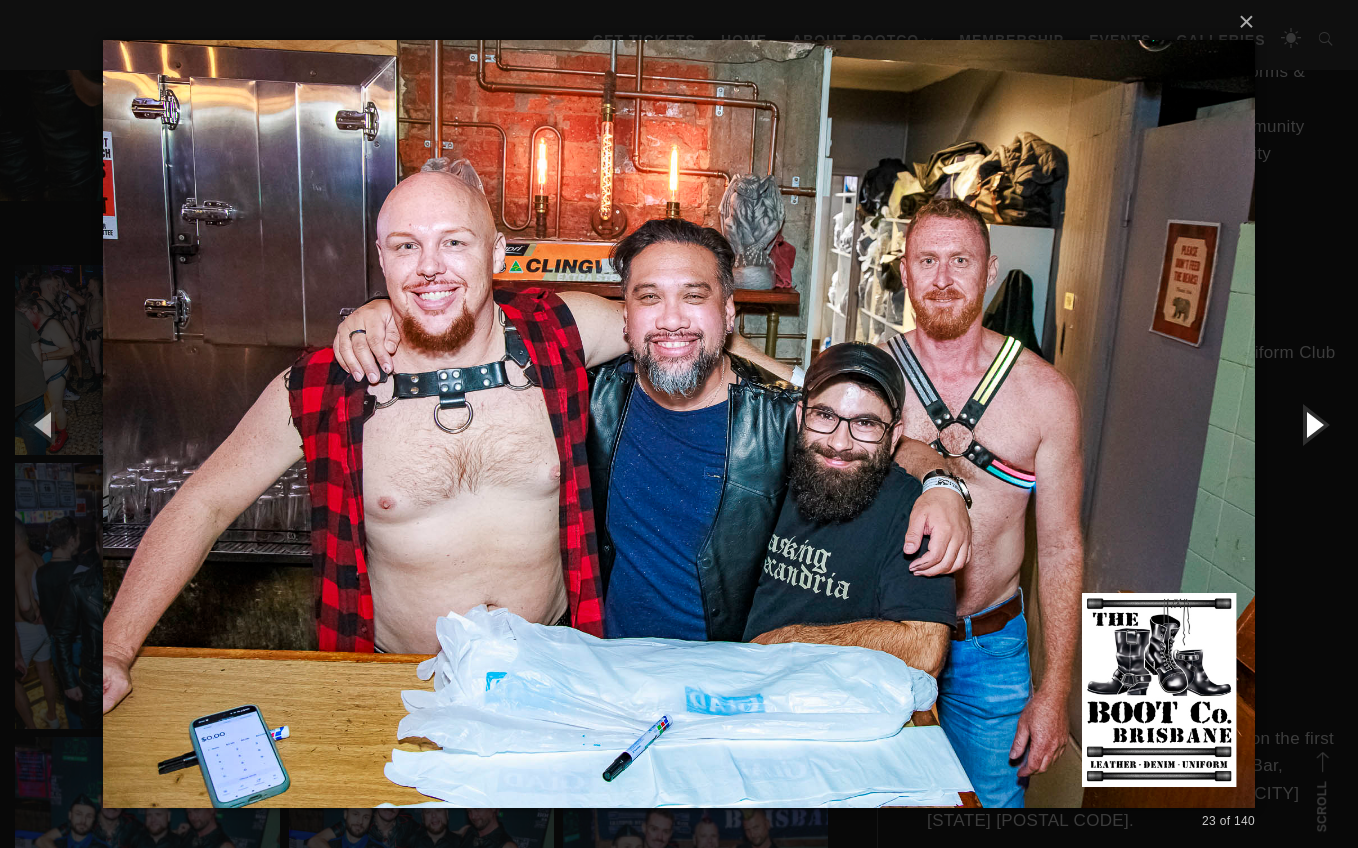 click at bounding box center (1313, 424) 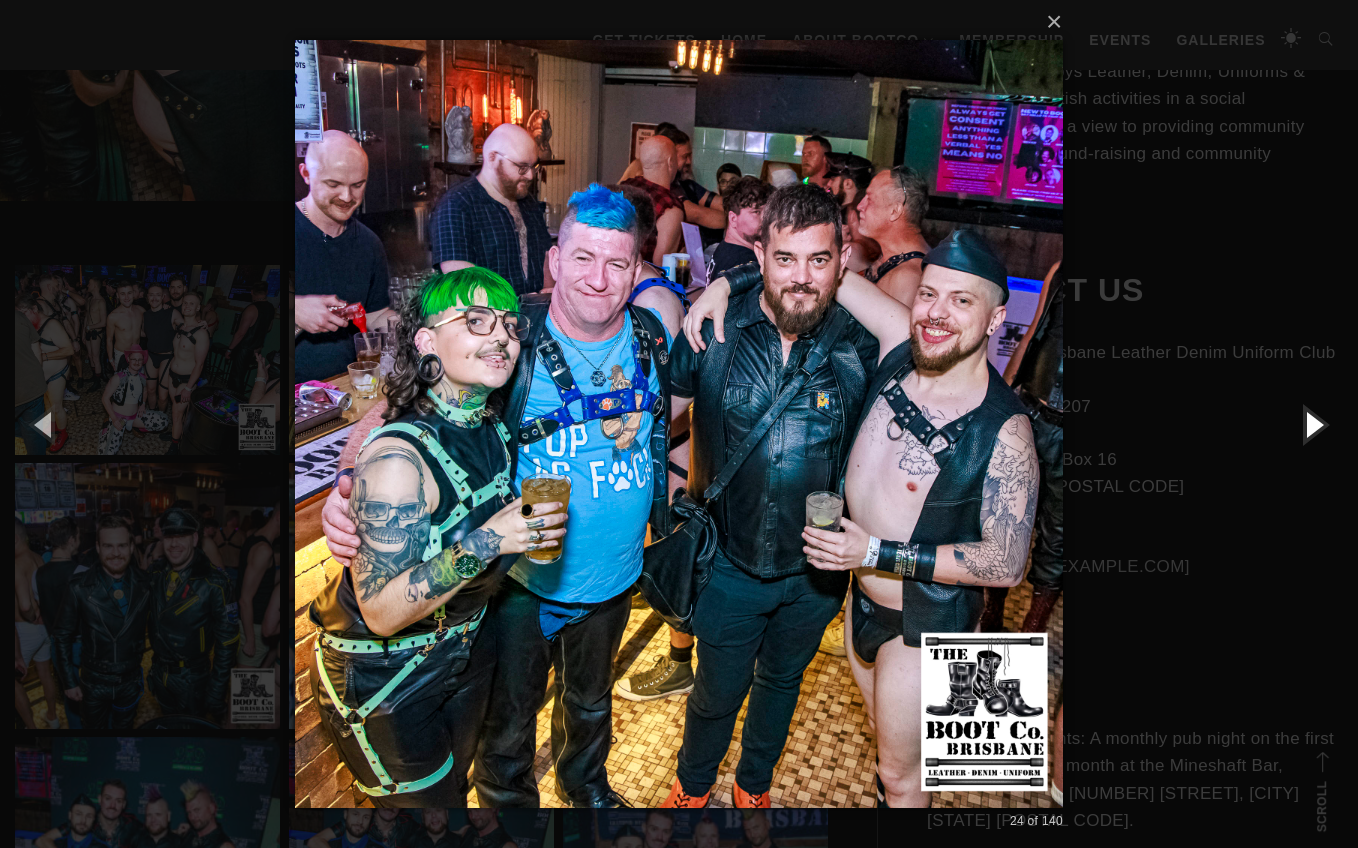 click at bounding box center [1313, 424] 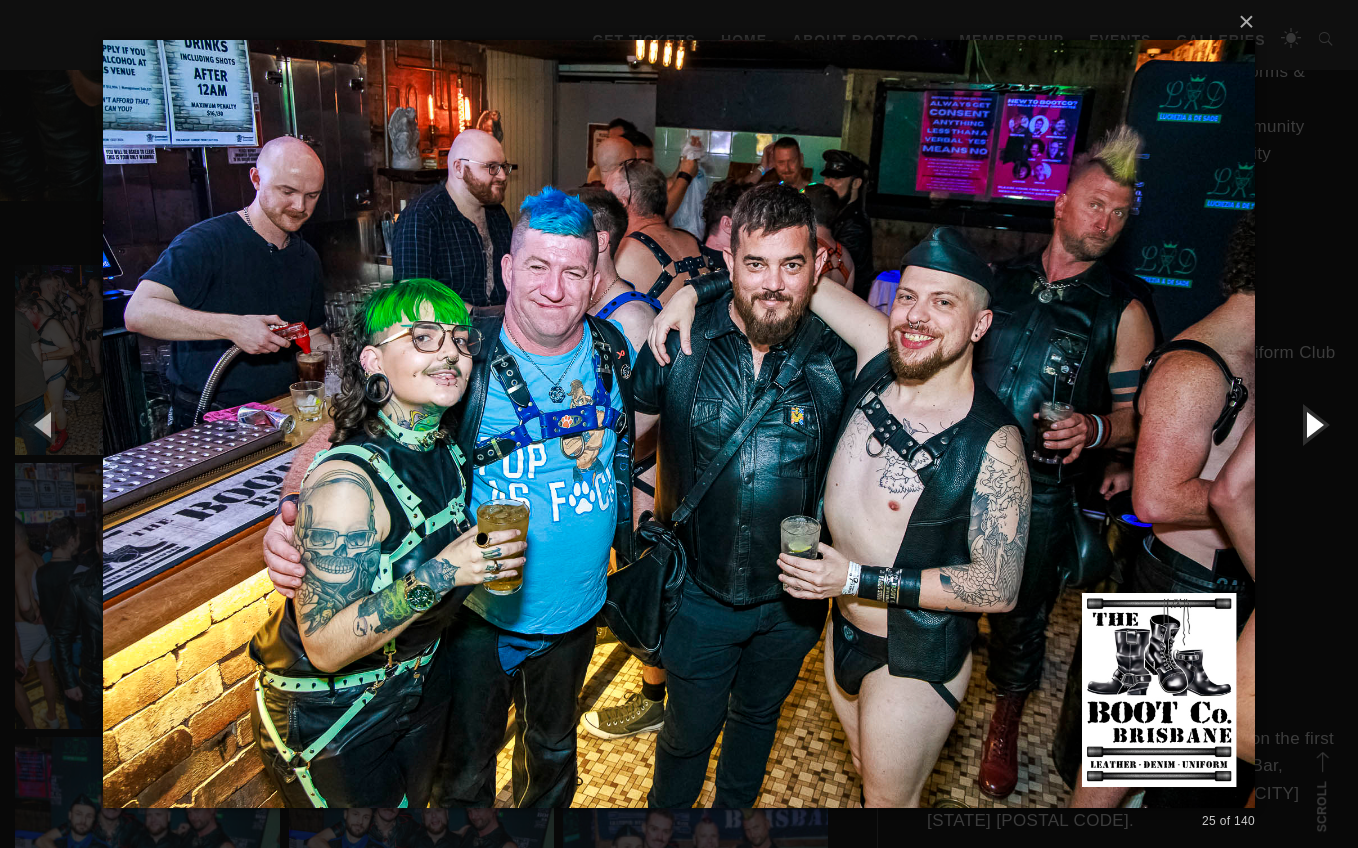click at bounding box center (1313, 424) 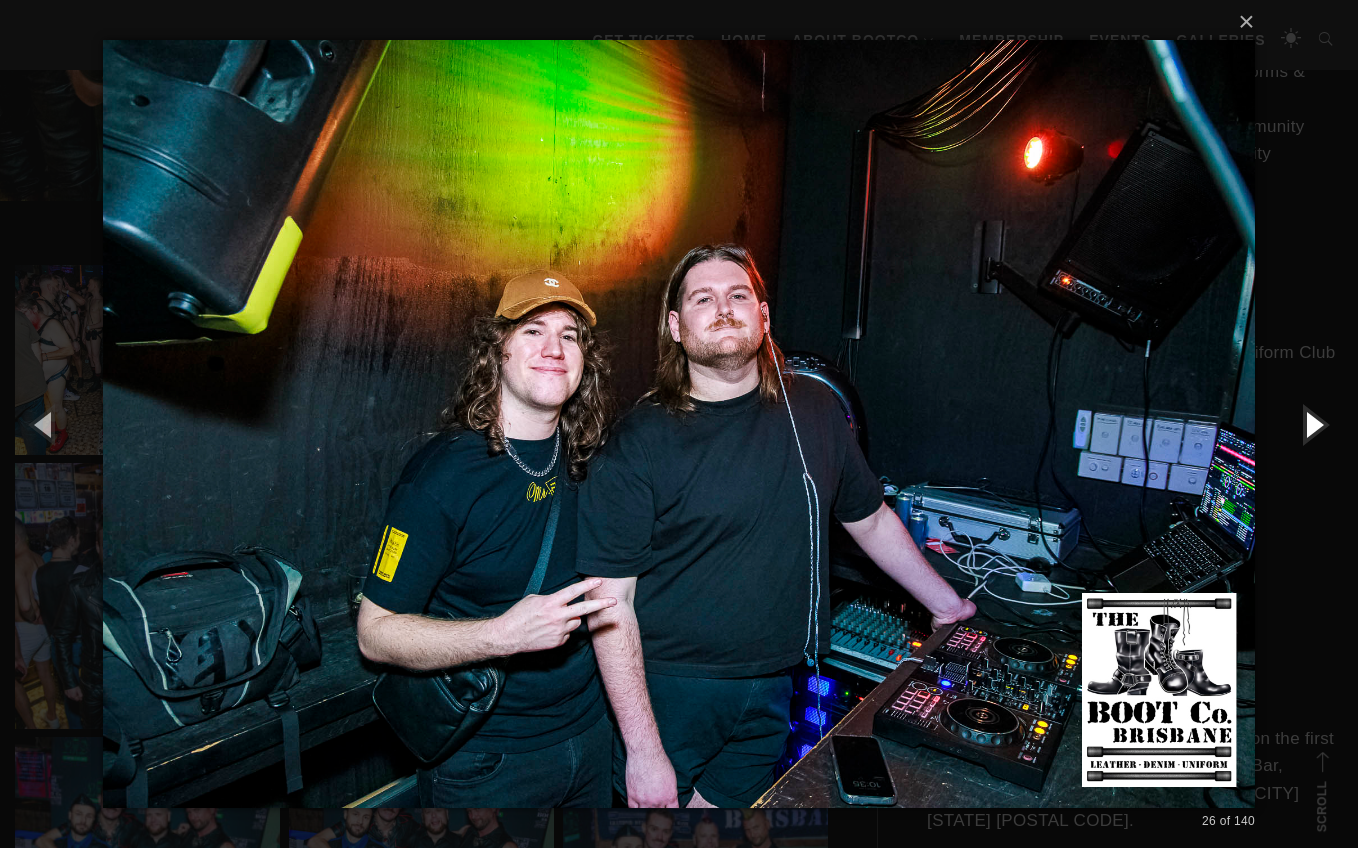 click at bounding box center [1313, 424] 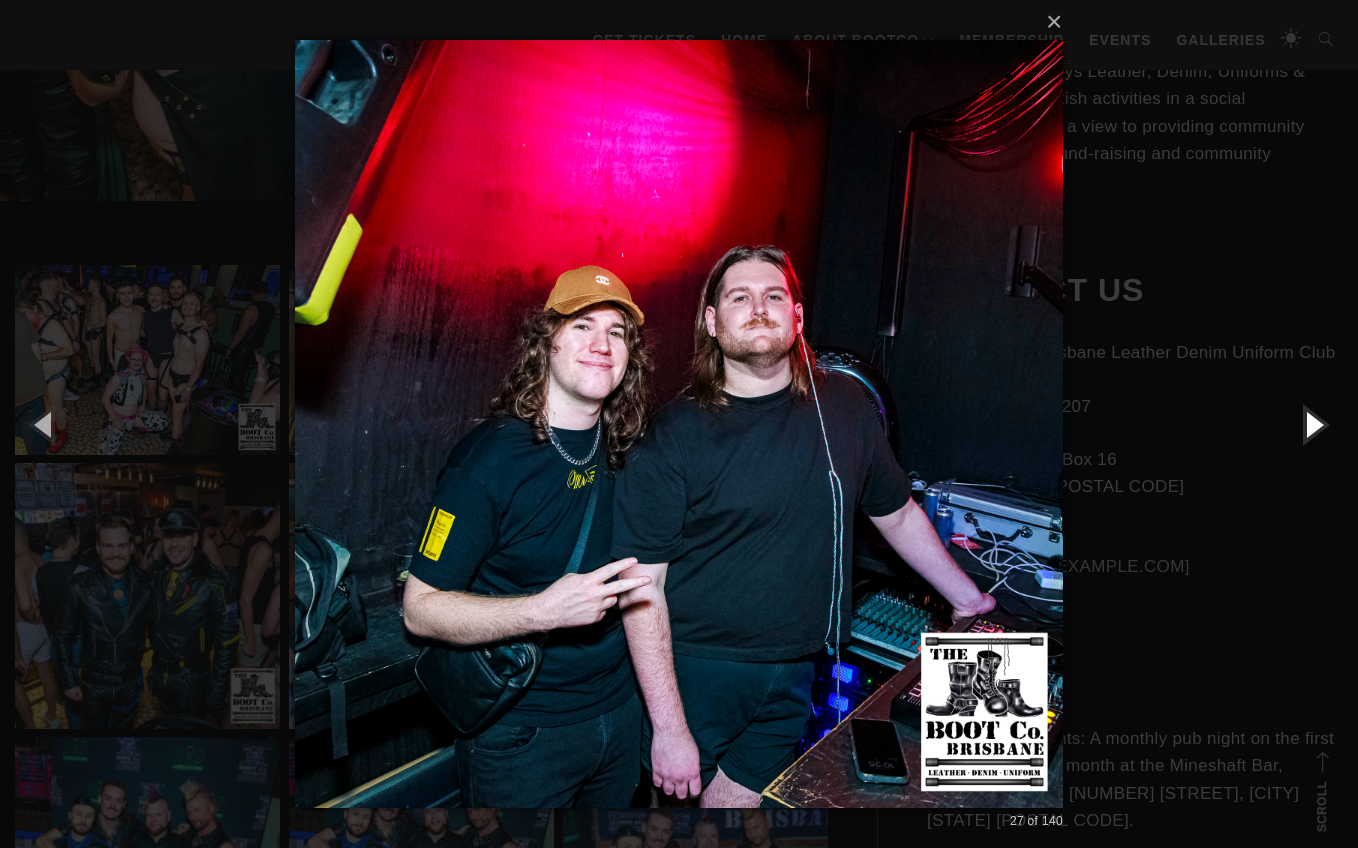 click at bounding box center (1313, 424) 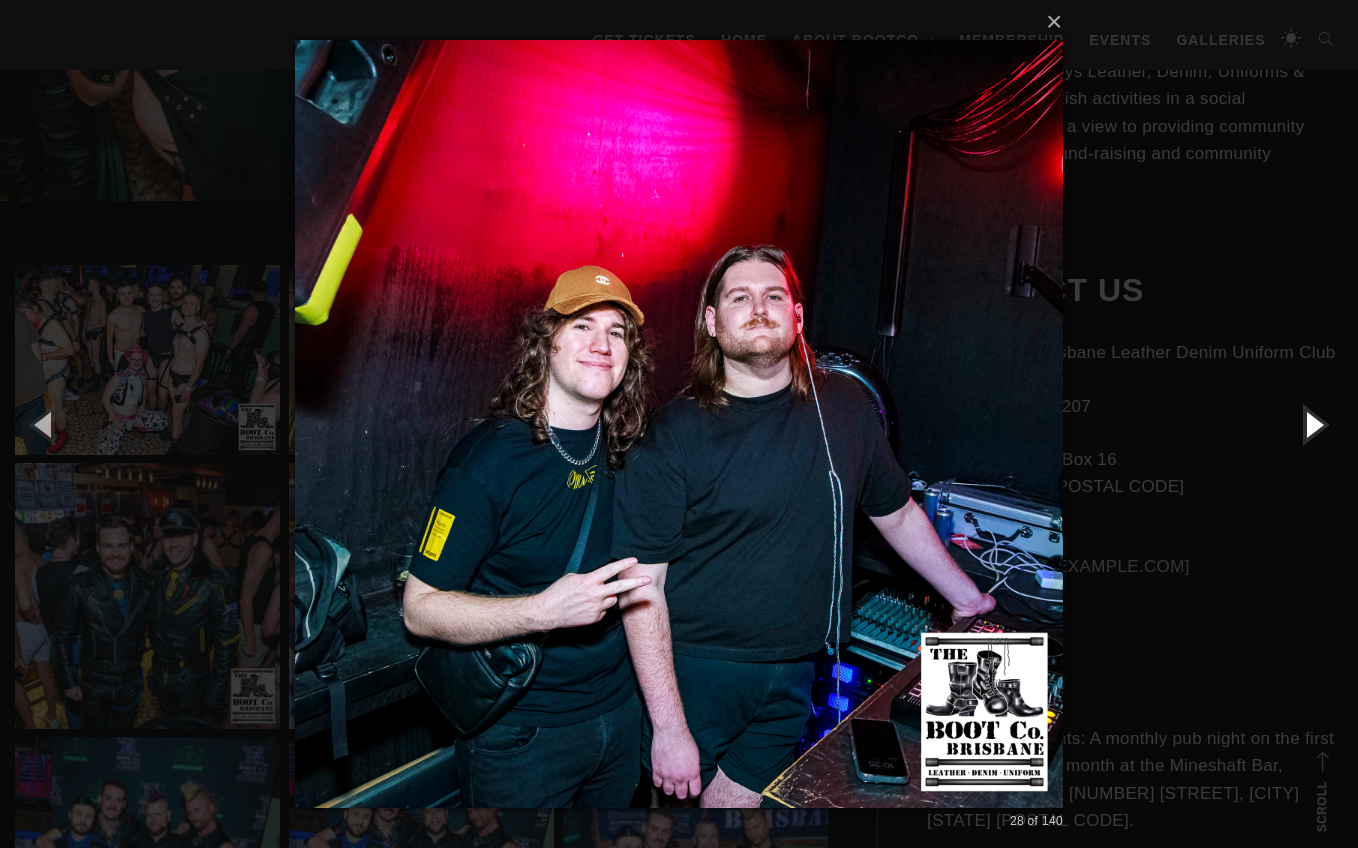 click at bounding box center [1313, 424] 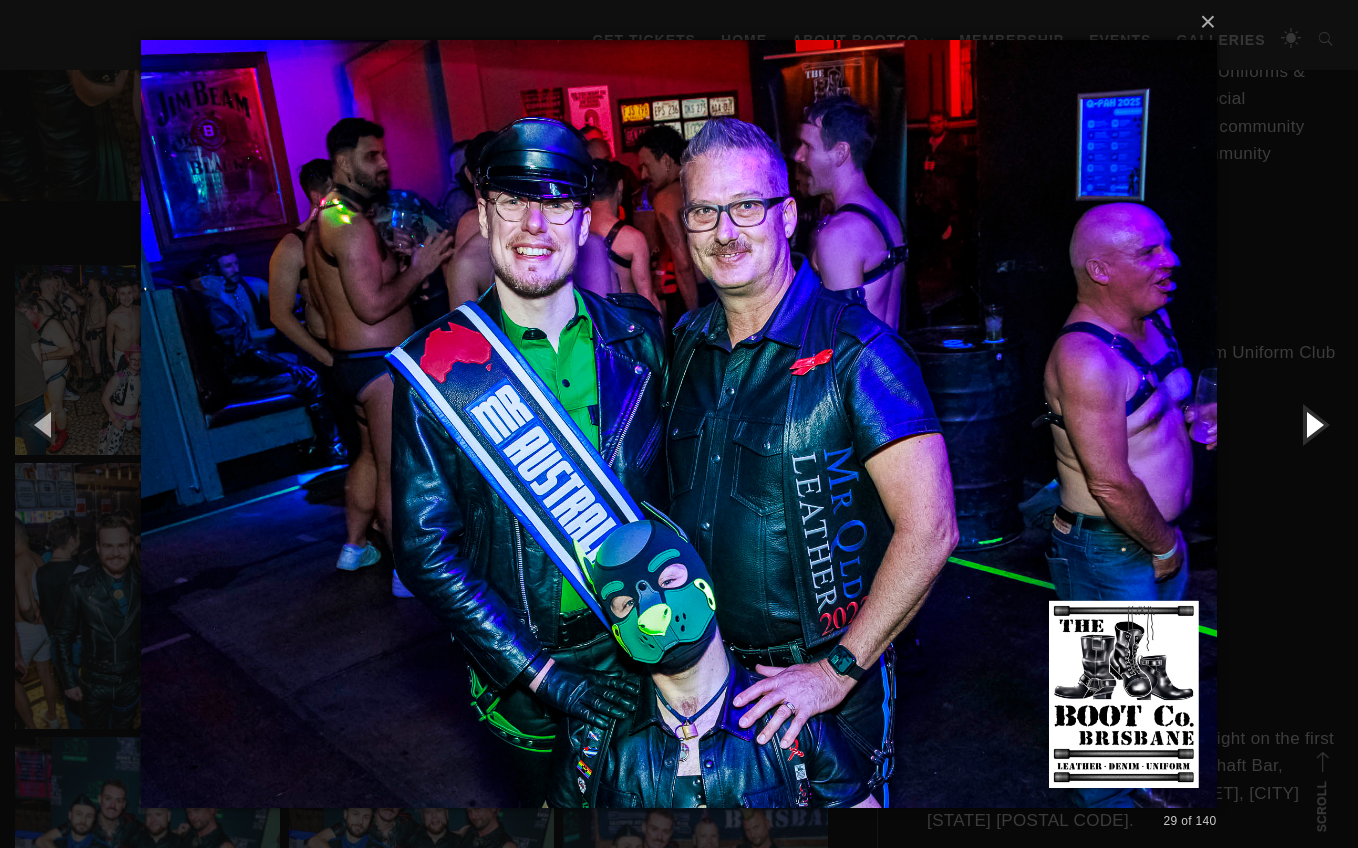 click at bounding box center [1313, 424] 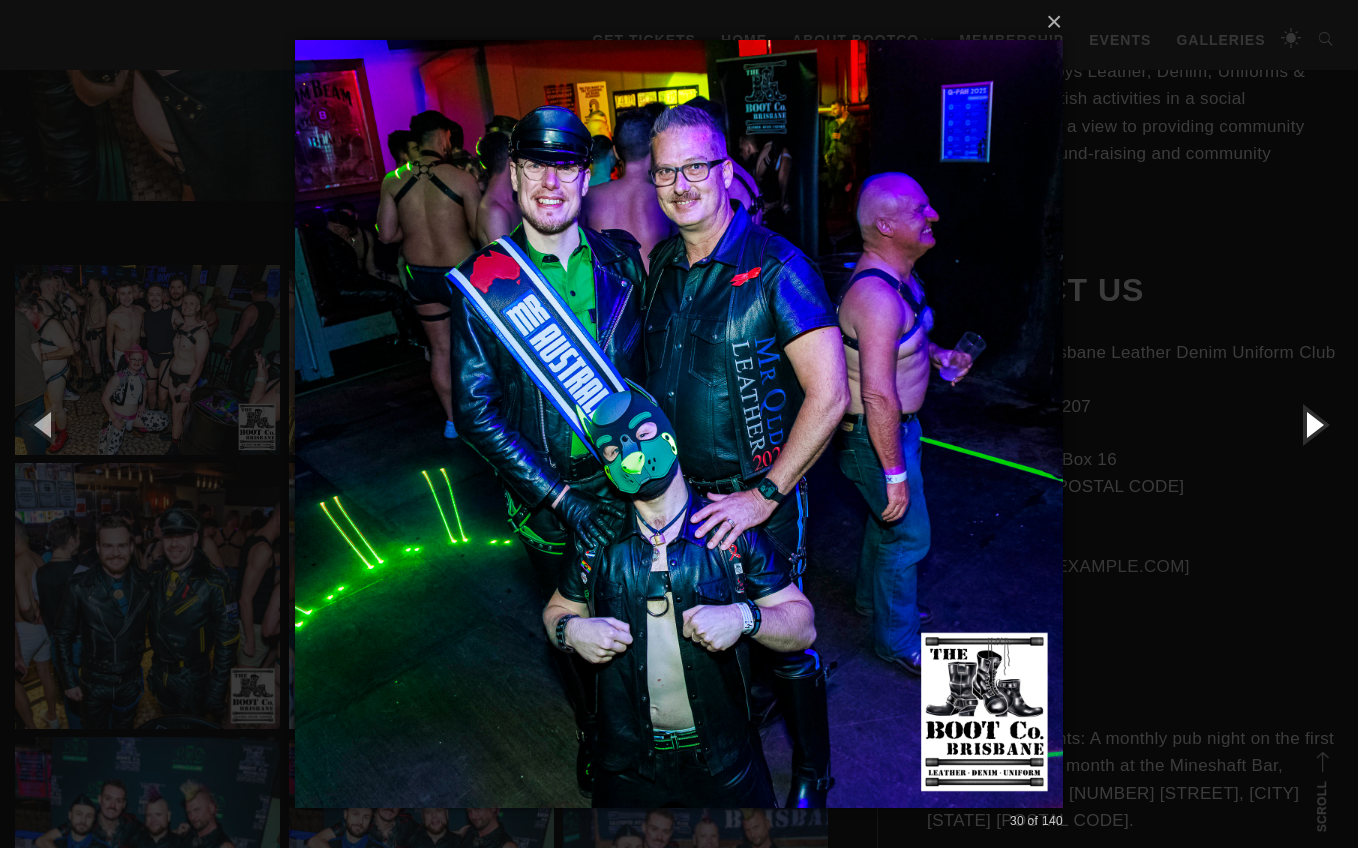 click at bounding box center (1313, 424) 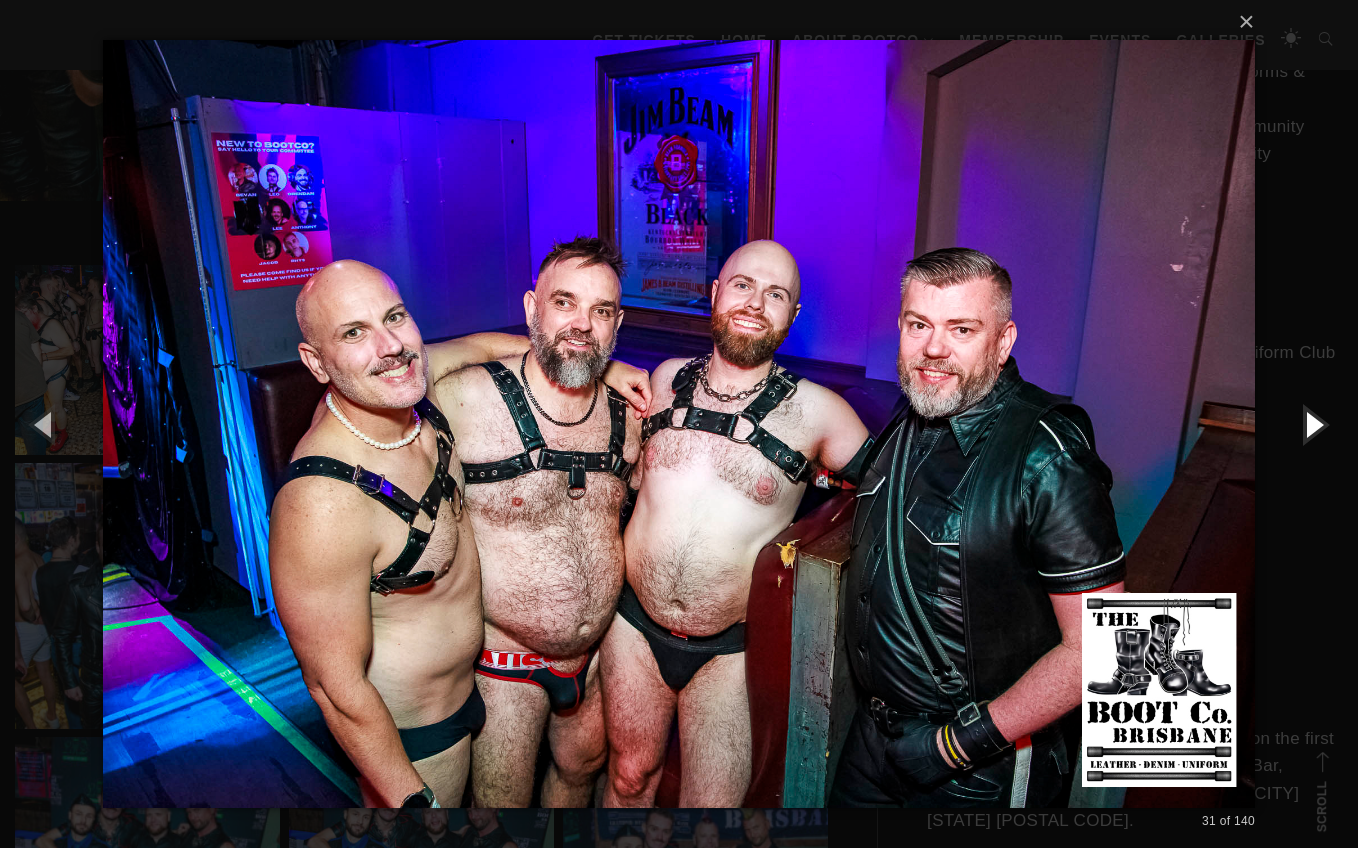 click at bounding box center (1313, 424) 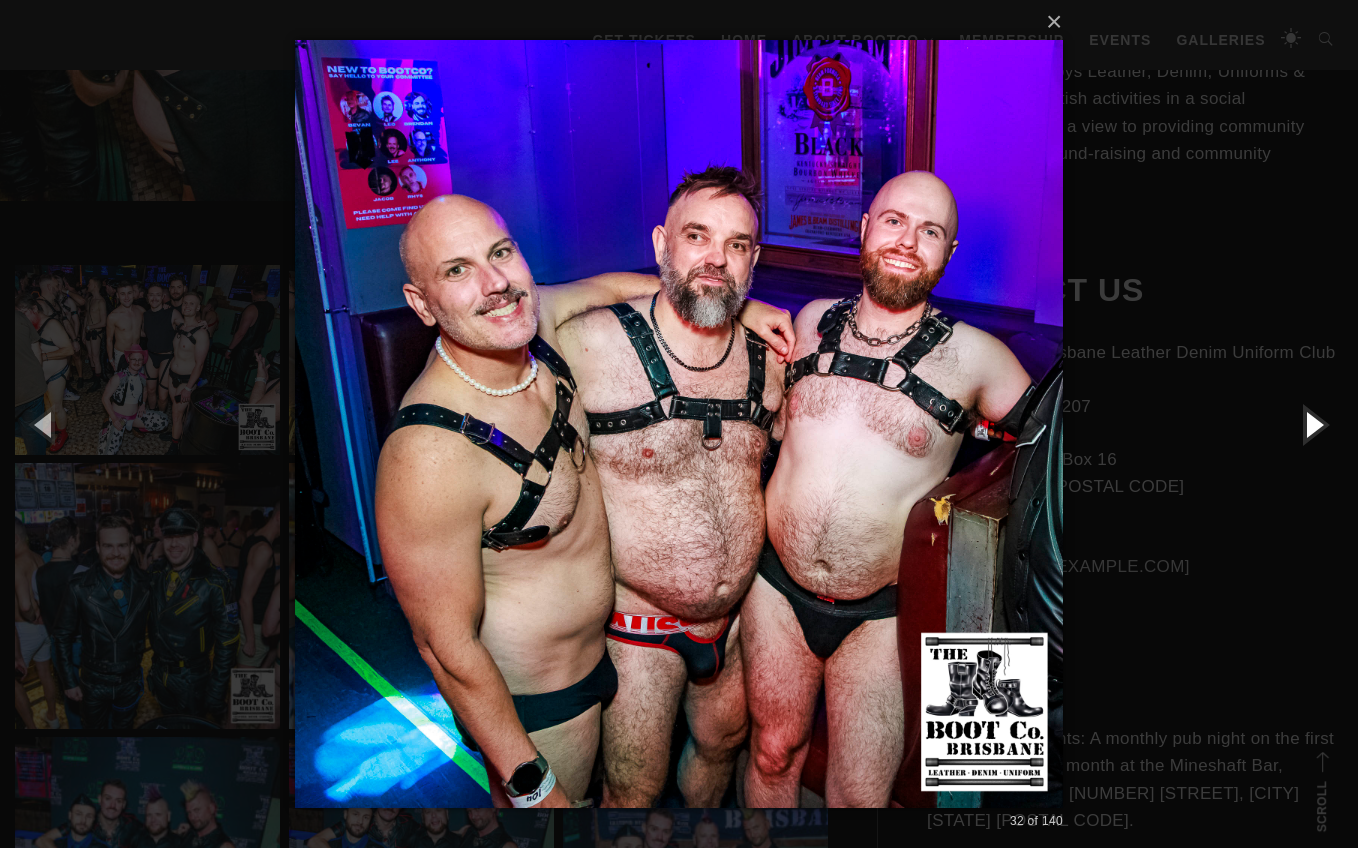 click at bounding box center [1313, 424] 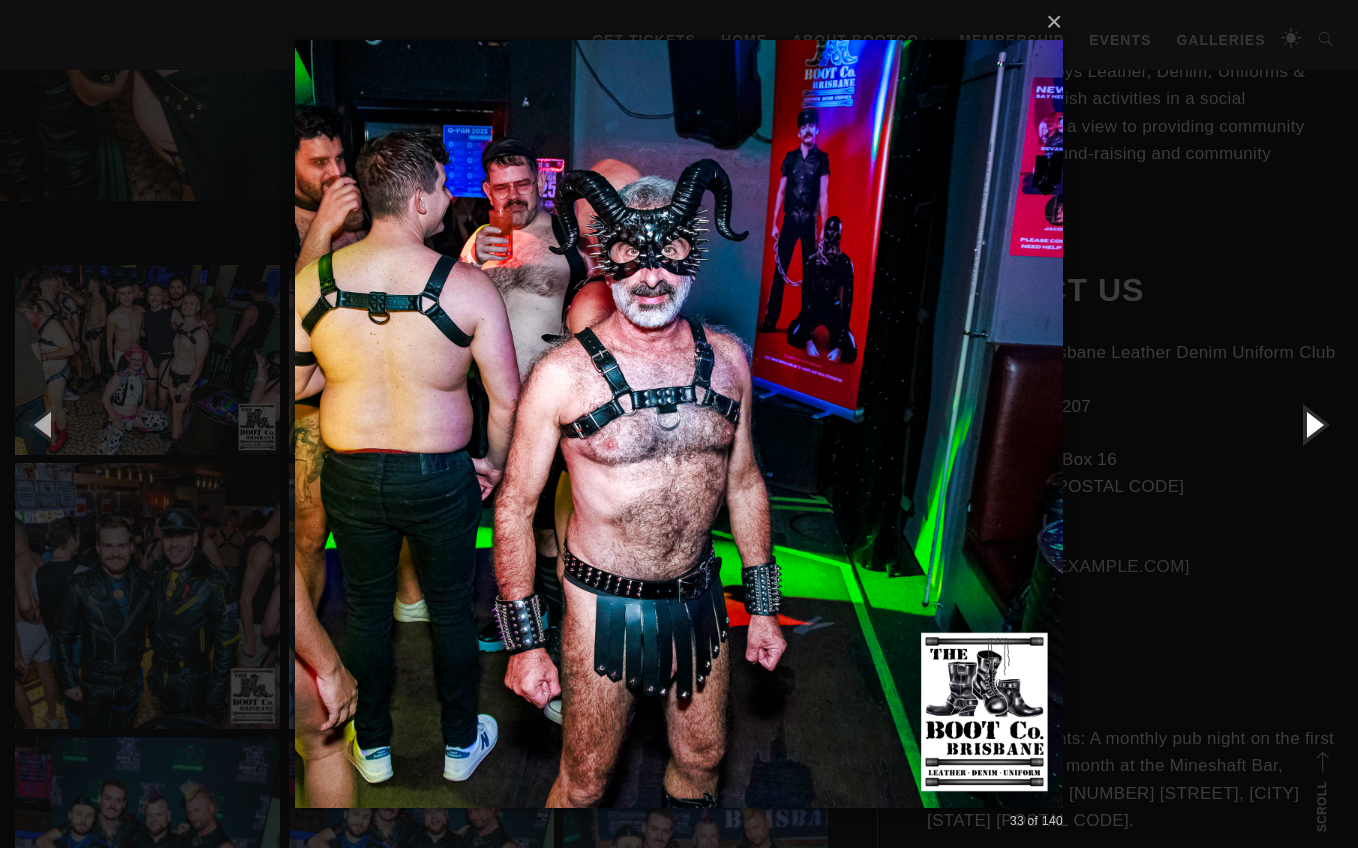click at bounding box center [1313, 424] 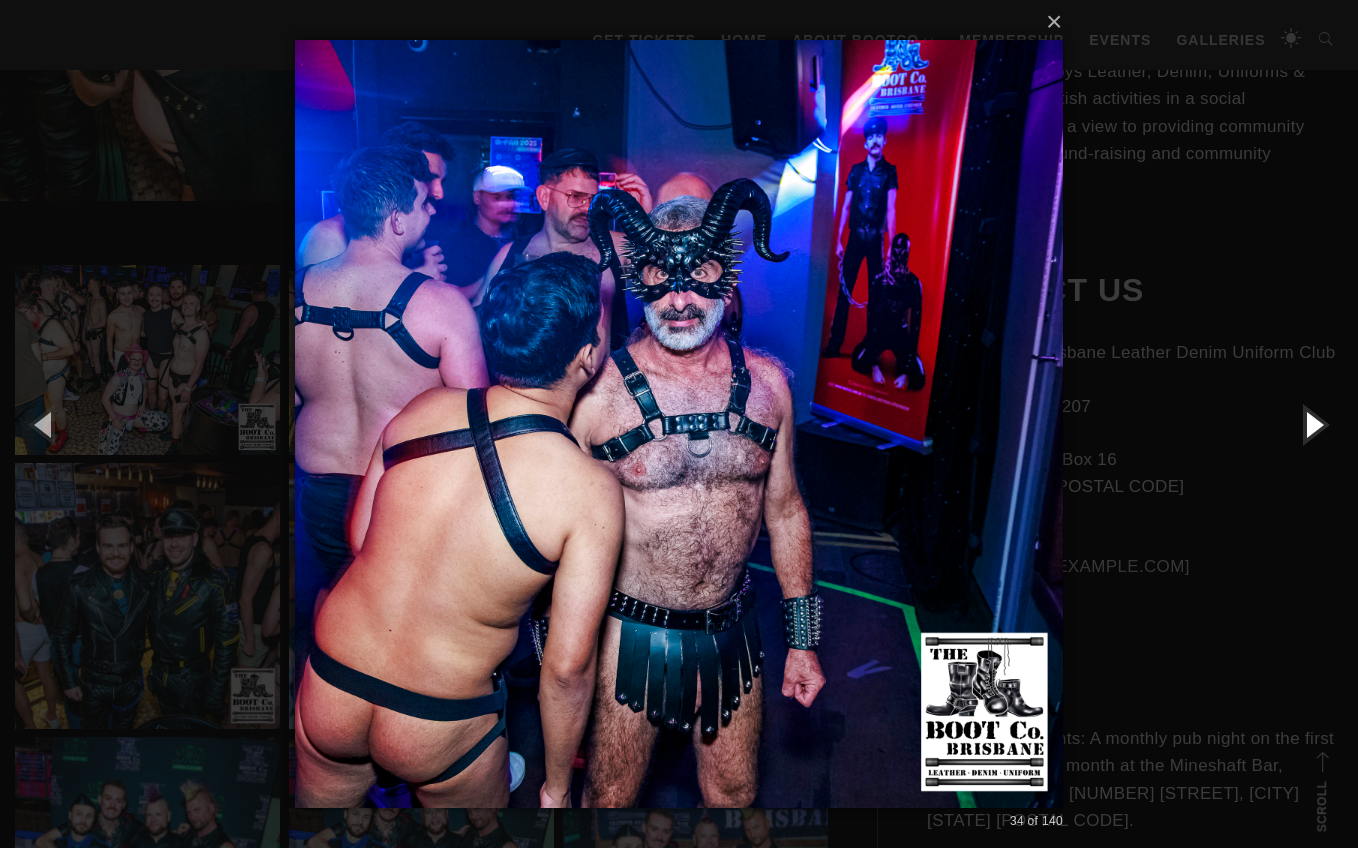 click at bounding box center (1313, 424) 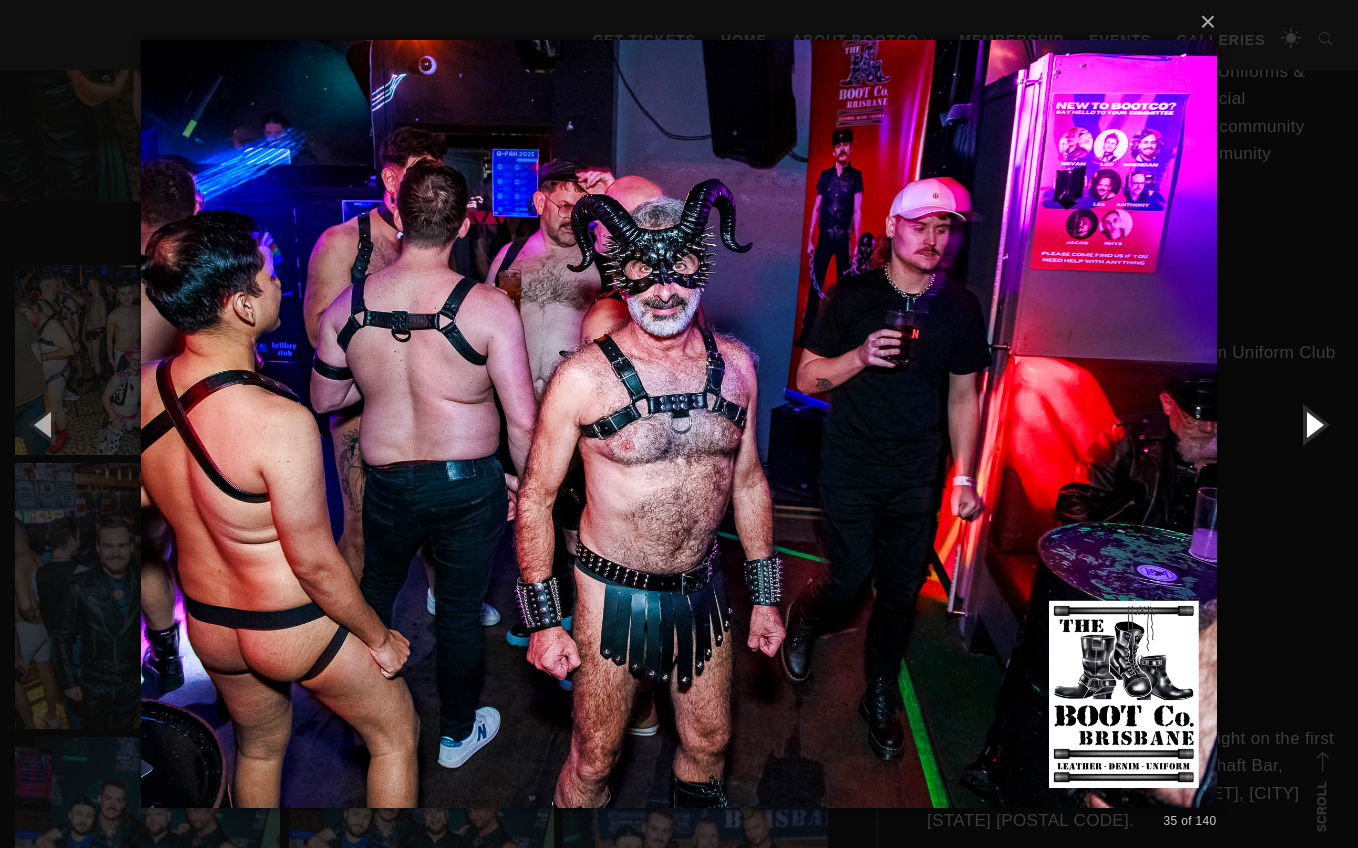 click at bounding box center [1313, 424] 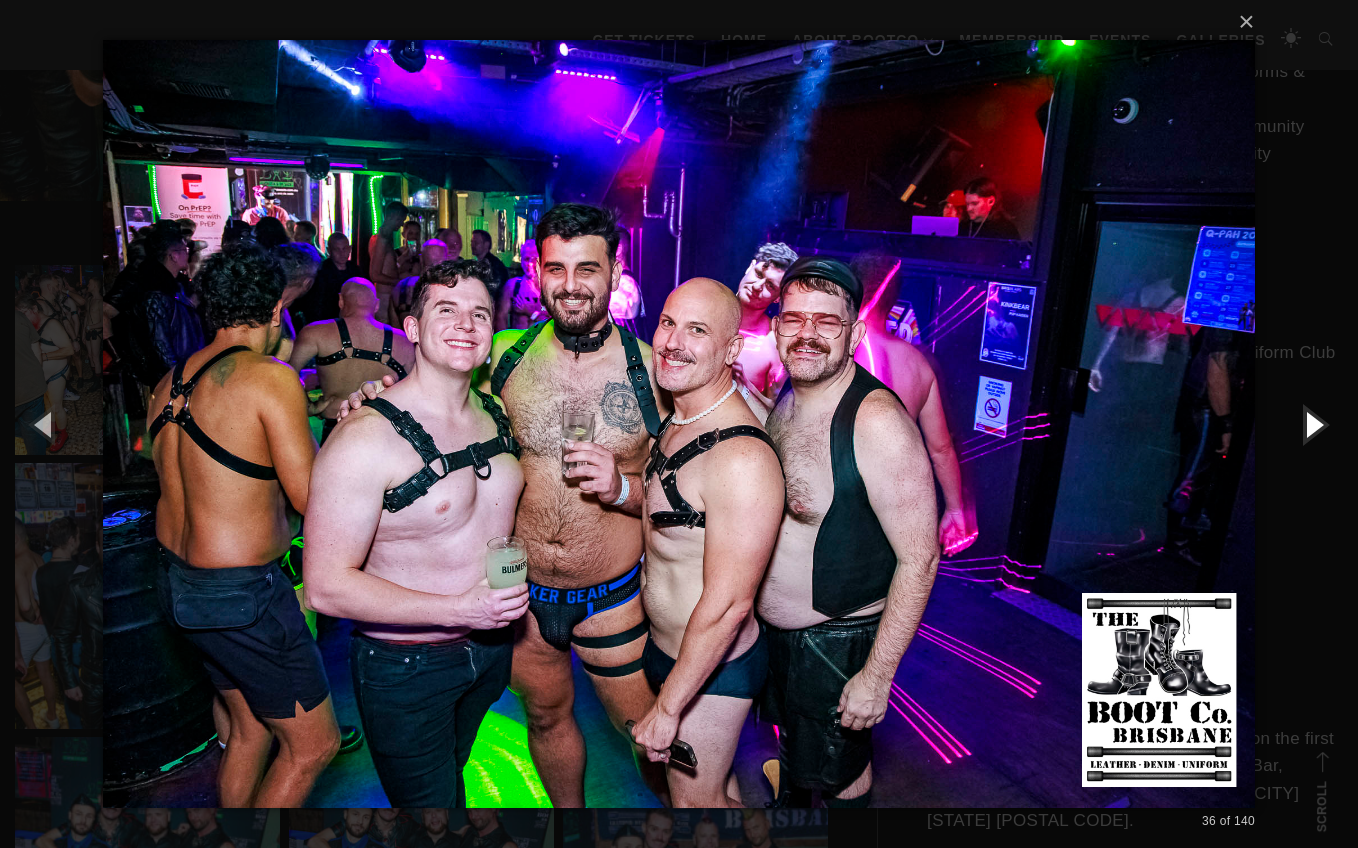click at bounding box center (1313, 424) 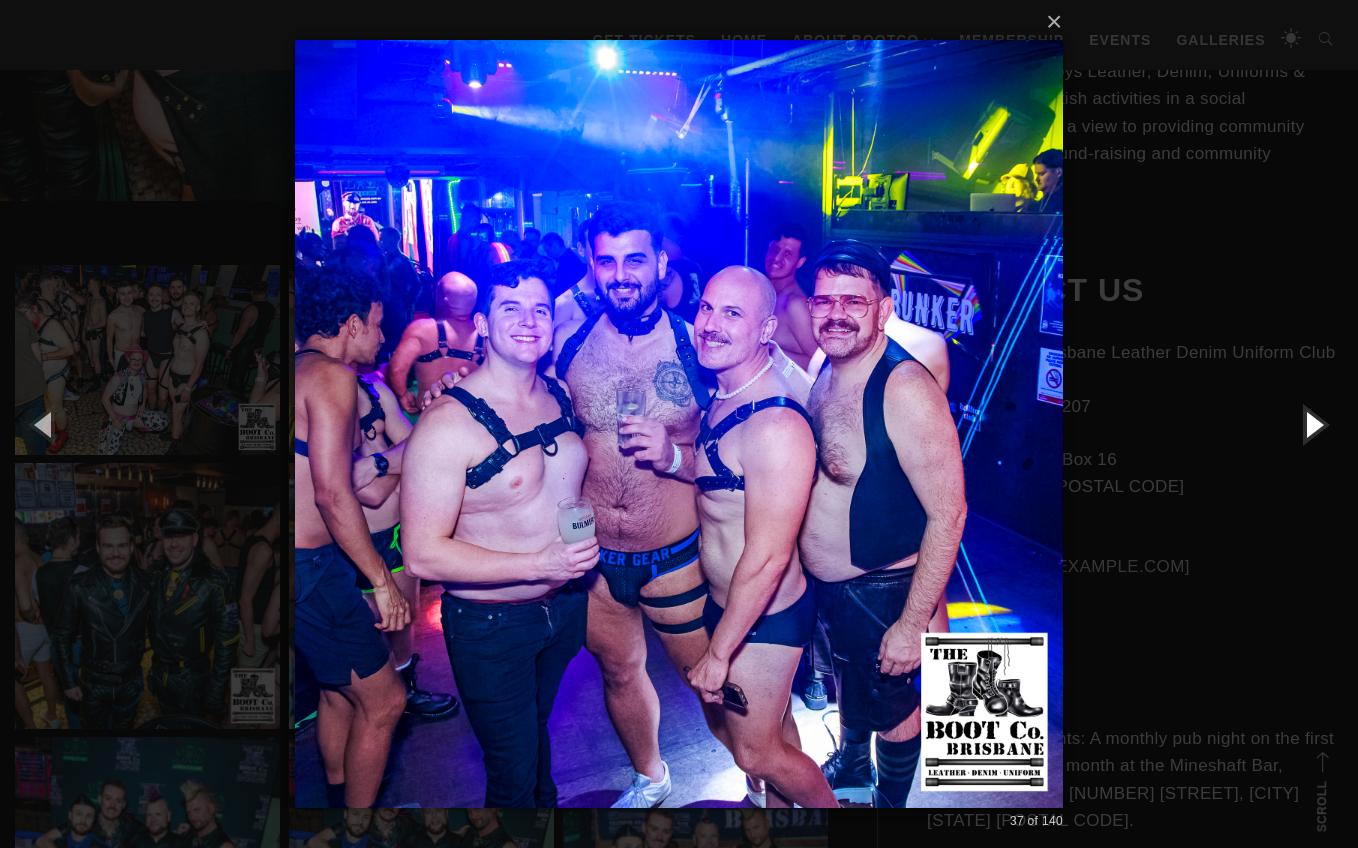 click at bounding box center (1313, 424) 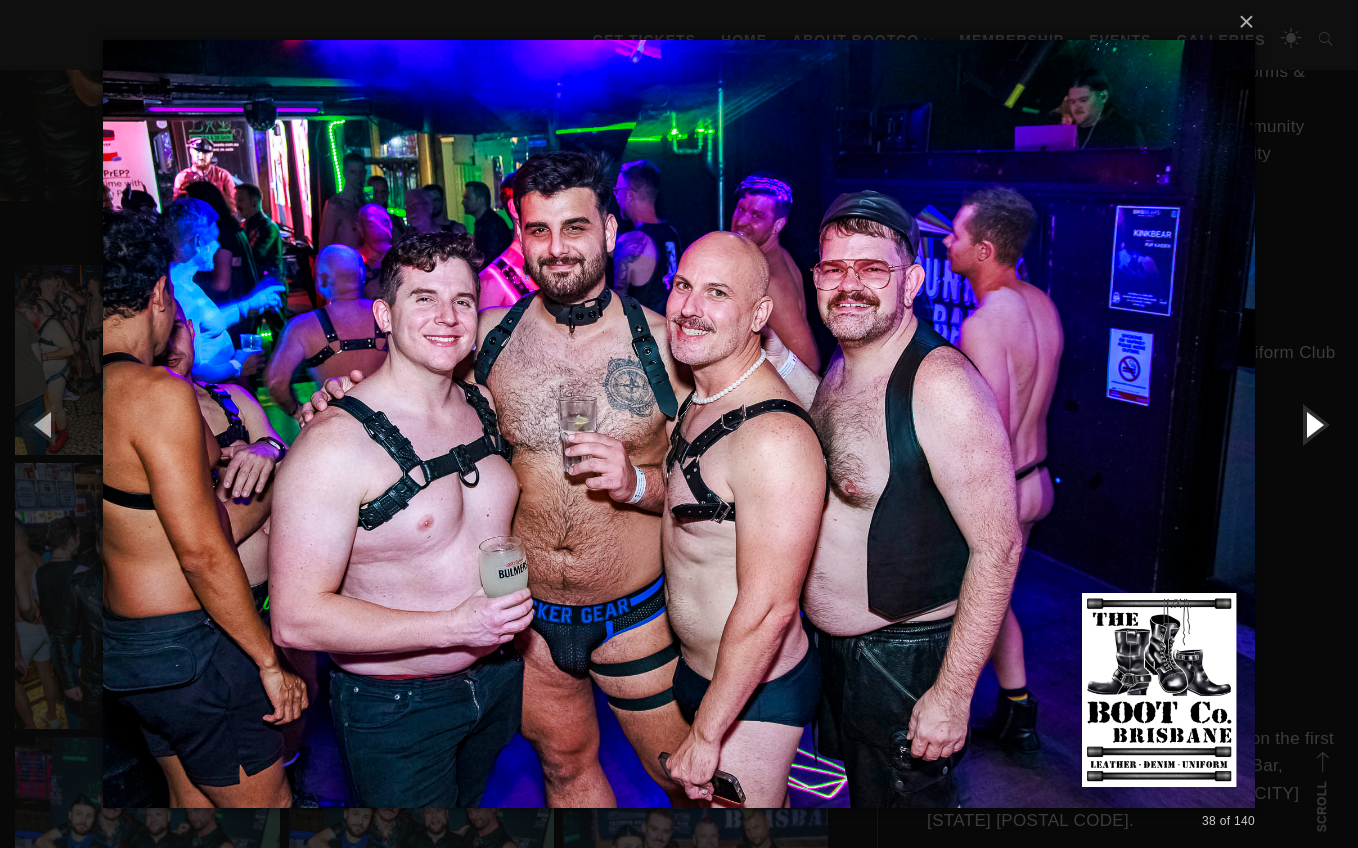 click at bounding box center [1313, 424] 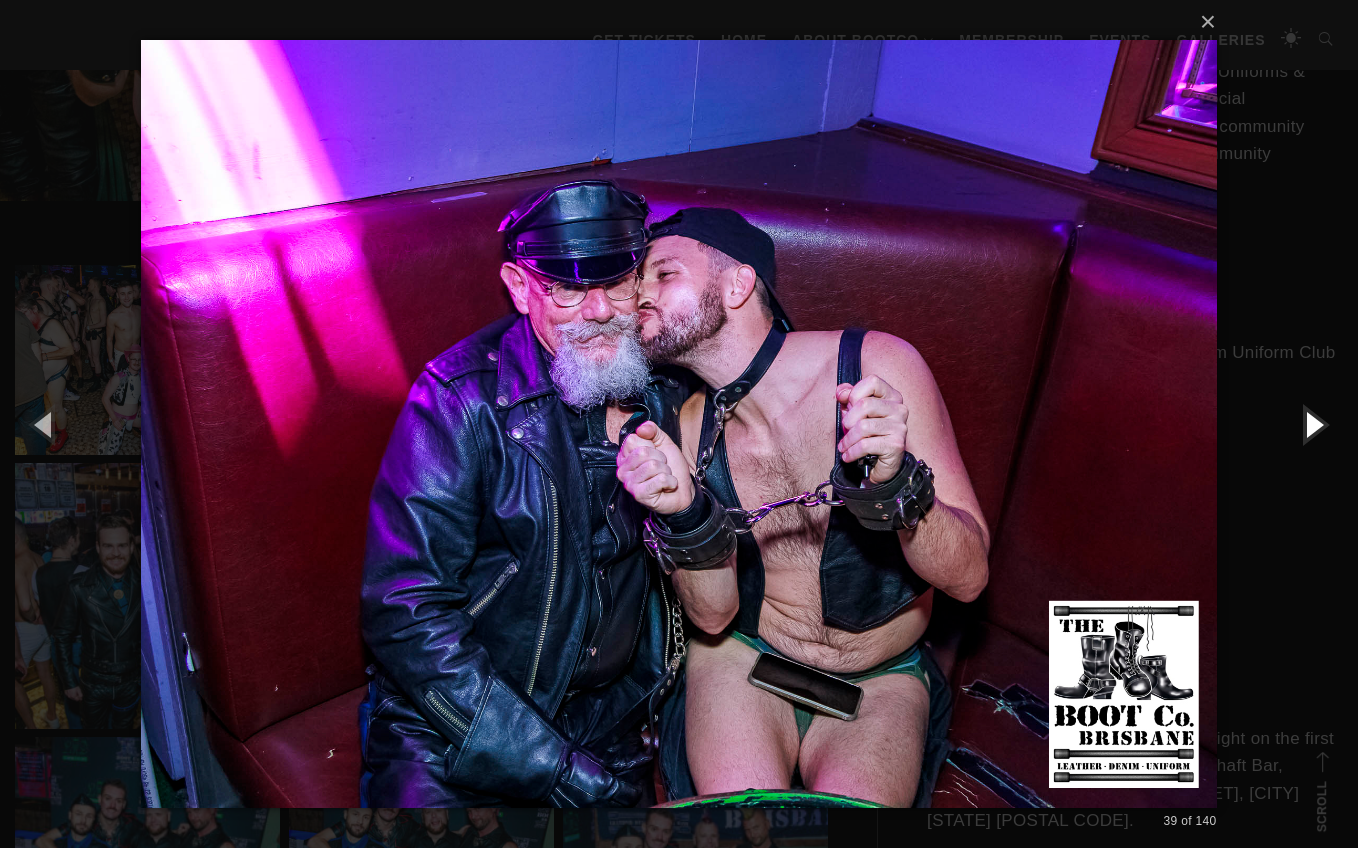 click at bounding box center (1313, 424) 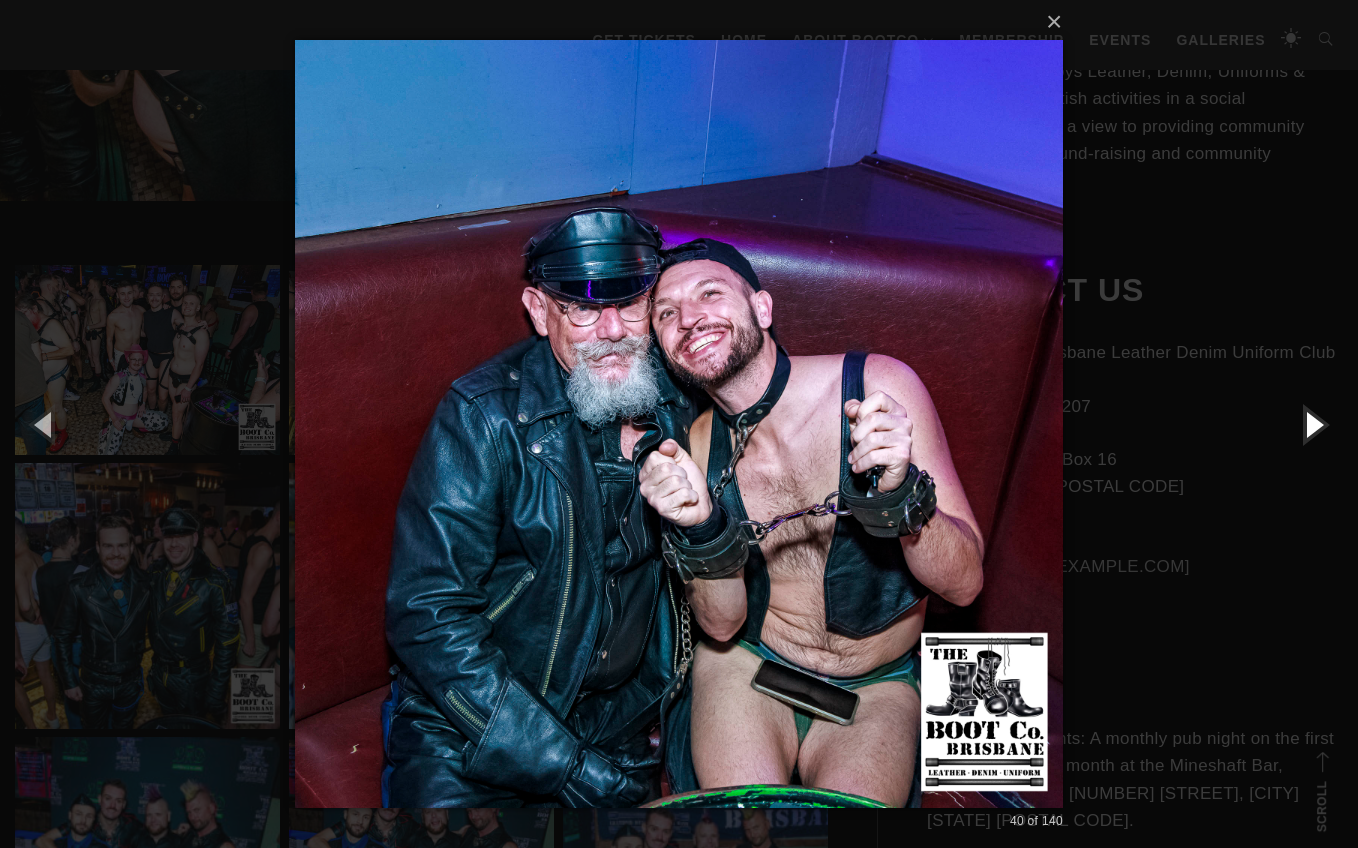 click at bounding box center (1313, 424) 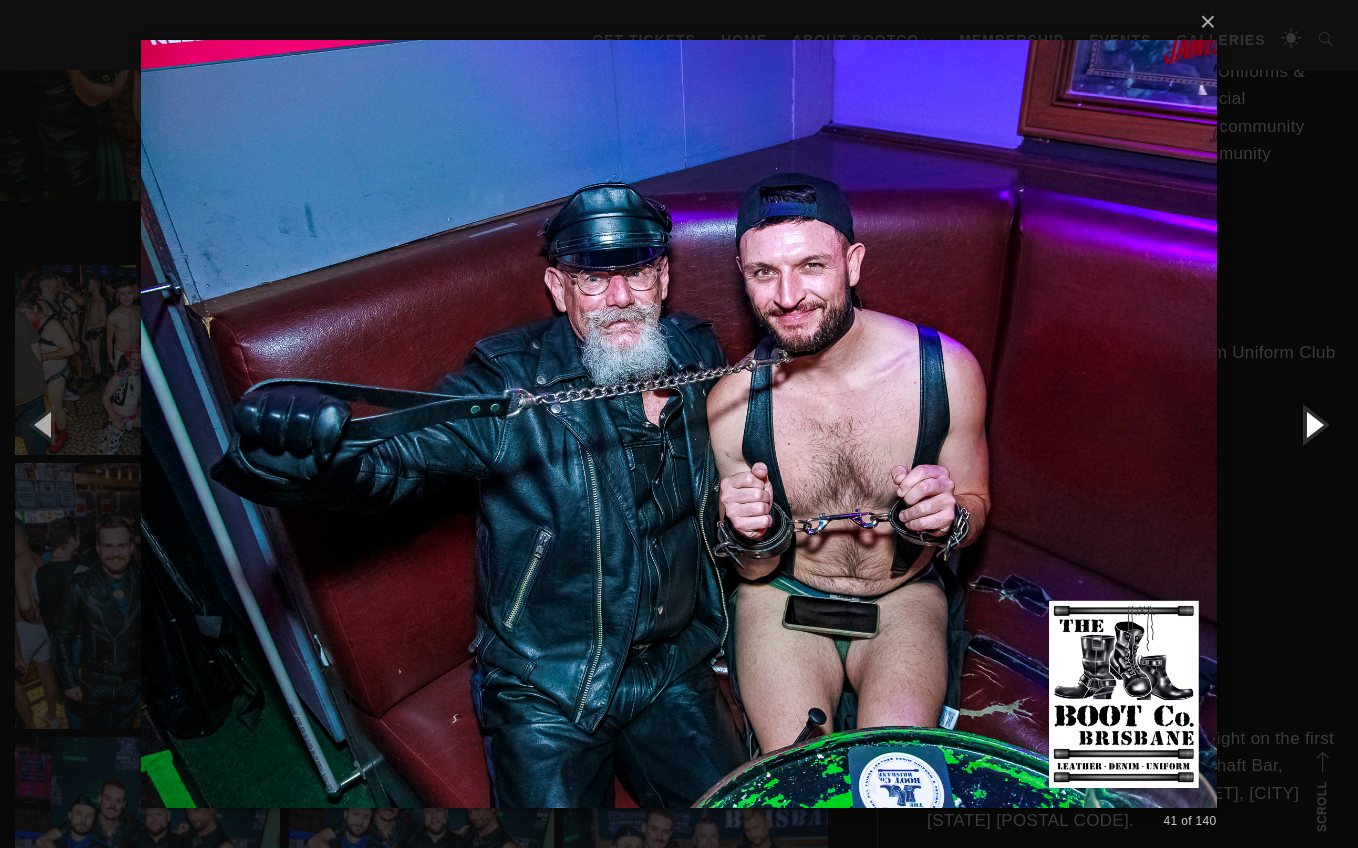 click at bounding box center [1313, 424] 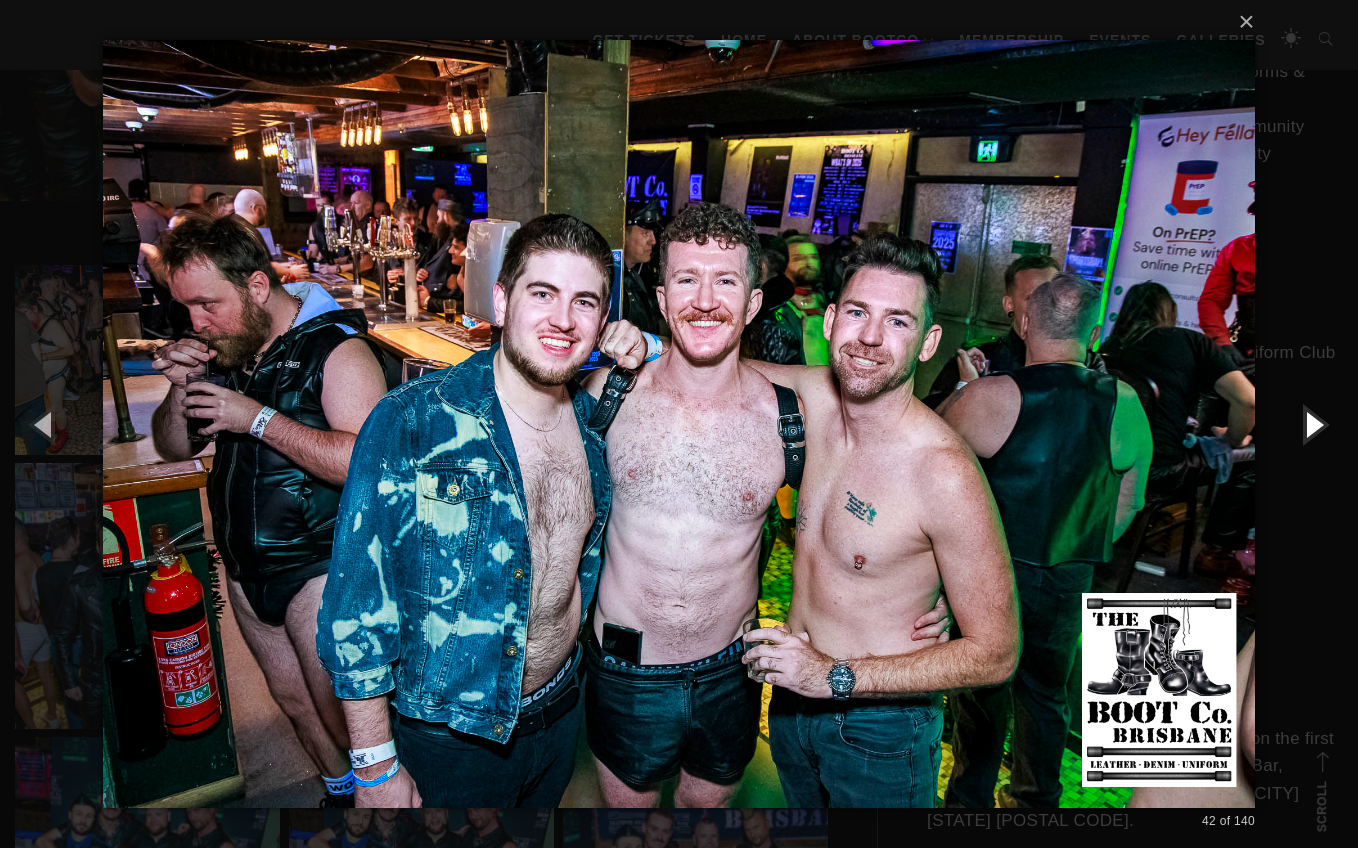 click at bounding box center [1313, 424] 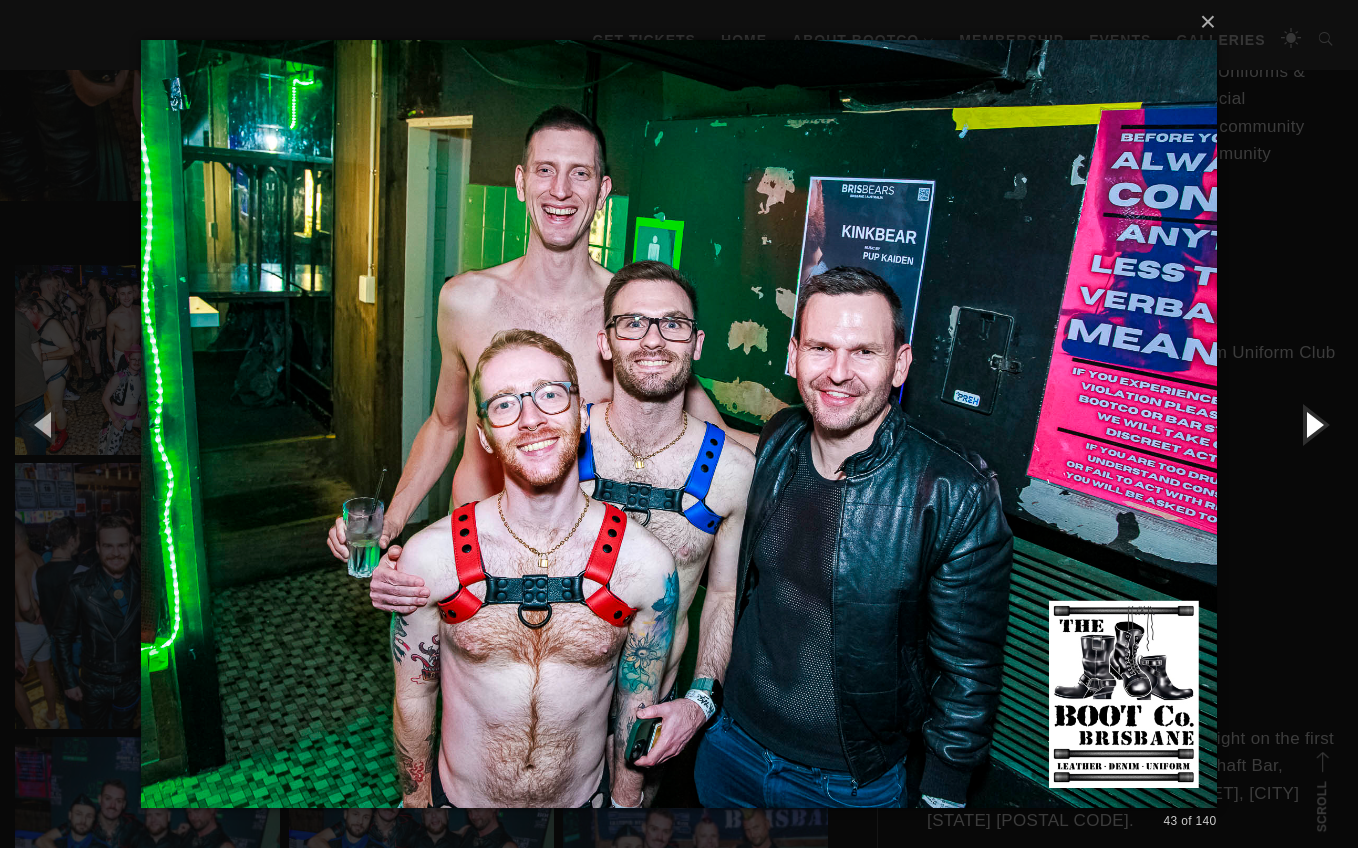 click at bounding box center [1313, 424] 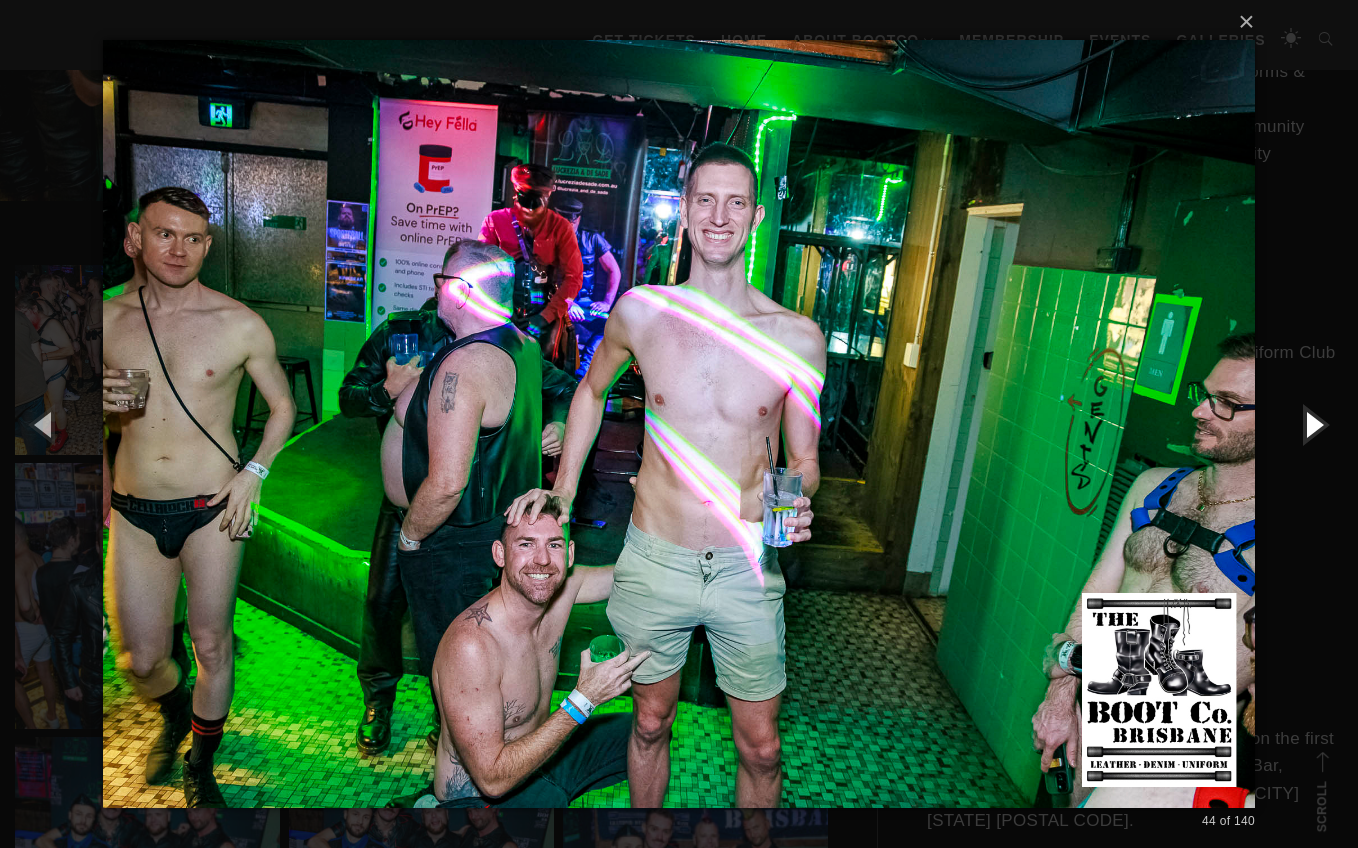 click at bounding box center (1313, 424) 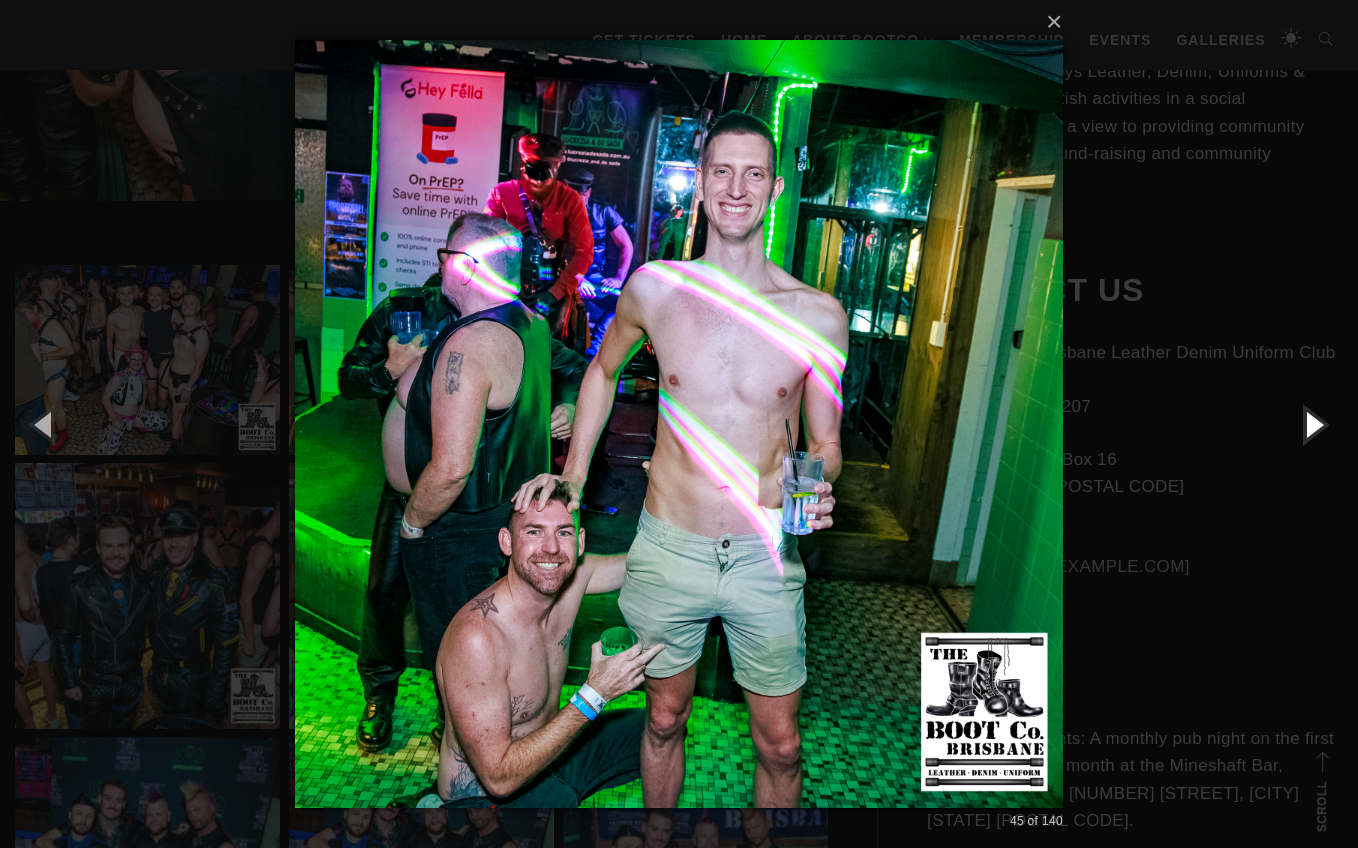 click at bounding box center [1313, 424] 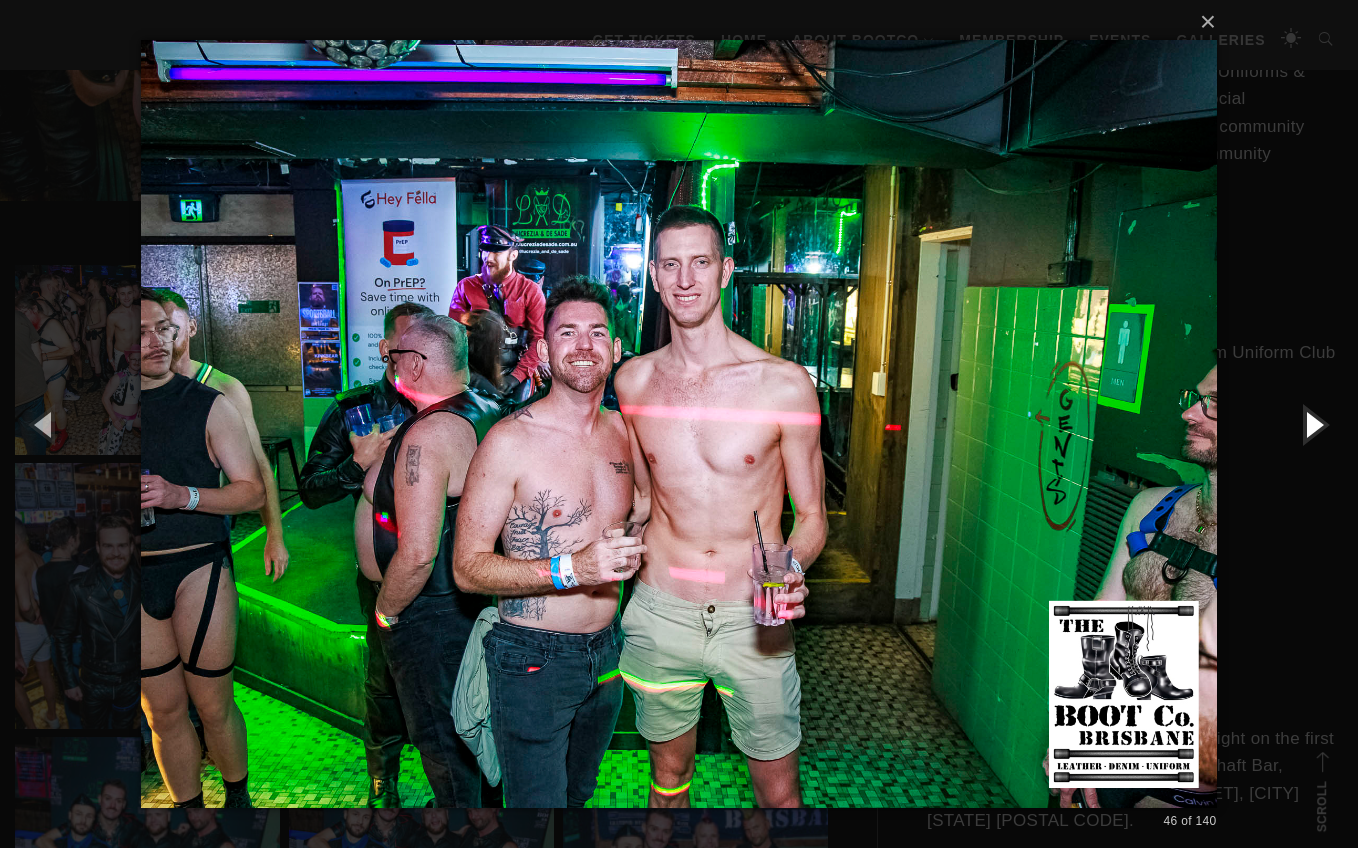 click at bounding box center [1313, 424] 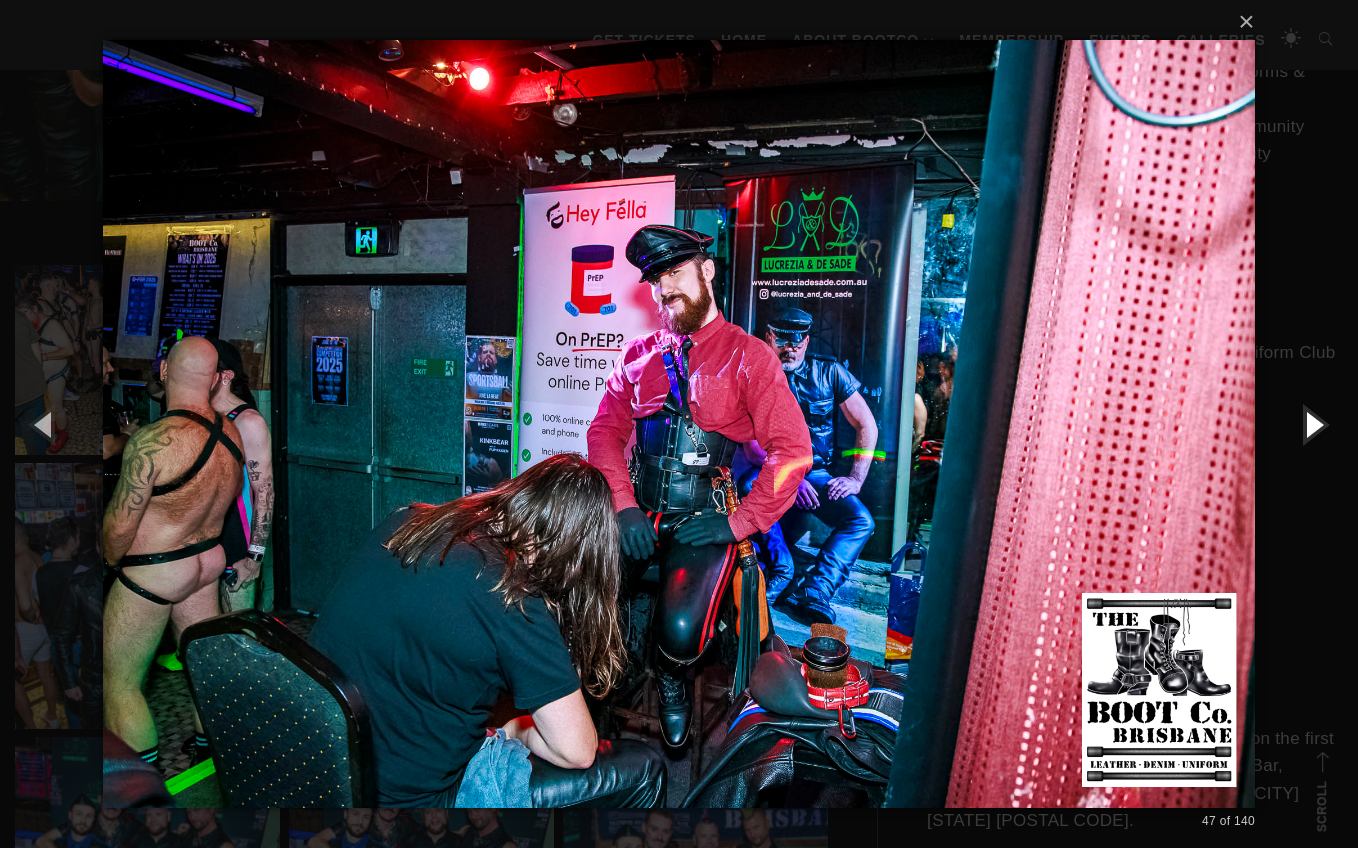 click at bounding box center (1313, 424) 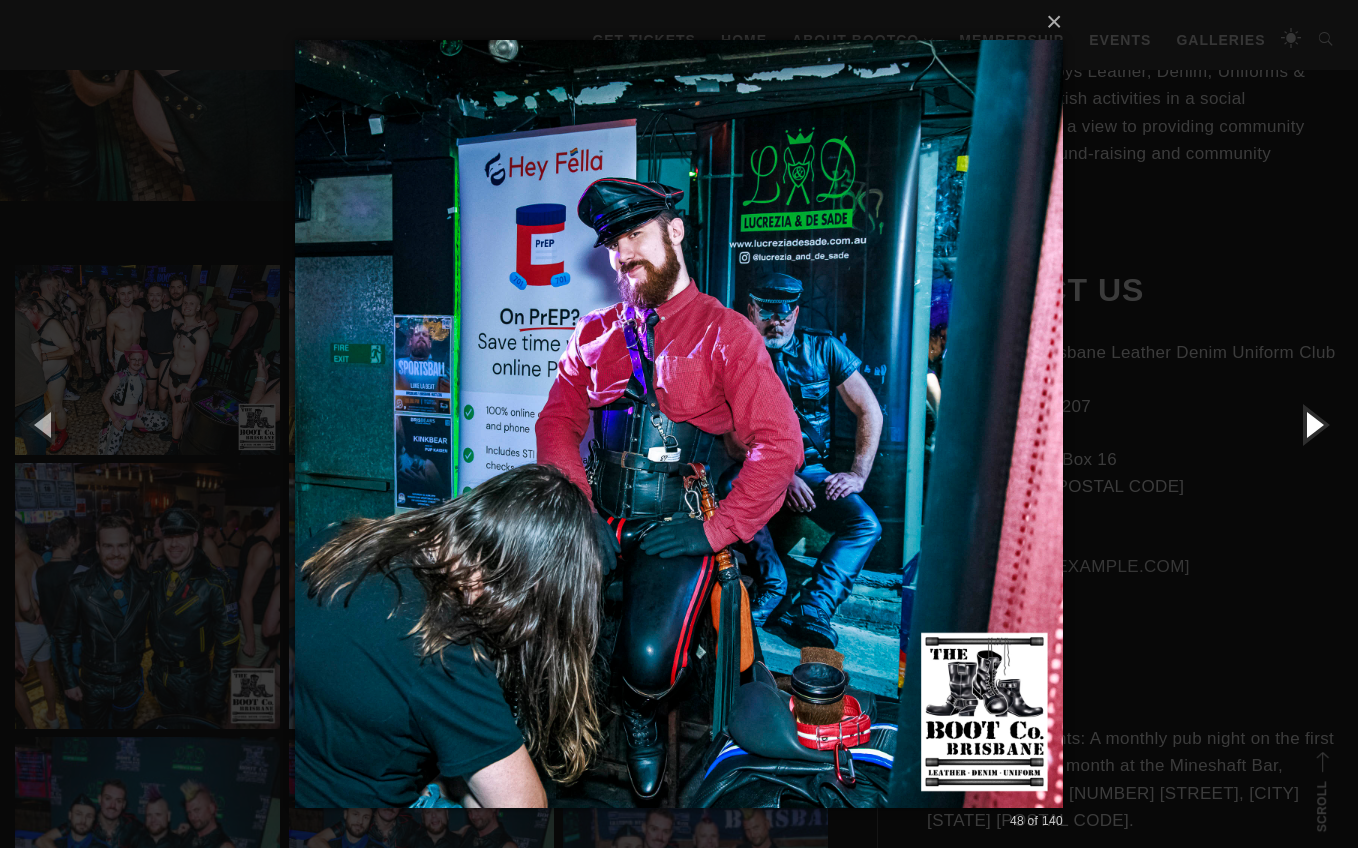 click at bounding box center [1313, 424] 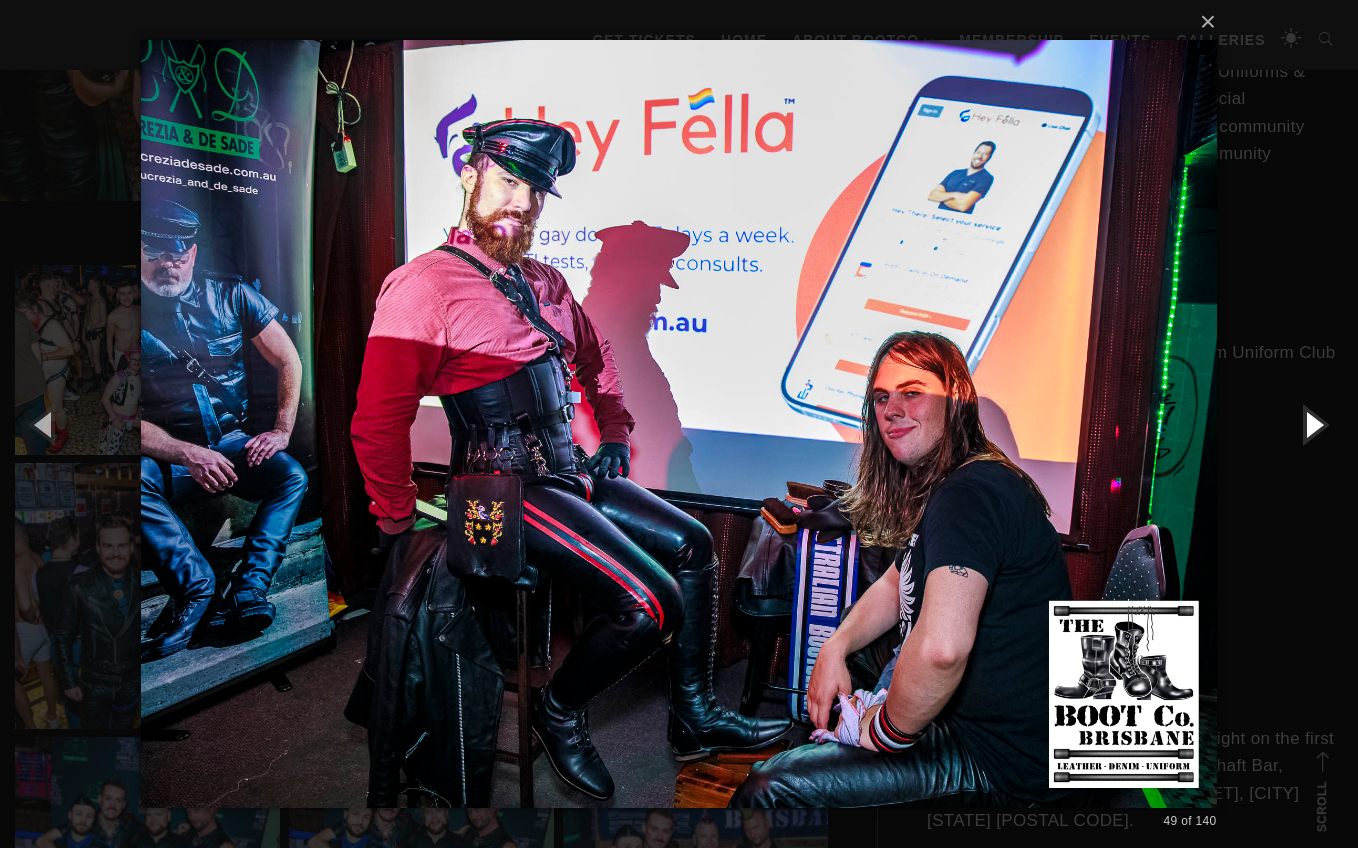 click at bounding box center [1313, 424] 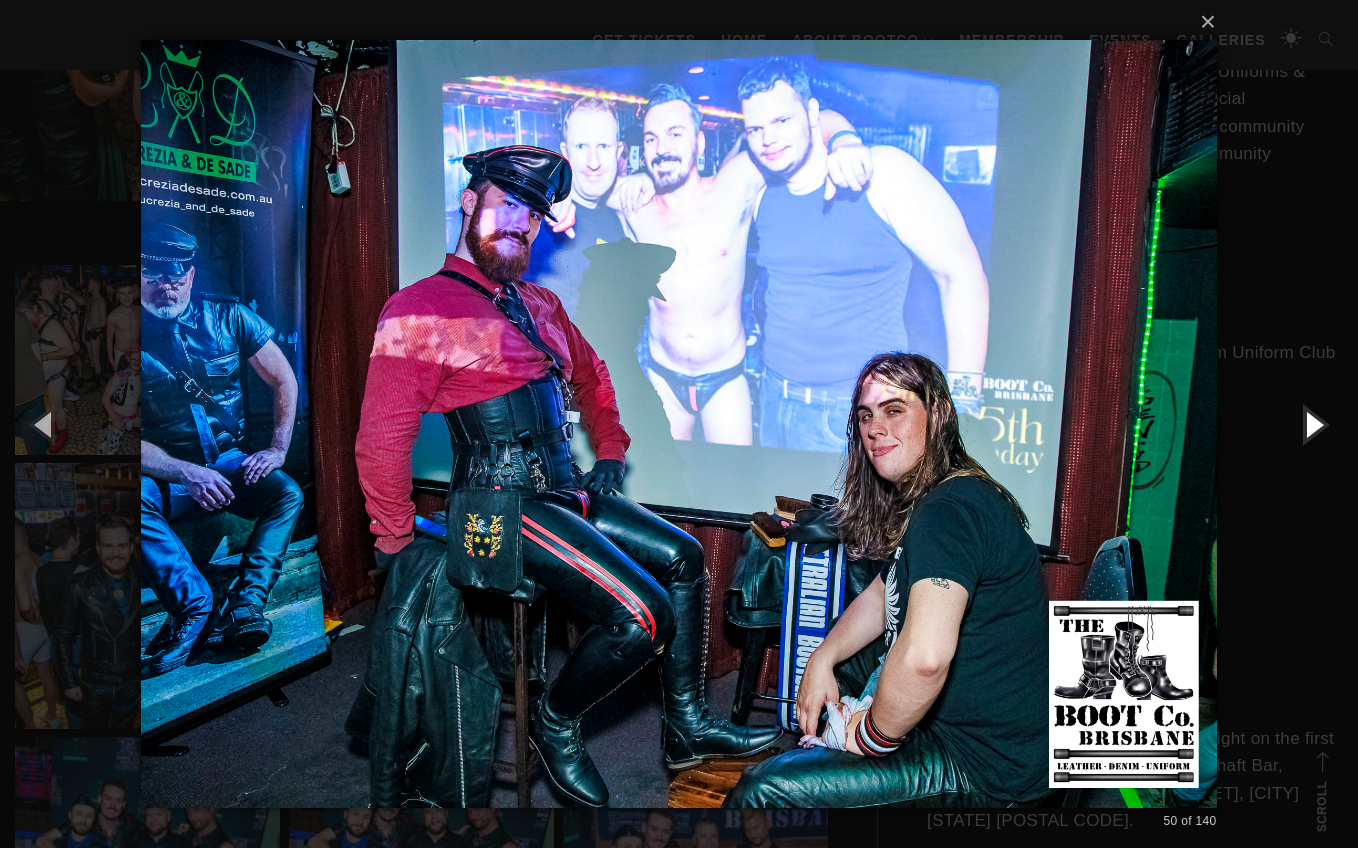 click at bounding box center (1313, 424) 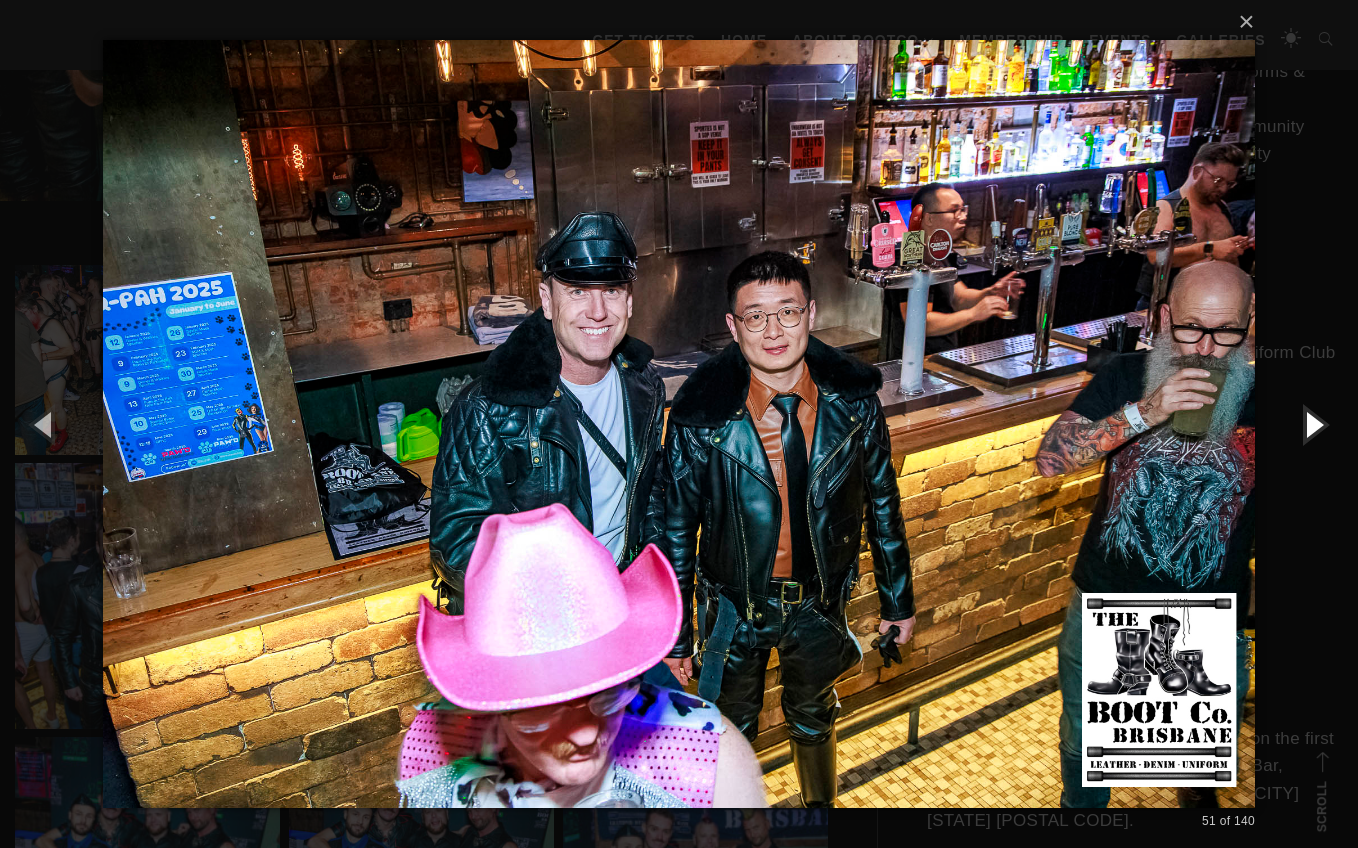 click at bounding box center [1313, 424] 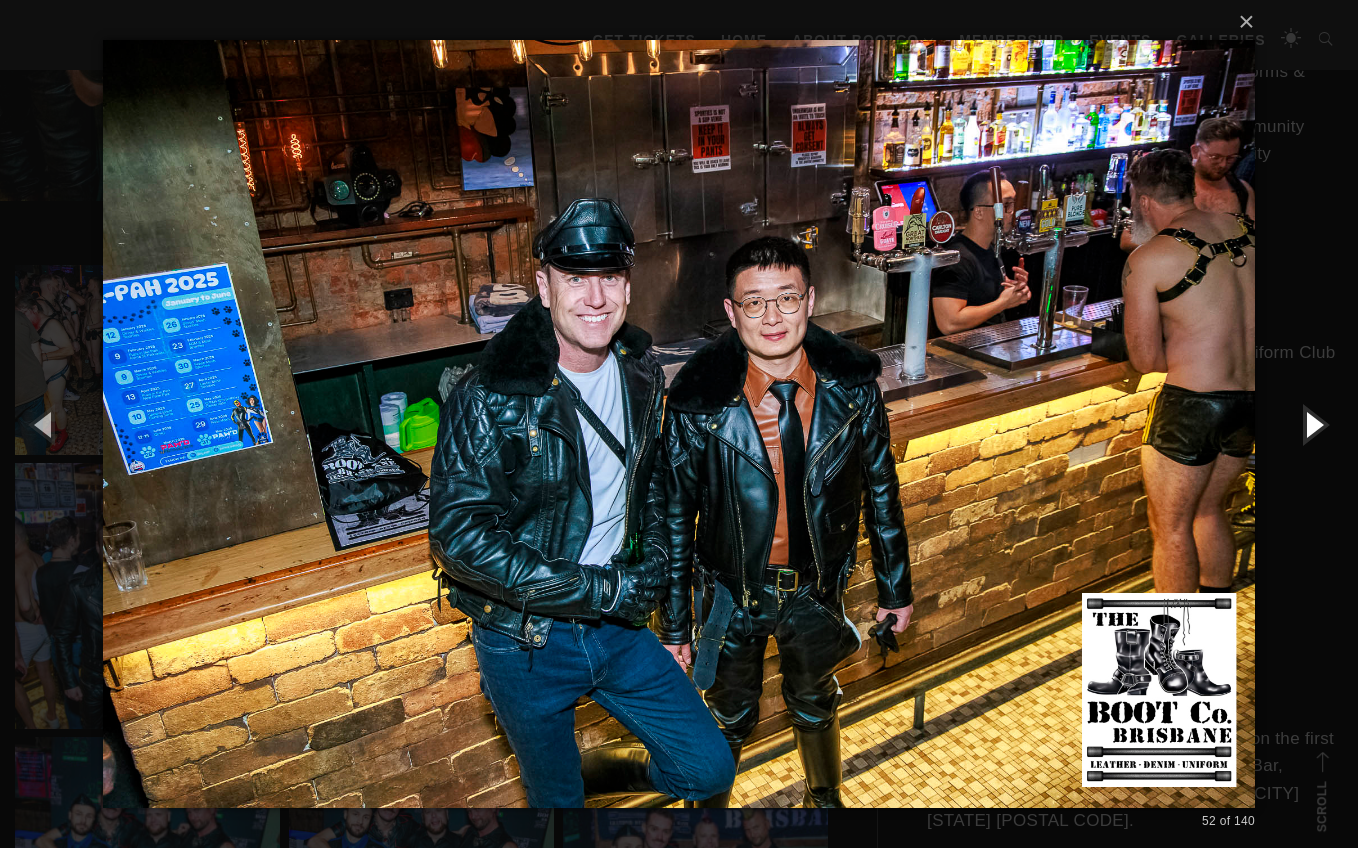 click at bounding box center [1313, 424] 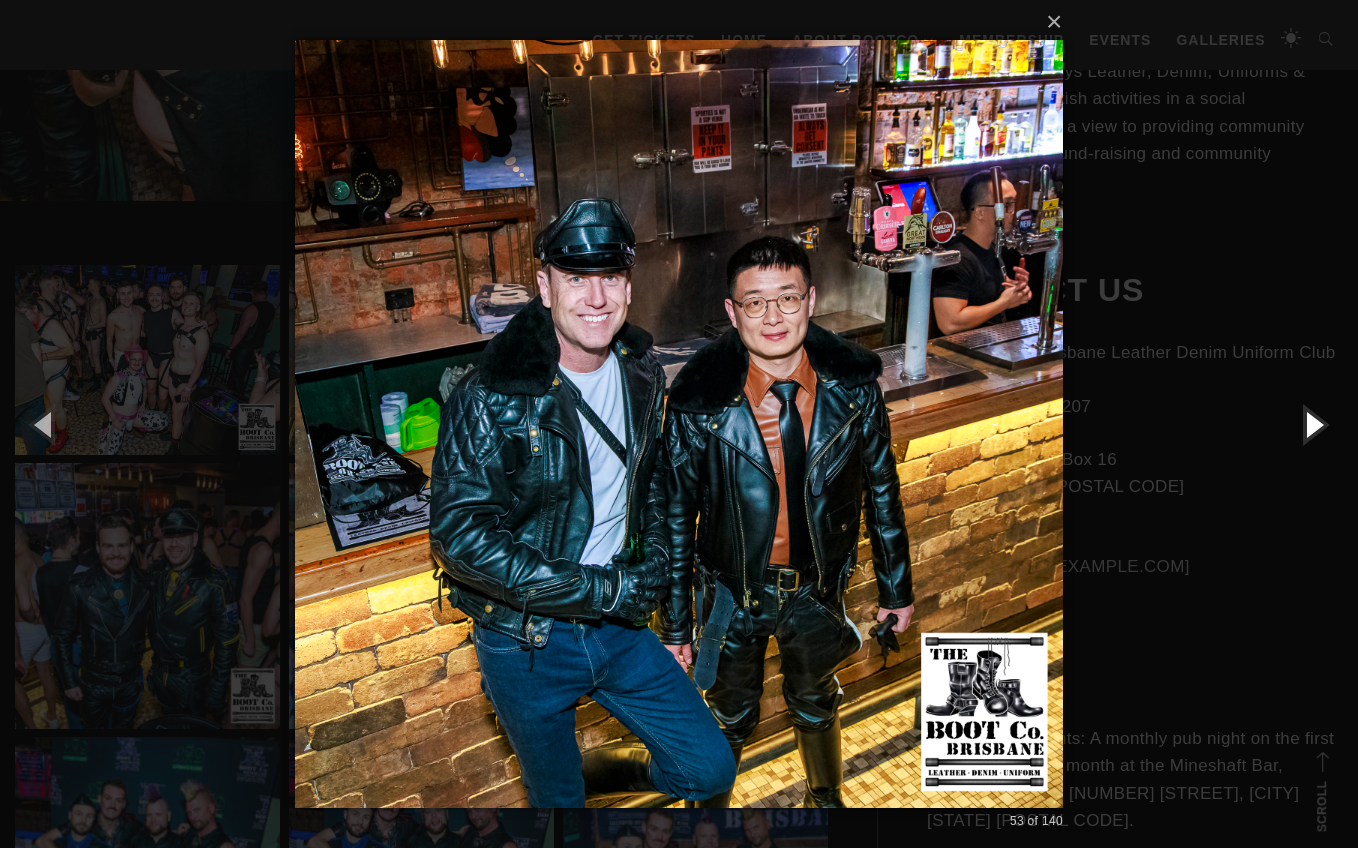 click at bounding box center (1313, 424) 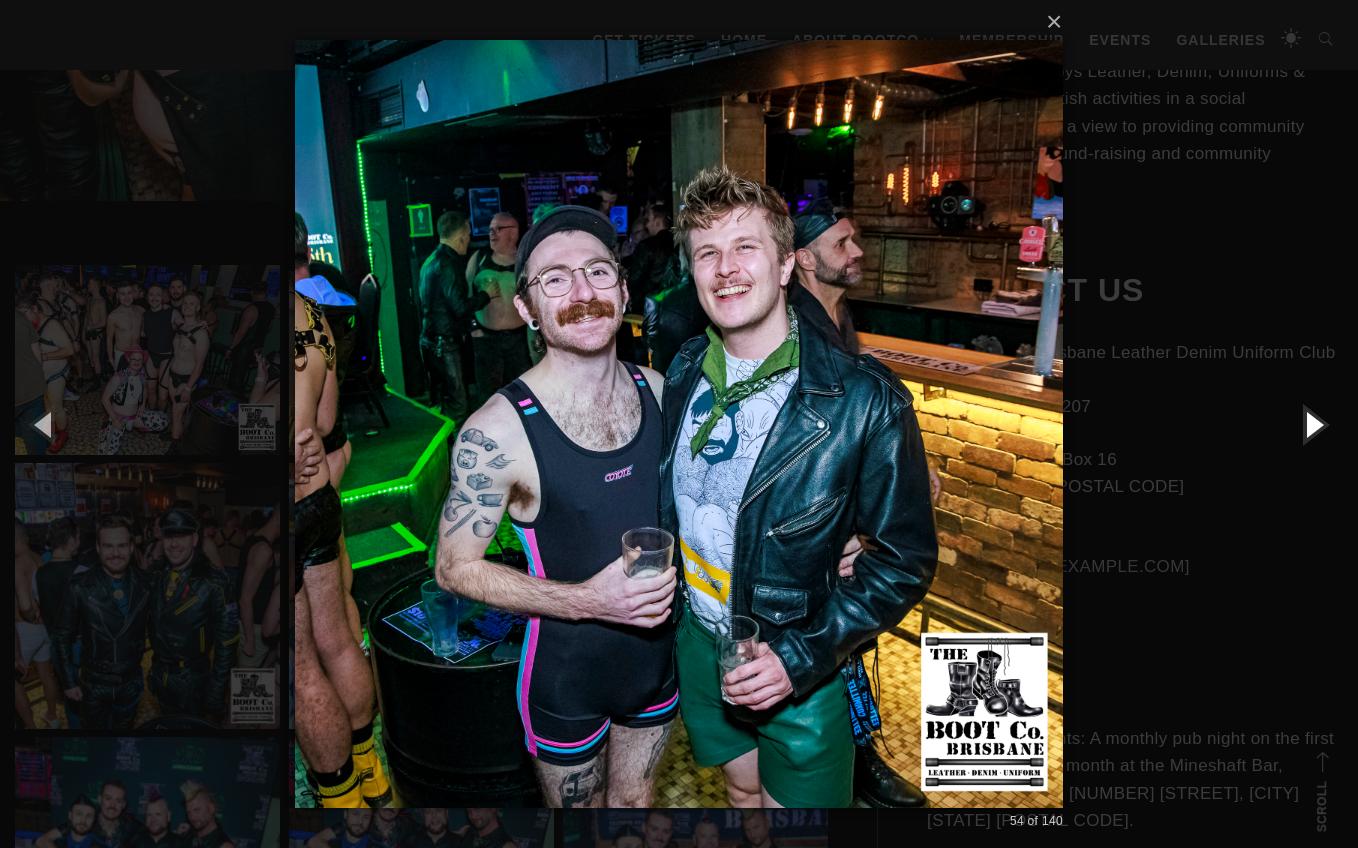 click at bounding box center (1313, 424) 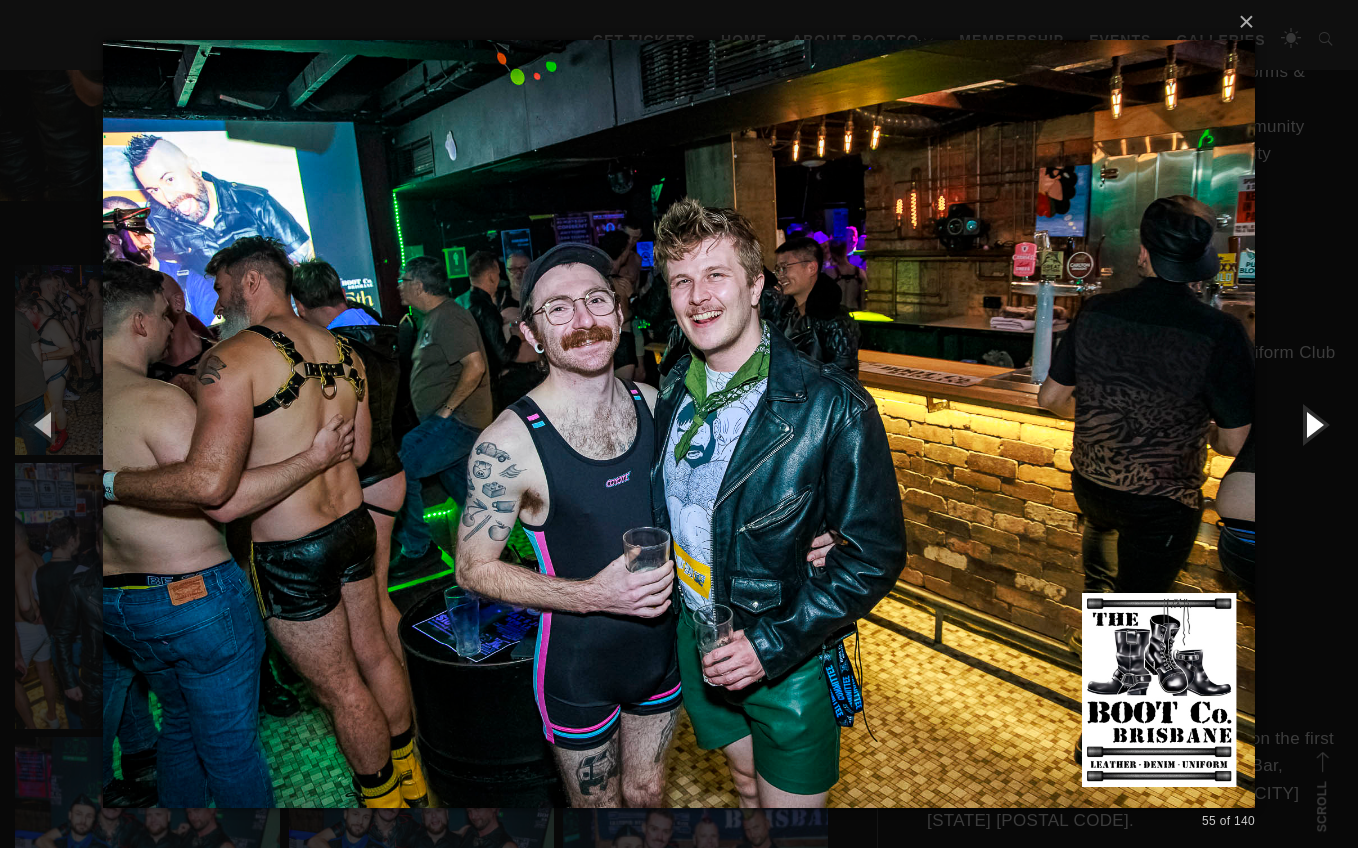 click at bounding box center (1313, 424) 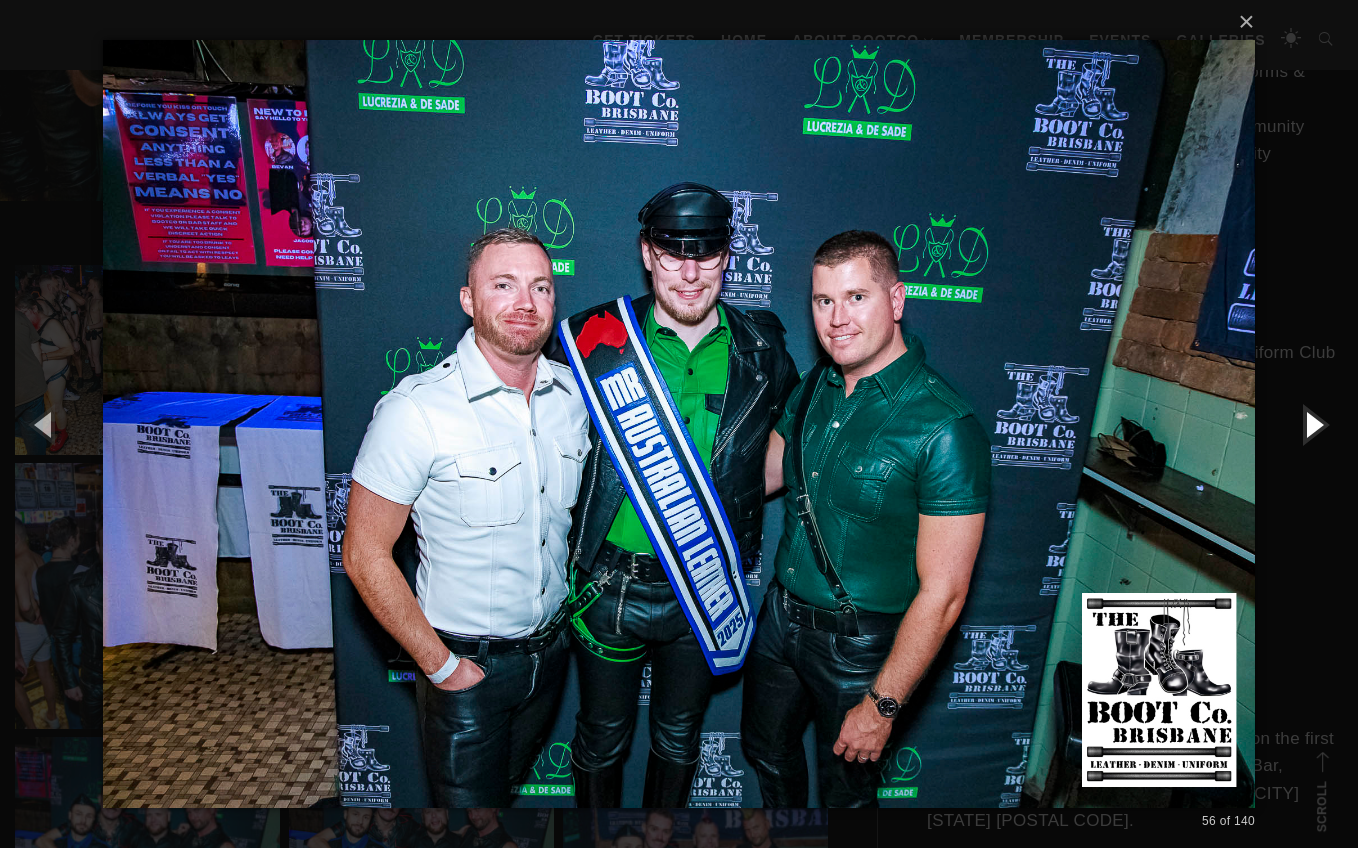 click at bounding box center [1313, 424] 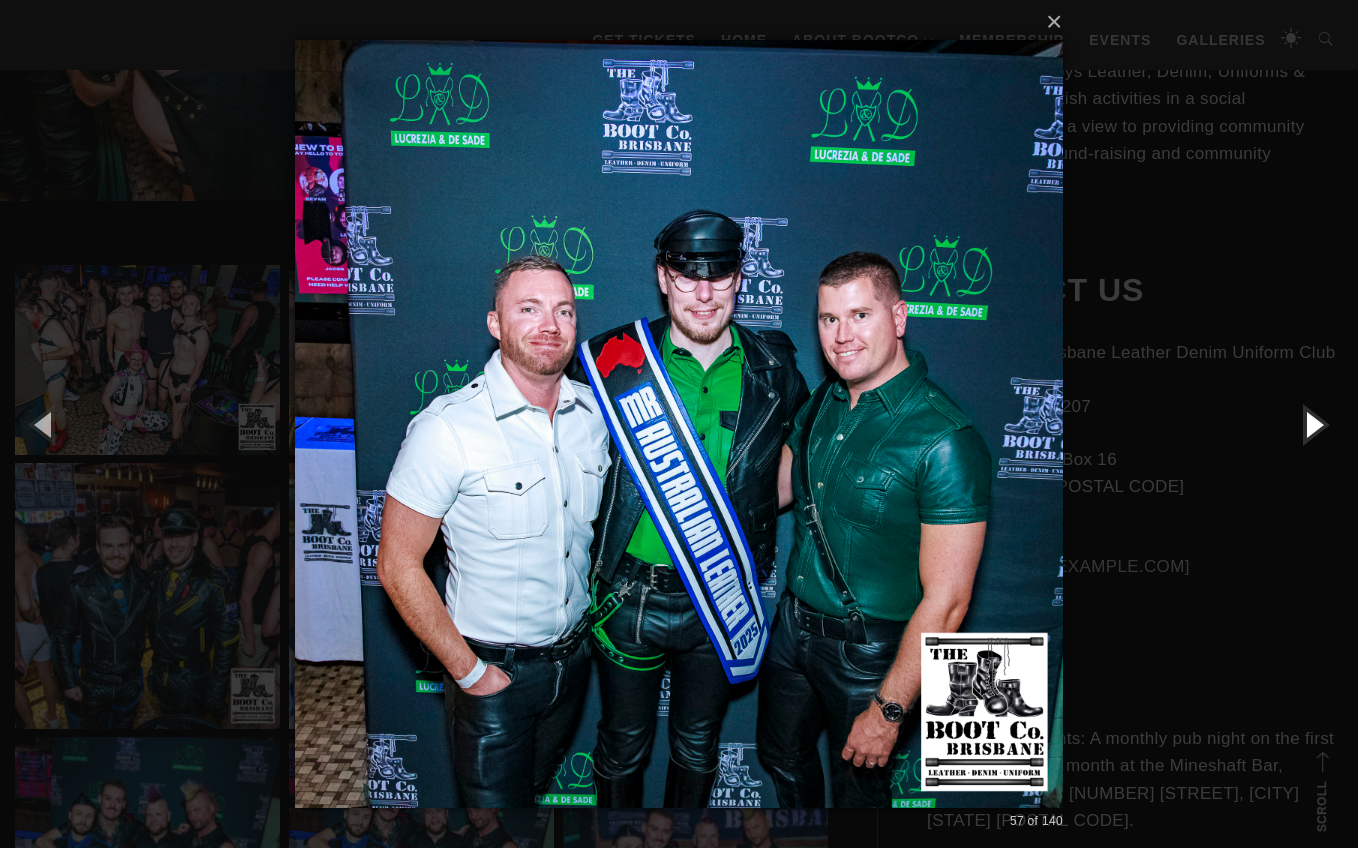 click at bounding box center [1313, 424] 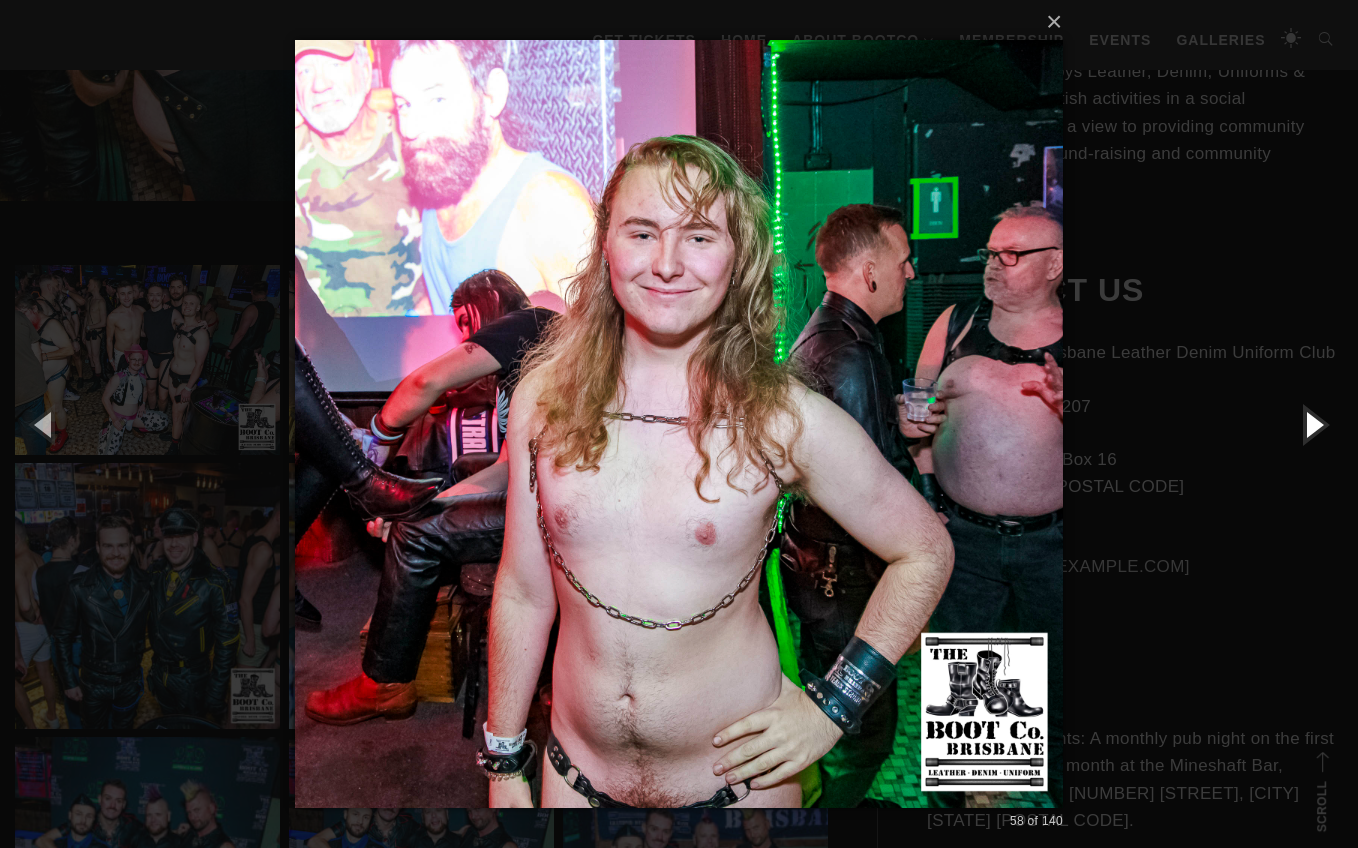 click at bounding box center (1313, 424) 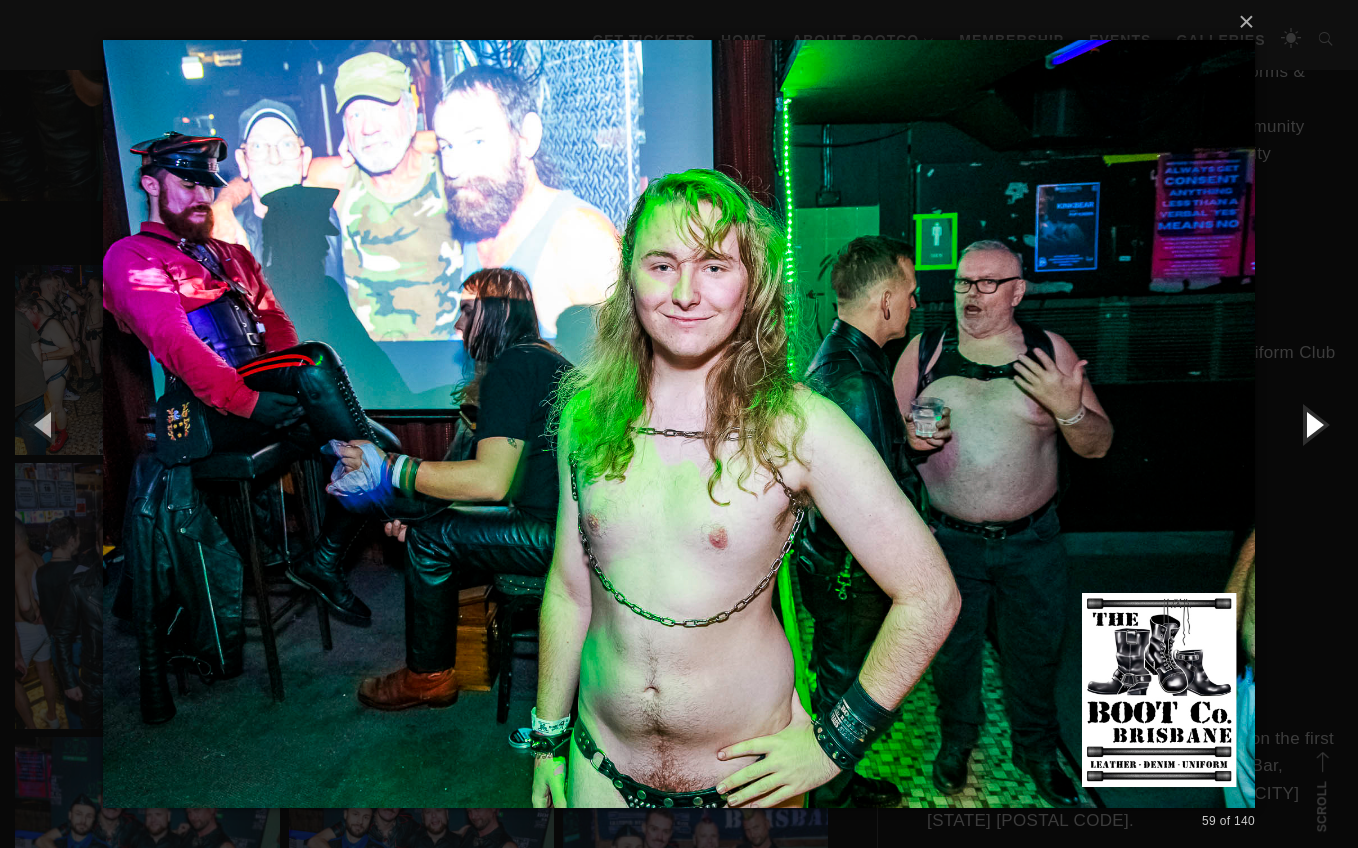 click at bounding box center (1313, 424) 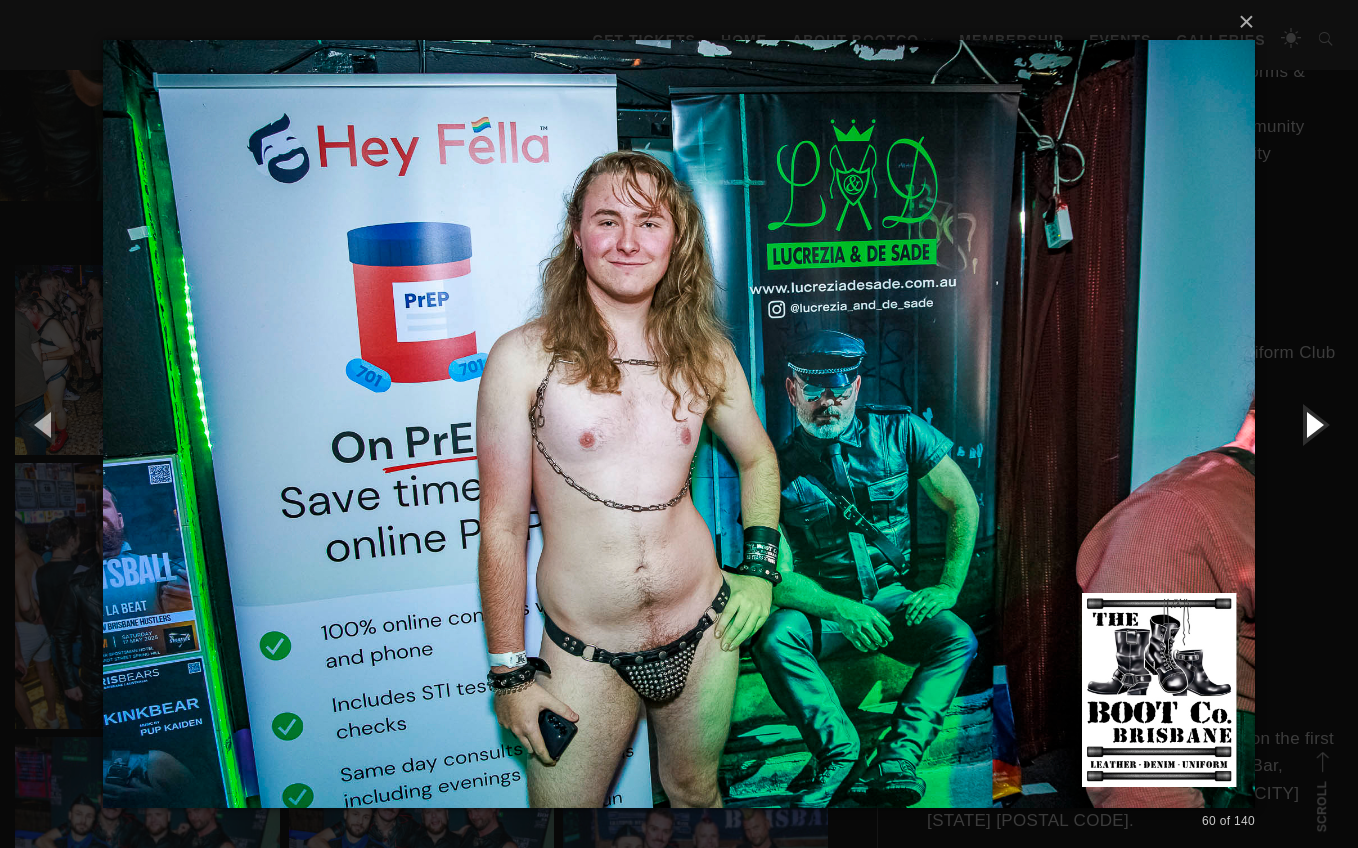 click at bounding box center (1313, 424) 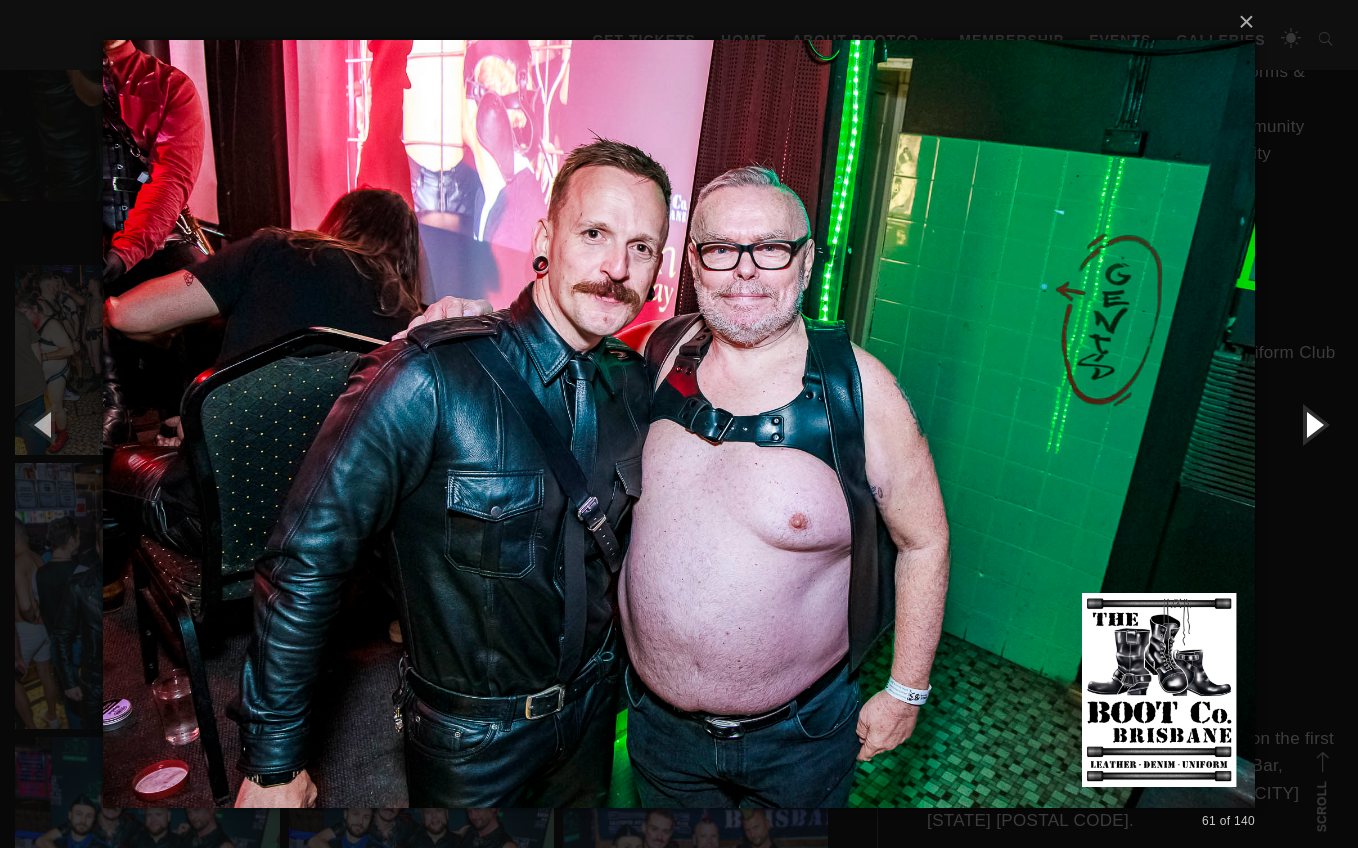 click at bounding box center [1313, 424] 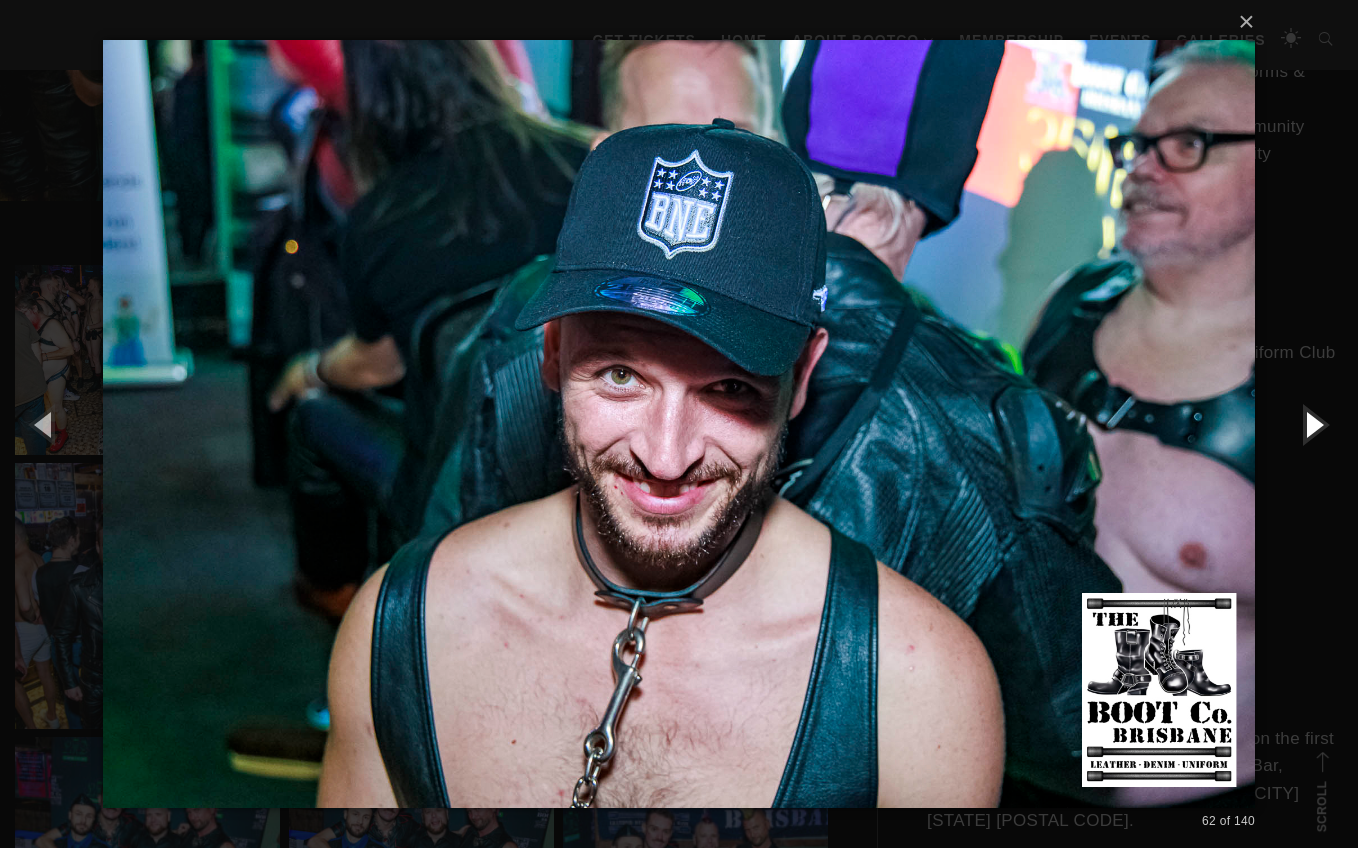 click at bounding box center (1313, 424) 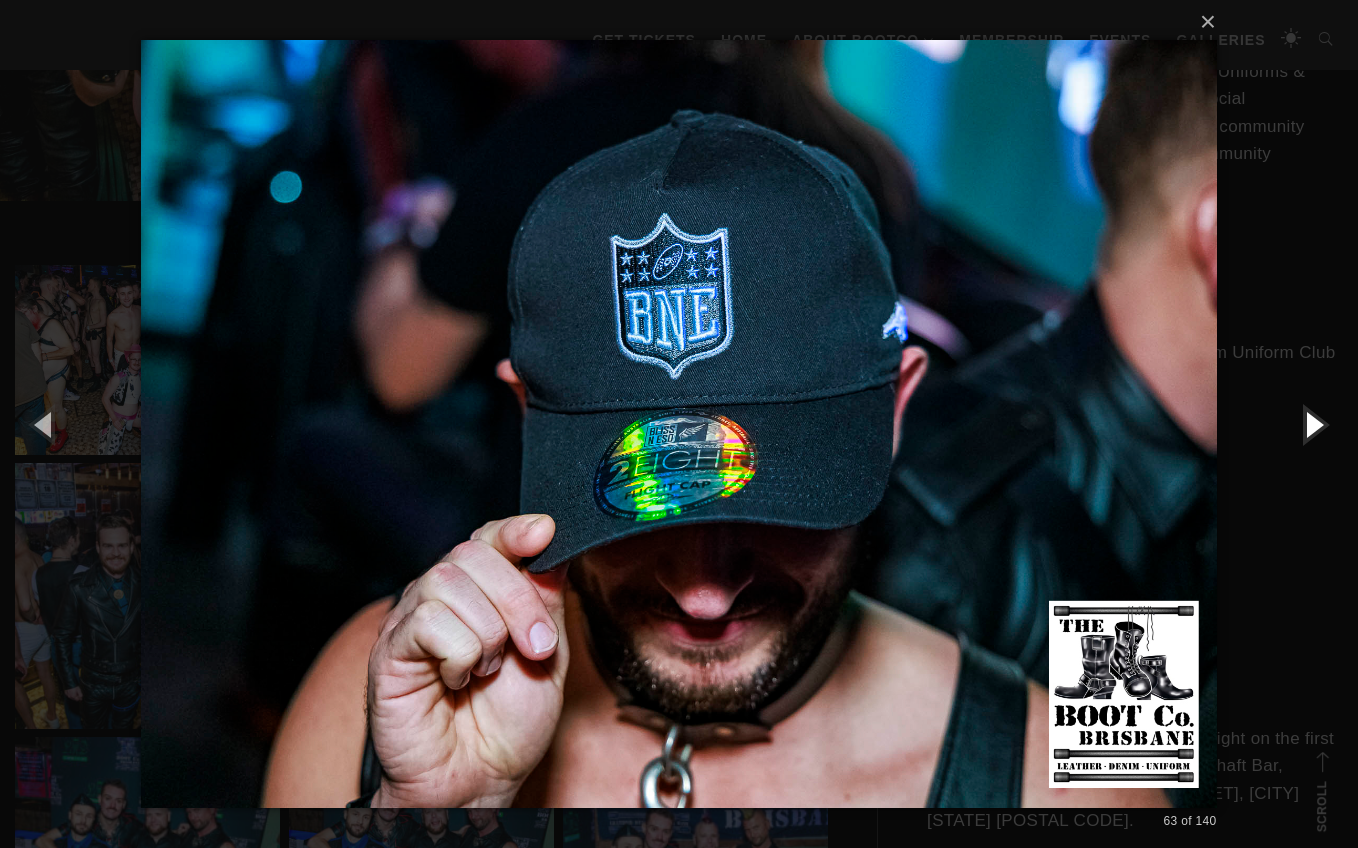 click at bounding box center [1313, 424] 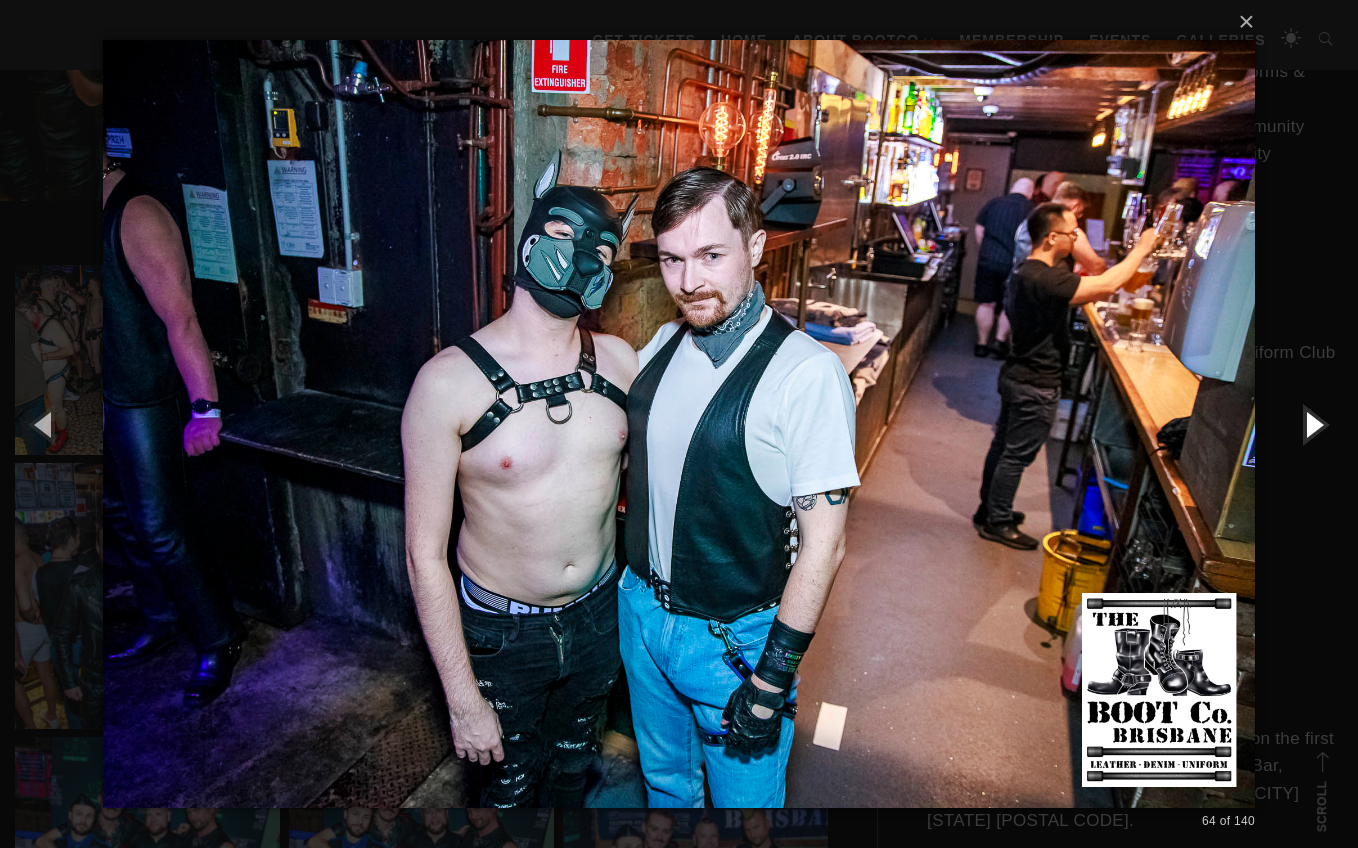 click at bounding box center (1313, 424) 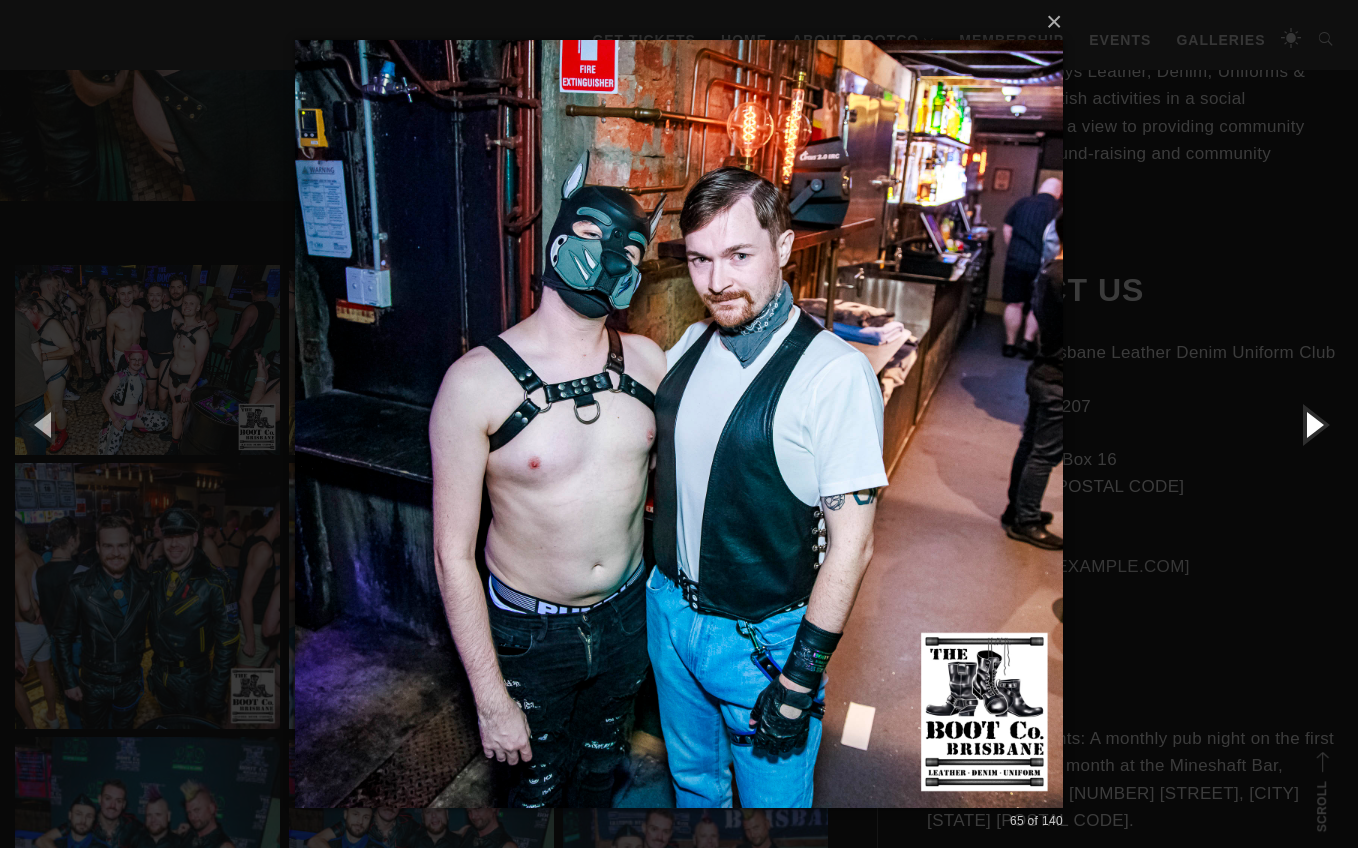 click at bounding box center (1313, 424) 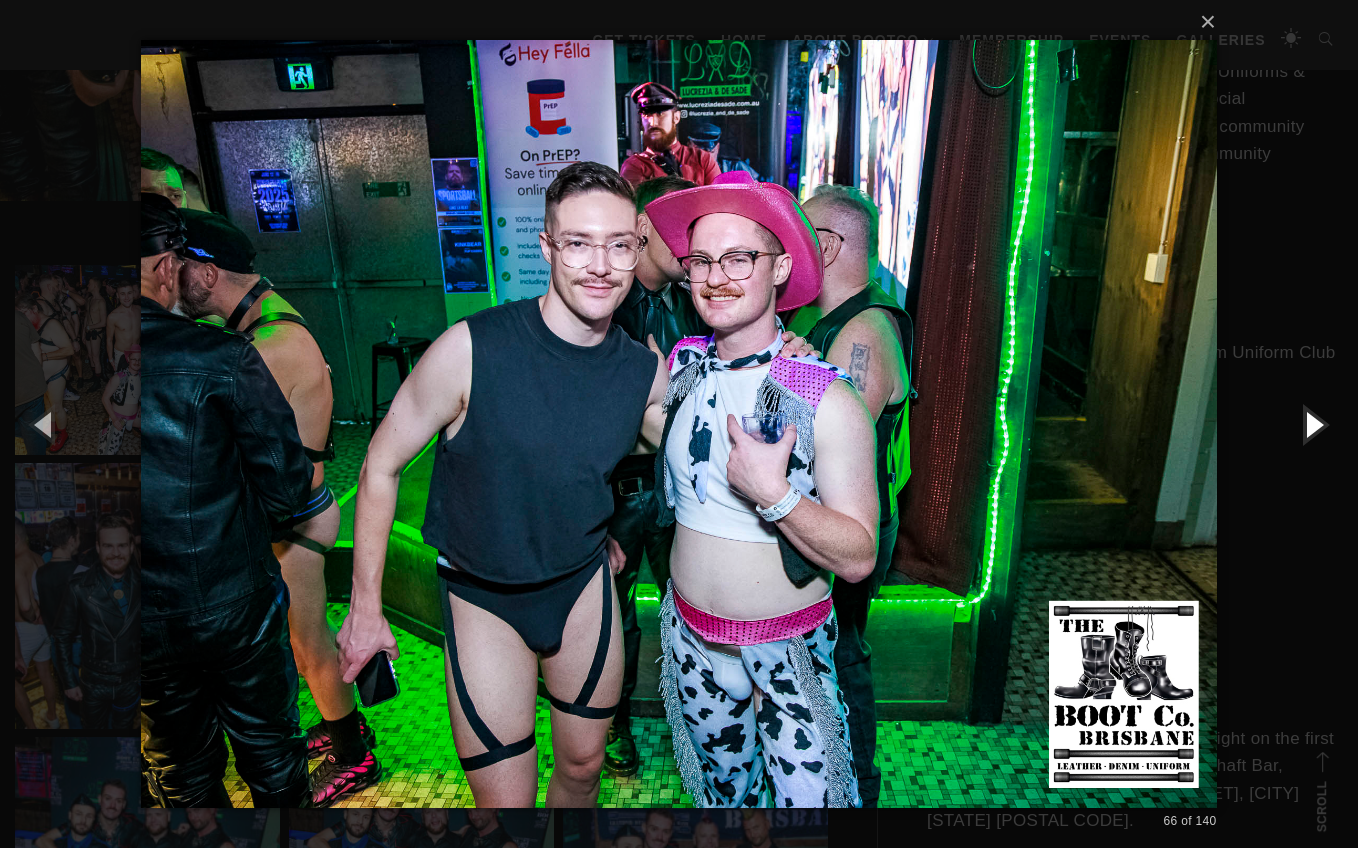 click at bounding box center (1313, 424) 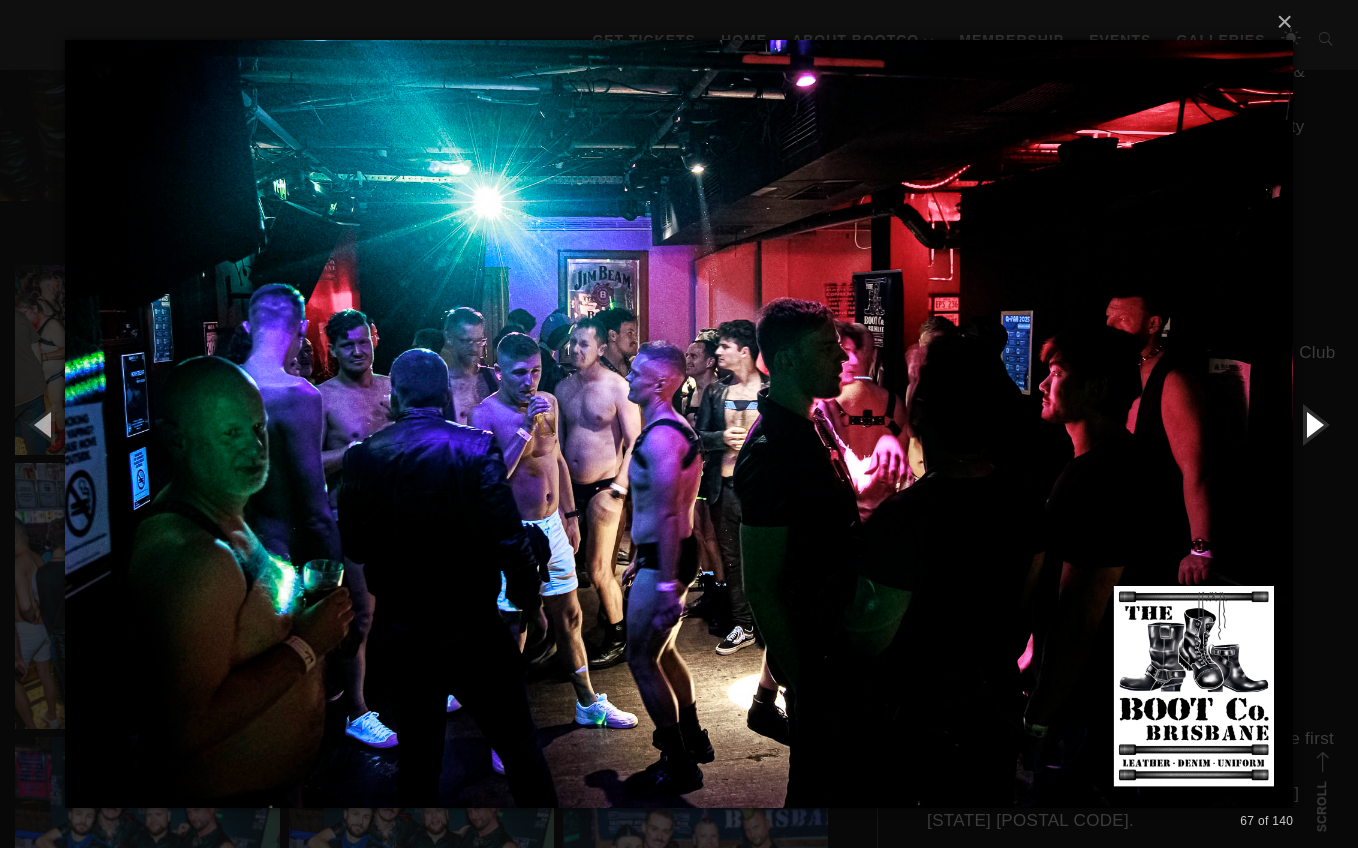 click at bounding box center [1313, 424] 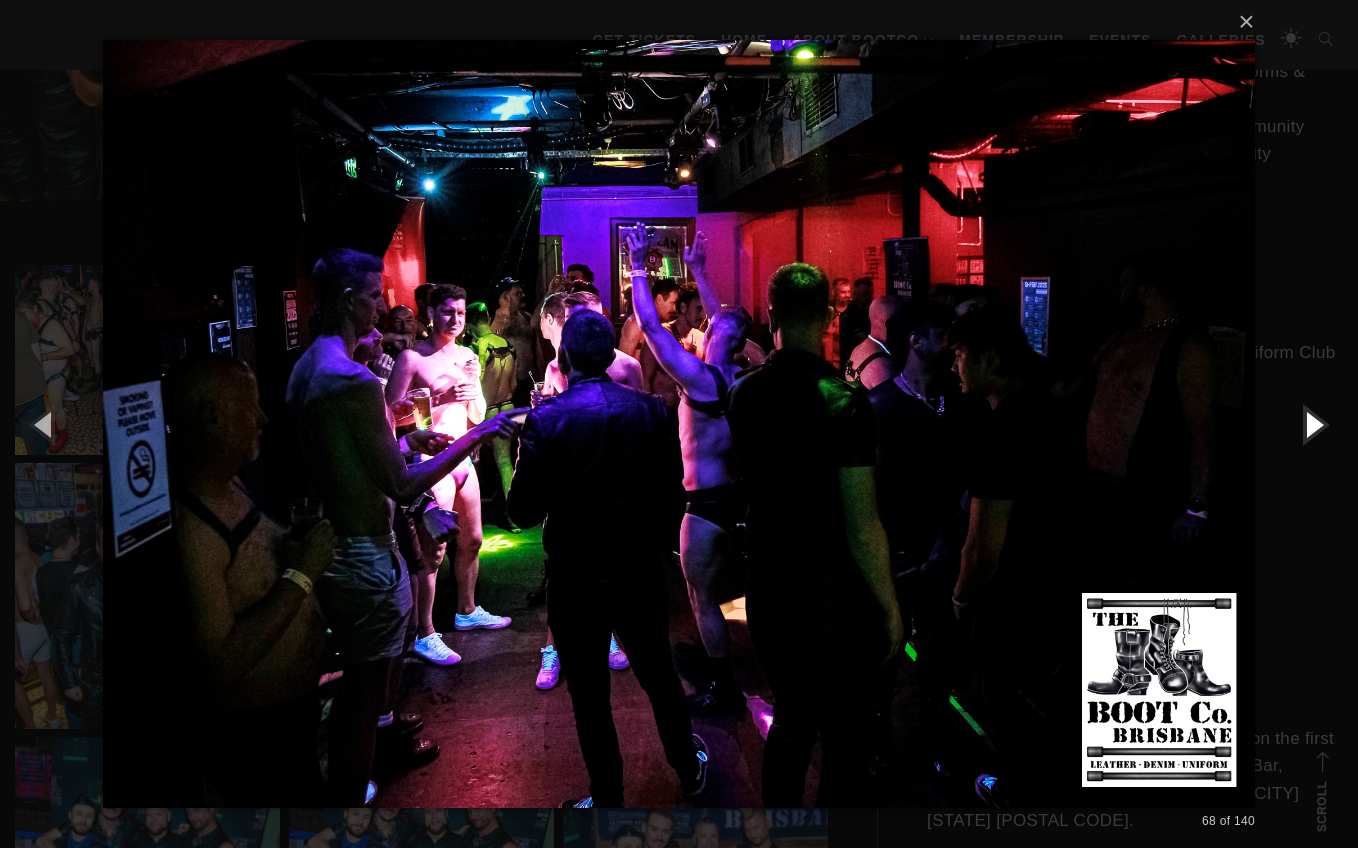 click at bounding box center (1313, 424) 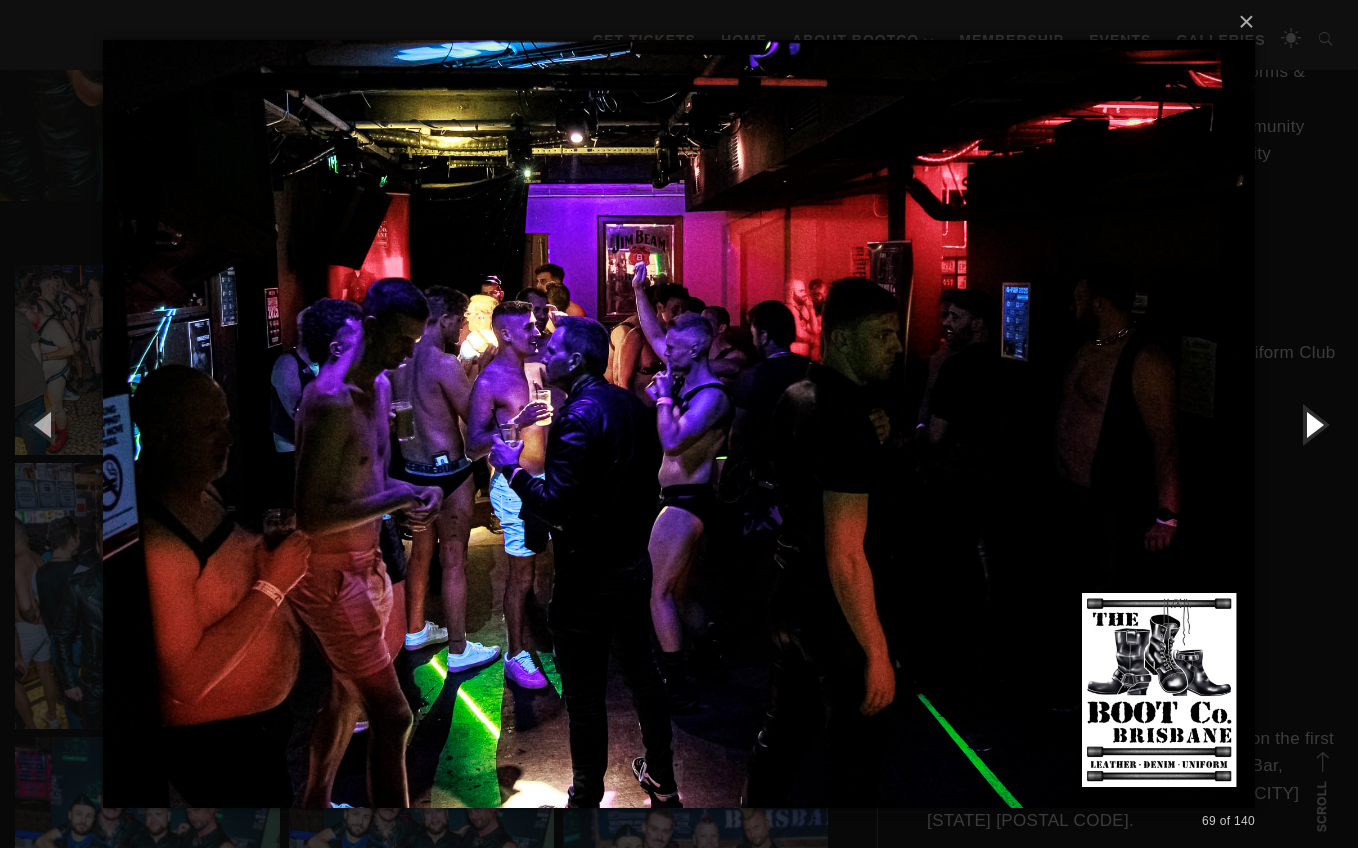 click at bounding box center (1313, 424) 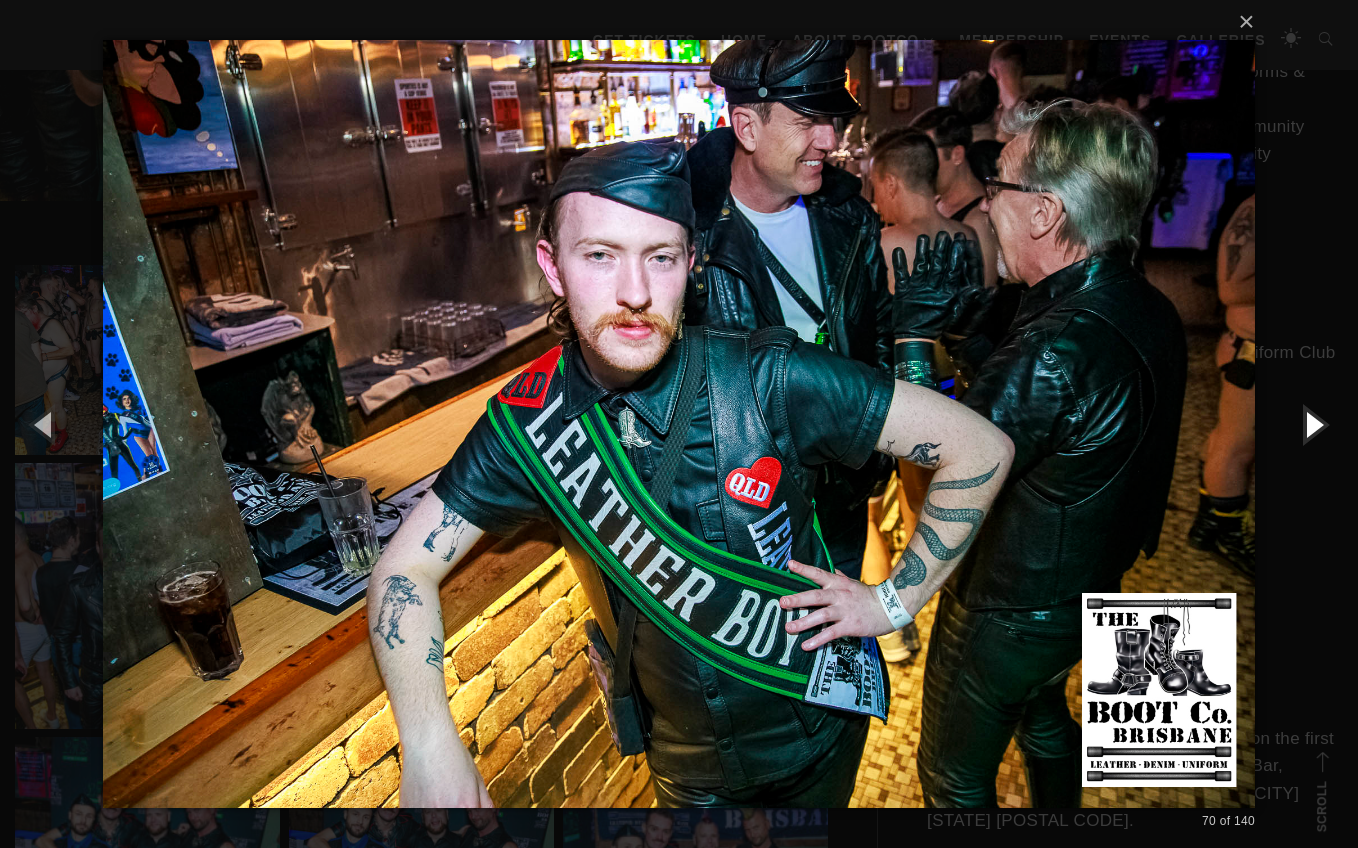 click at bounding box center [1313, 424] 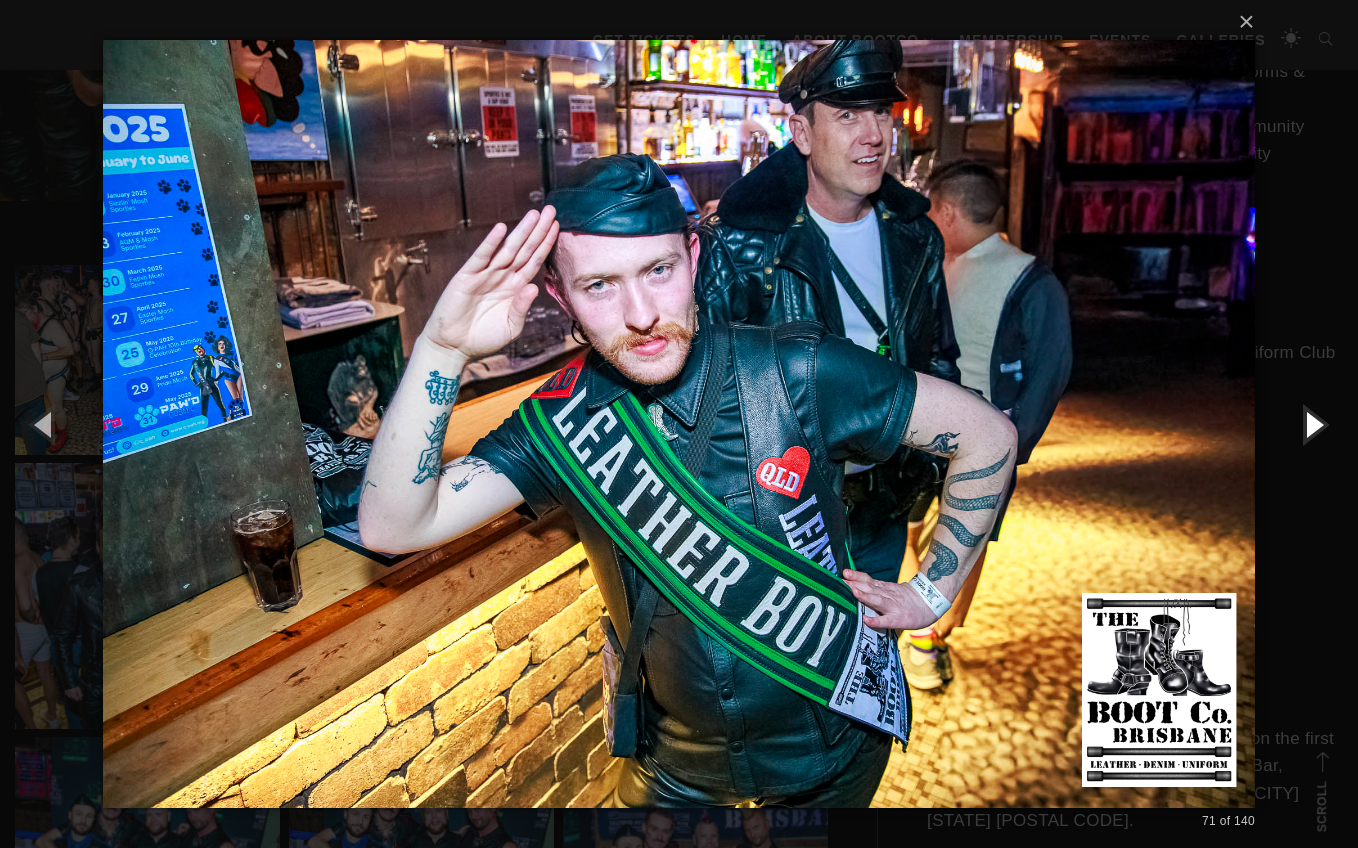 click at bounding box center [1313, 424] 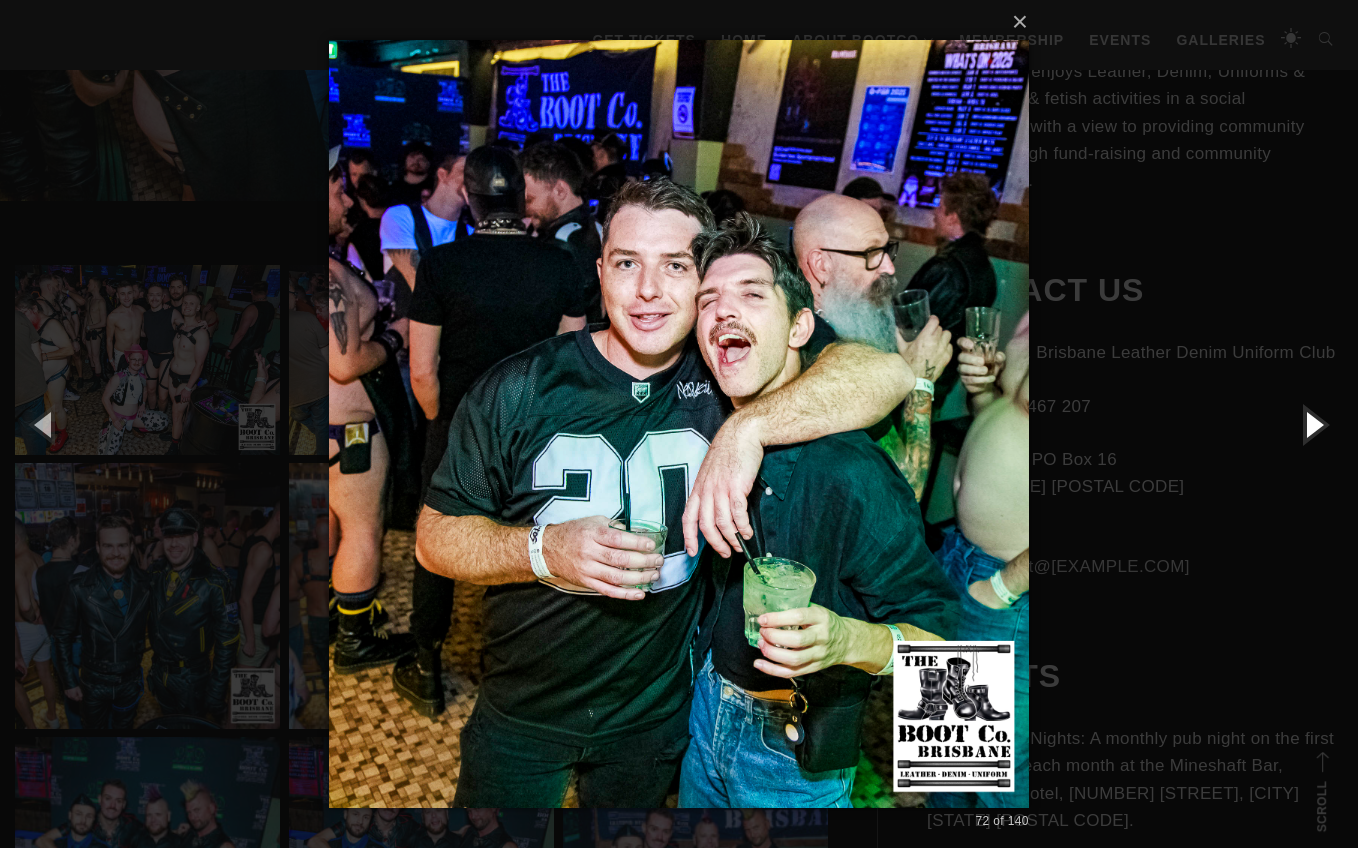 click at bounding box center [1313, 424] 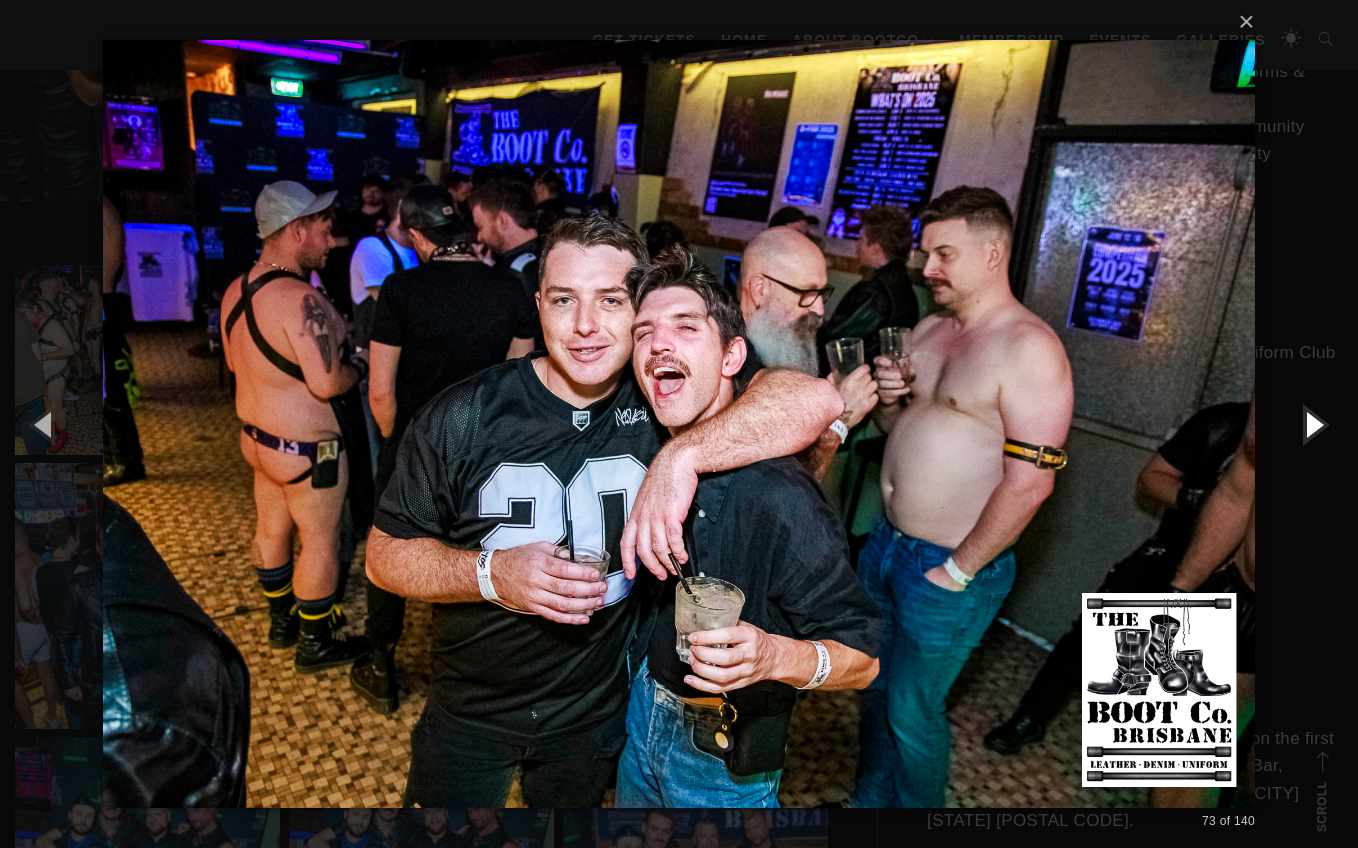 click at bounding box center [1313, 424] 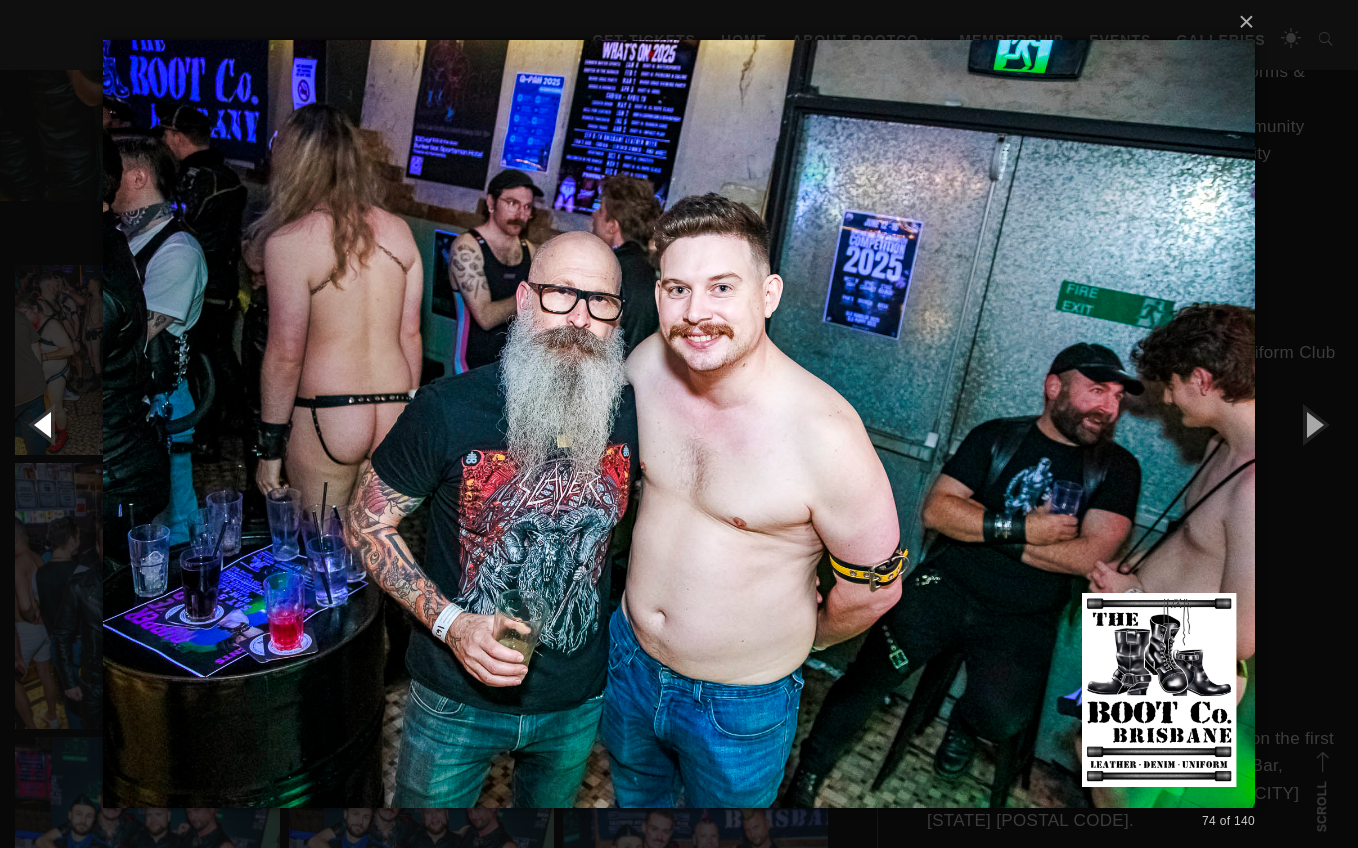 click at bounding box center [45, 424] 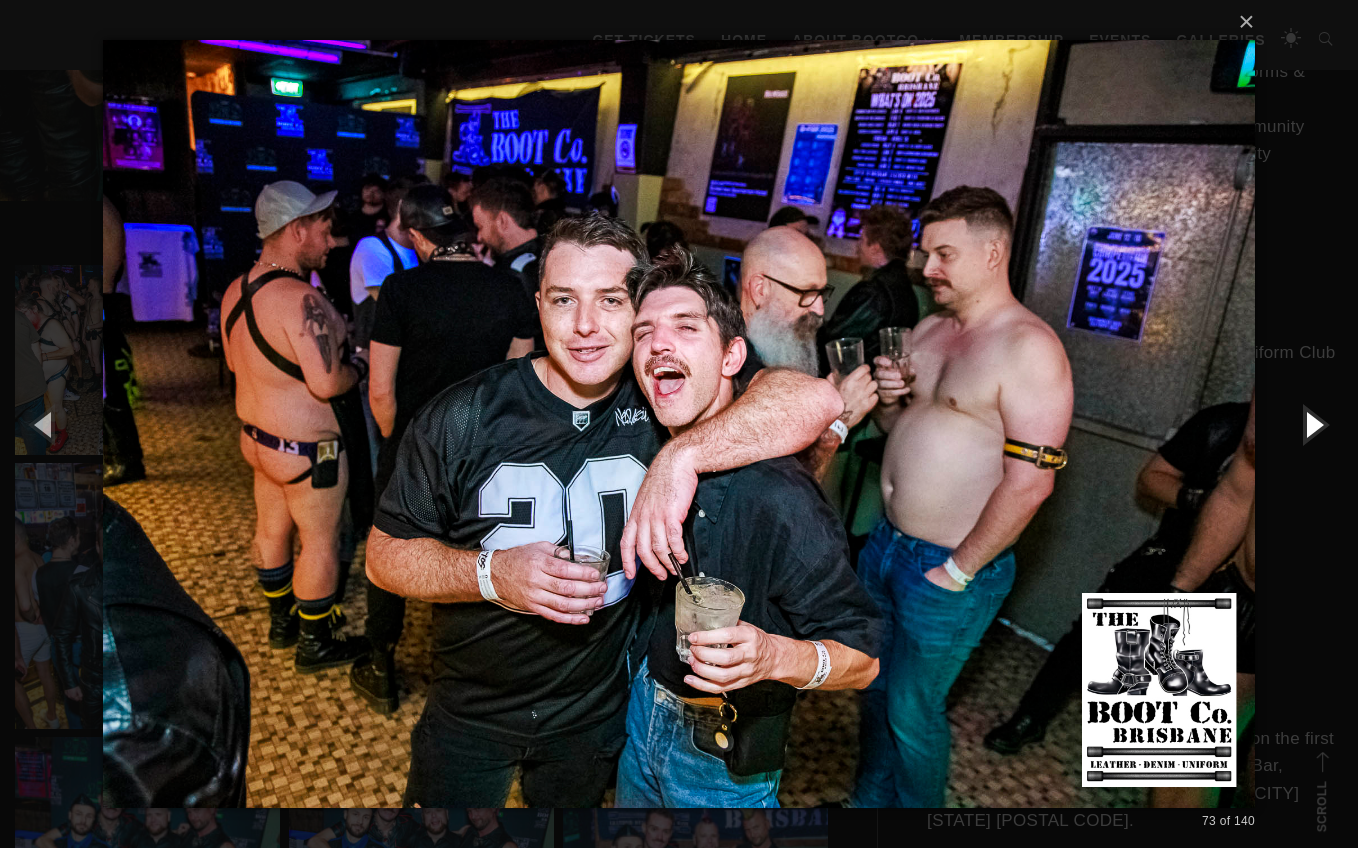 click at bounding box center [1313, 424] 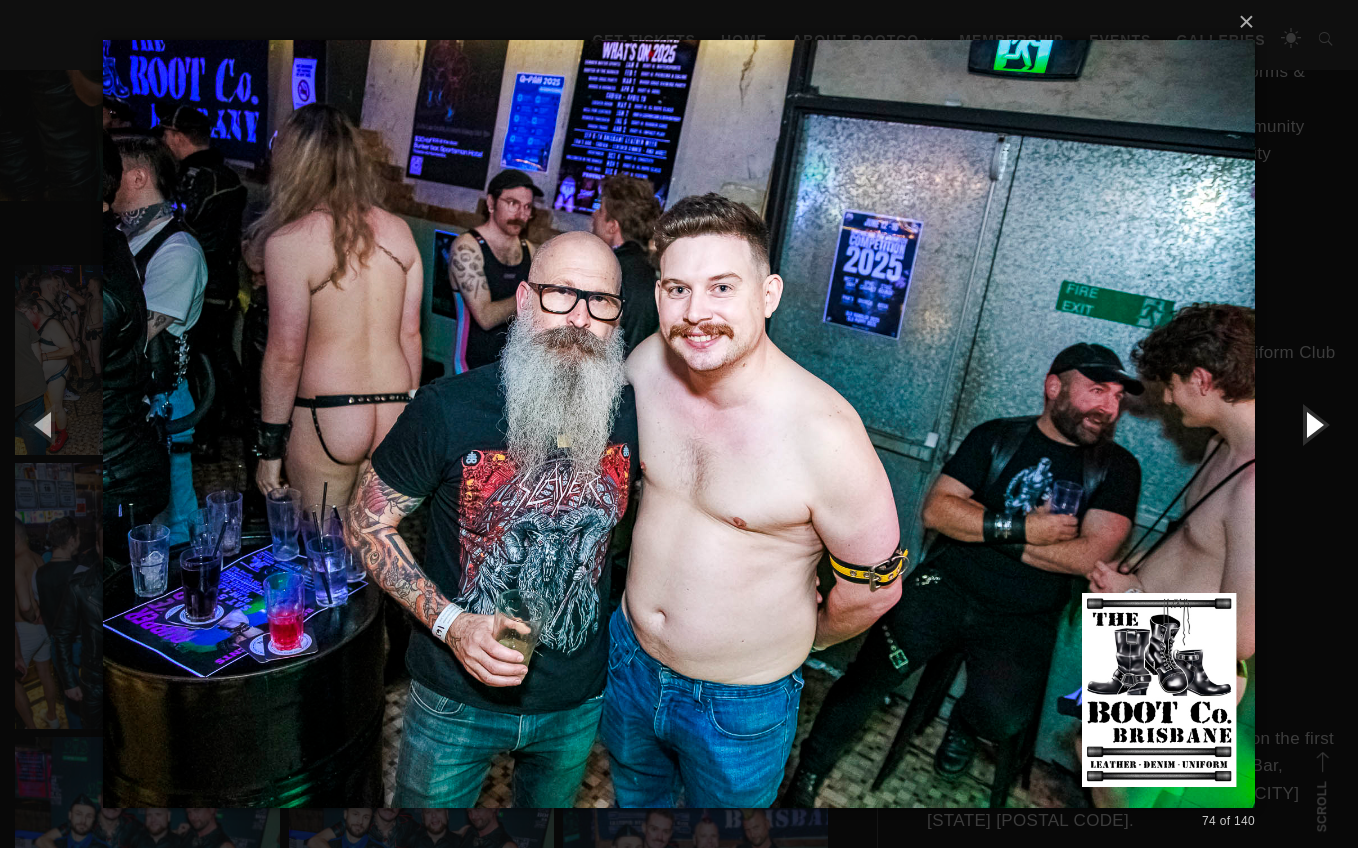 click at bounding box center (1313, 424) 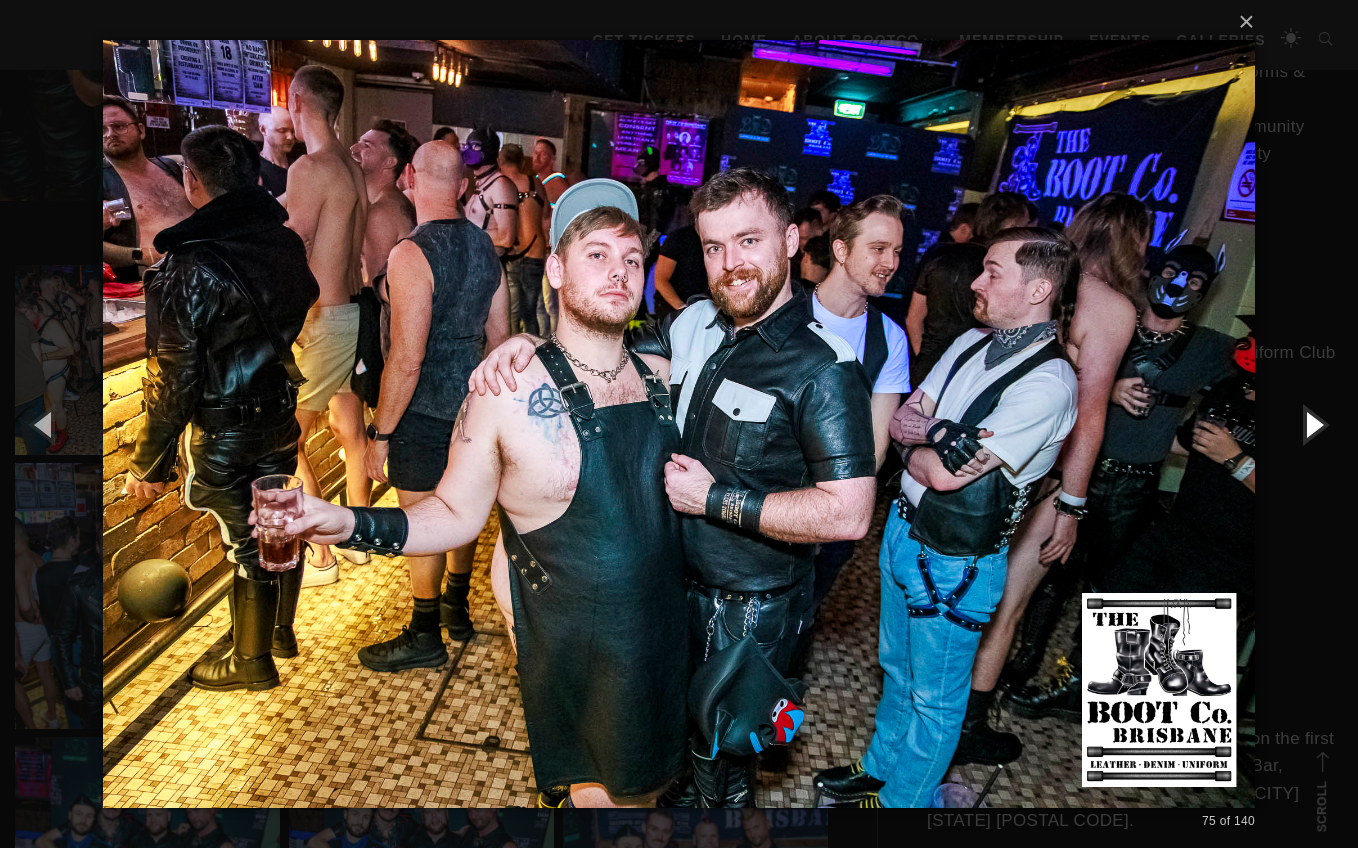 click at bounding box center [1313, 424] 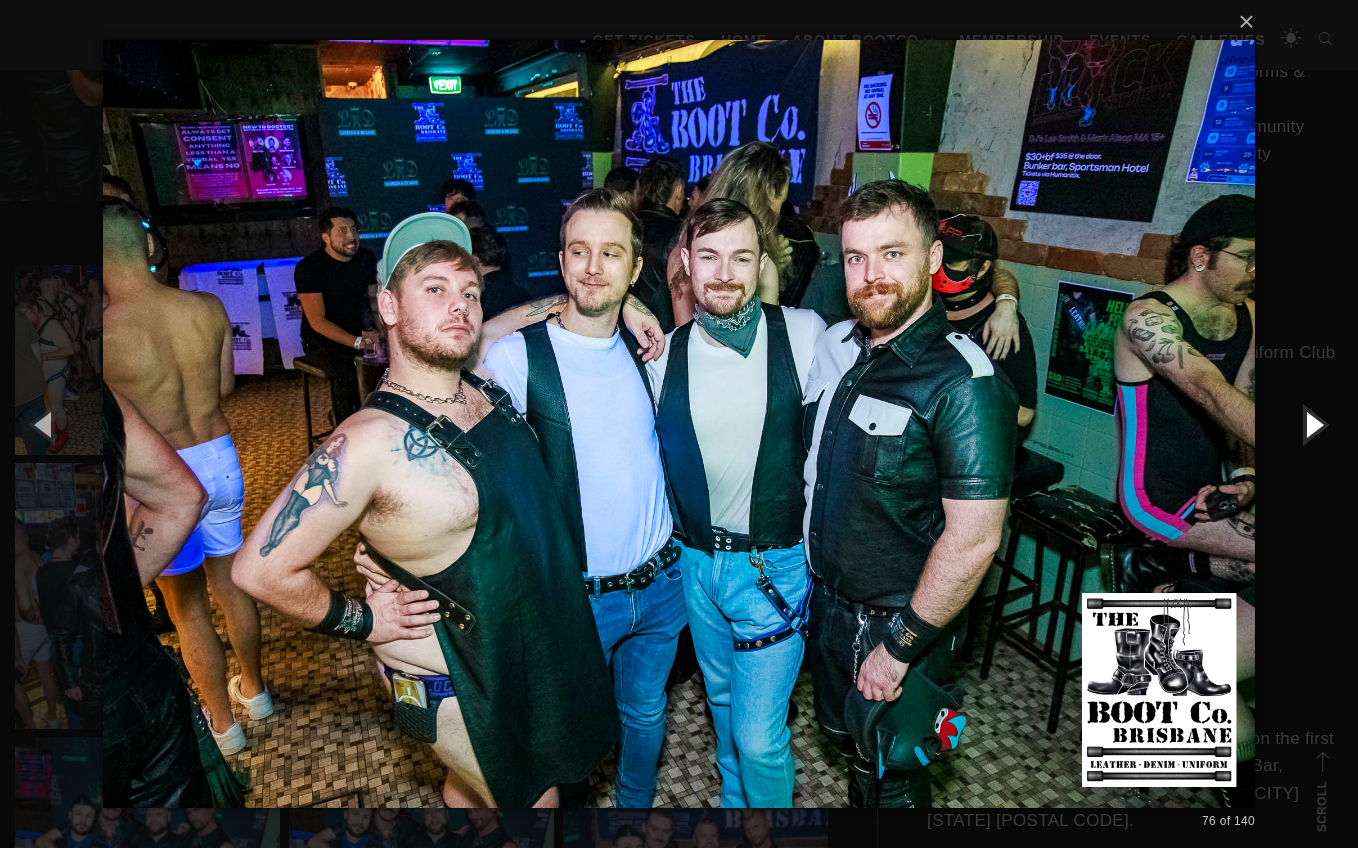 click at bounding box center (1313, 424) 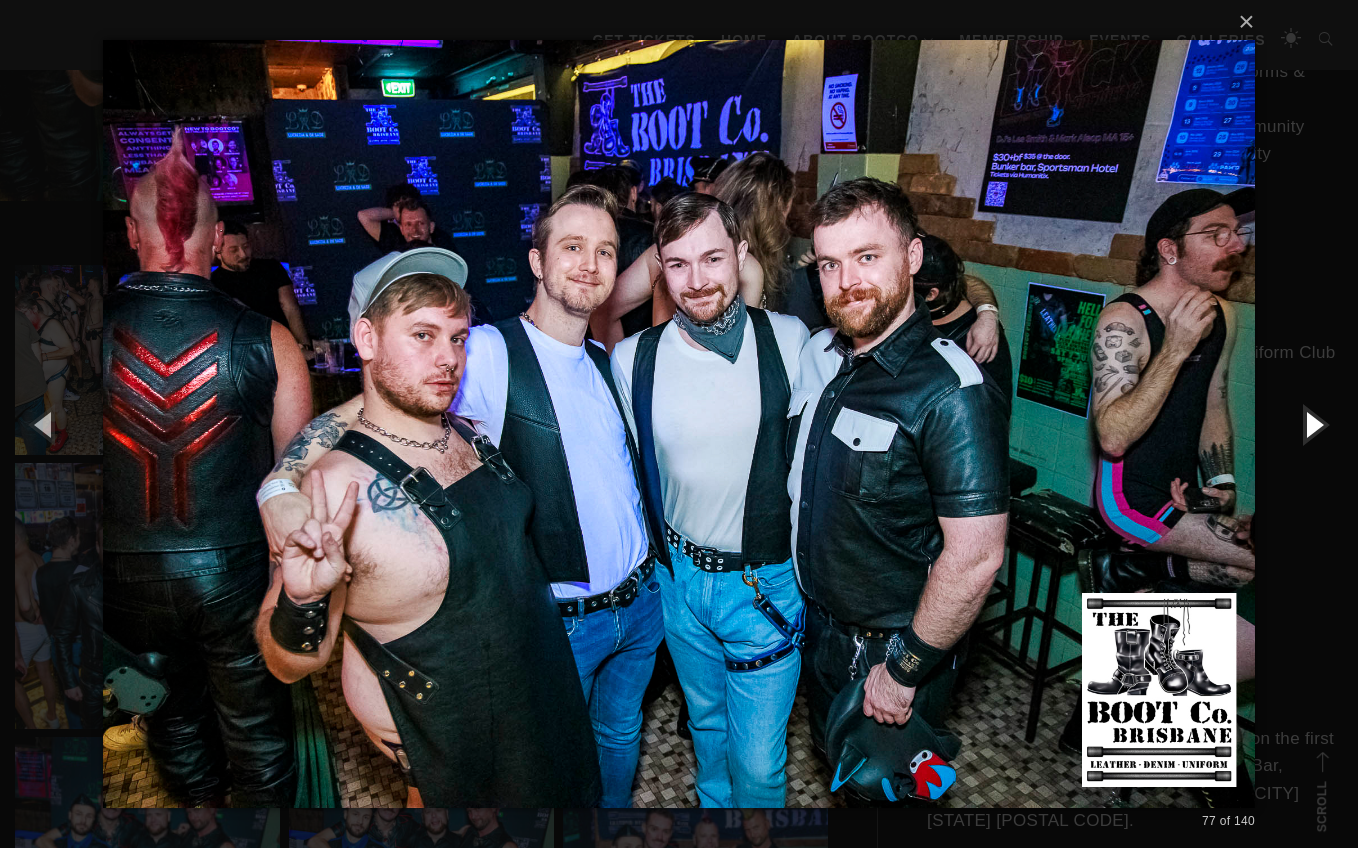 click at bounding box center (1313, 424) 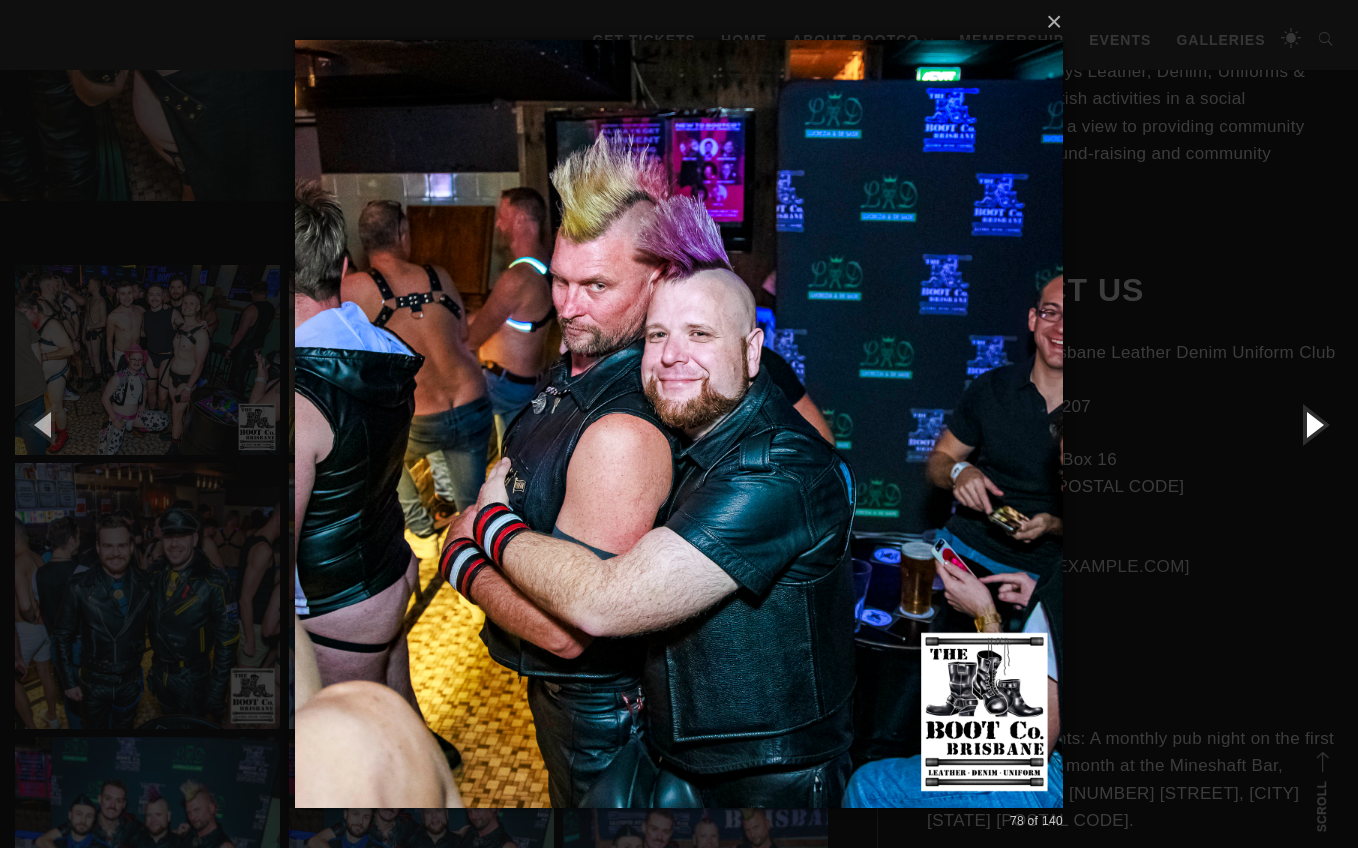 click at bounding box center [1313, 424] 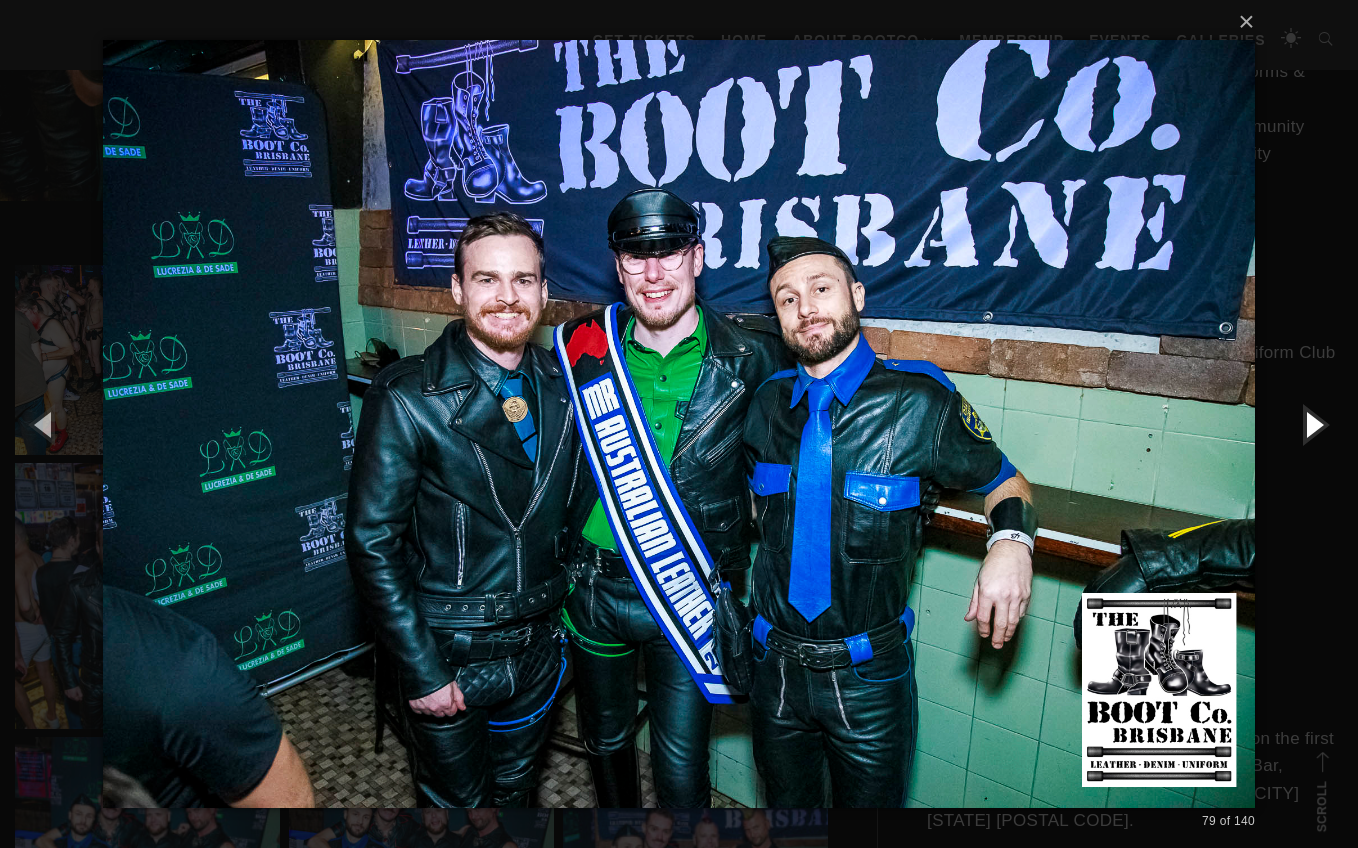 click at bounding box center (1313, 424) 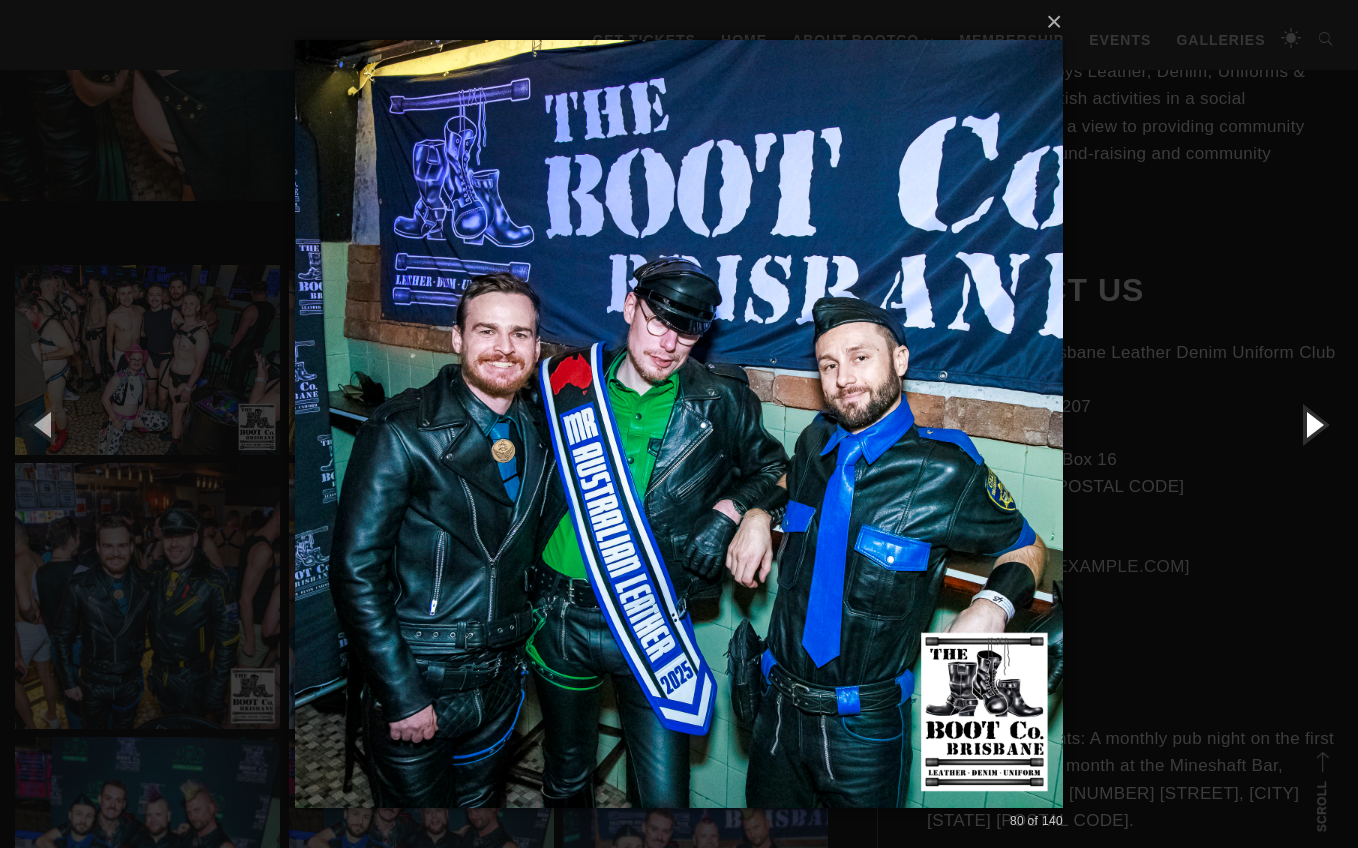 click at bounding box center [1313, 424] 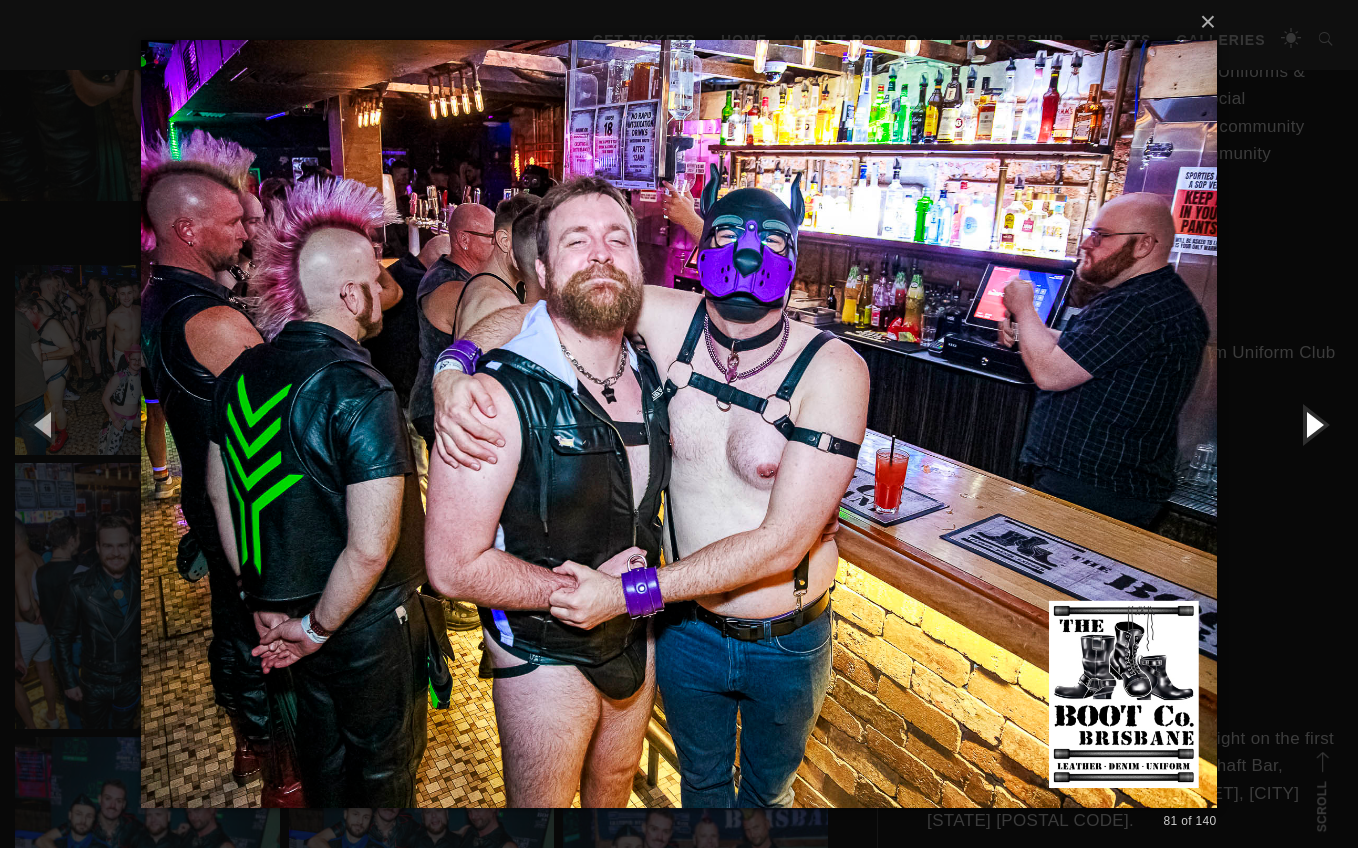 click at bounding box center [1313, 424] 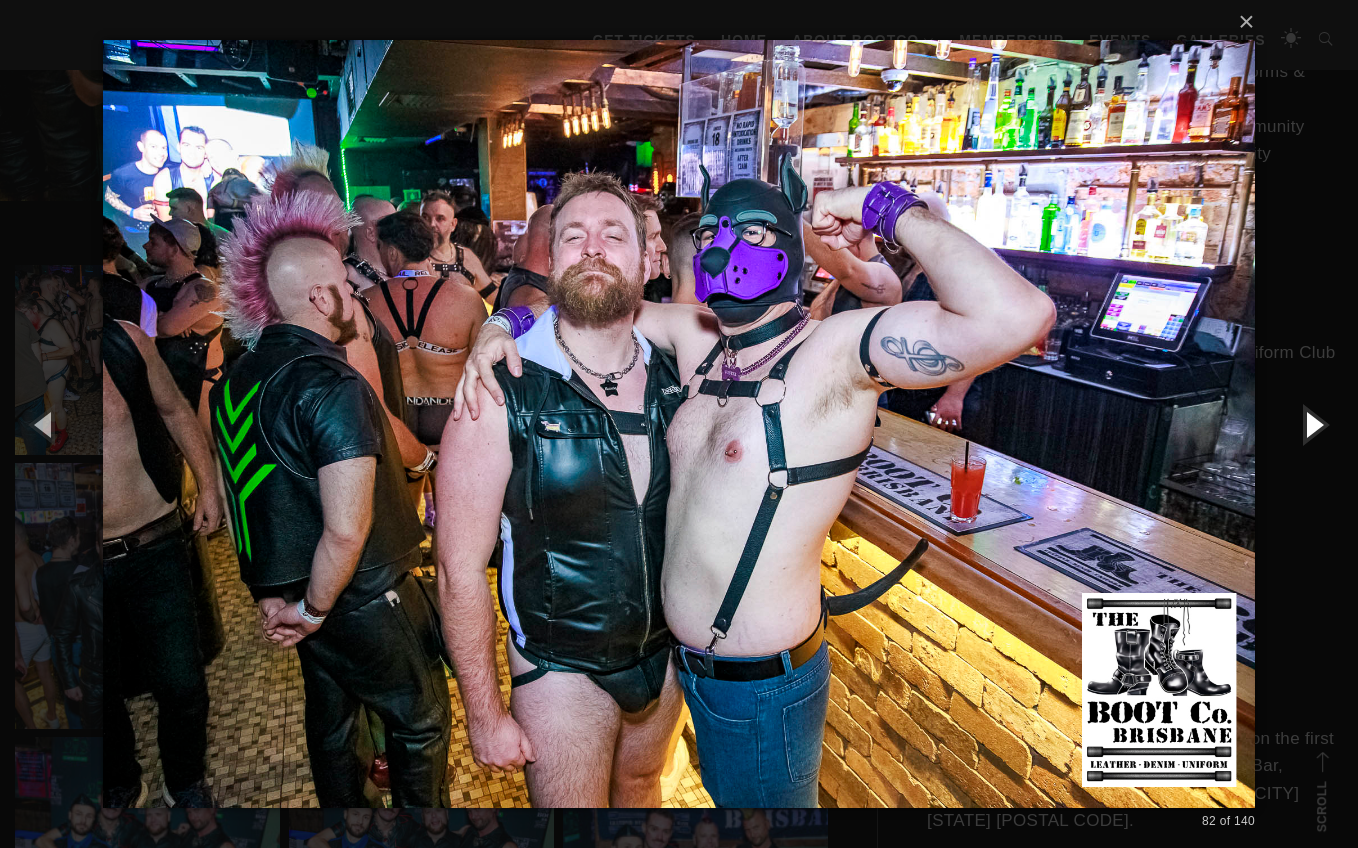 click at bounding box center [1313, 424] 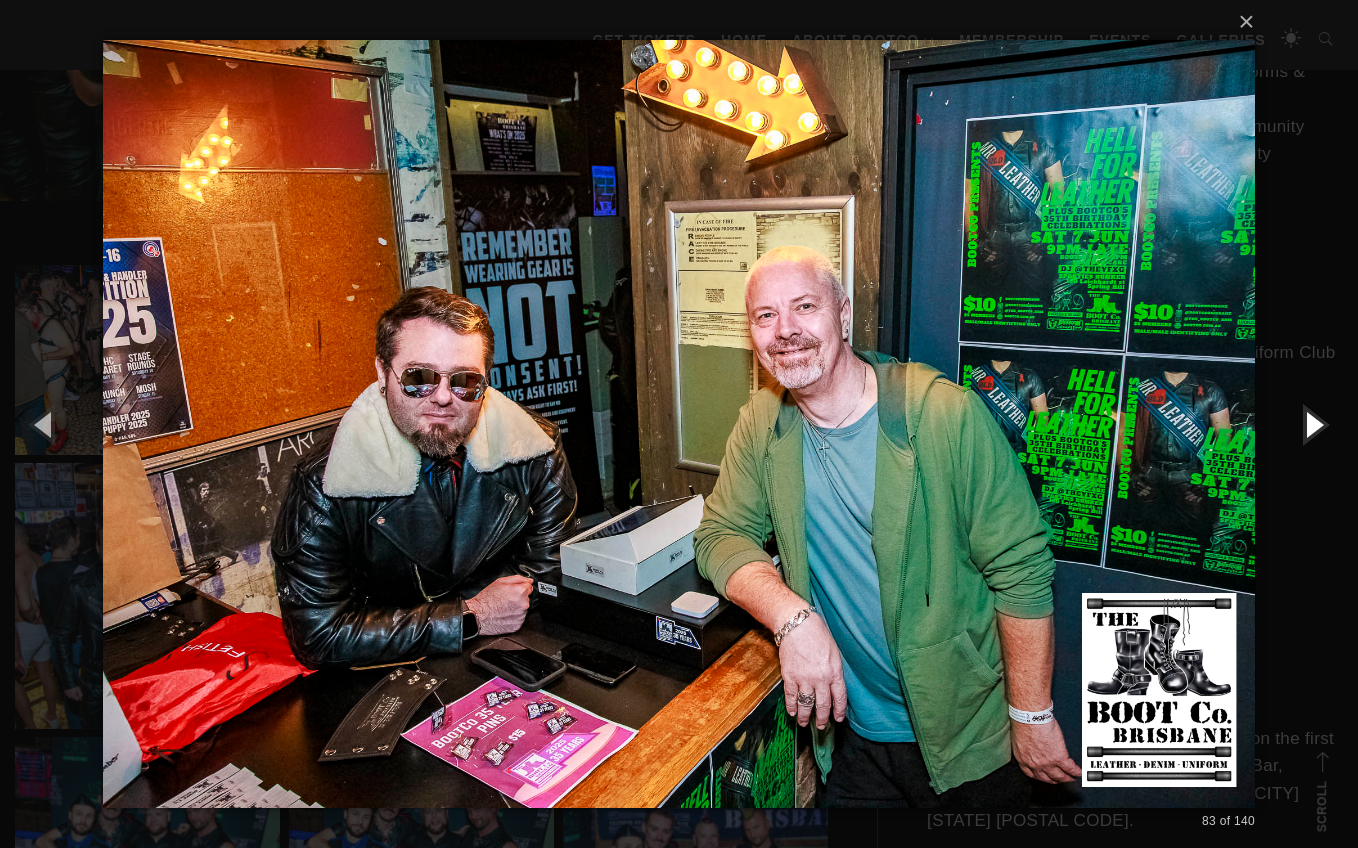 click at bounding box center (1313, 424) 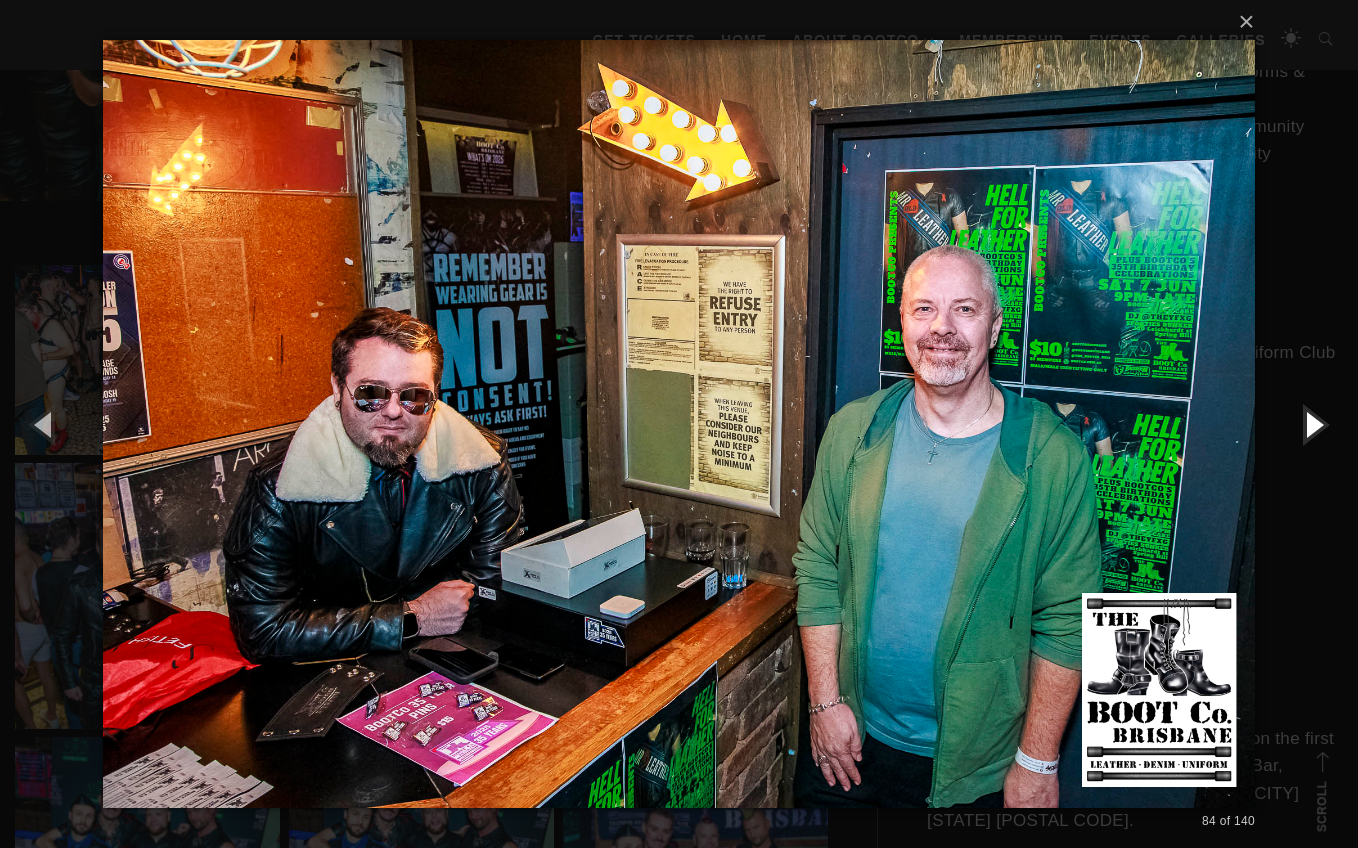 click at bounding box center [1313, 424] 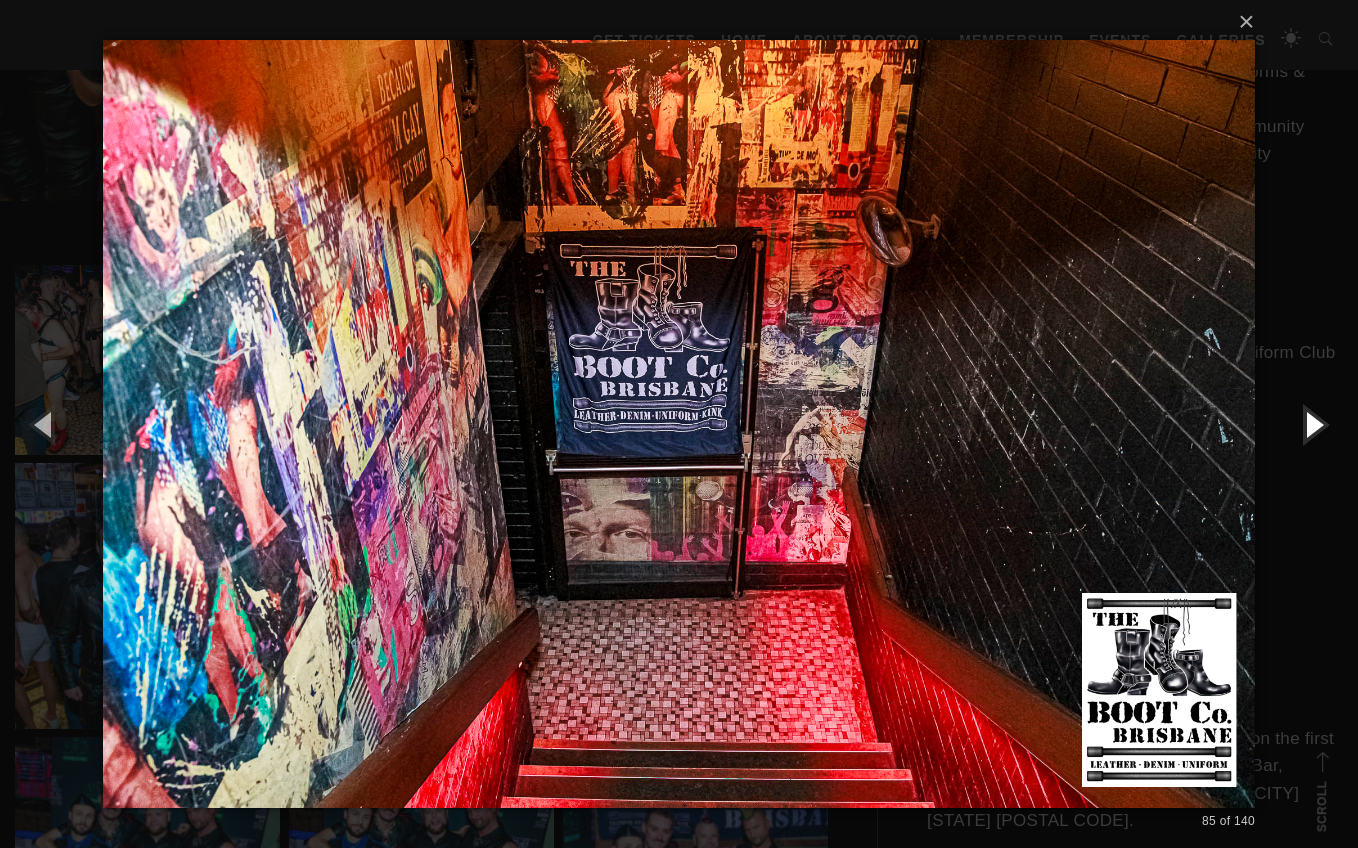 click at bounding box center (1313, 424) 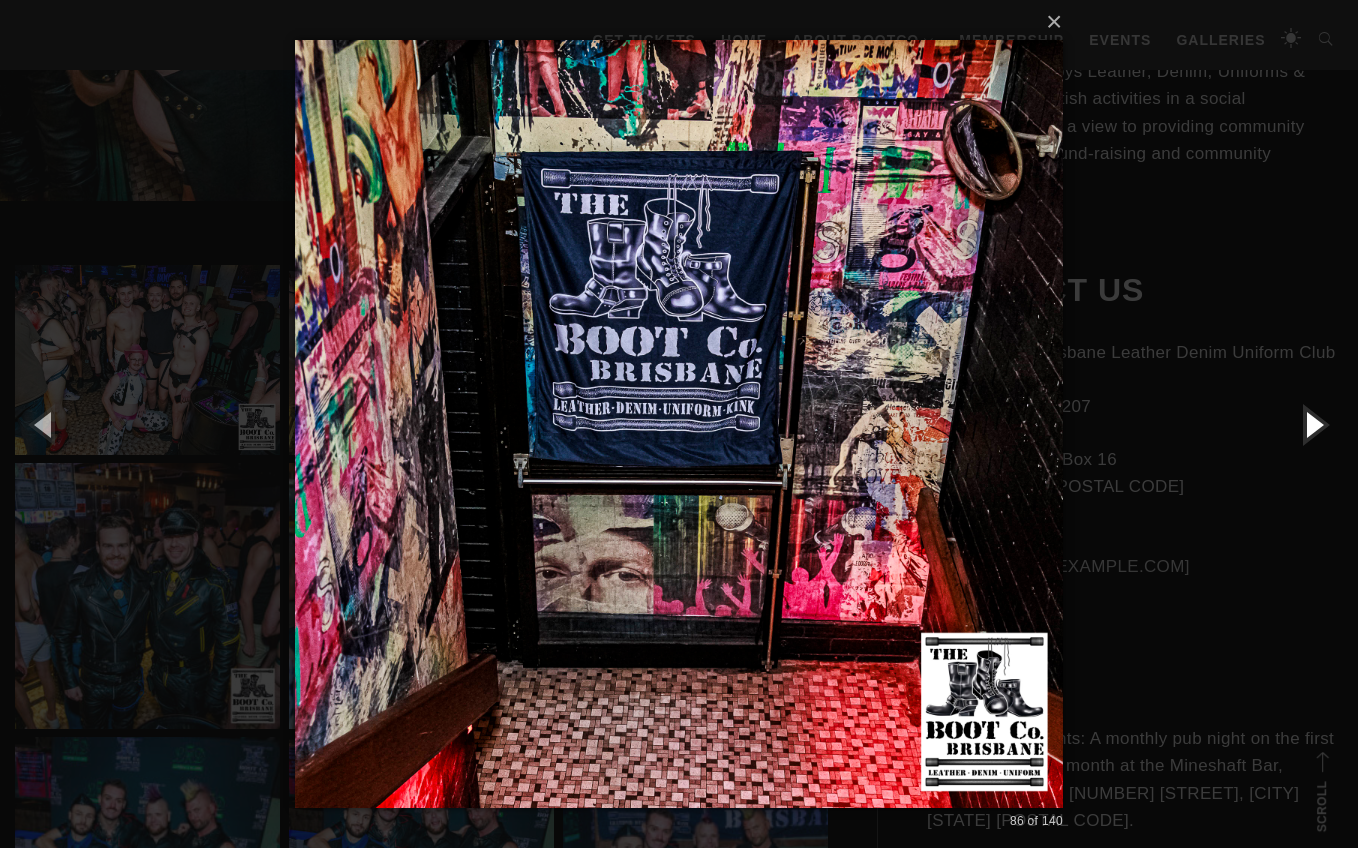 click at bounding box center [1313, 424] 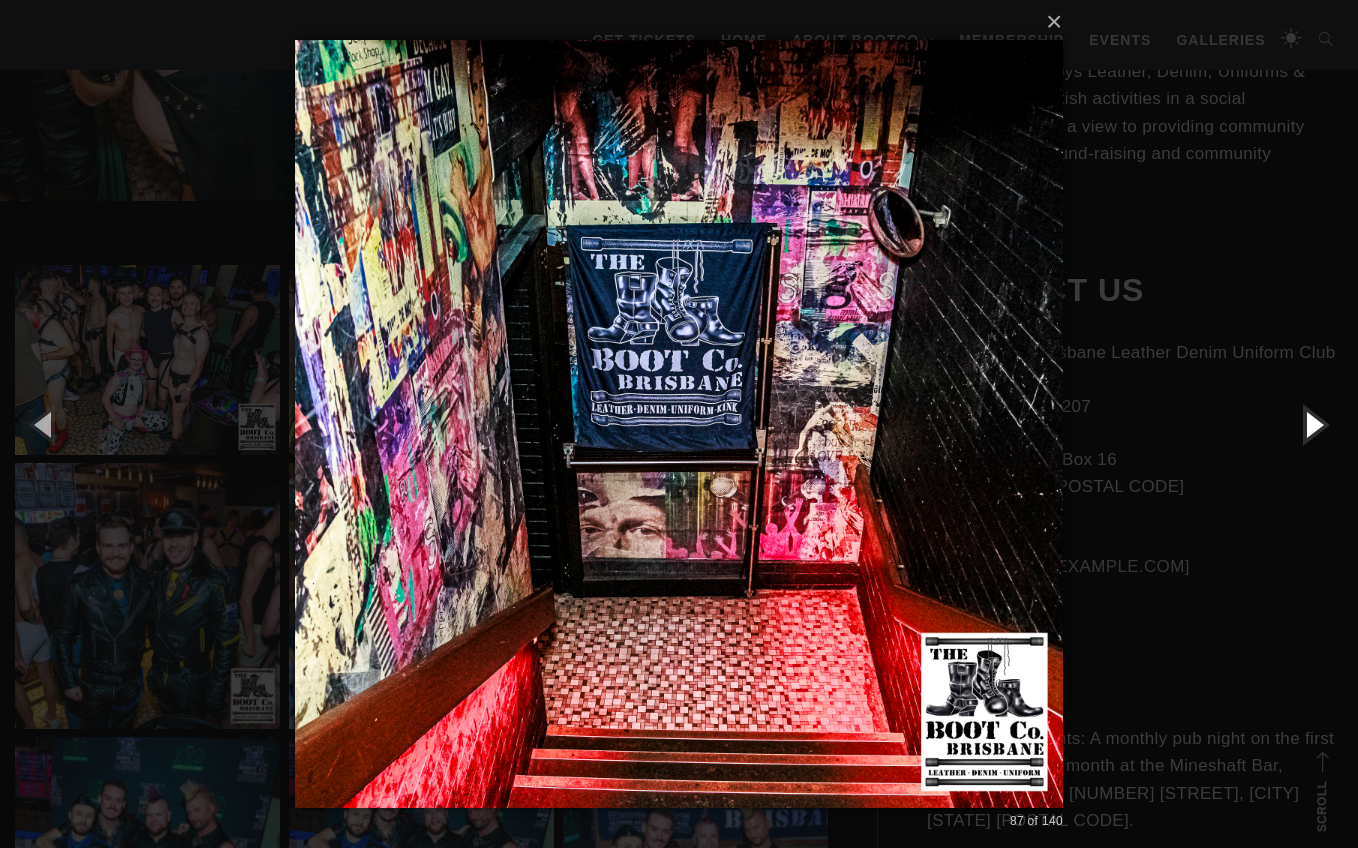 click at bounding box center [1313, 424] 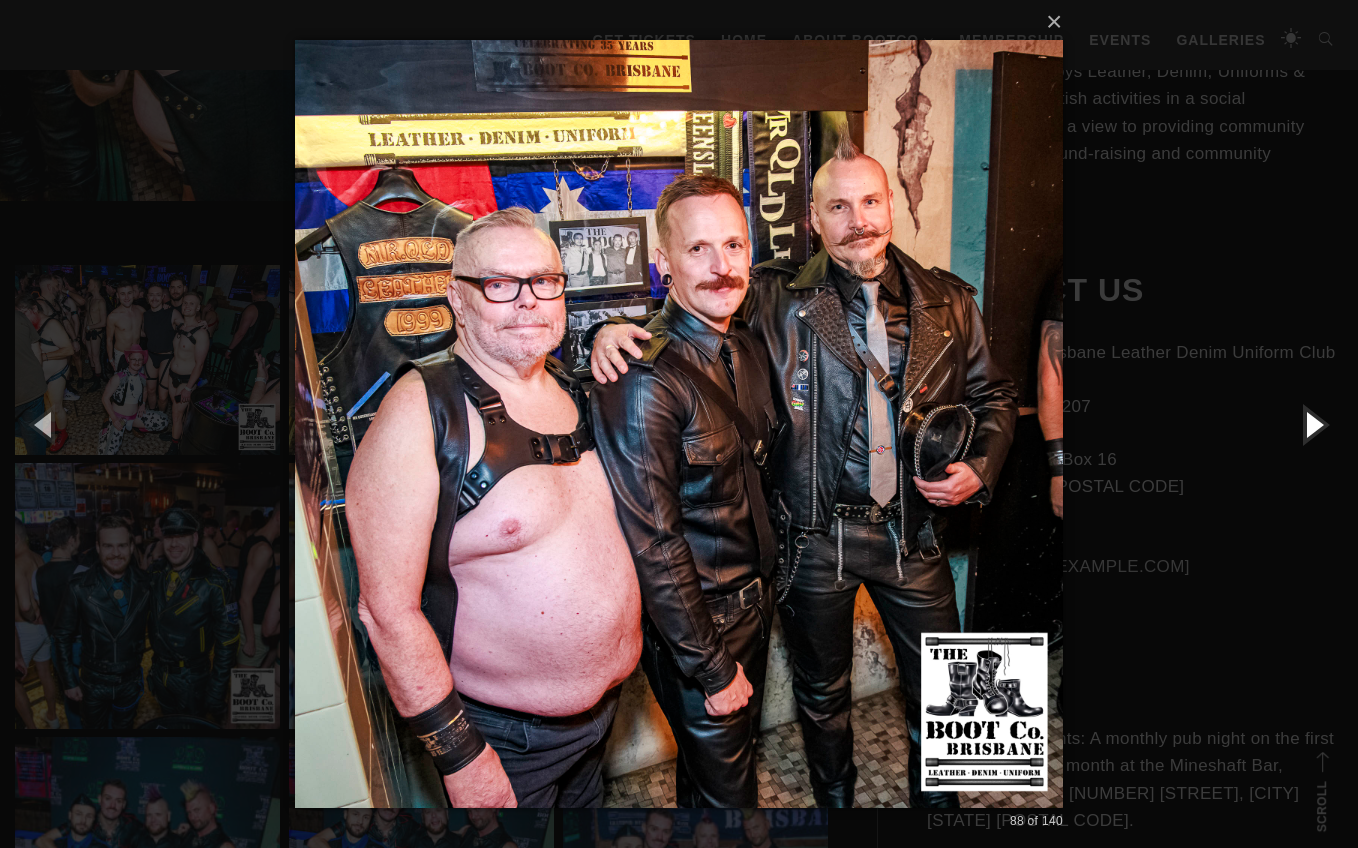 click at bounding box center (1313, 424) 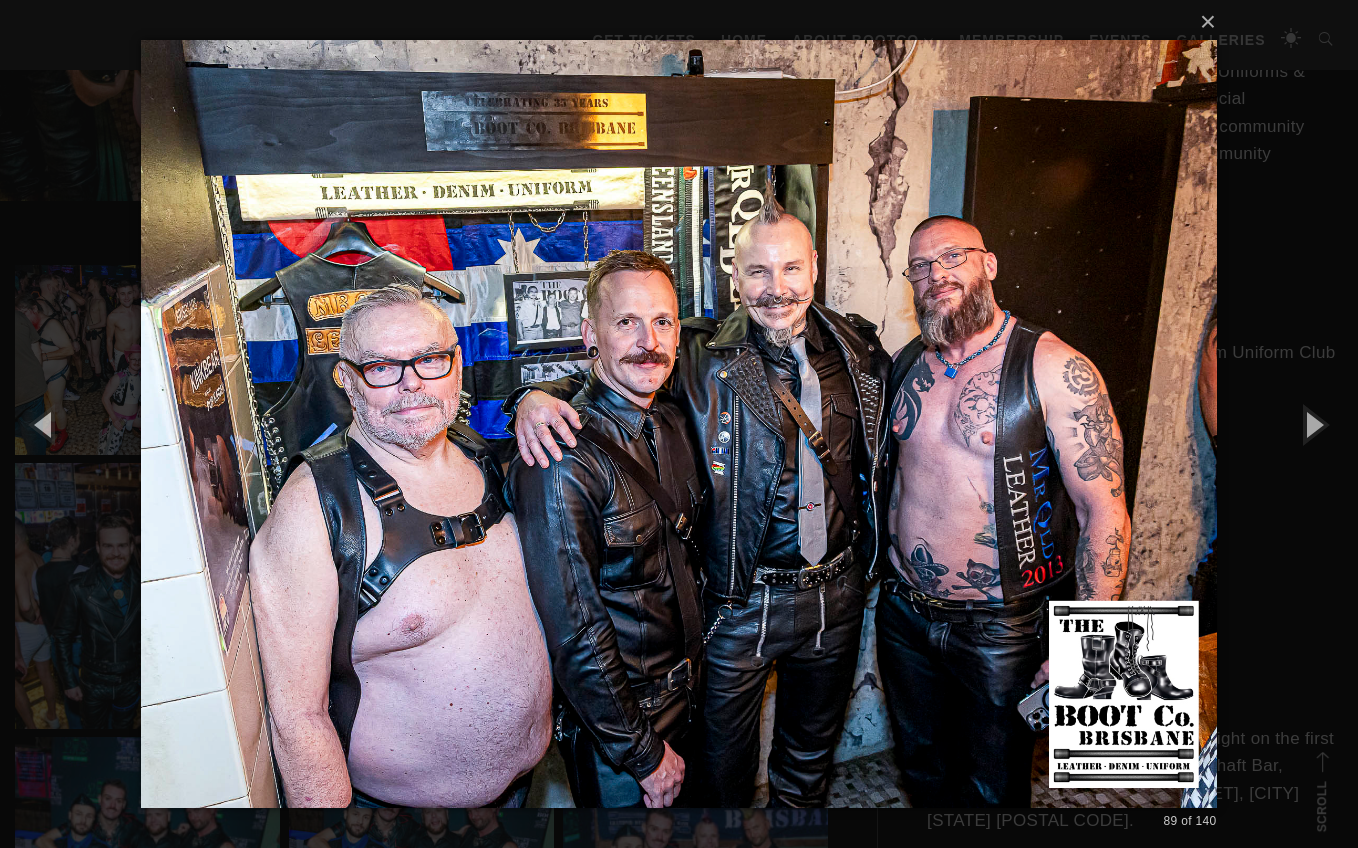 drag, startPoint x: 1315, startPoint y: 432, endPoint x: 1190, endPoint y: 412, distance: 126.58989 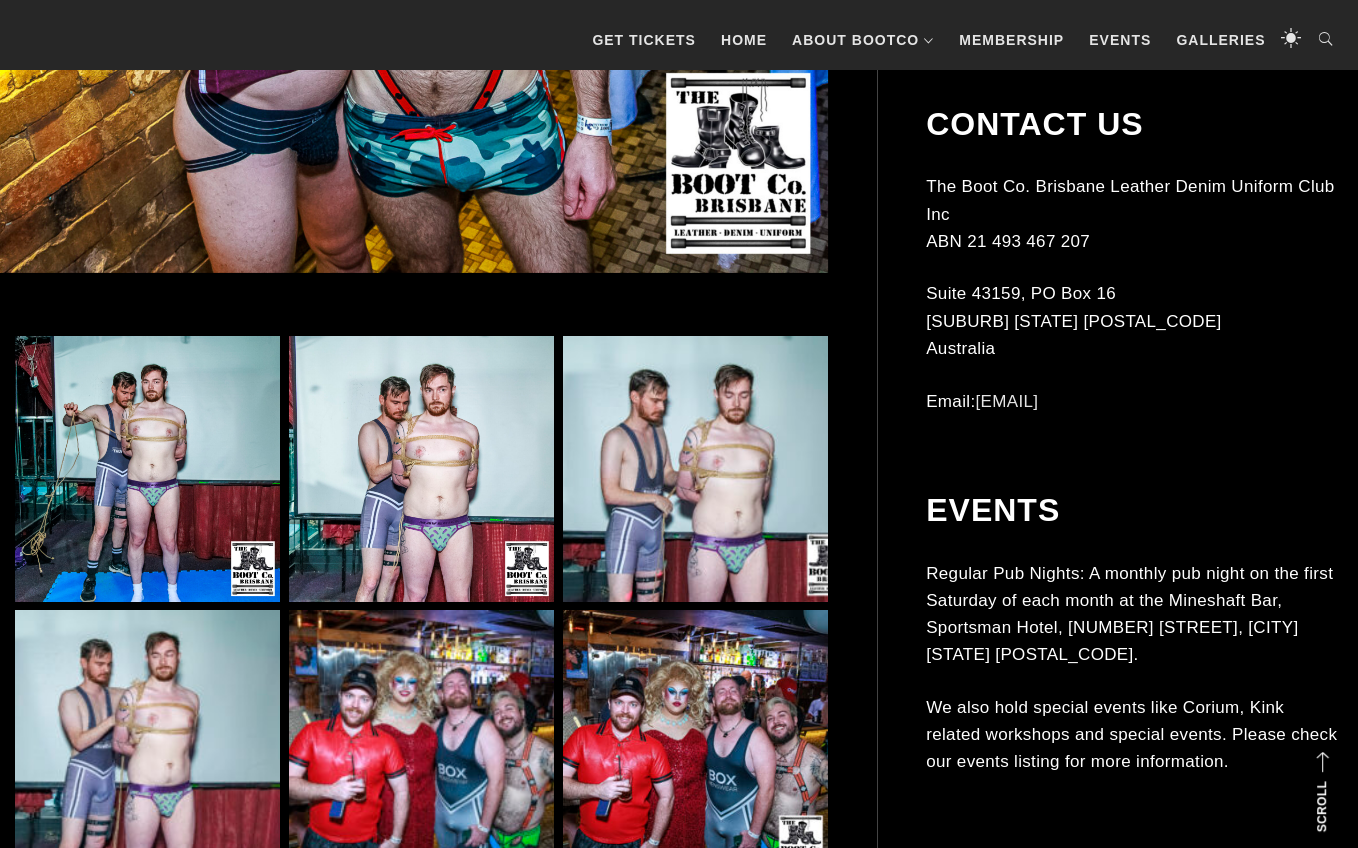 scroll, scrollTop: 1245, scrollLeft: 0, axis: vertical 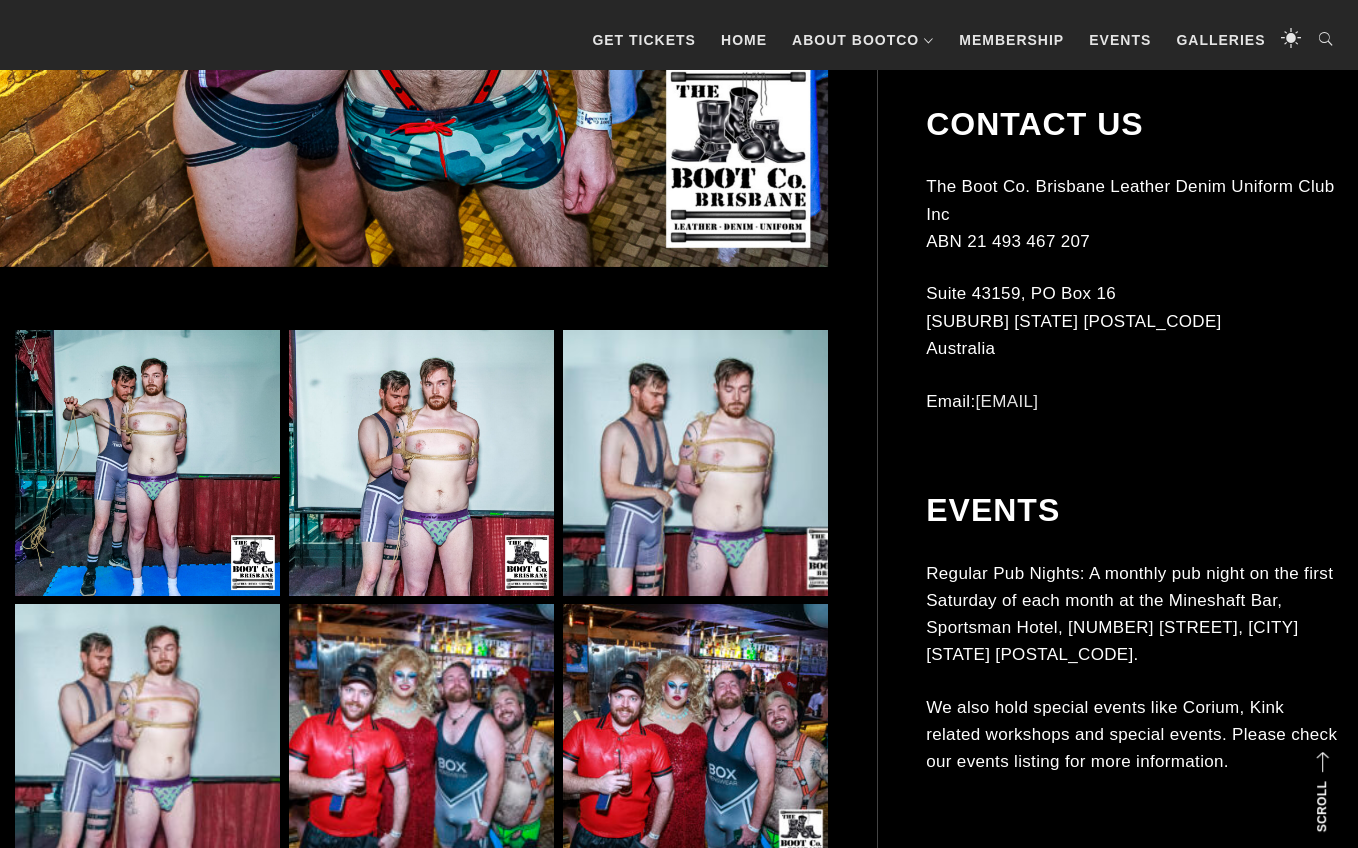click at bounding box center [147, 462] 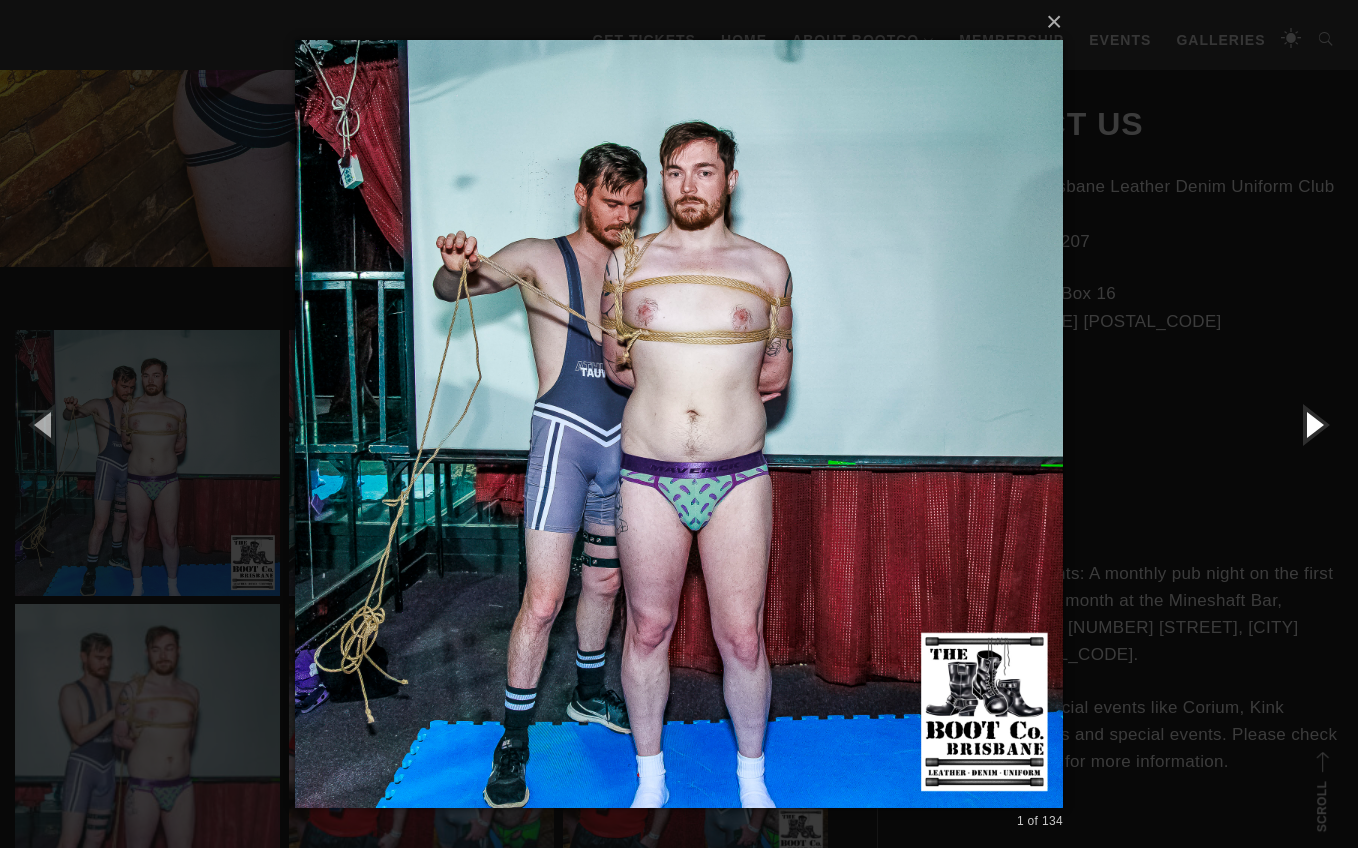 click at bounding box center (1313, 424) 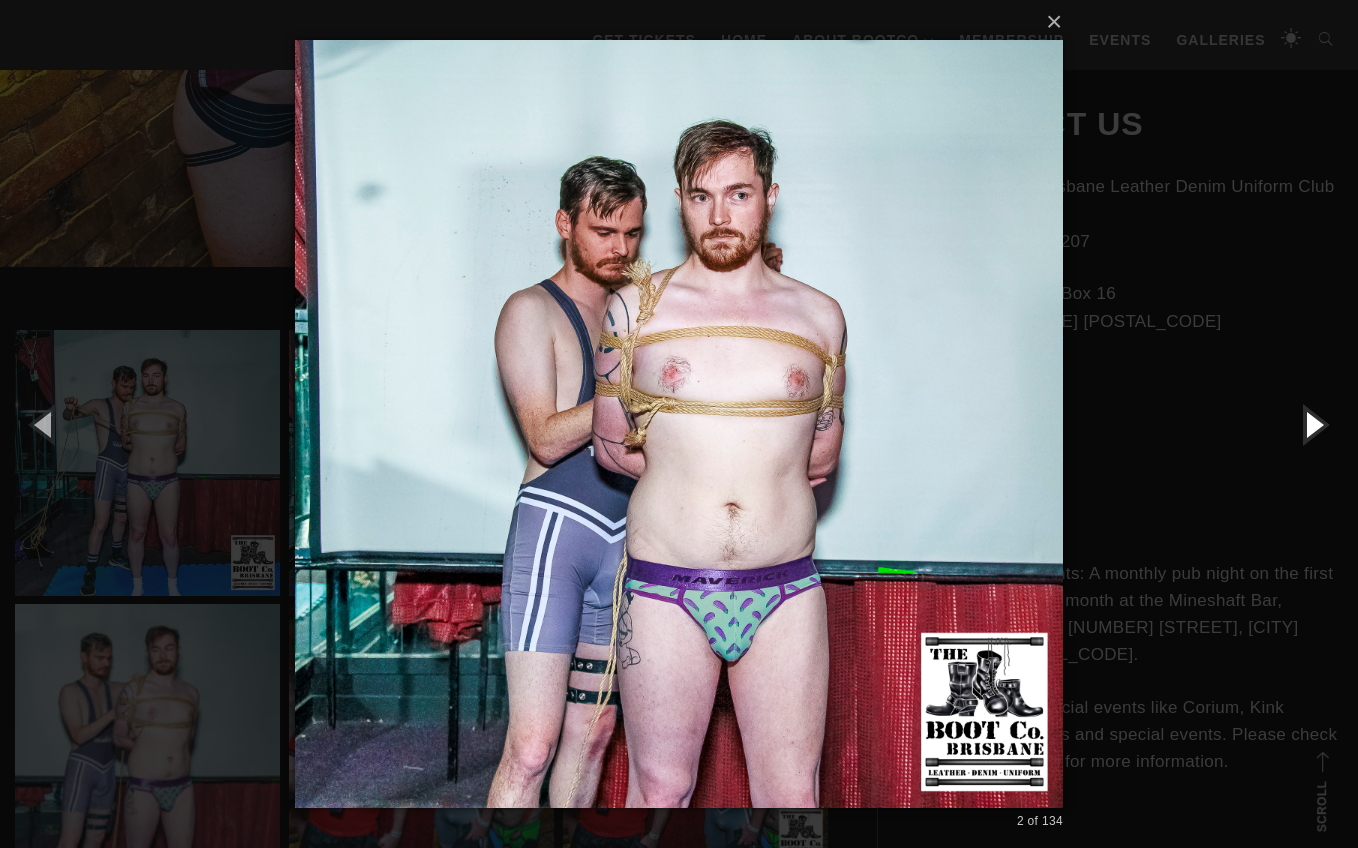 click at bounding box center (1313, 424) 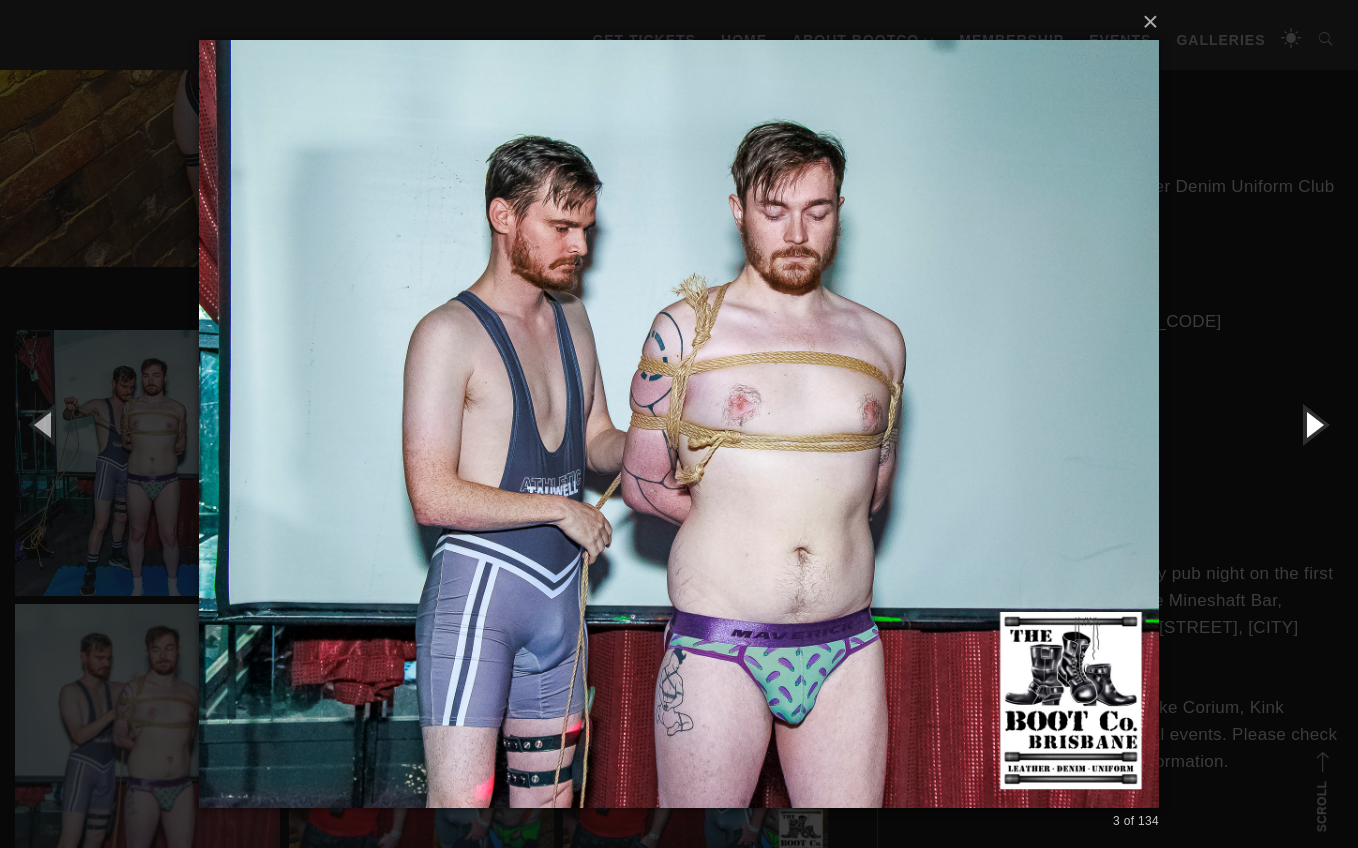 click at bounding box center (1313, 424) 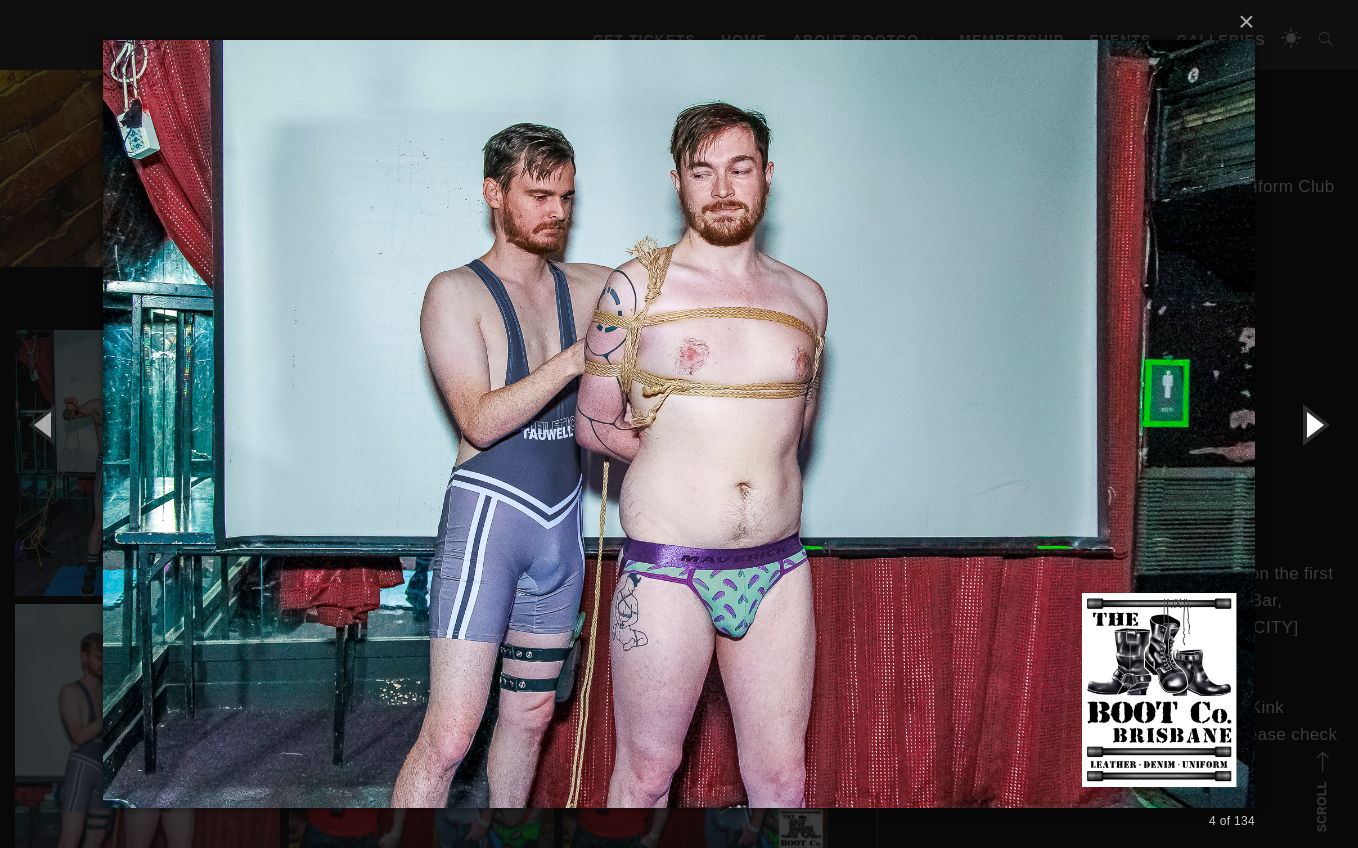 click at bounding box center (1313, 424) 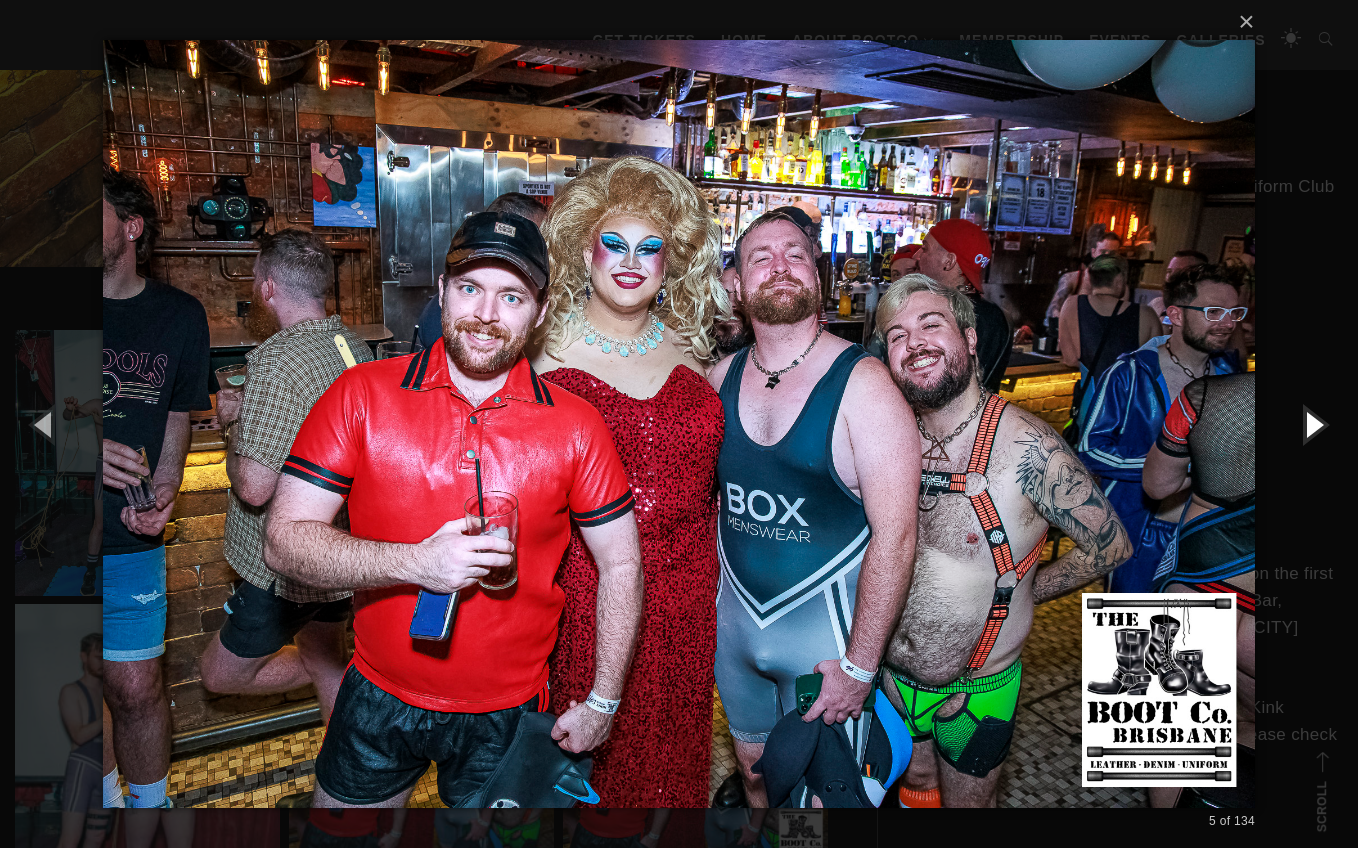 click at bounding box center (1313, 424) 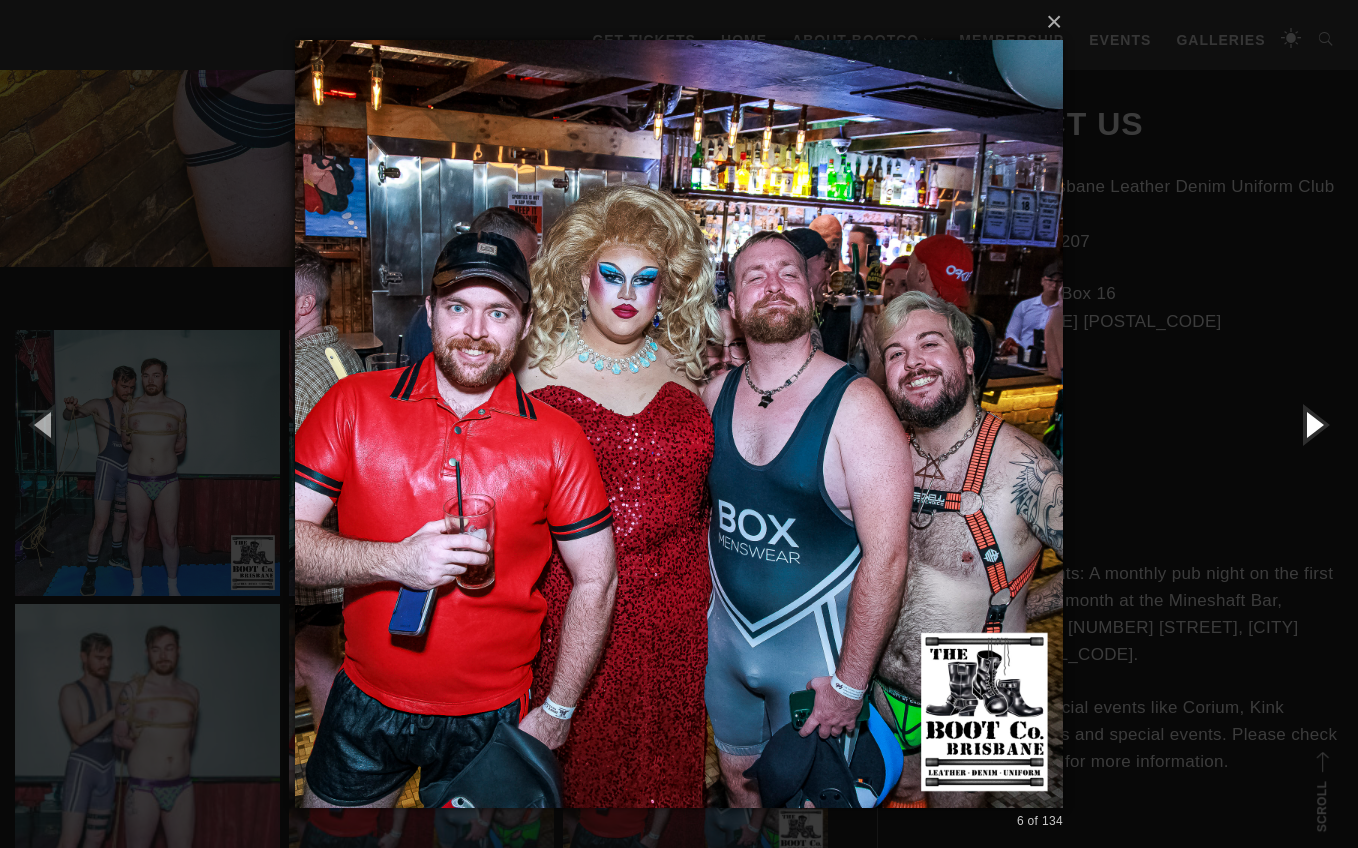 click at bounding box center [1313, 424] 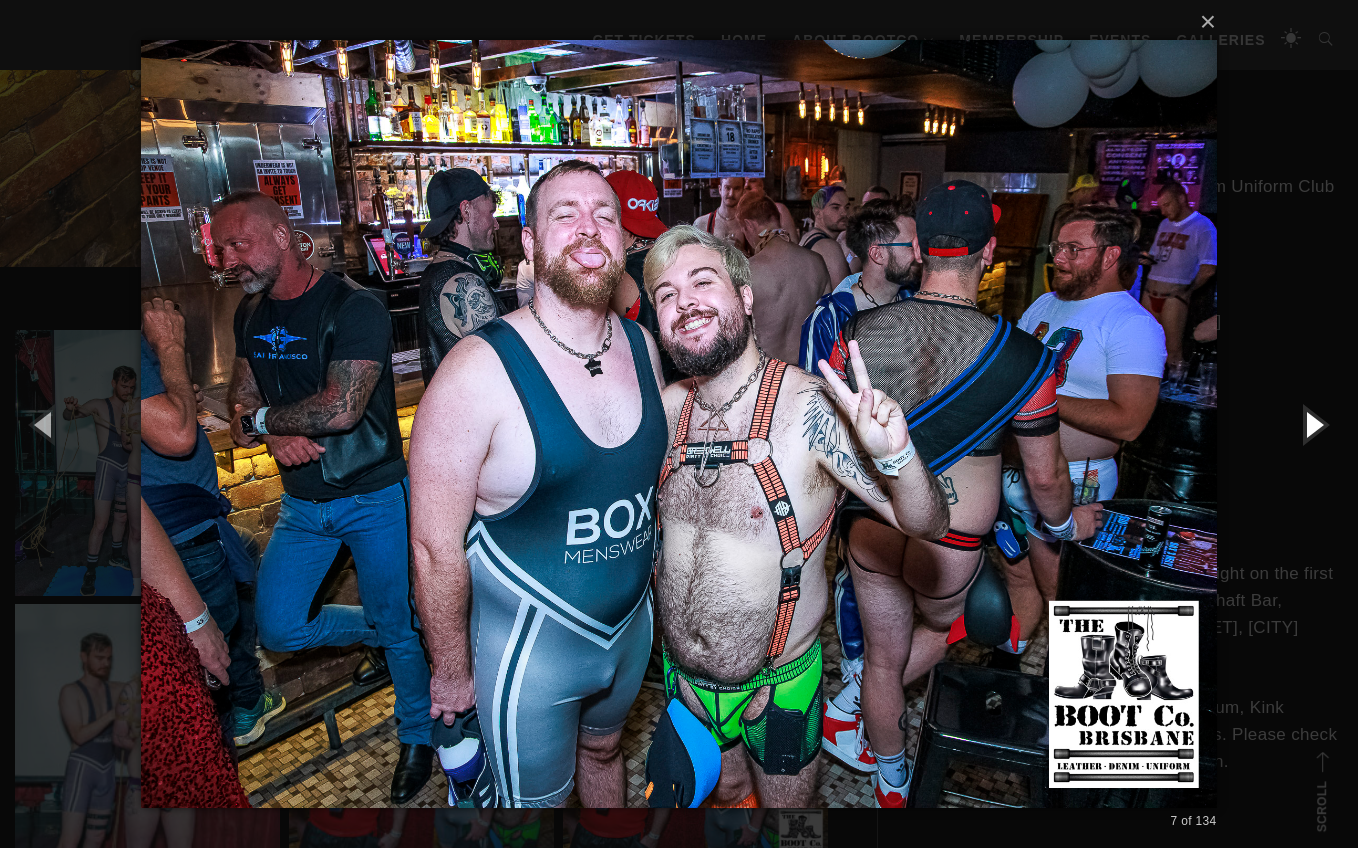 click at bounding box center [1313, 424] 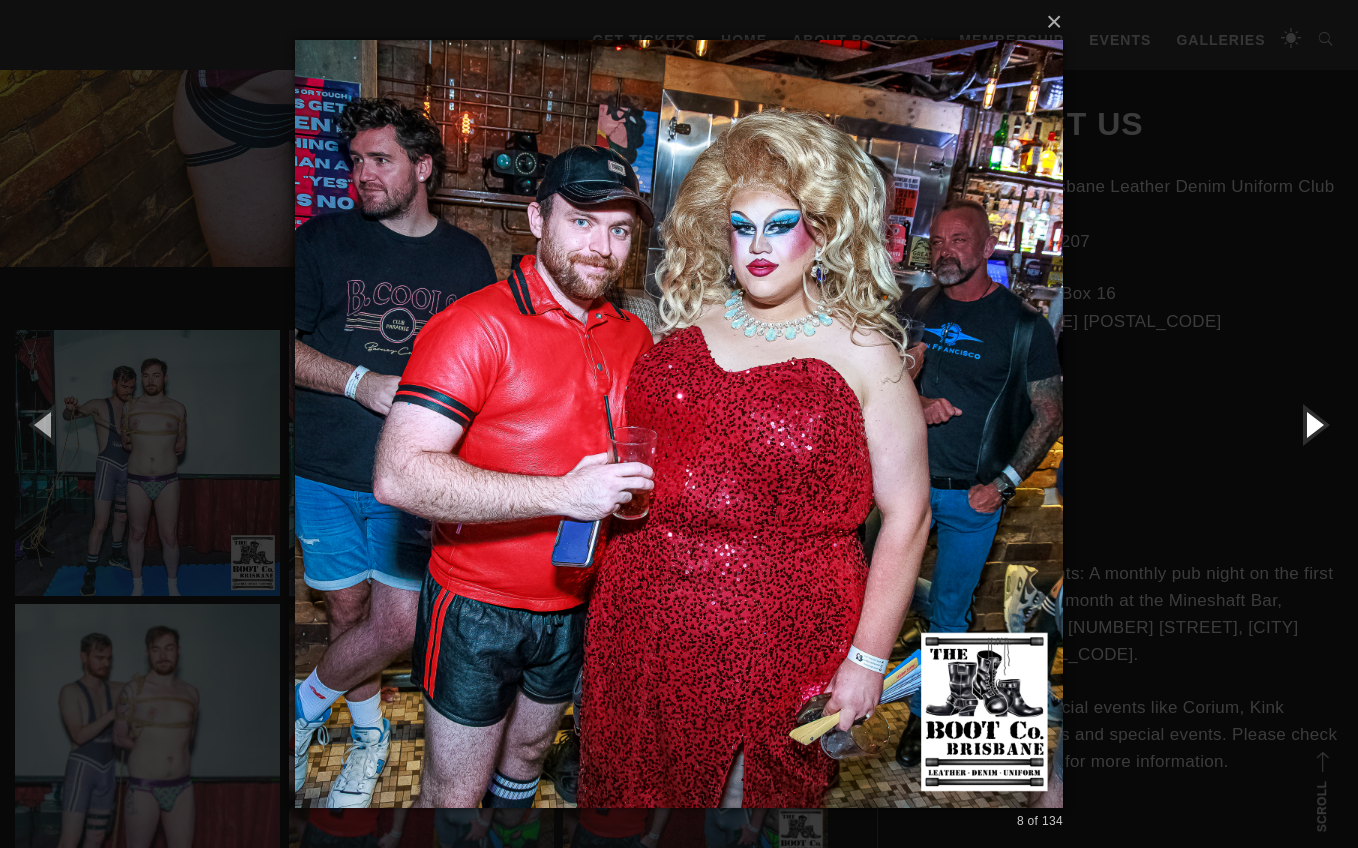 click at bounding box center (1313, 424) 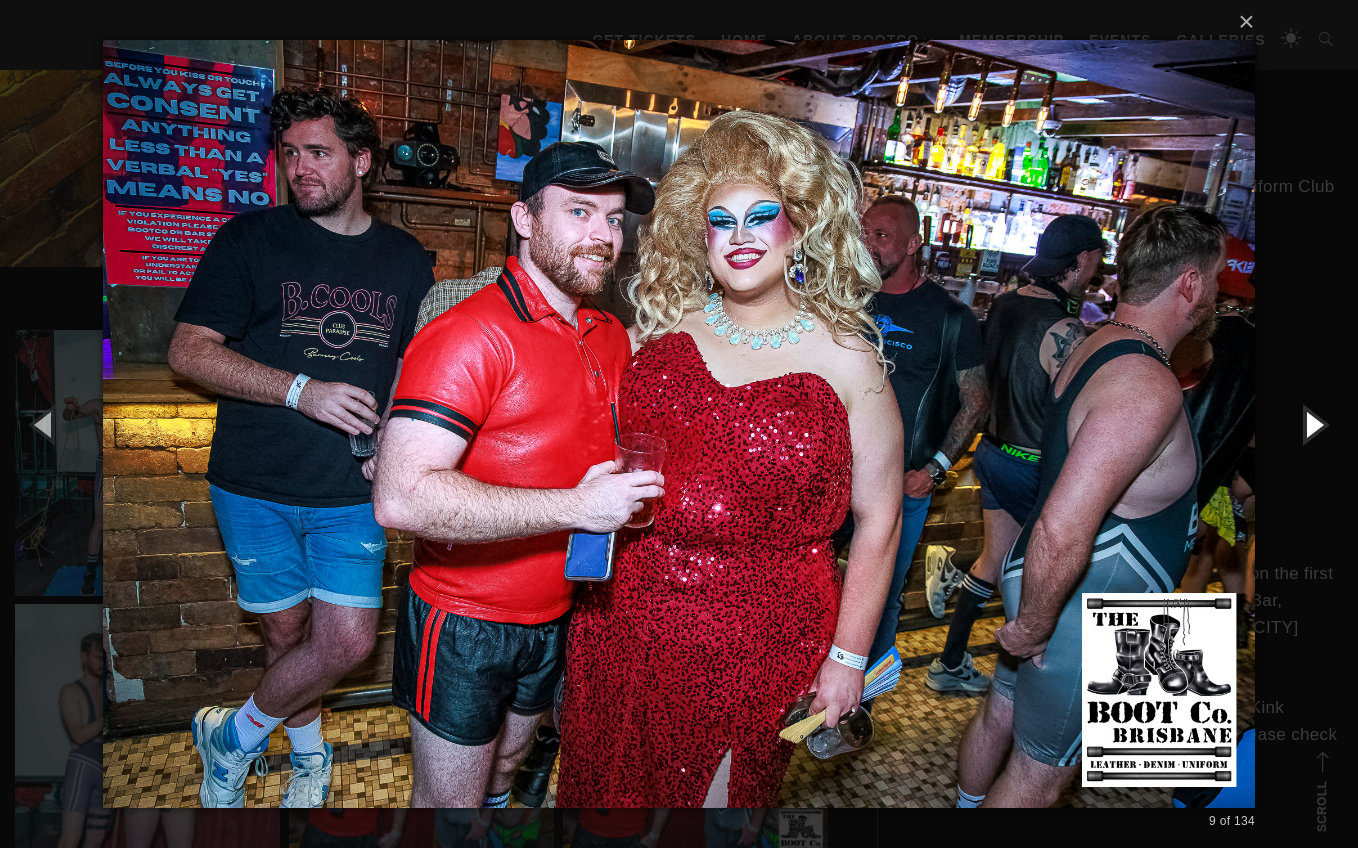 click at bounding box center (1313, 424) 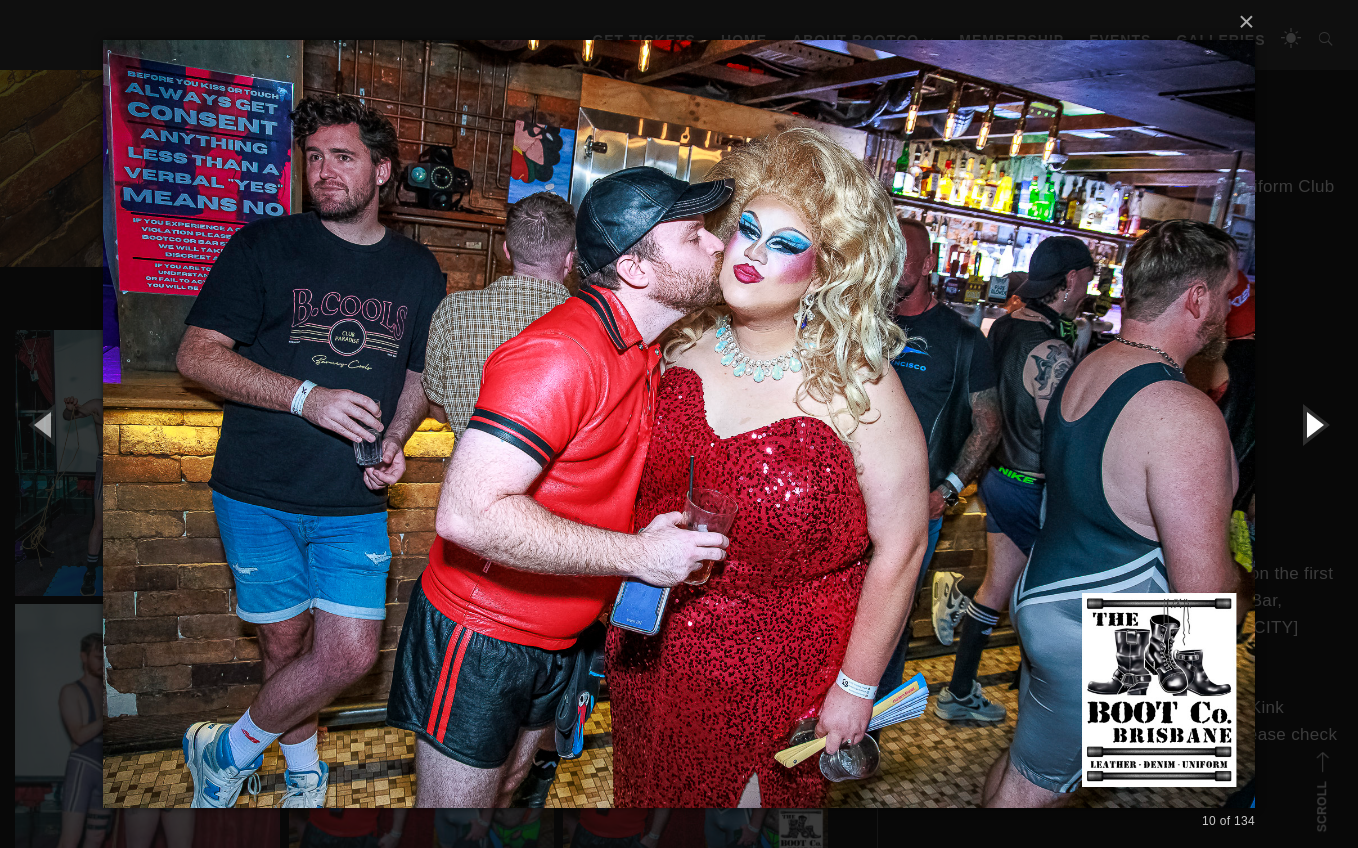 click at bounding box center (1313, 424) 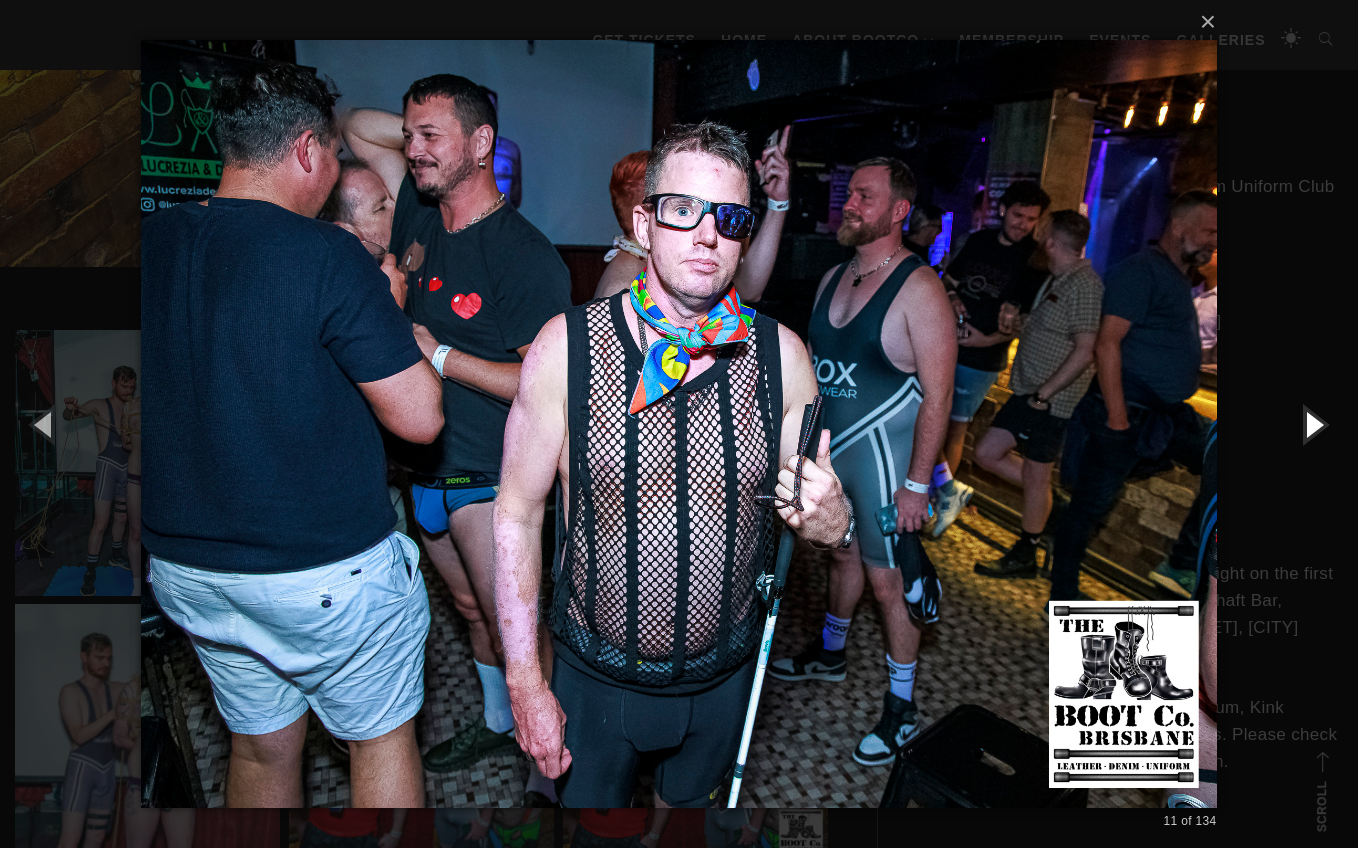 click at bounding box center (1313, 424) 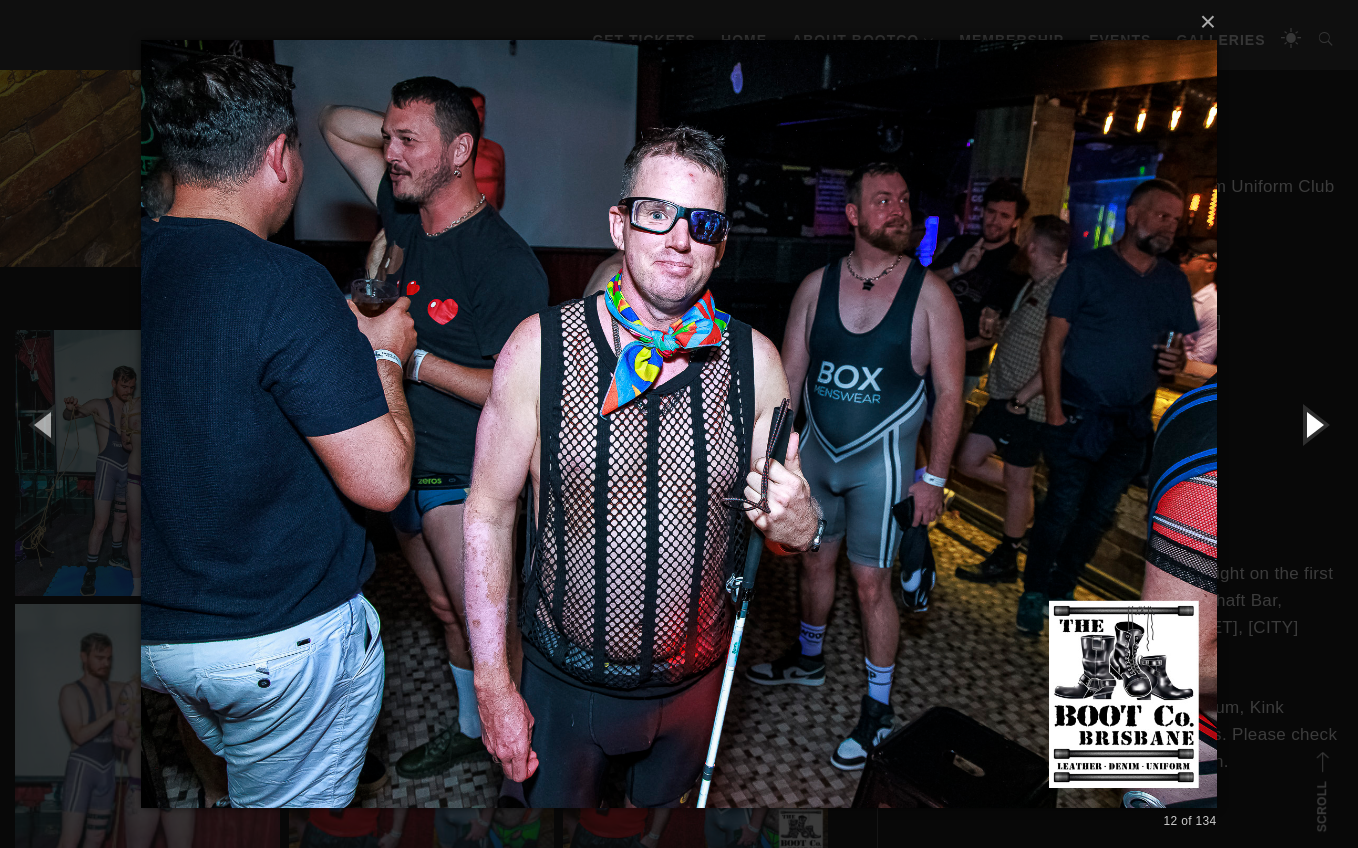 click at bounding box center (1313, 424) 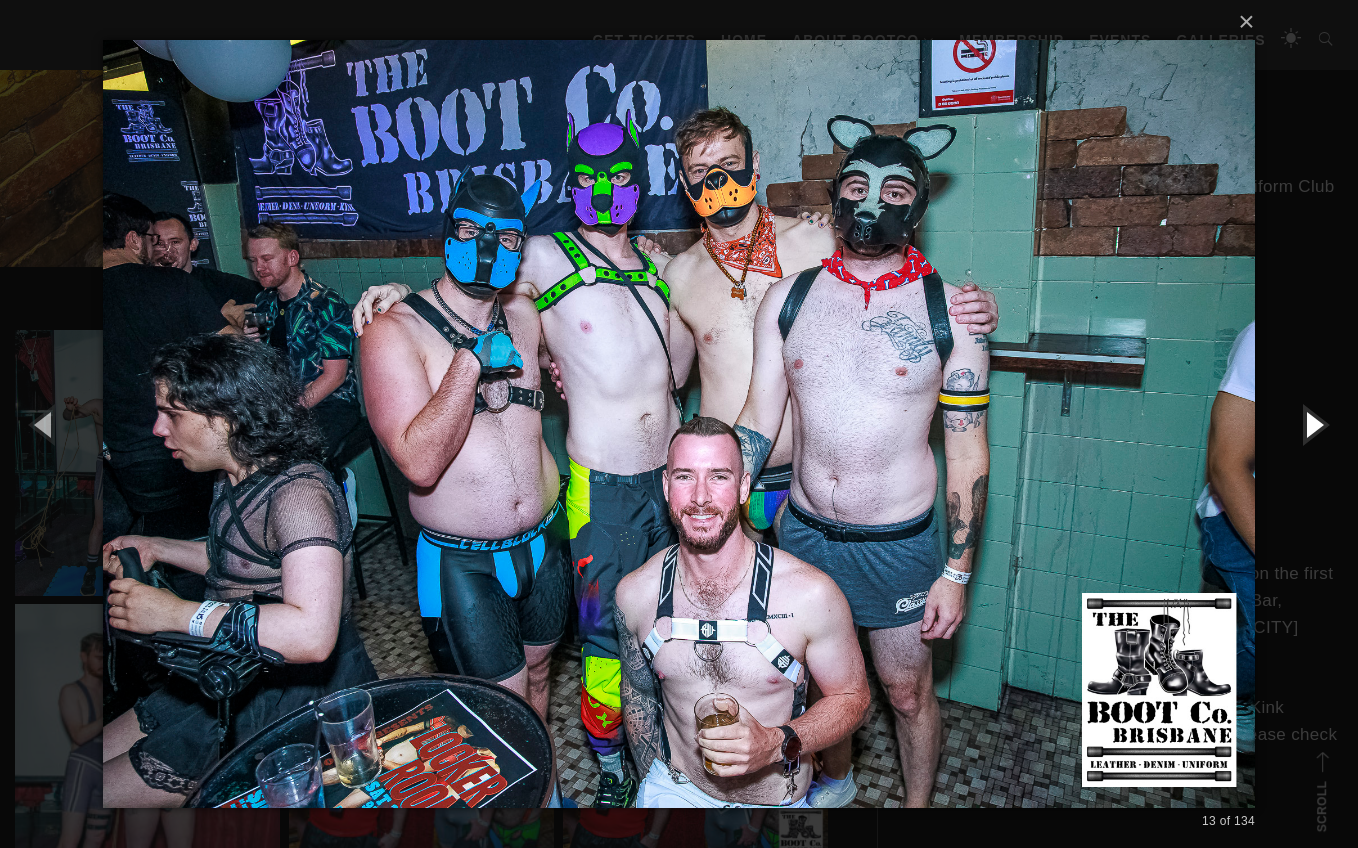 click at bounding box center (1313, 424) 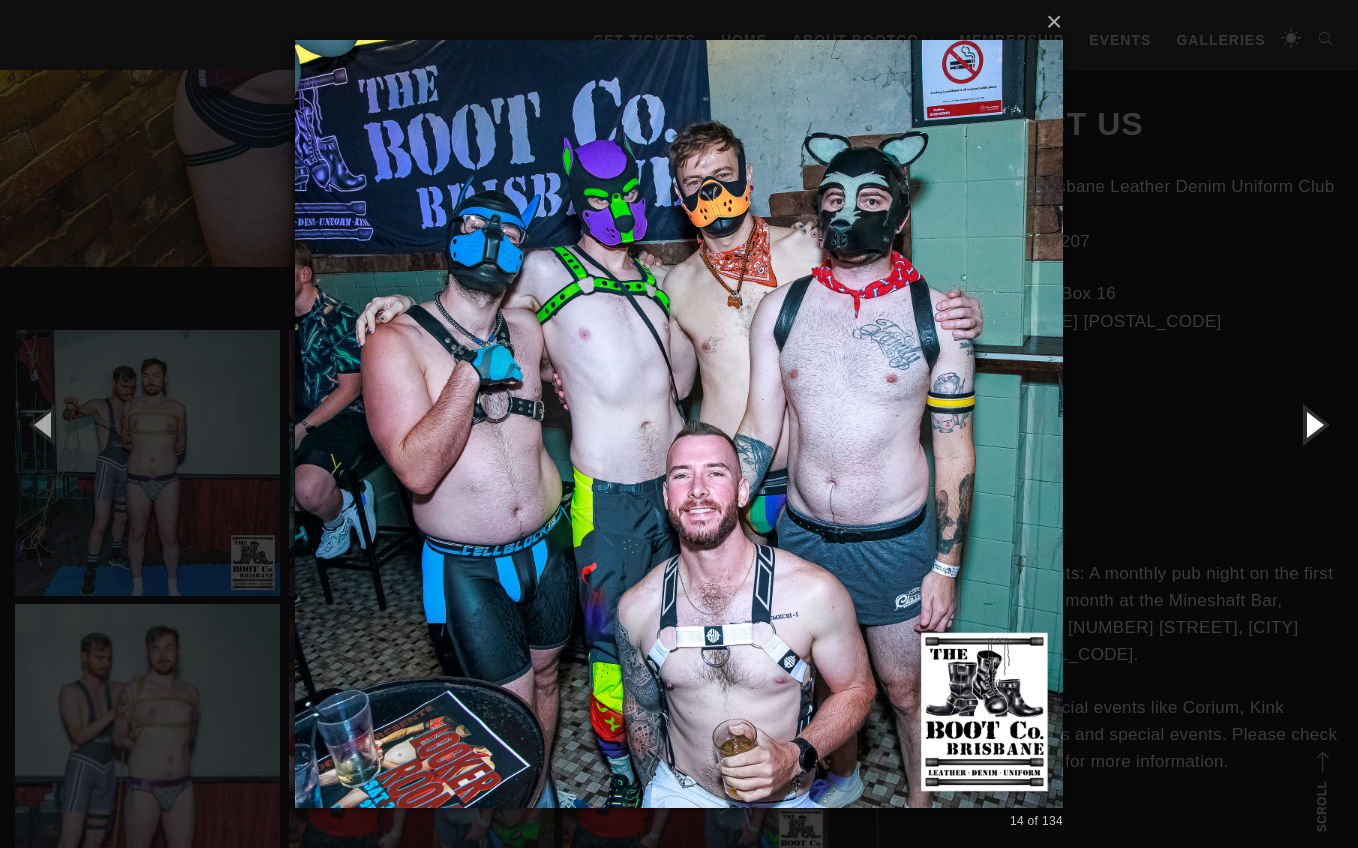 click at bounding box center [1313, 424] 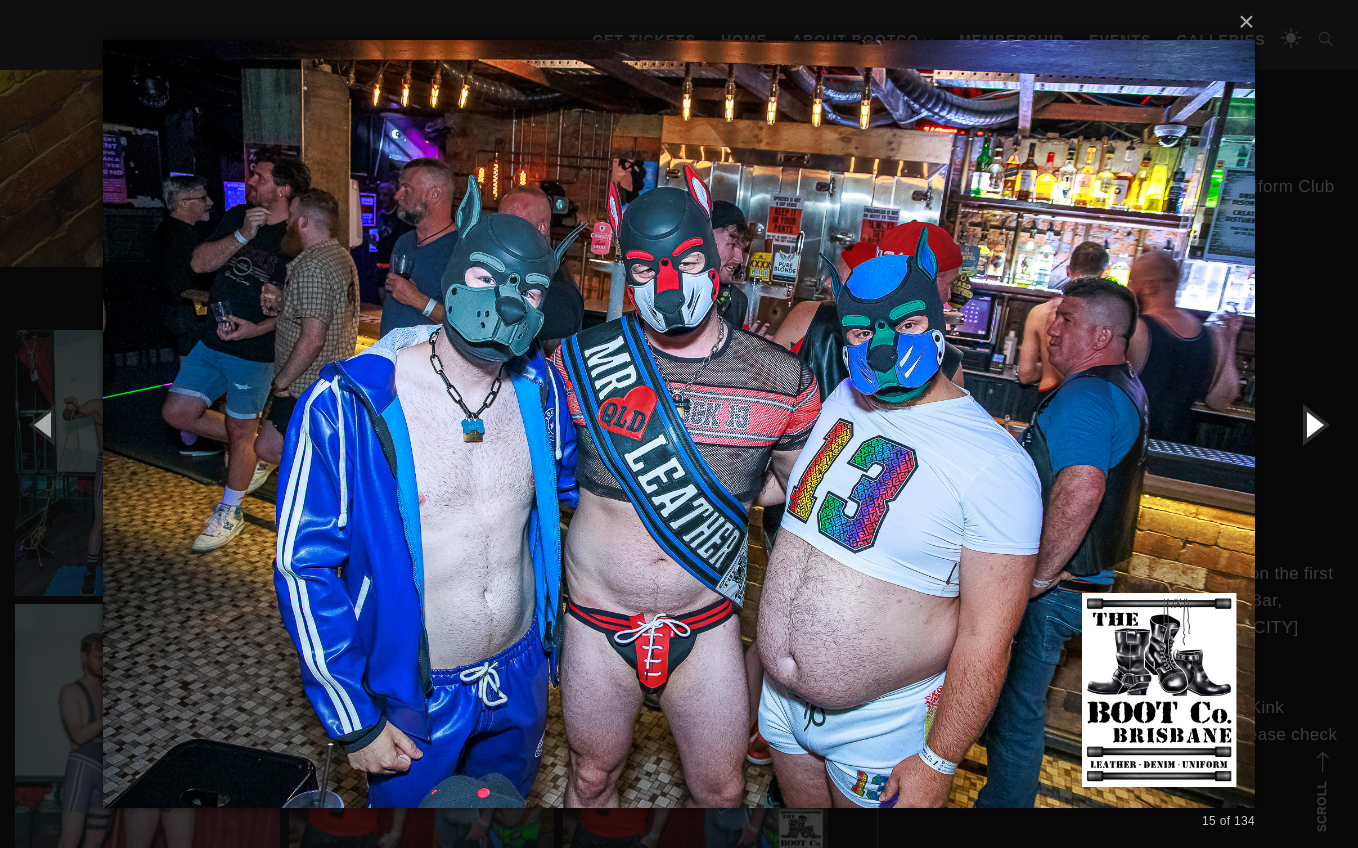 click at bounding box center (1313, 424) 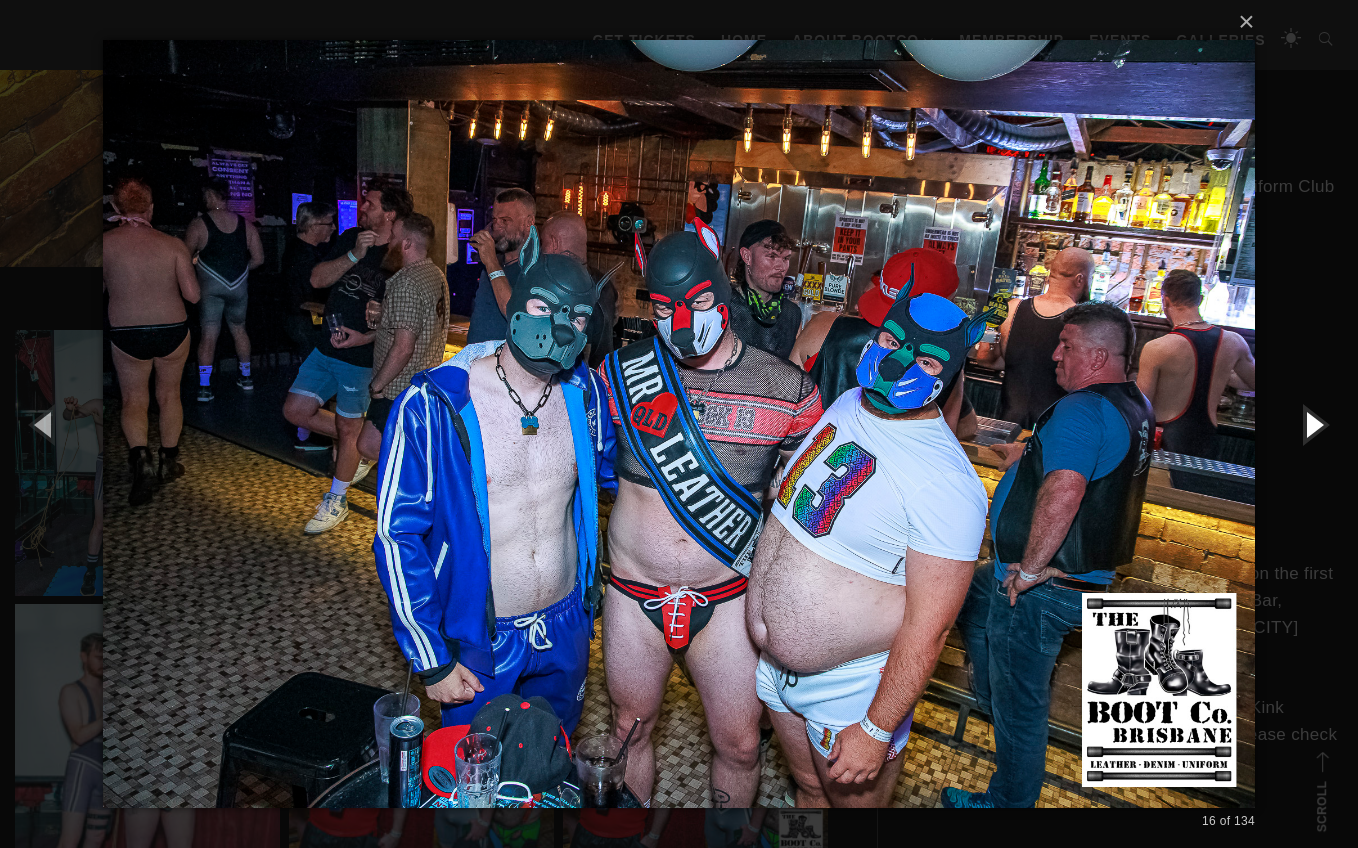click at bounding box center [1313, 424] 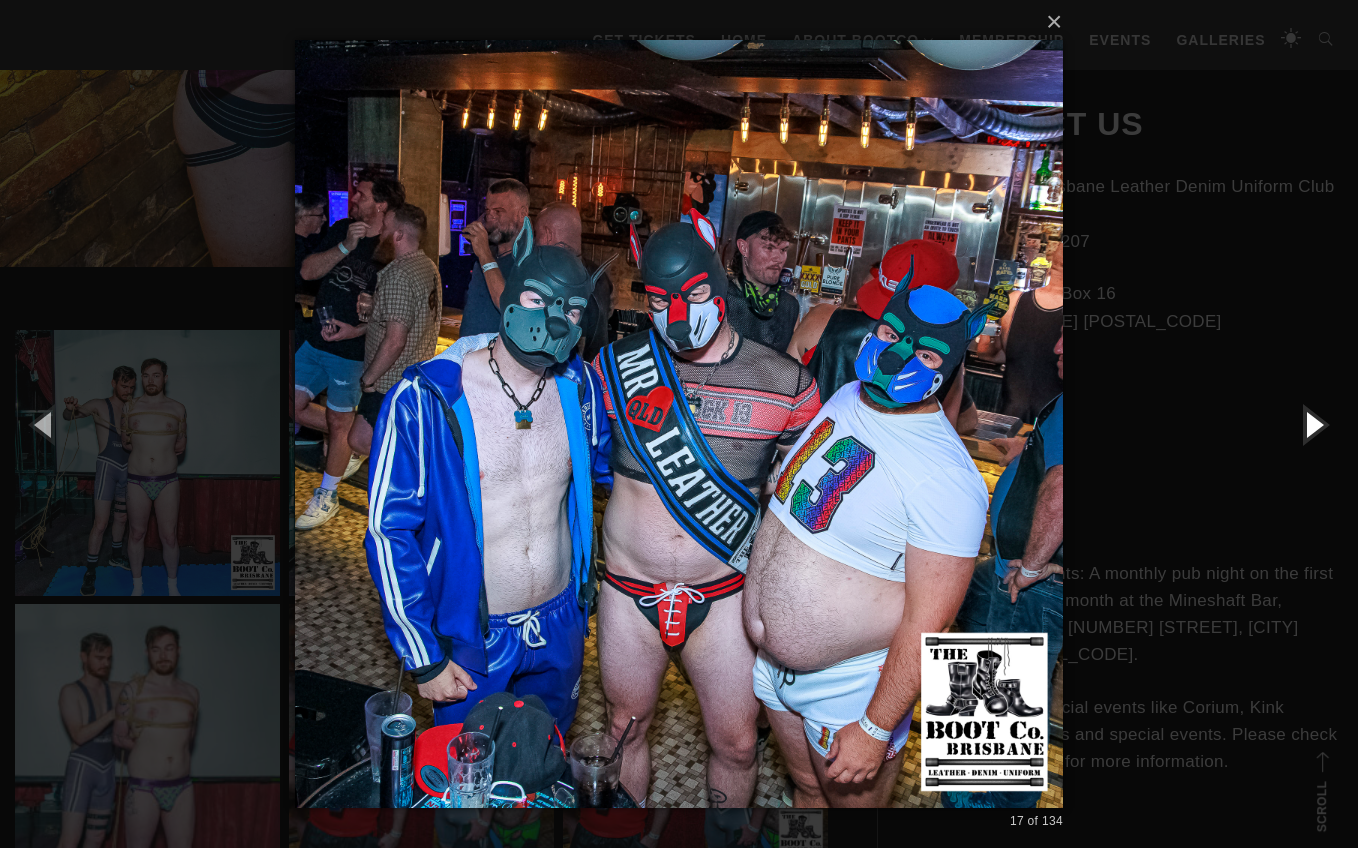 click at bounding box center [1313, 424] 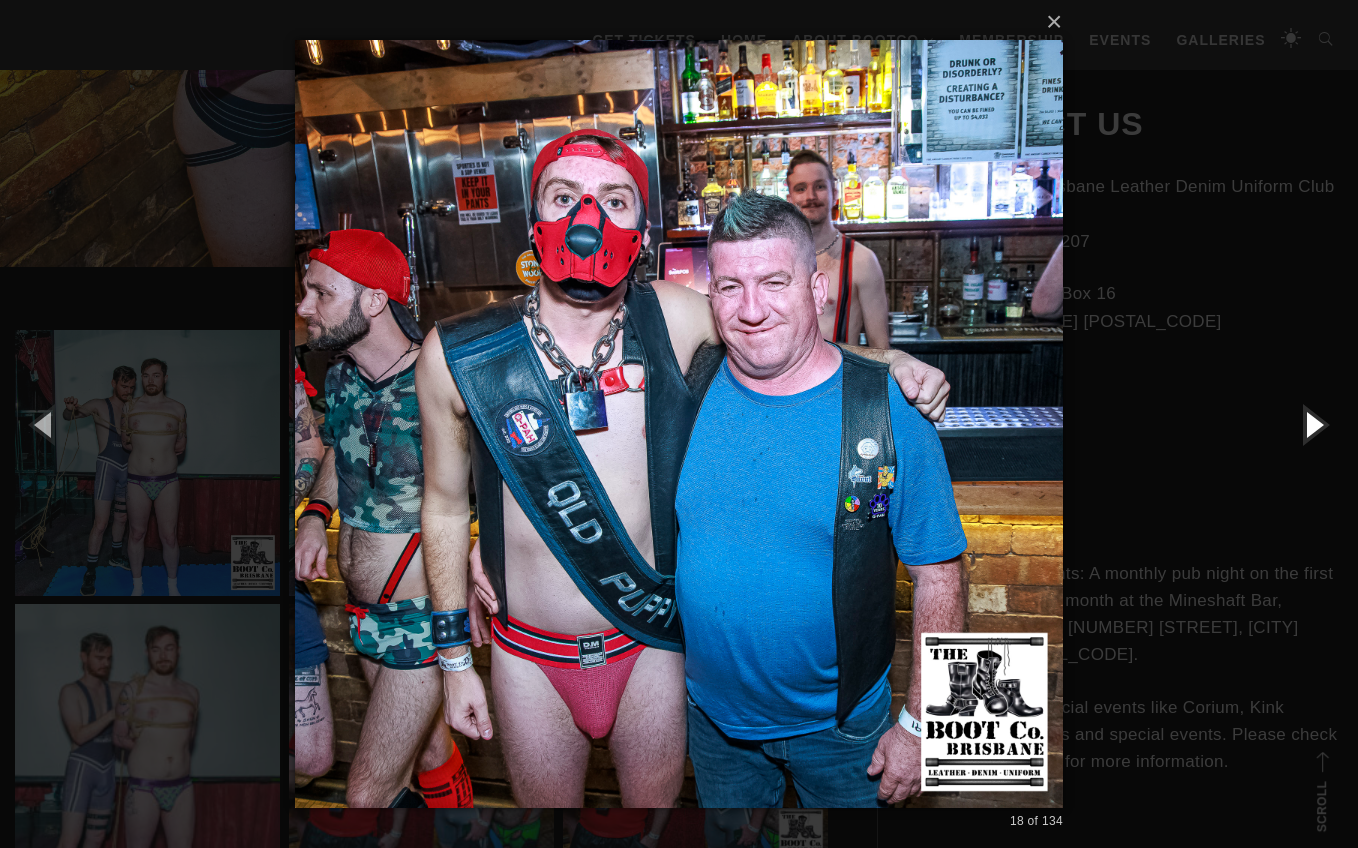 click at bounding box center [1313, 424] 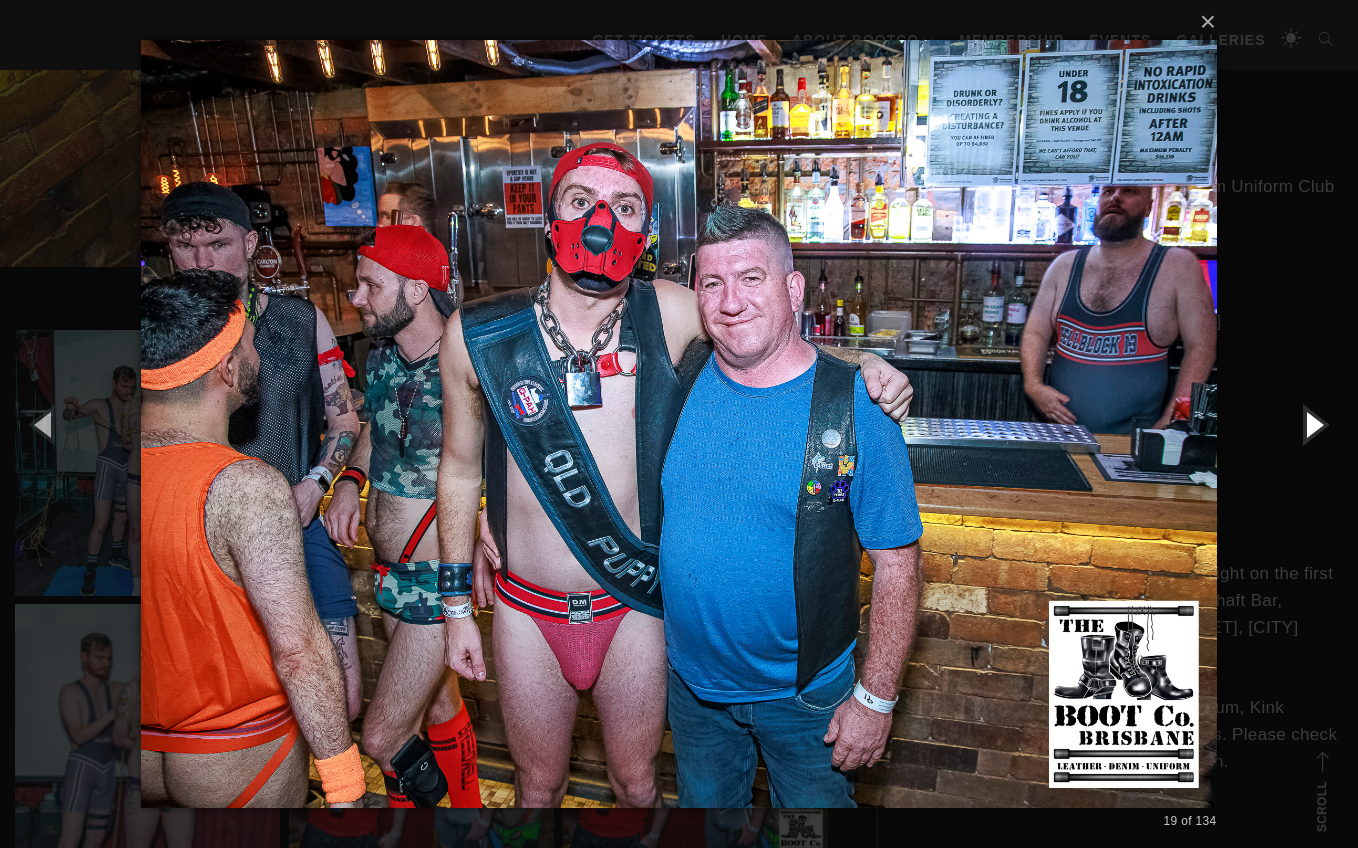 click at bounding box center (1313, 424) 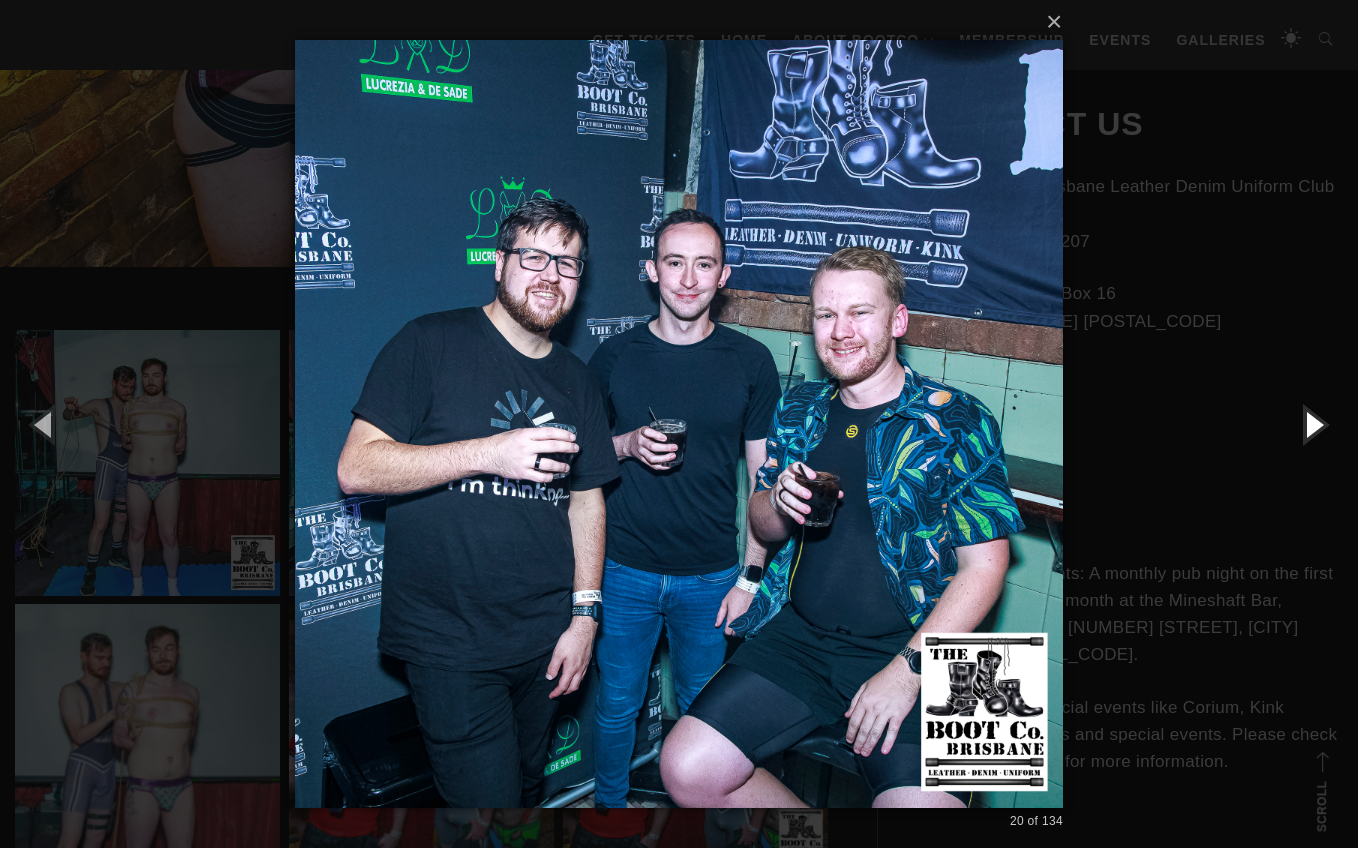 click at bounding box center [1313, 424] 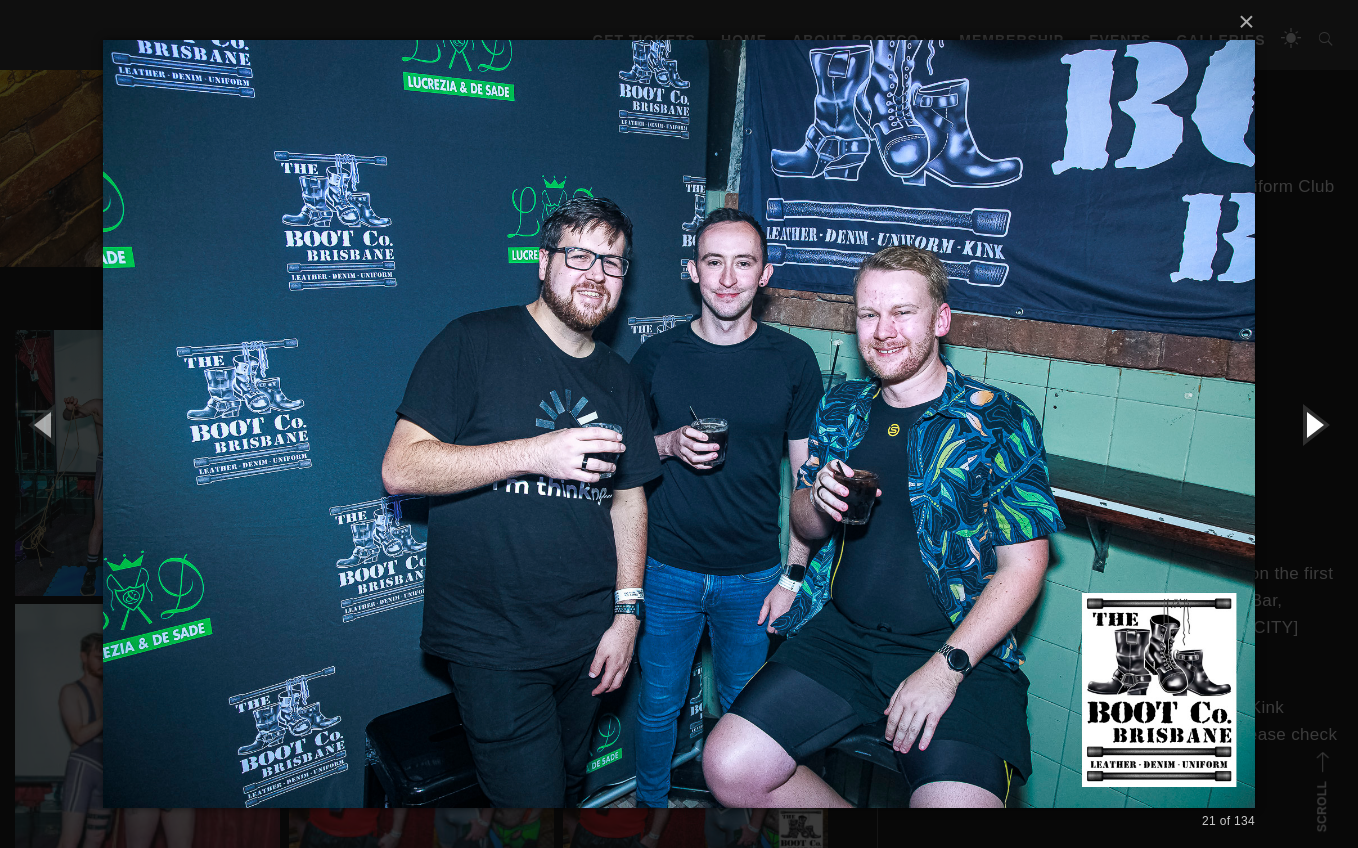click at bounding box center (1313, 424) 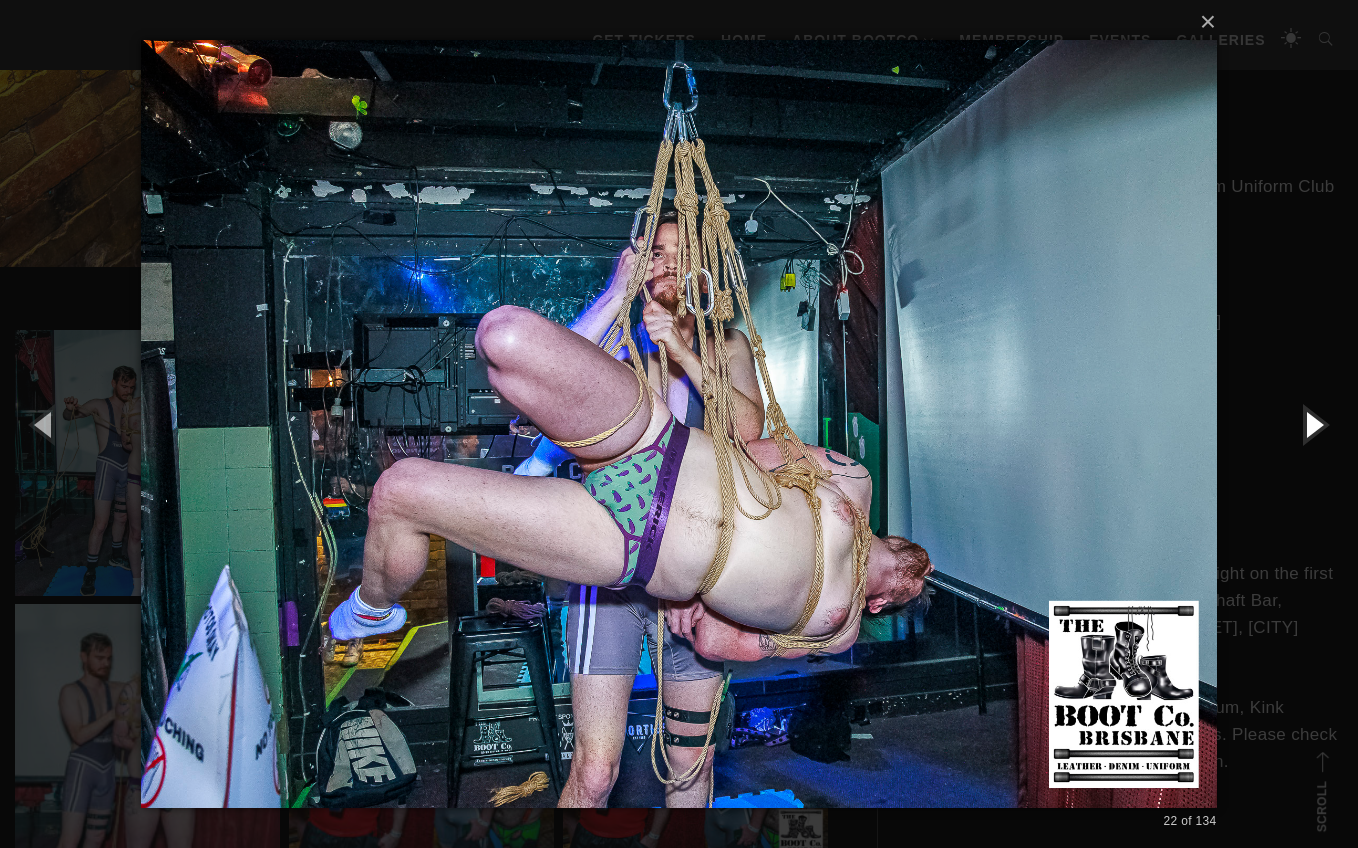 click at bounding box center (1313, 424) 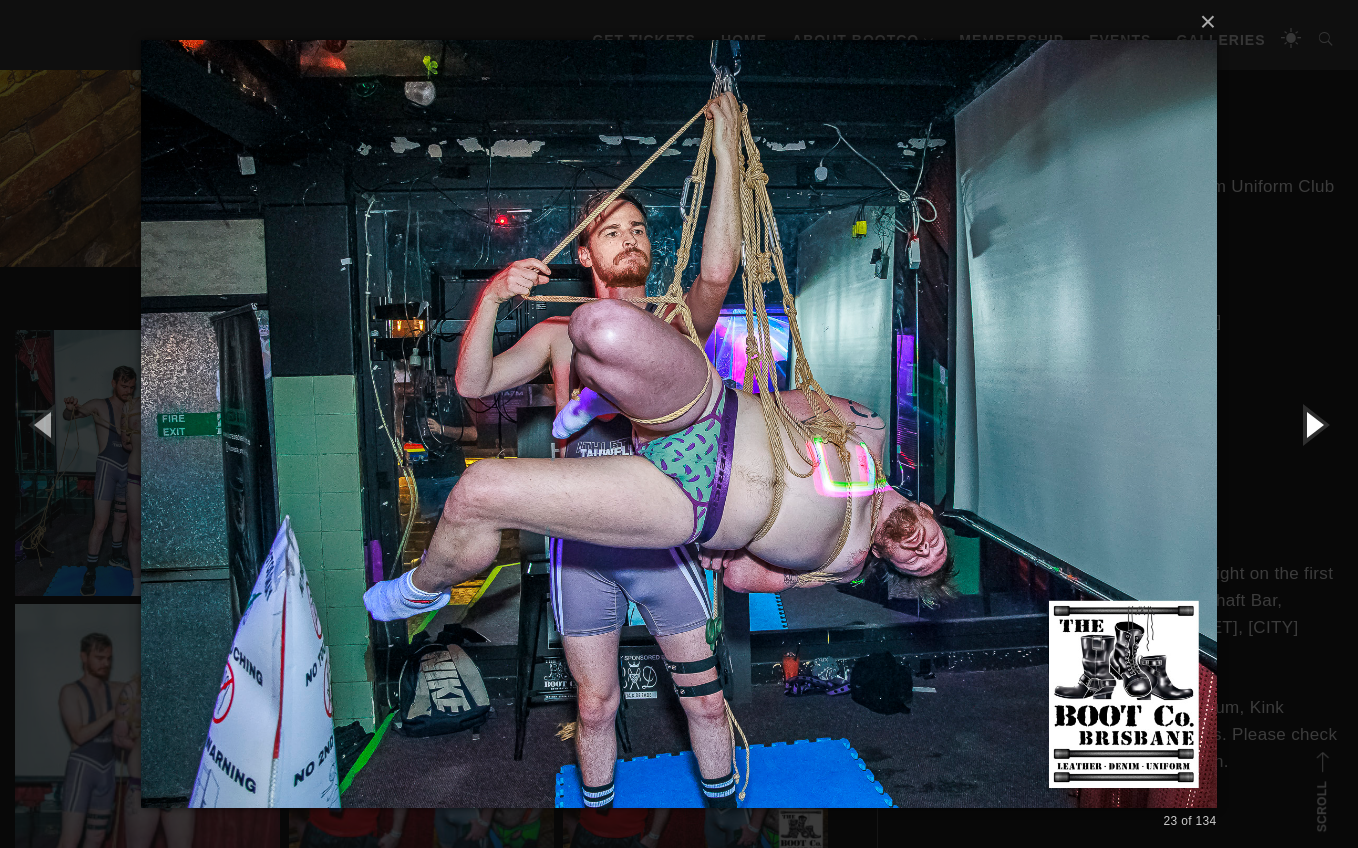 click at bounding box center (1313, 424) 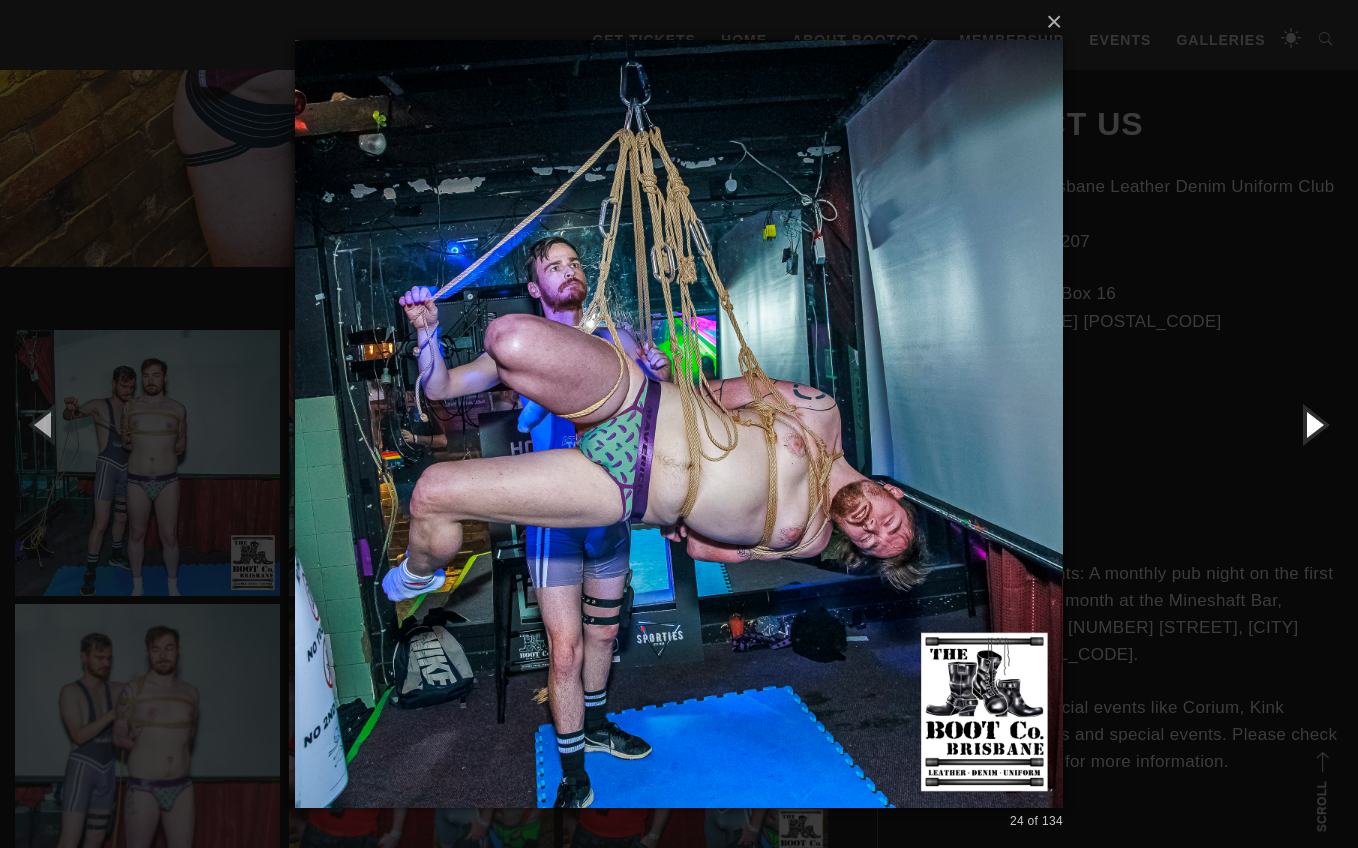 click at bounding box center [1313, 424] 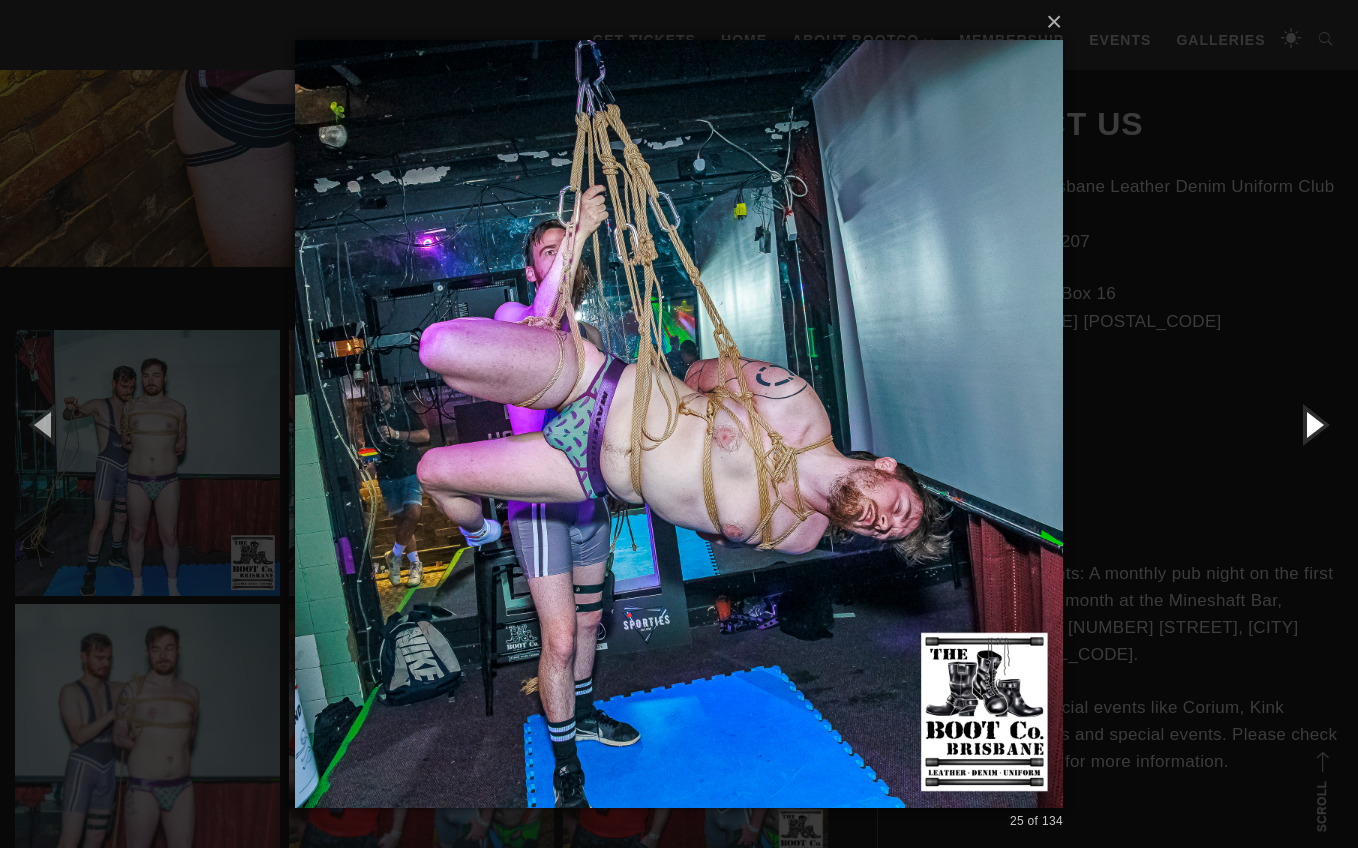 click at bounding box center [1313, 424] 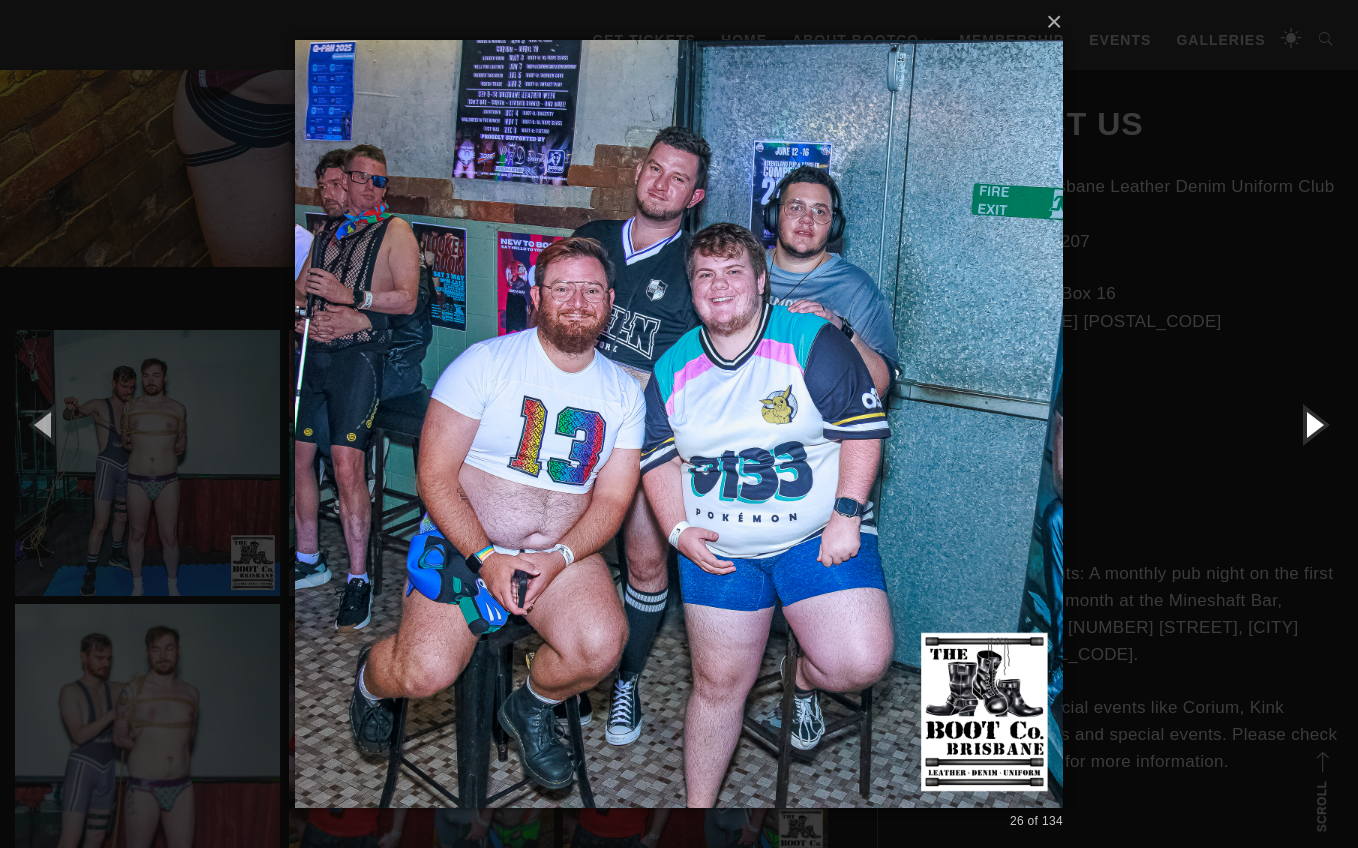click at bounding box center (1313, 424) 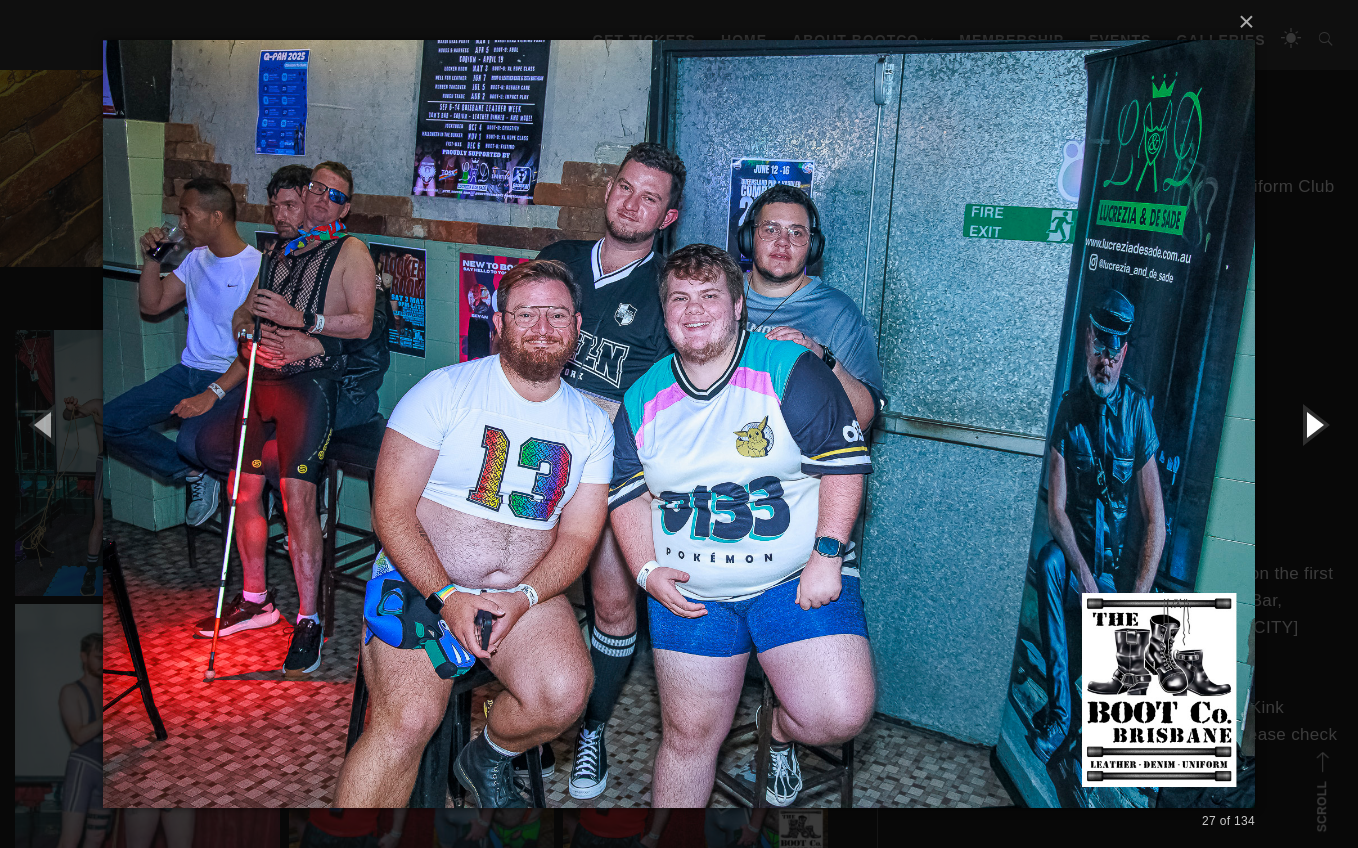 click at bounding box center (1313, 424) 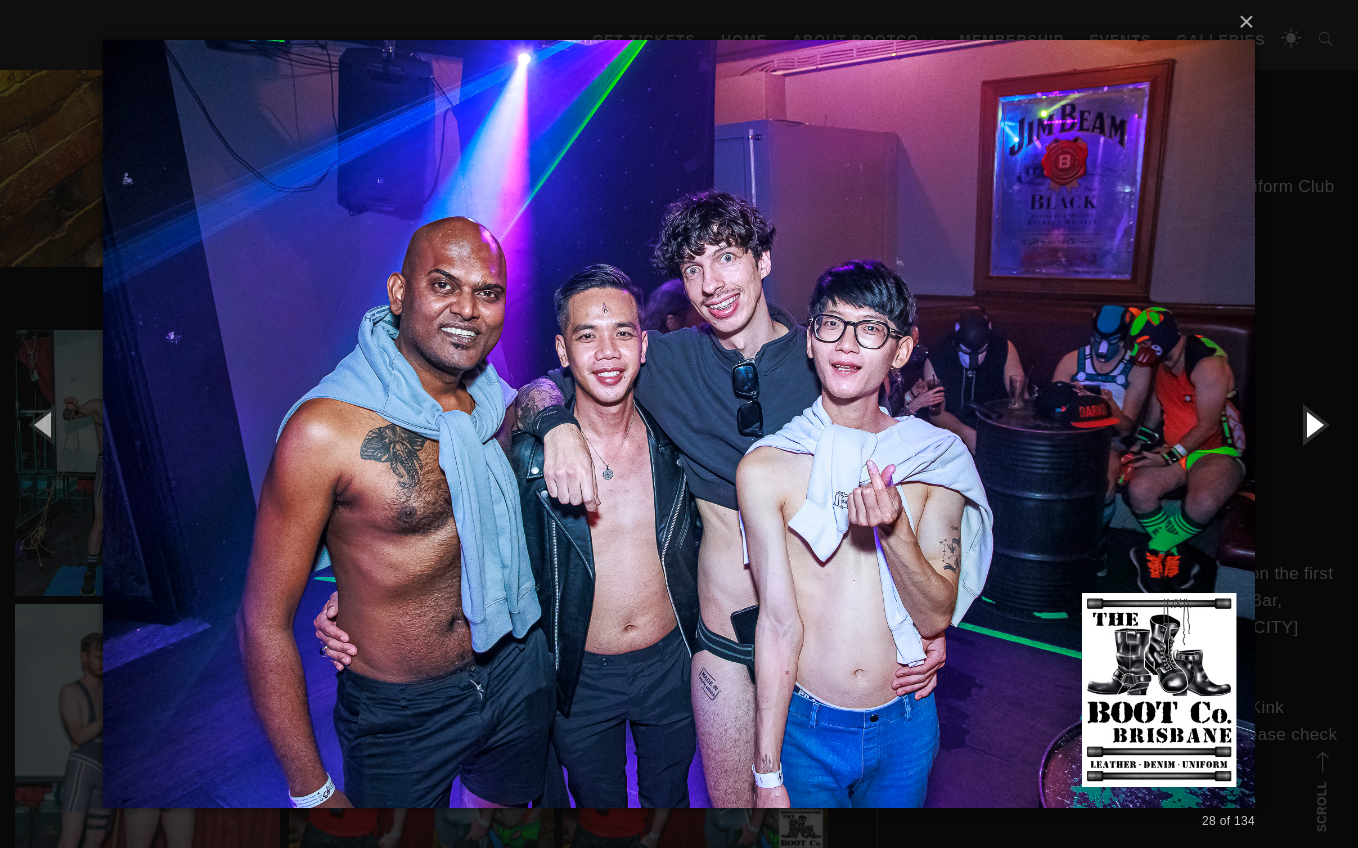 click at bounding box center [1313, 424] 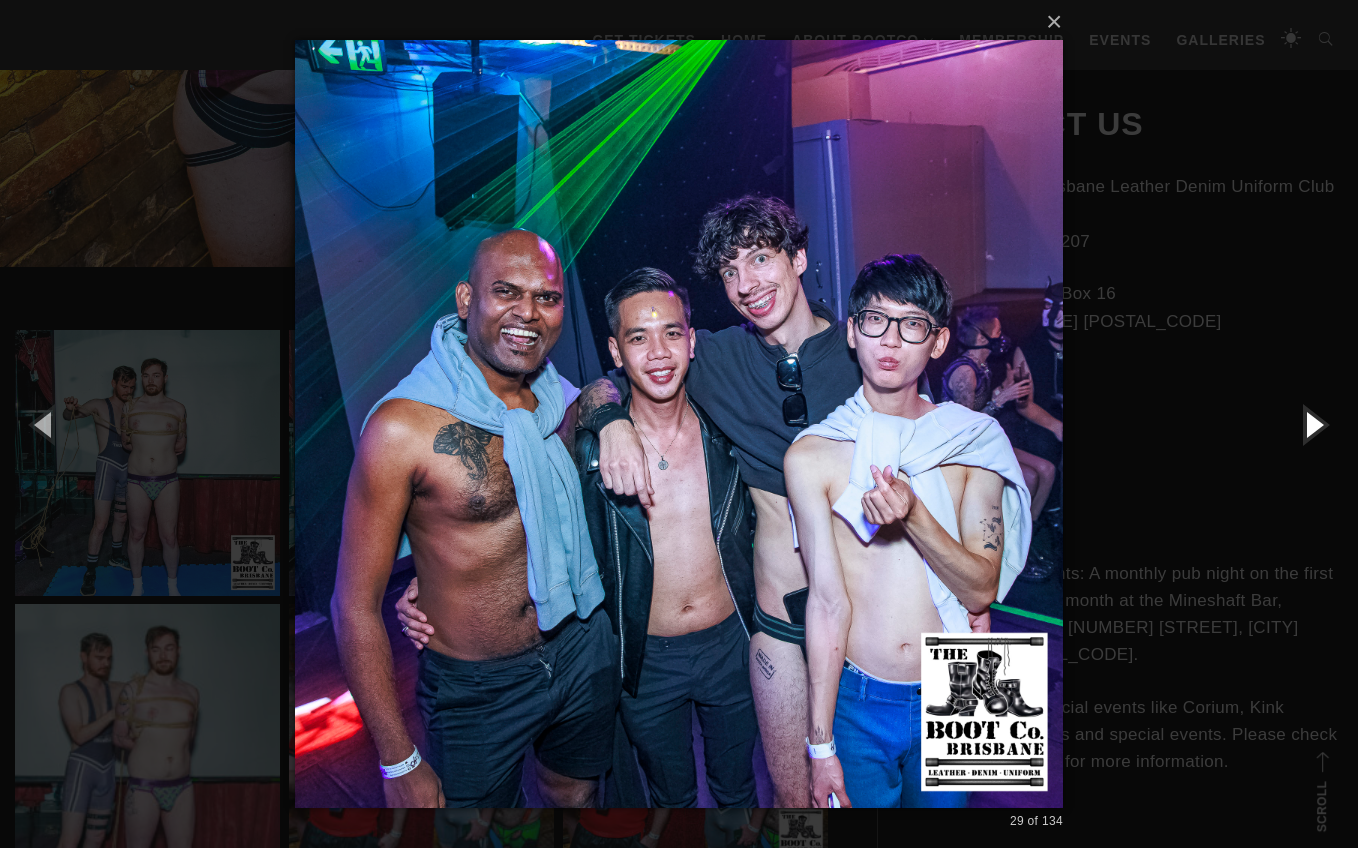 click at bounding box center [1313, 424] 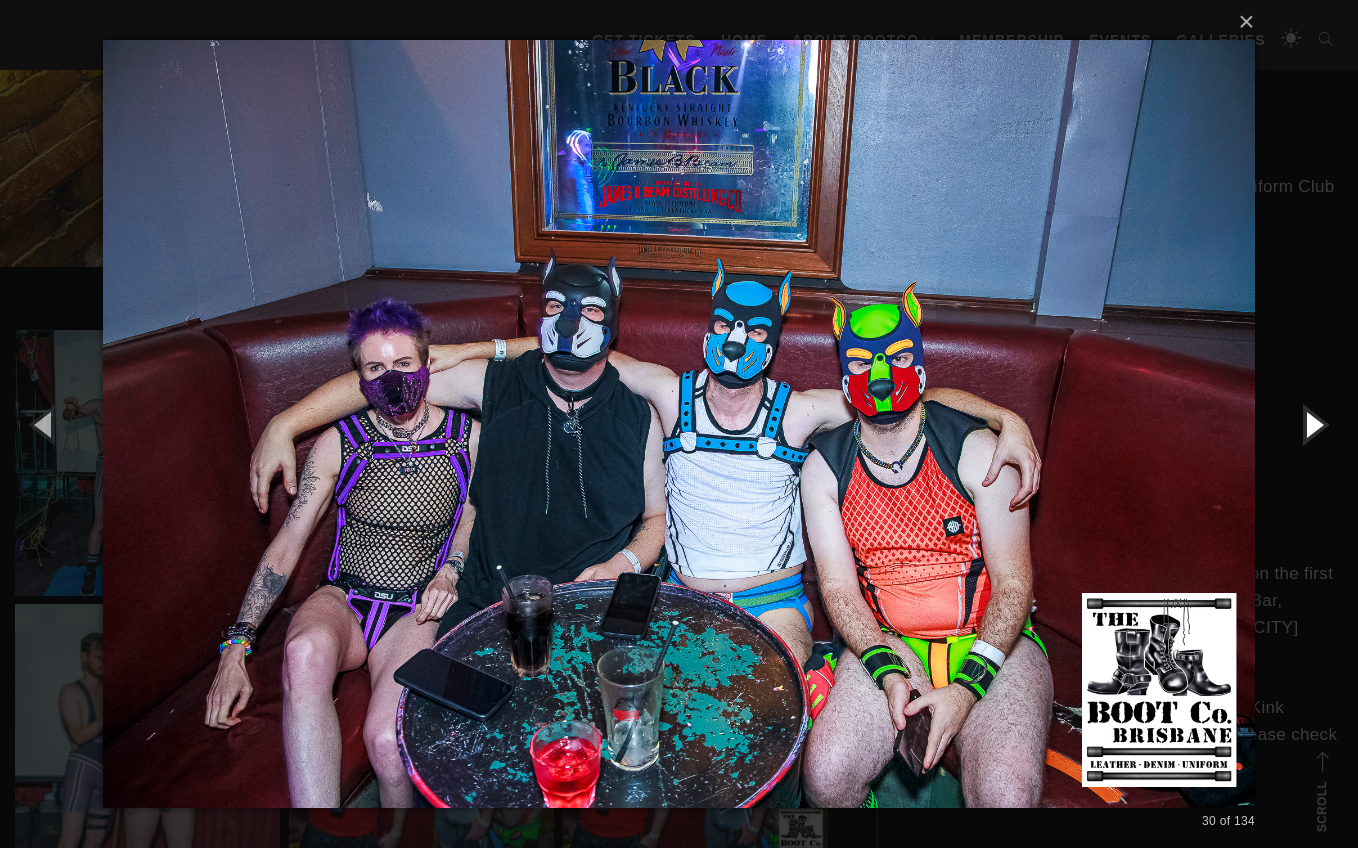 click at bounding box center (1313, 424) 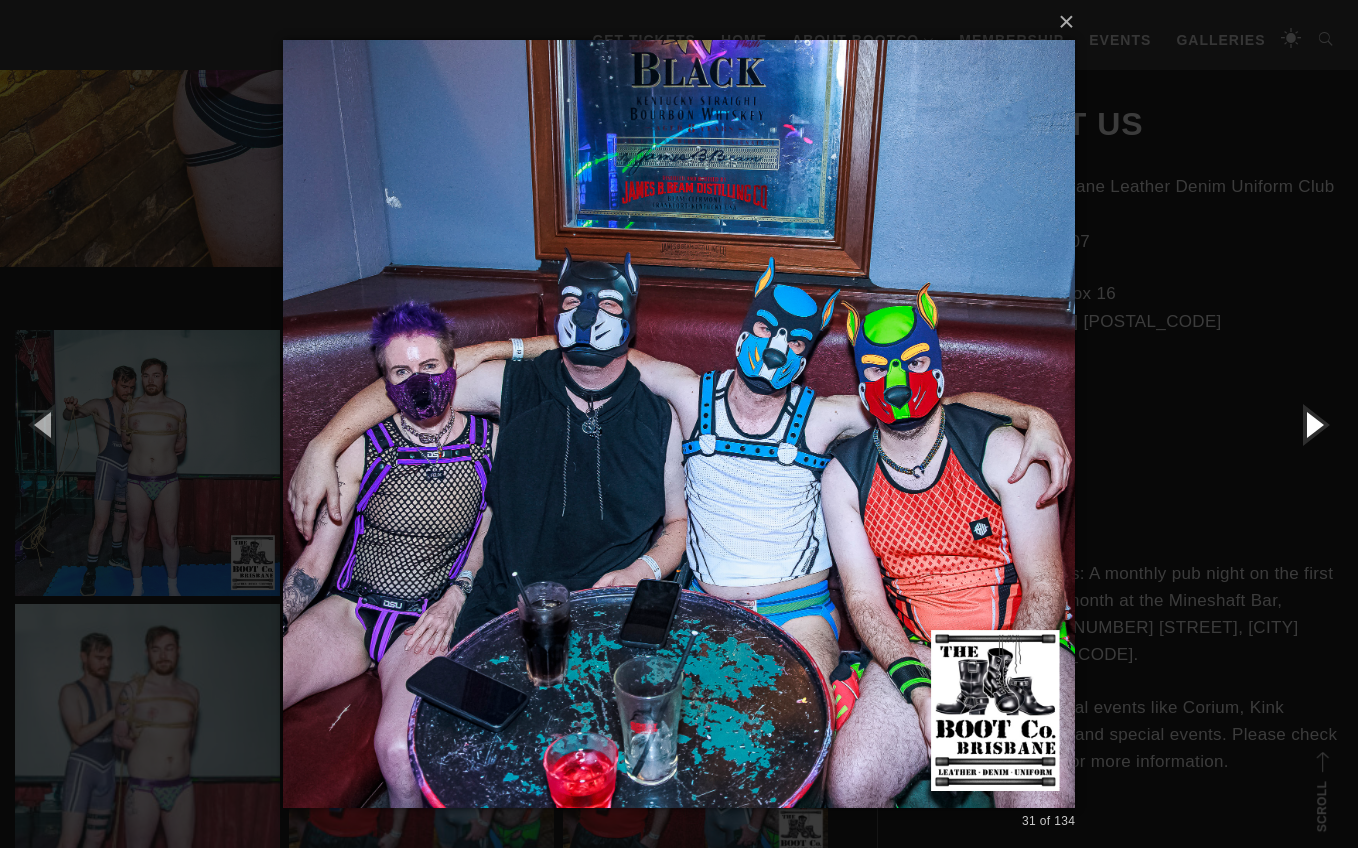 click at bounding box center (1313, 424) 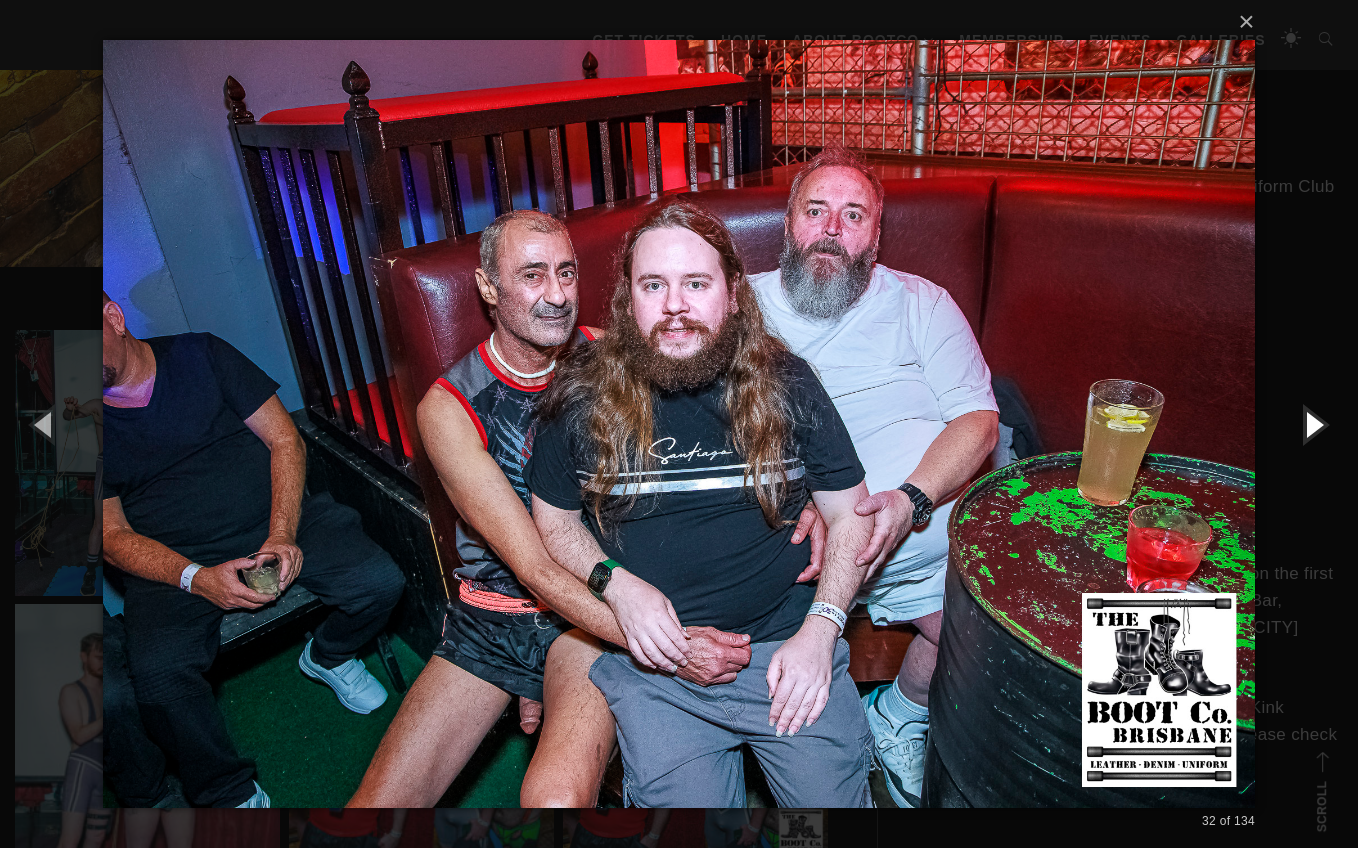 click at bounding box center (1313, 424) 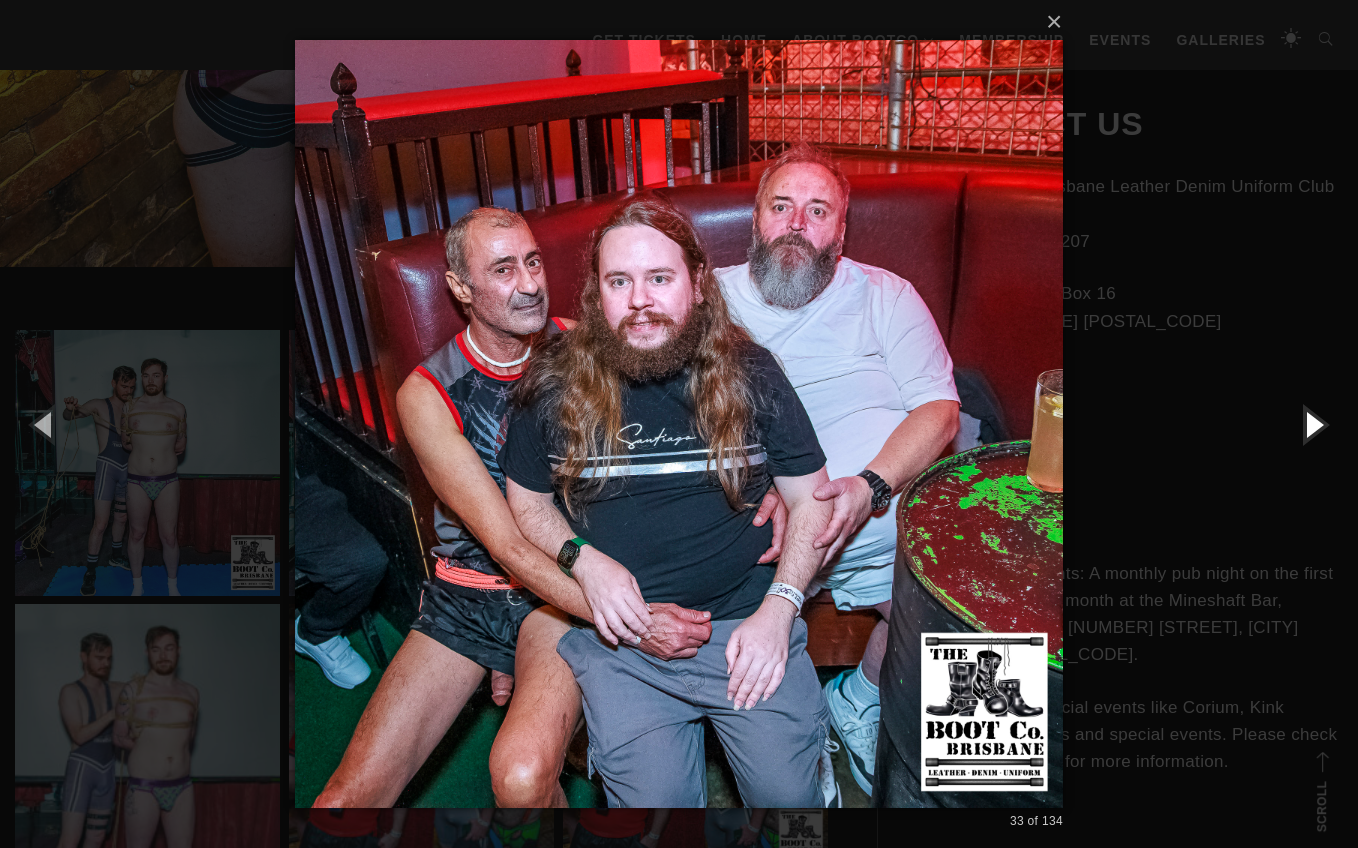 click at bounding box center [1313, 424] 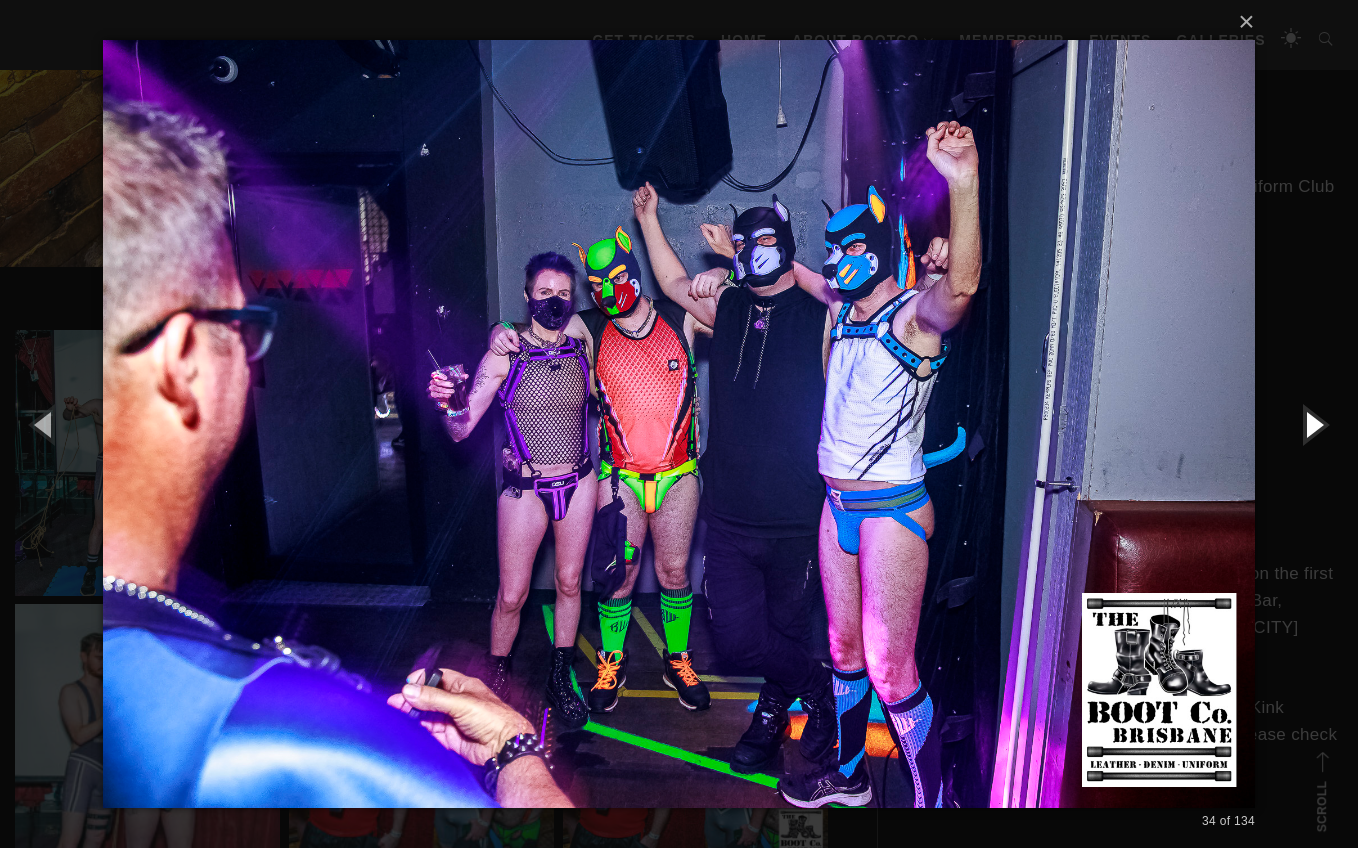 click at bounding box center [1313, 424] 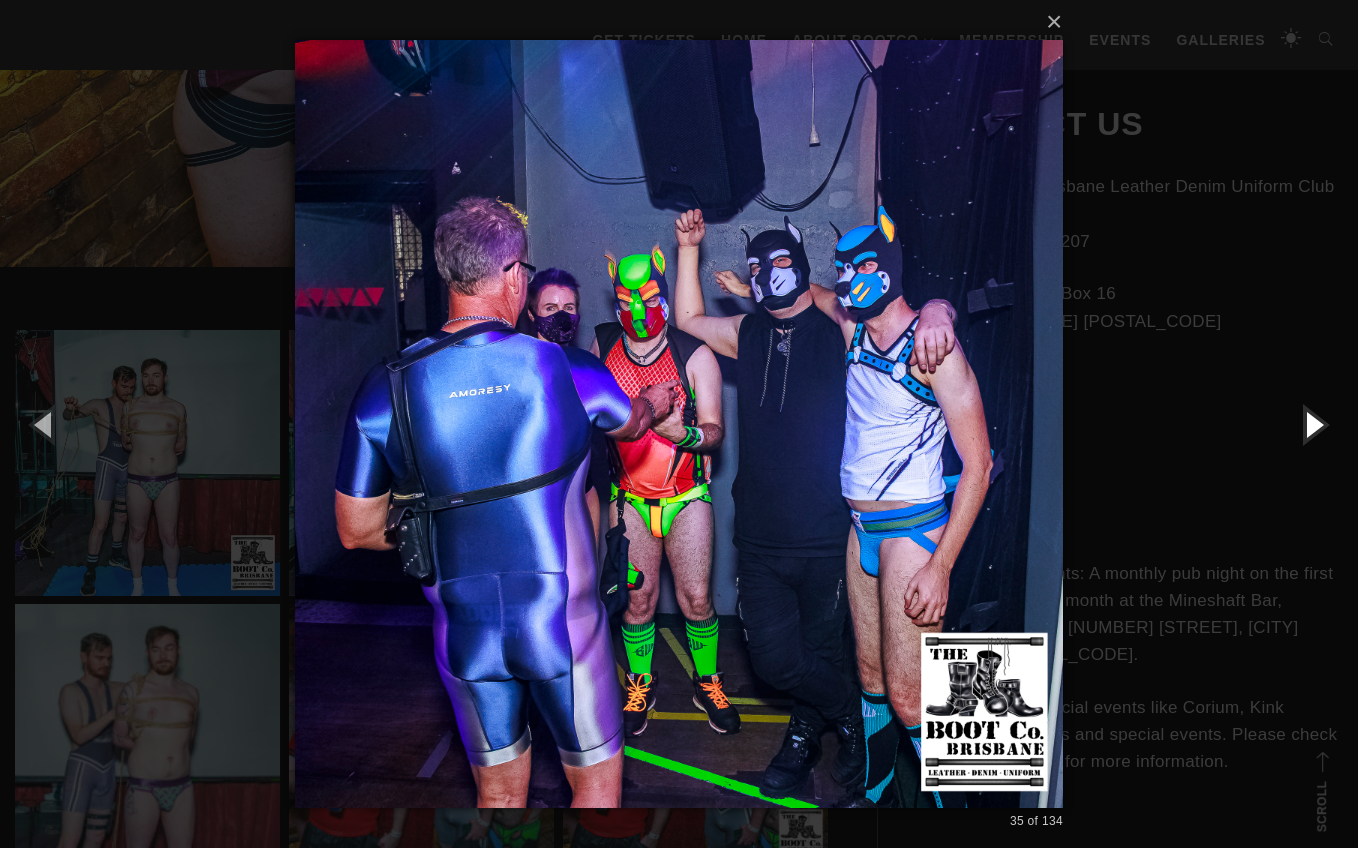 click at bounding box center [1313, 424] 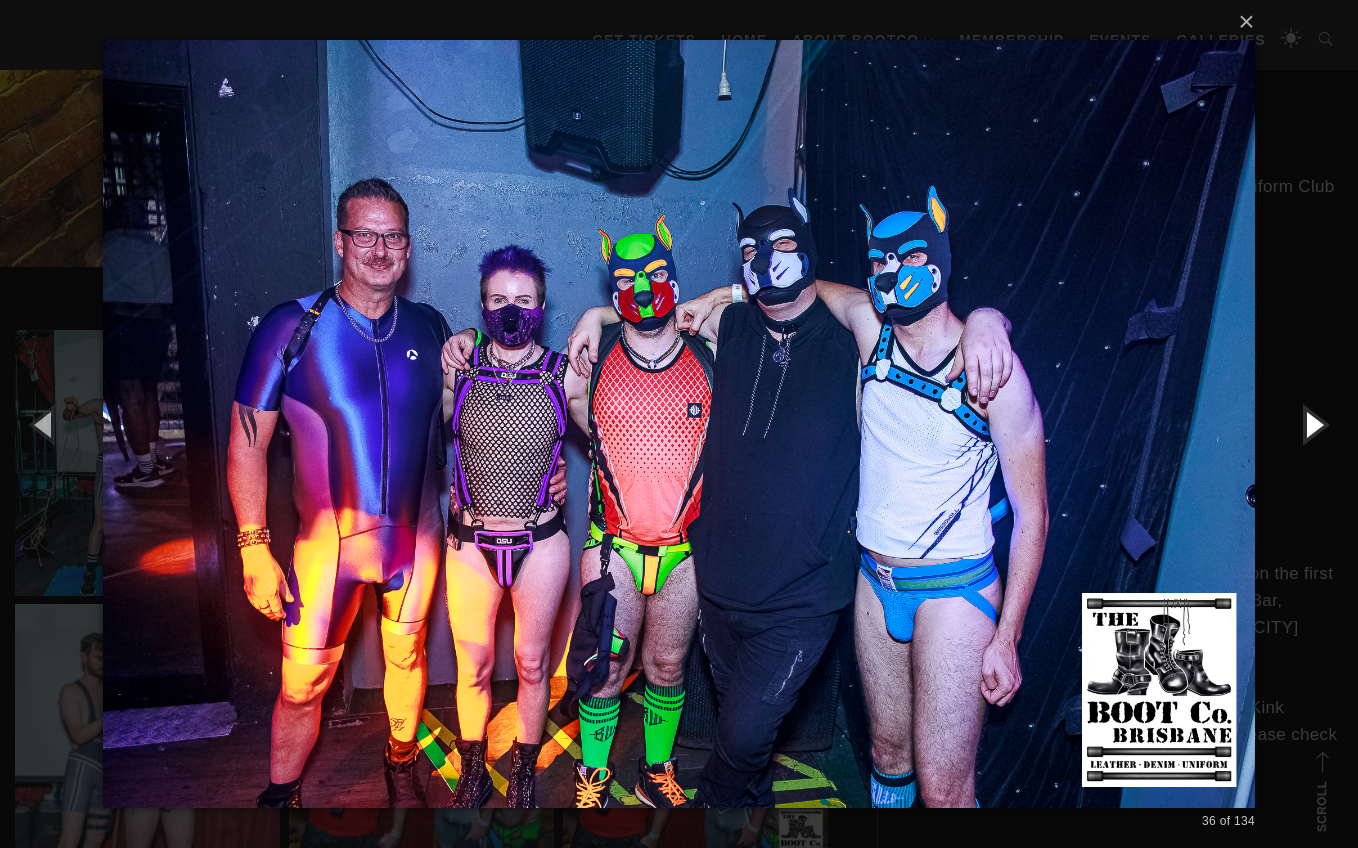 click at bounding box center [1313, 424] 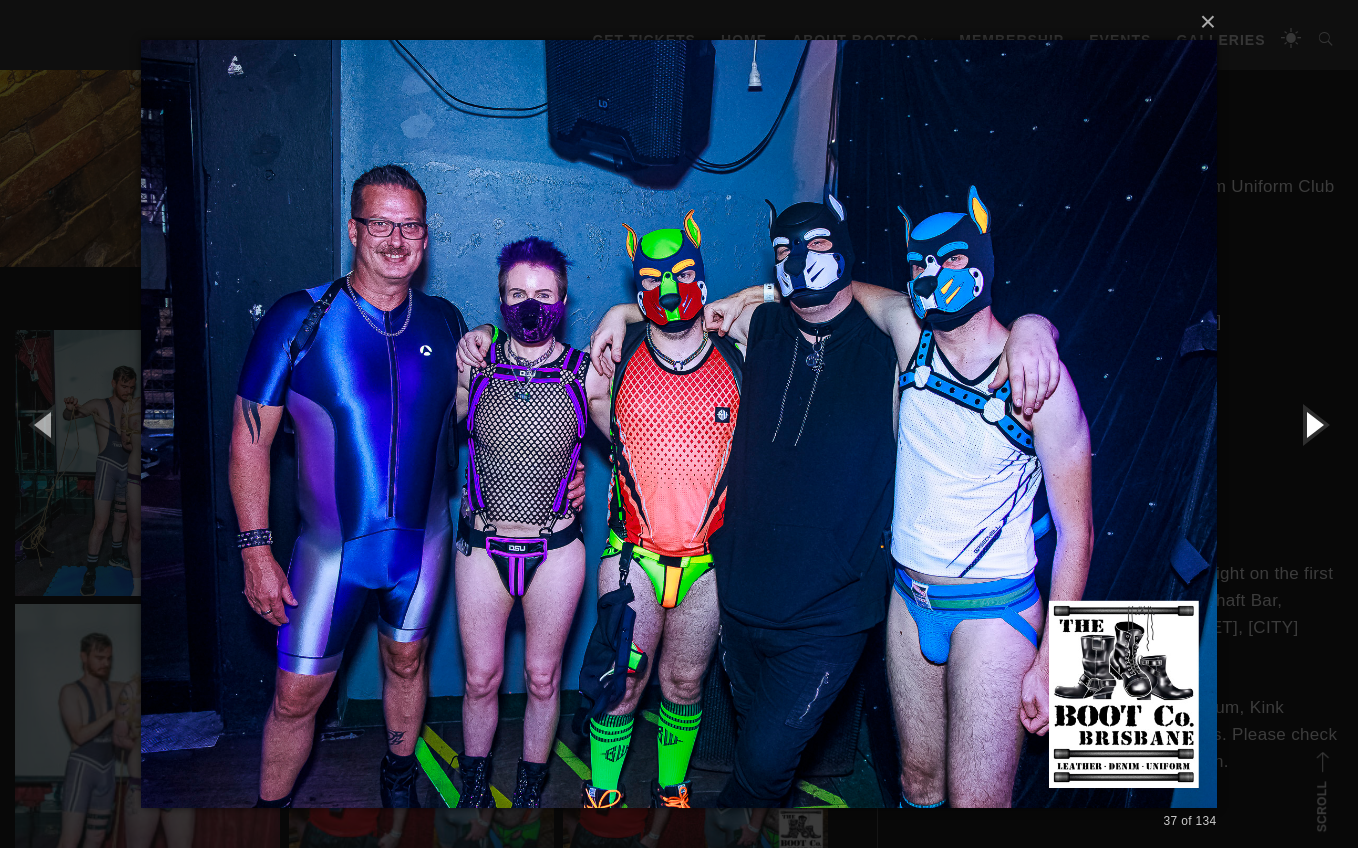click at bounding box center [1313, 424] 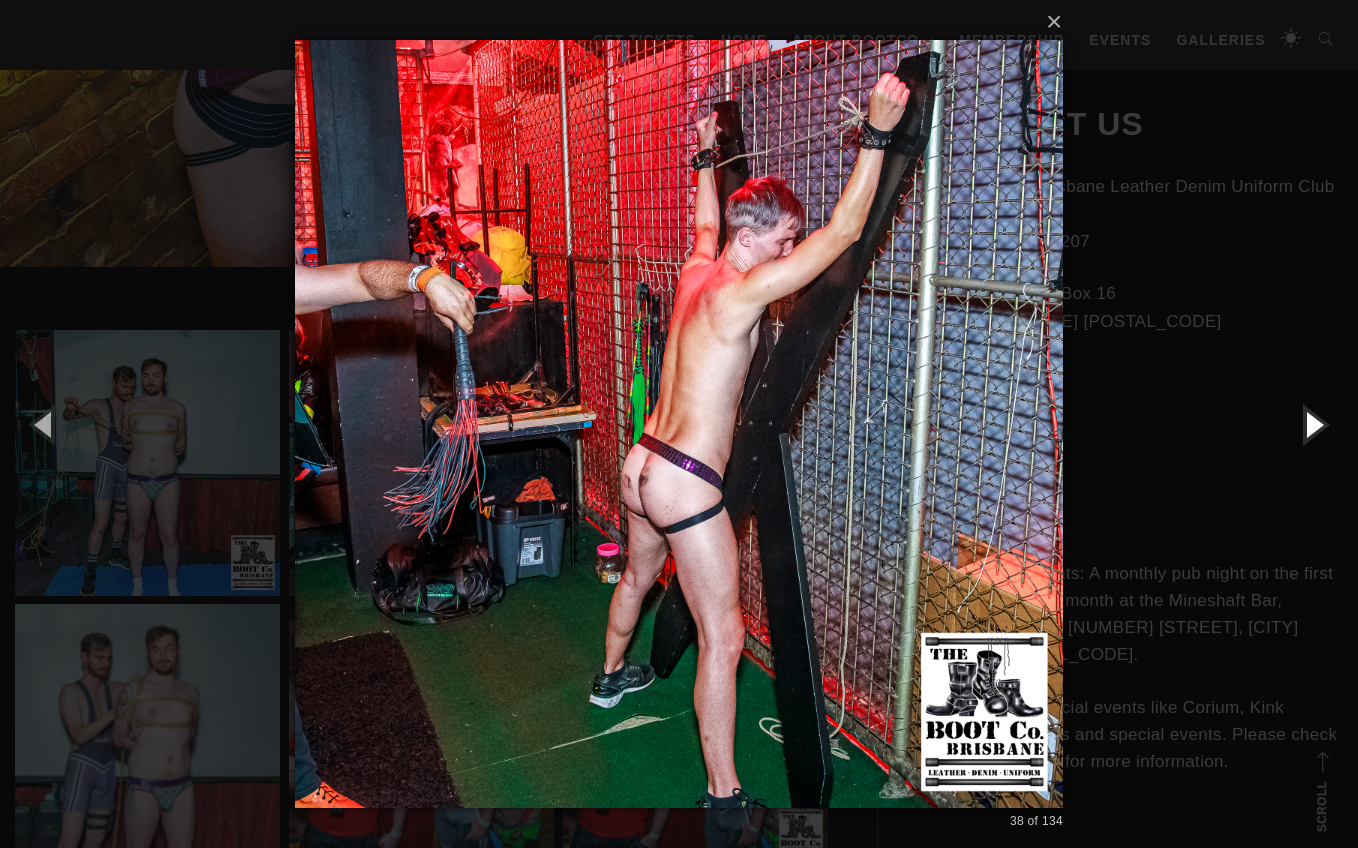 click at bounding box center [1313, 424] 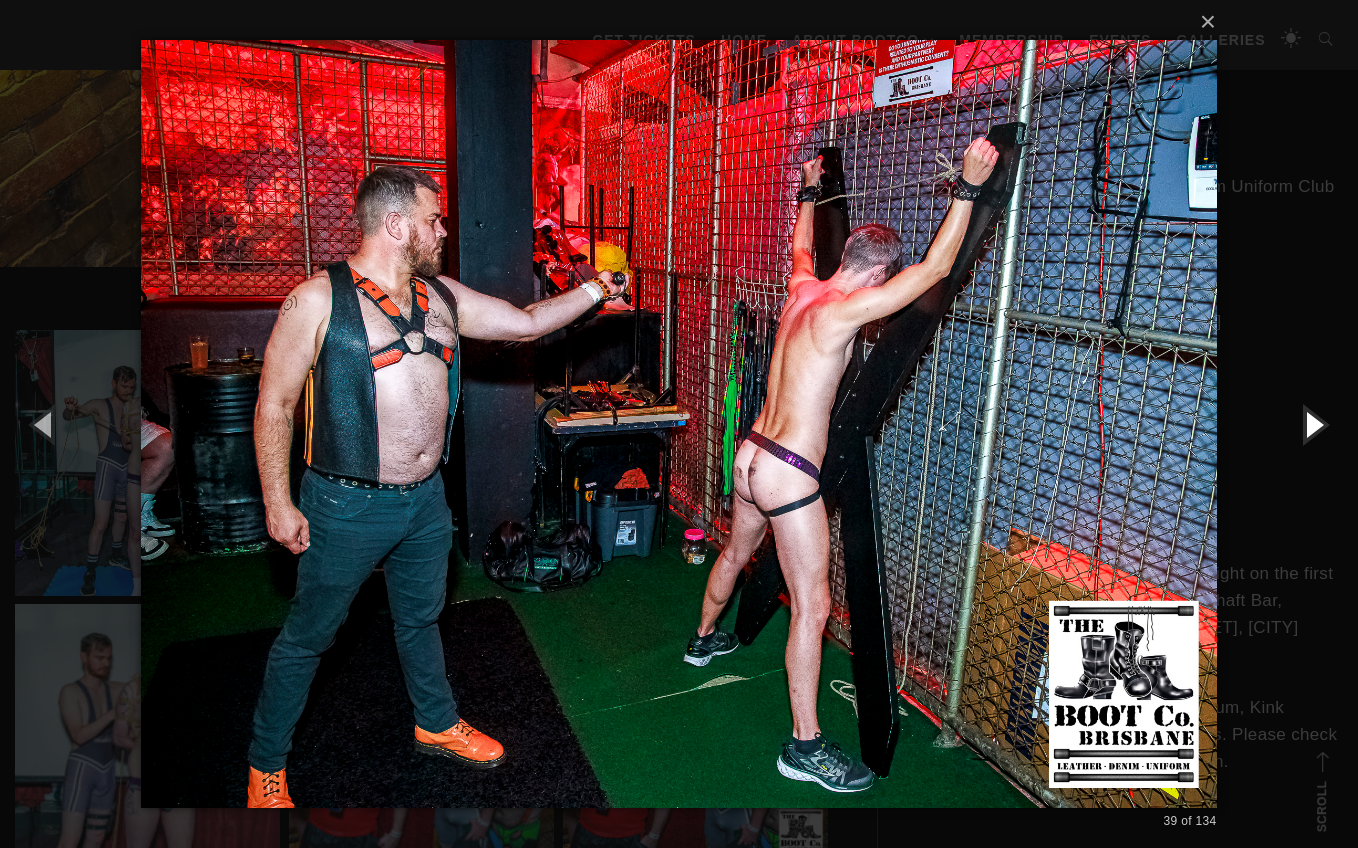 click at bounding box center [1313, 424] 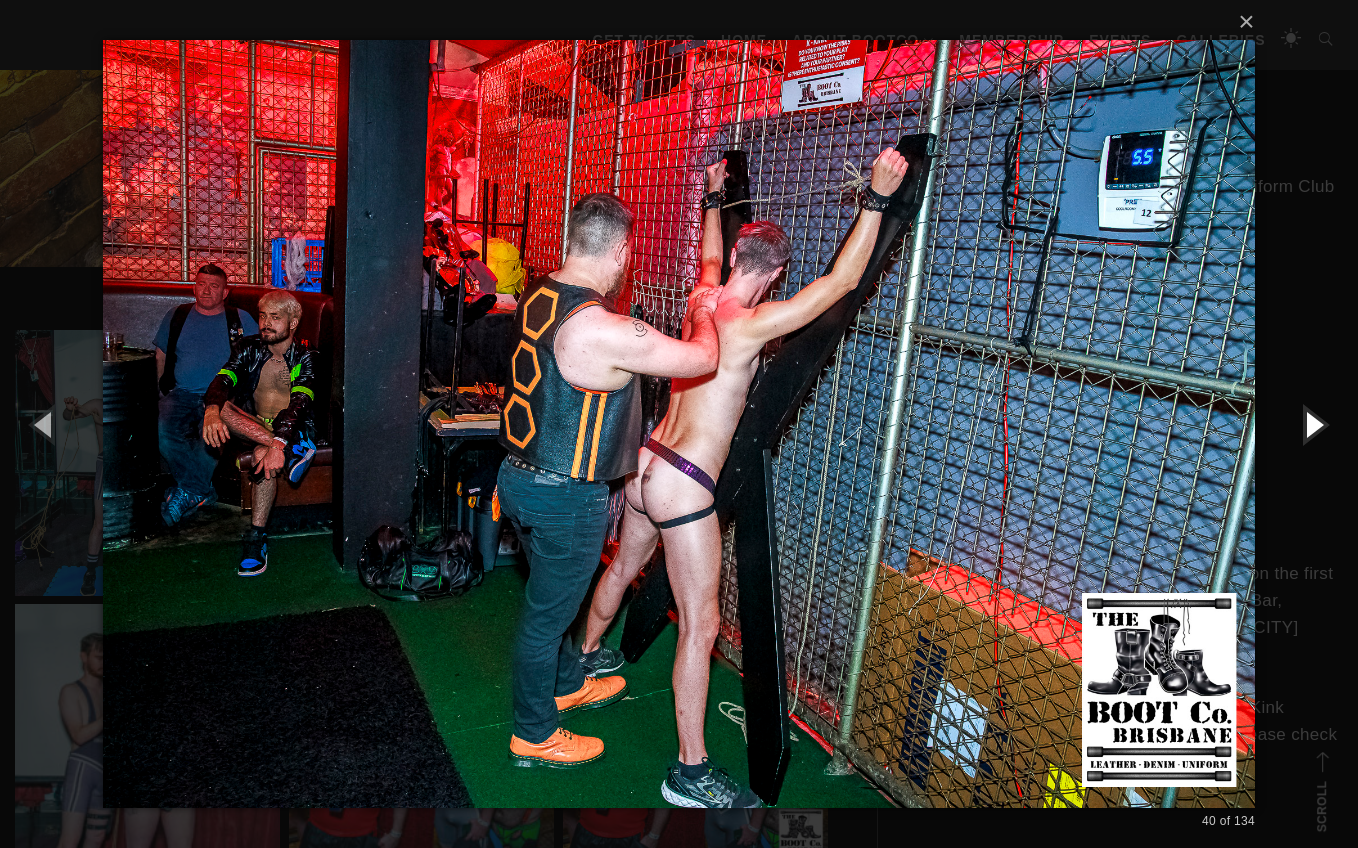 click at bounding box center (1313, 424) 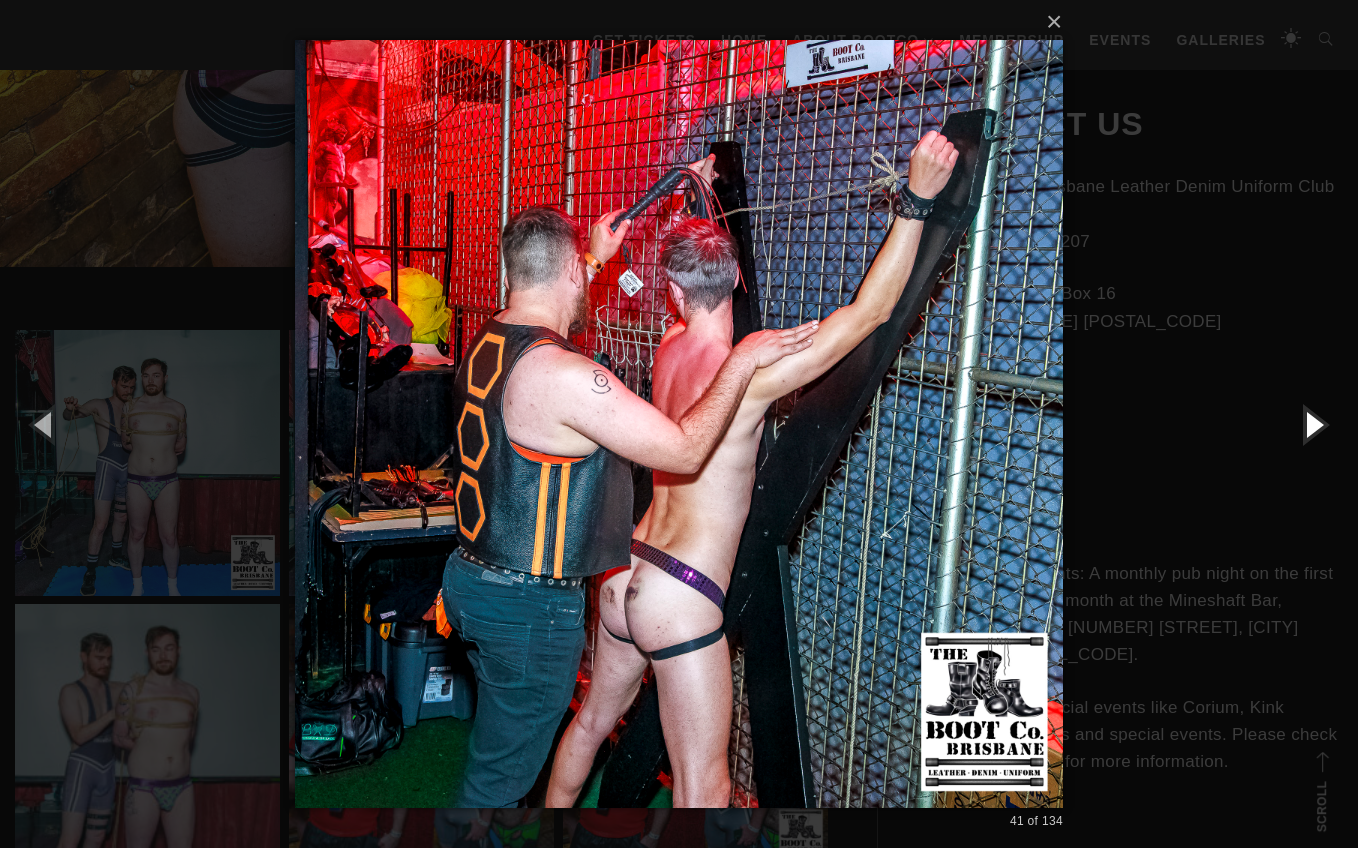 click at bounding box center (1313, 424) 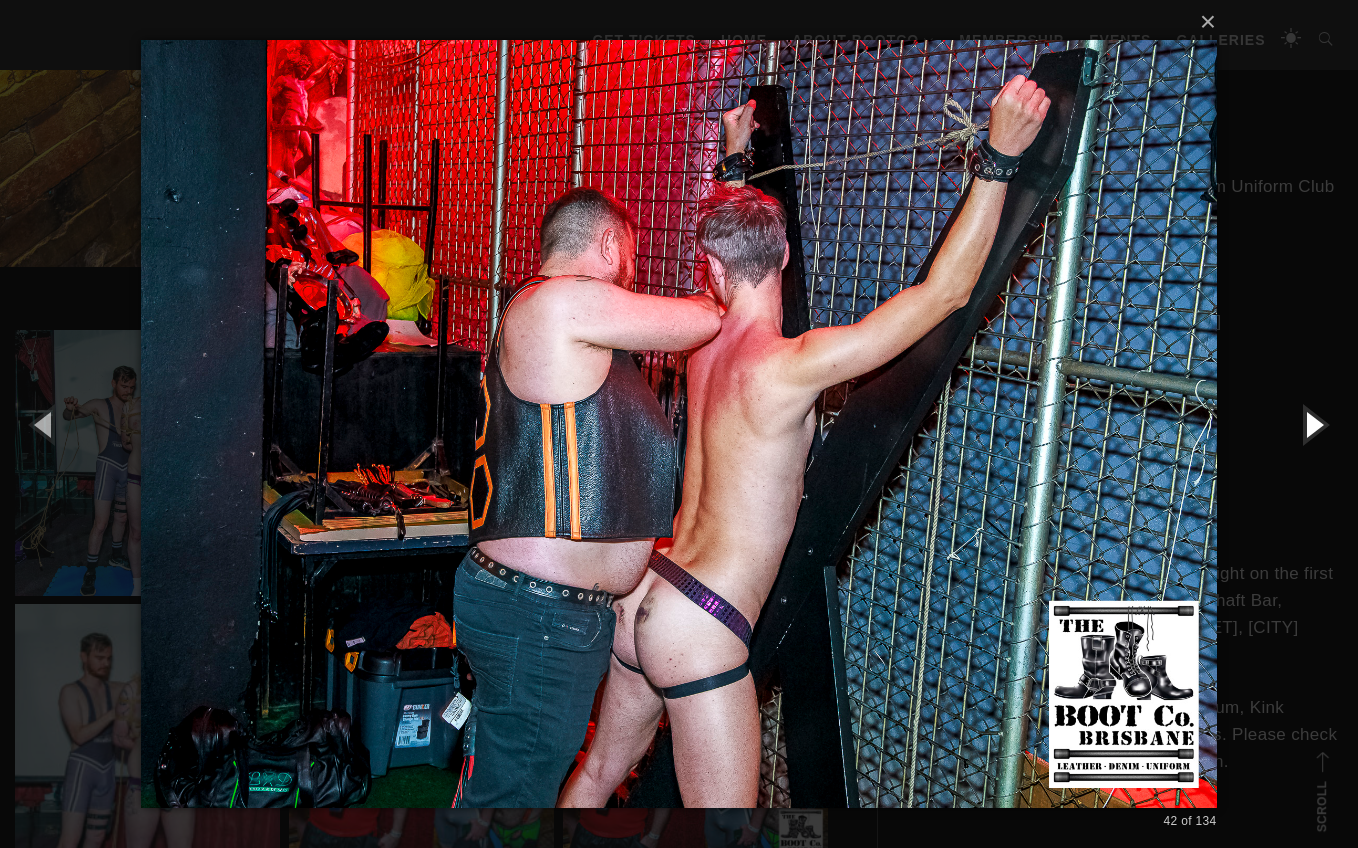click at bounding box center (1313, 424) 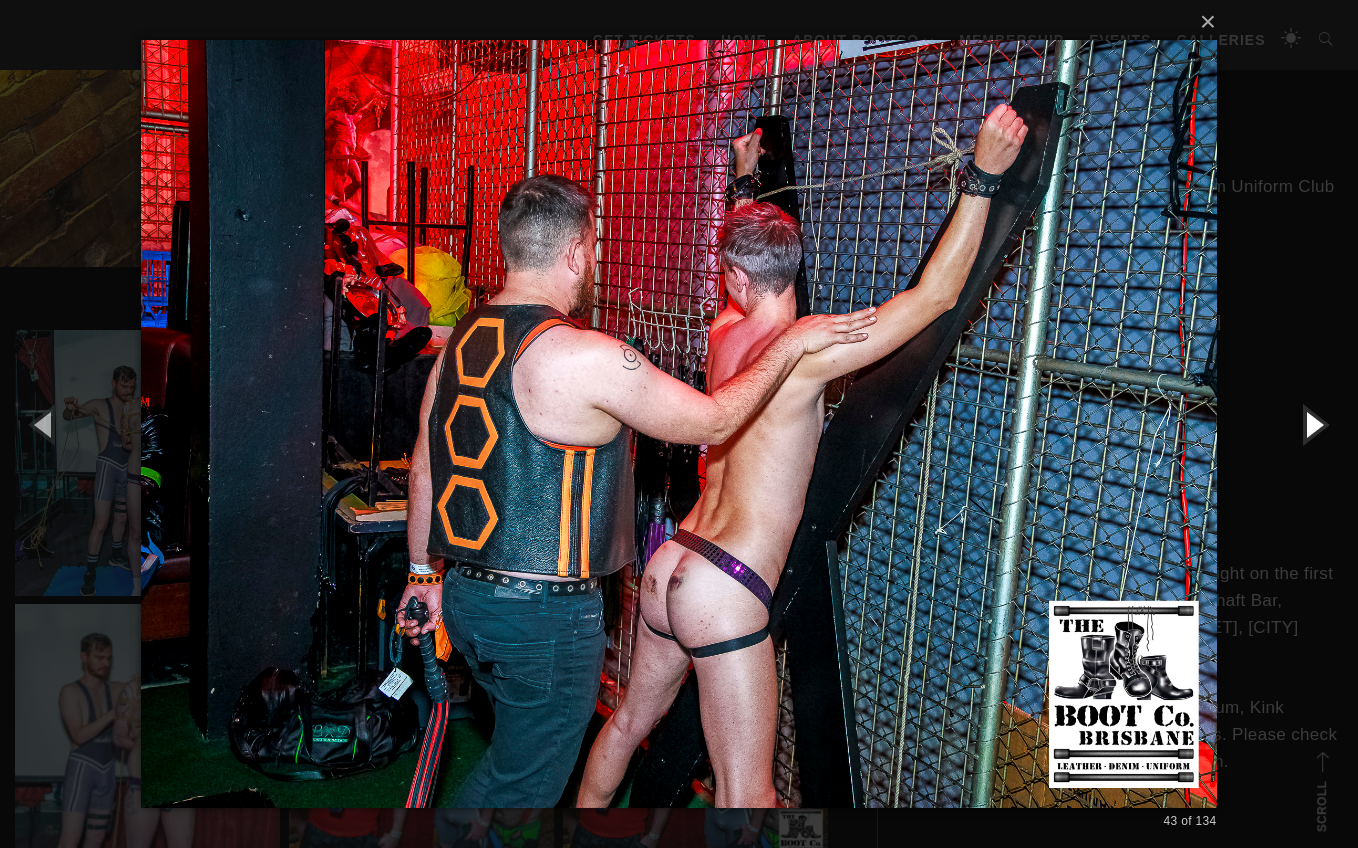 click at bounding box center (1313, 424) 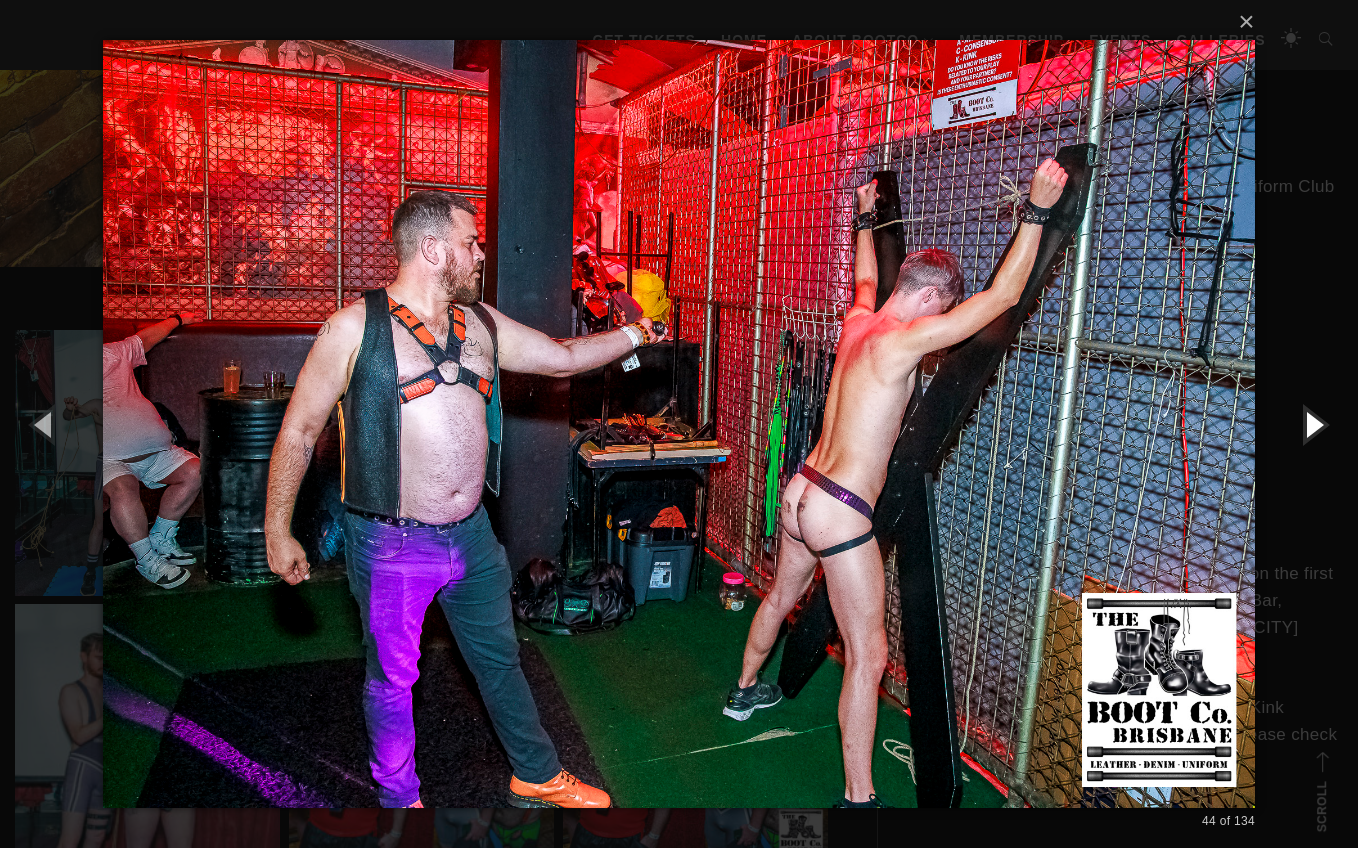 click at bounding box center [1313, 424] 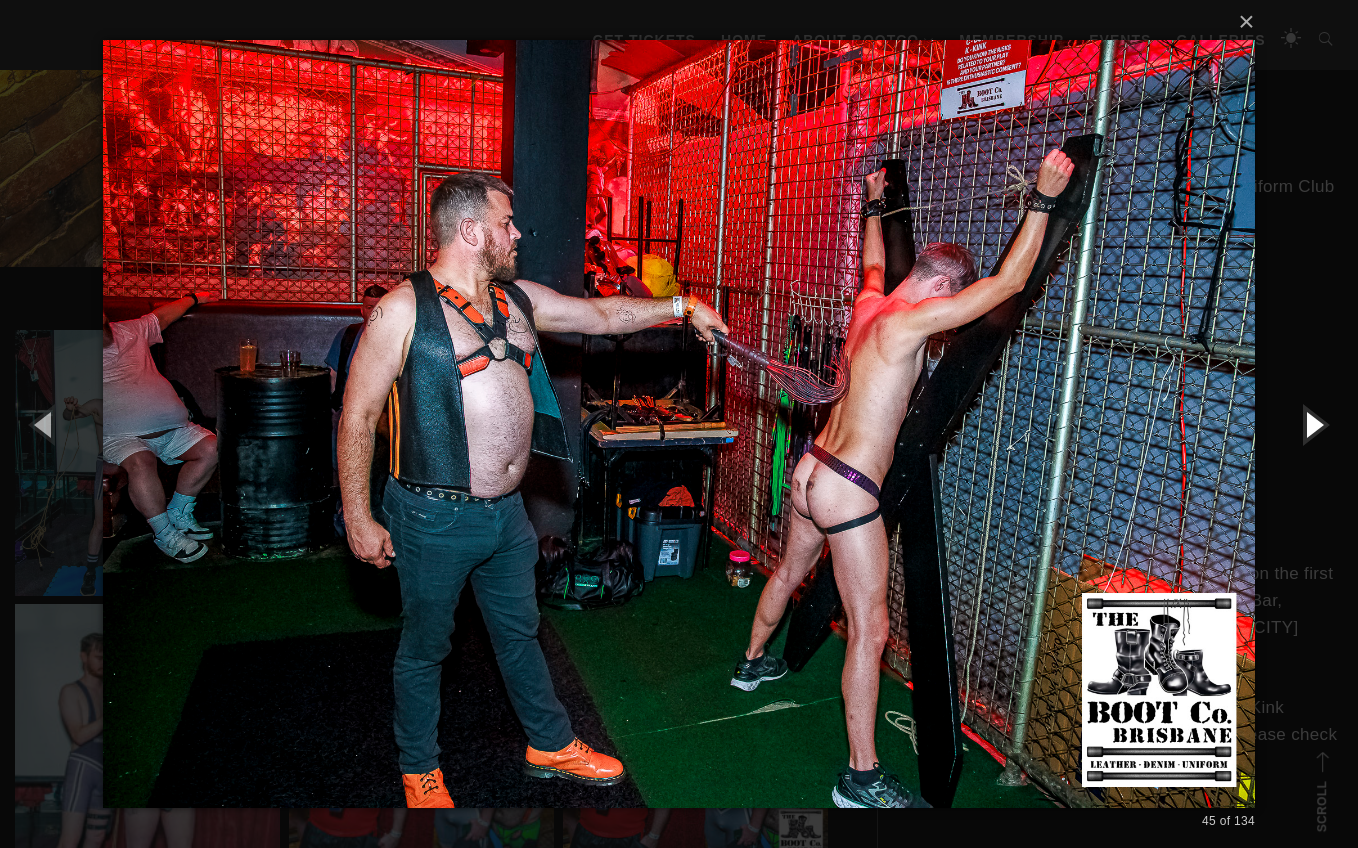 click at bounding box center [1313, 424] 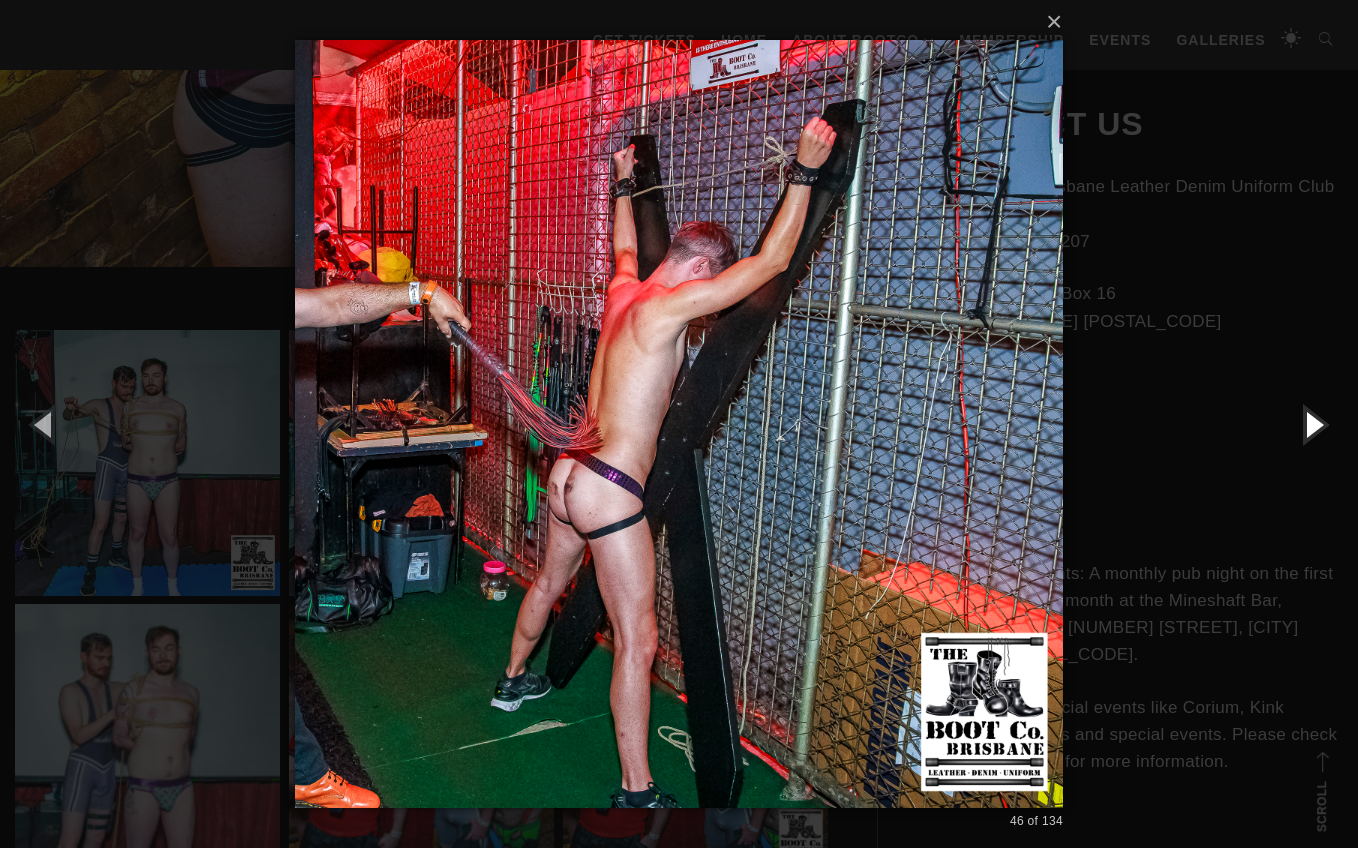 click at bounding box center (1313, 424) 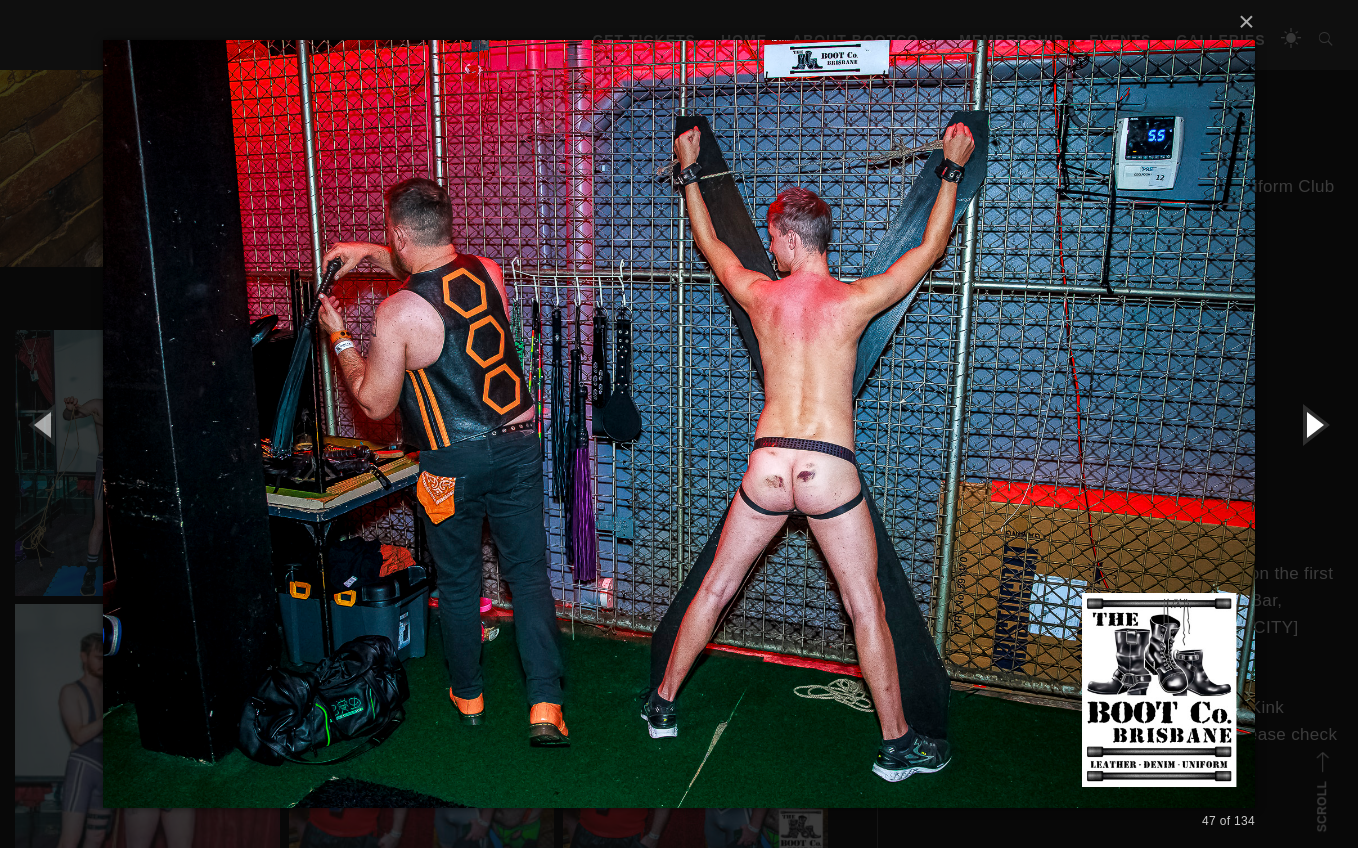 click at bounding box center (1313, 424) 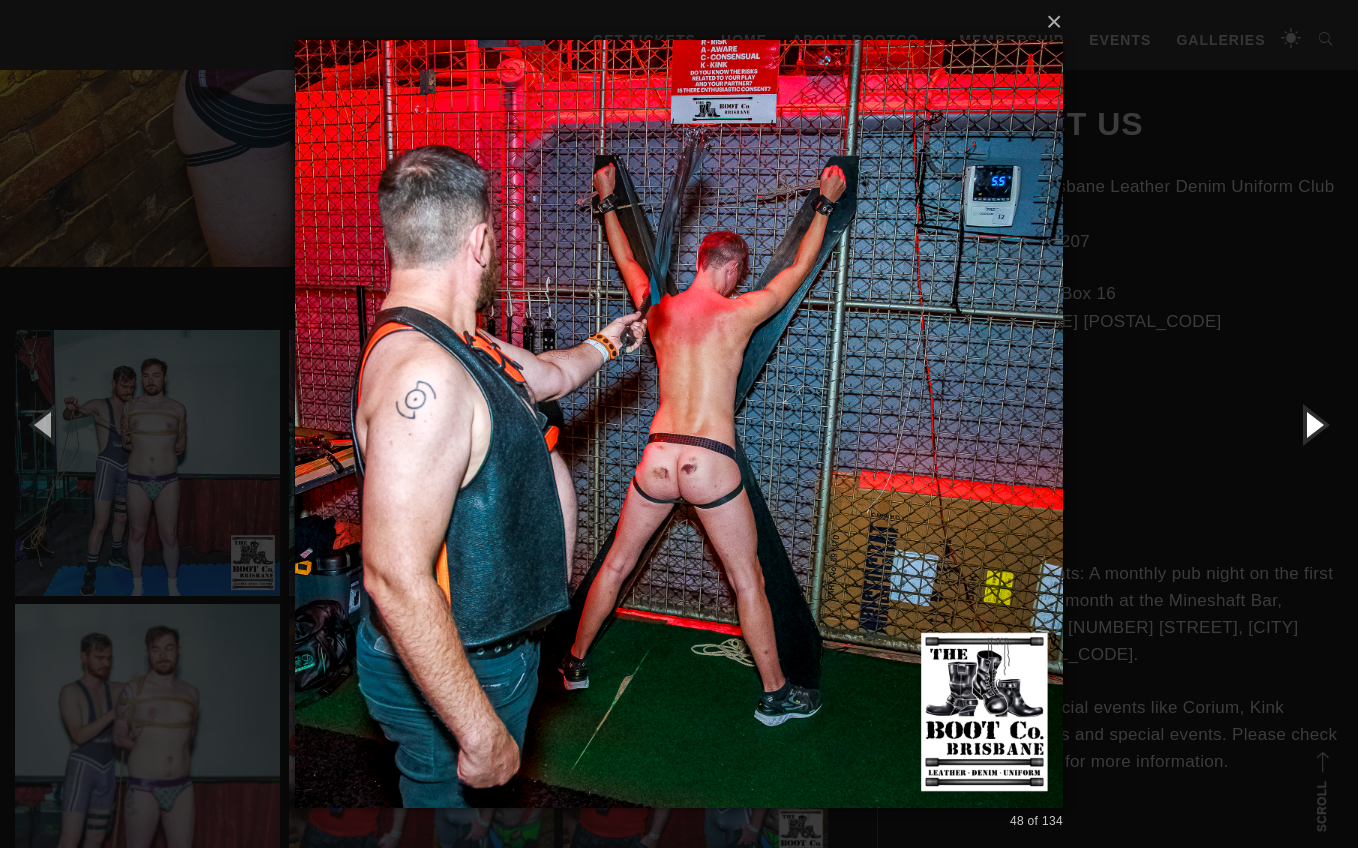 click at bounding box center [1313, 424] 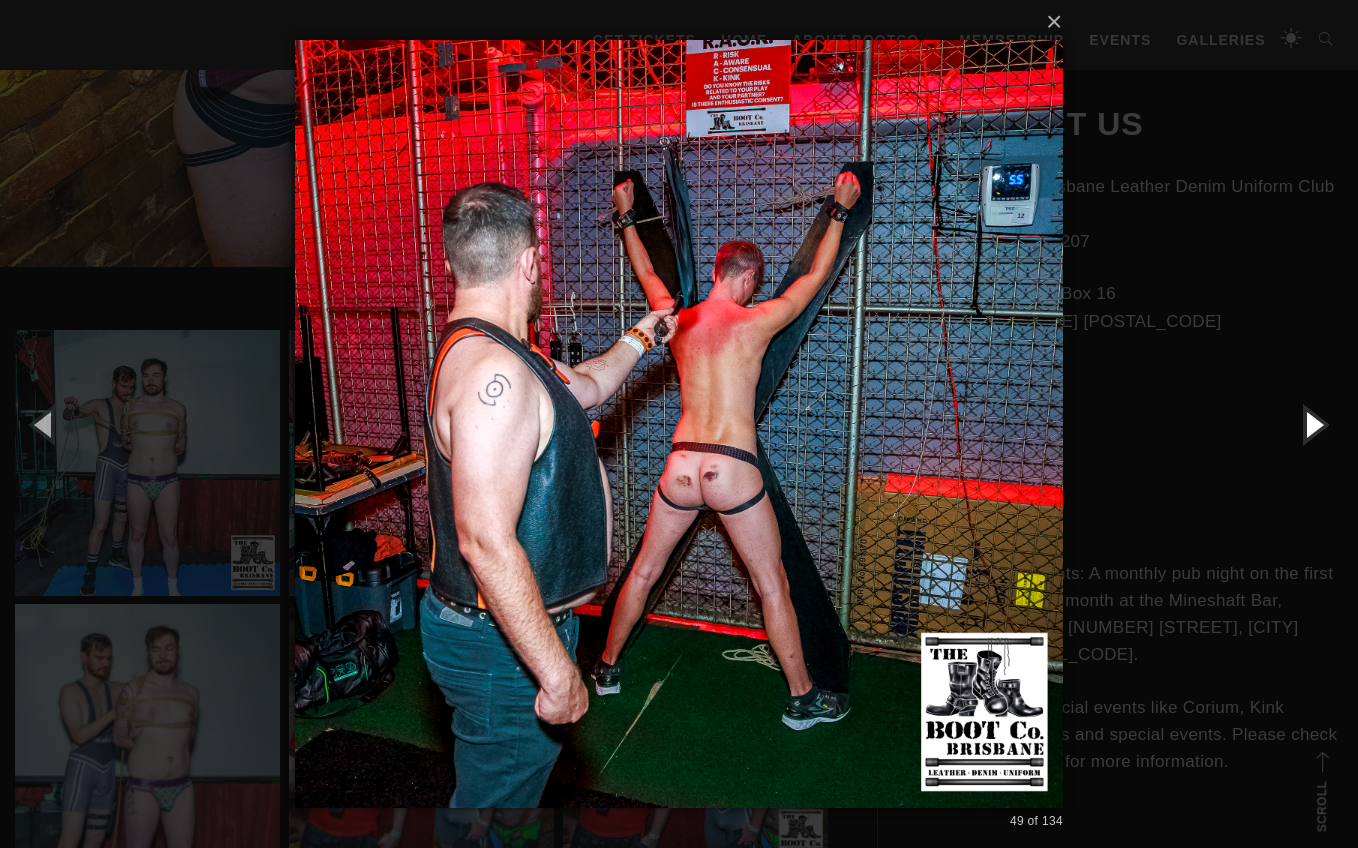 click at bounding box center (1313, 424) 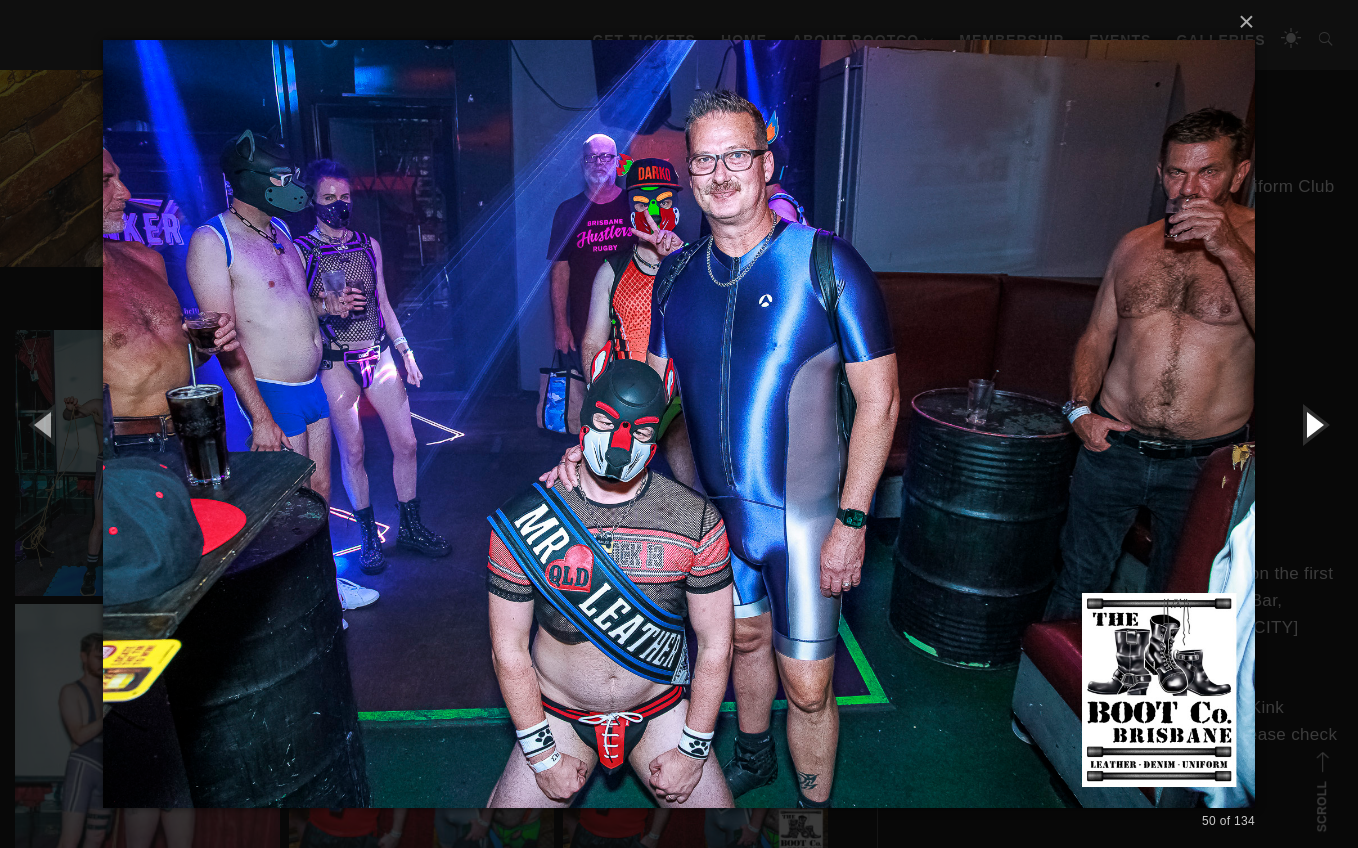 click at bounding box center (1313, 424) 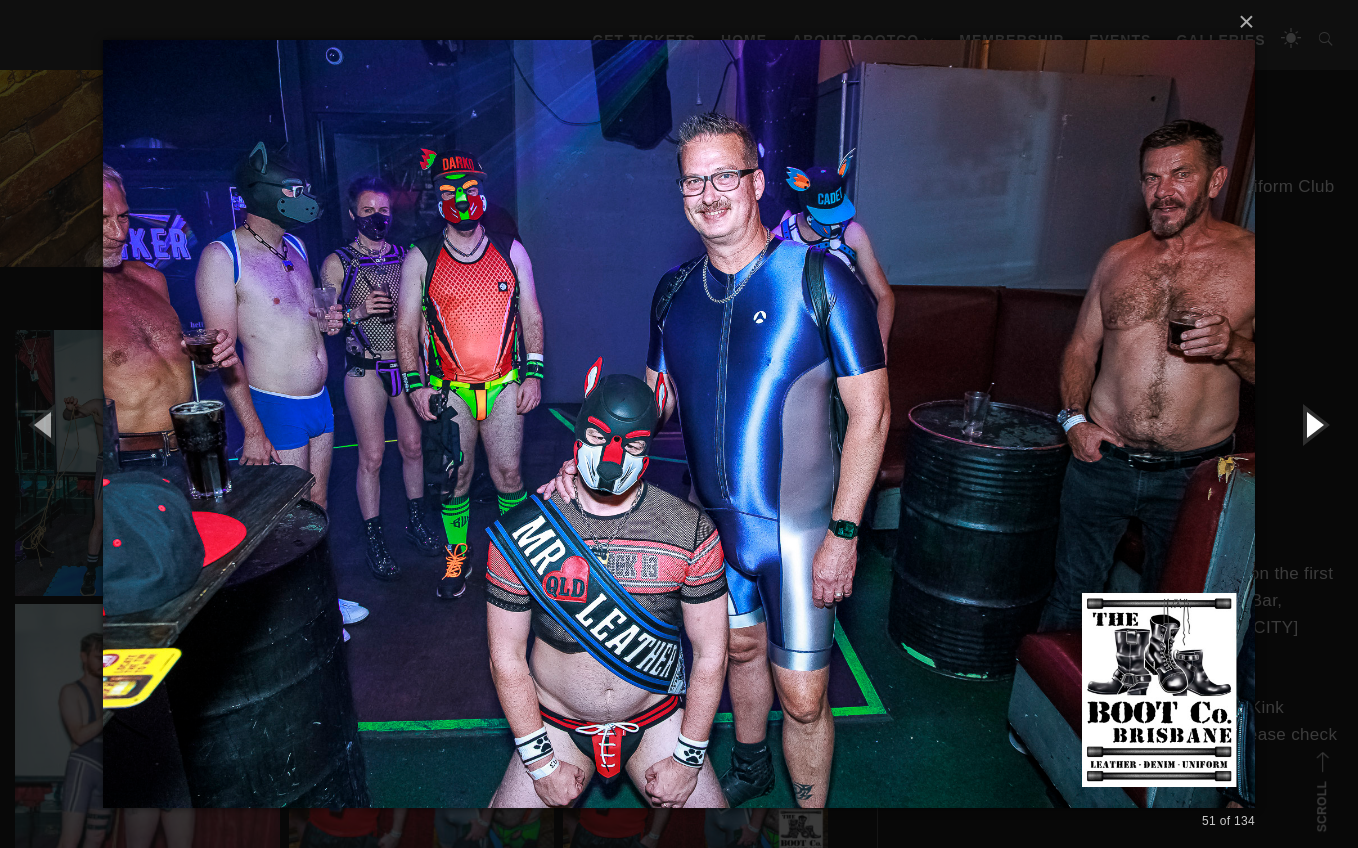 click at bounding box center [1313, 424] 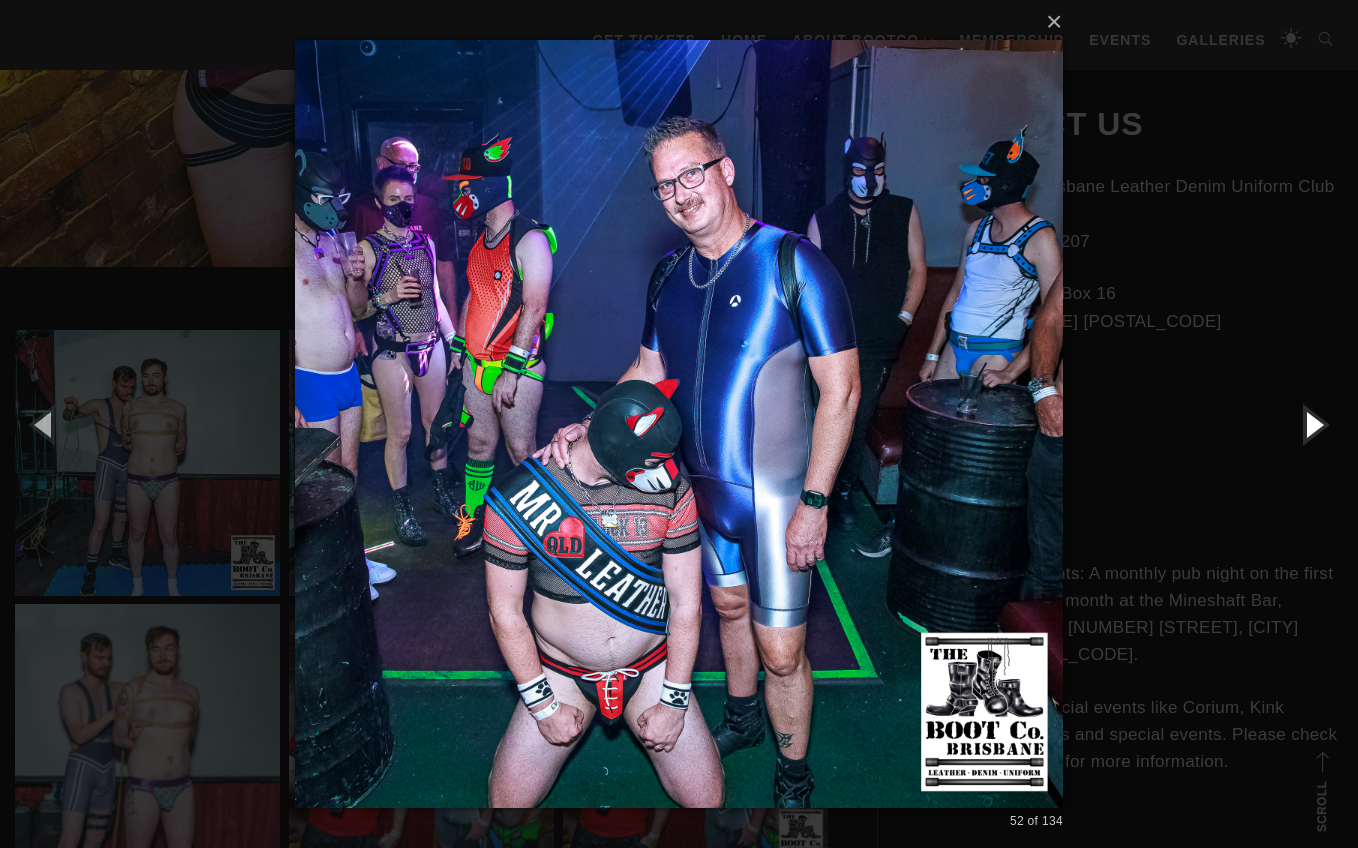 click at bounding box center [1313, 424] 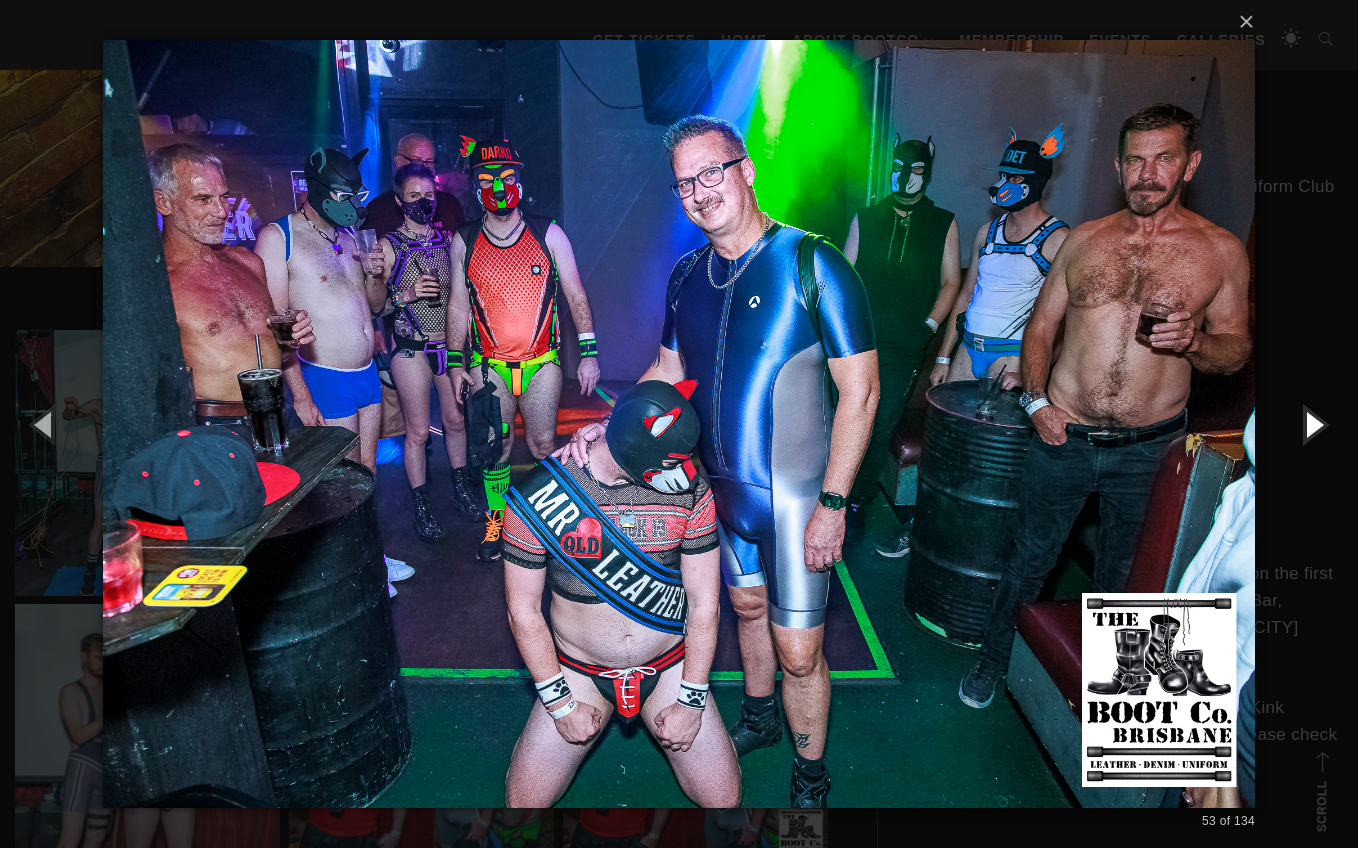 click at bounding box center [1313, 424] 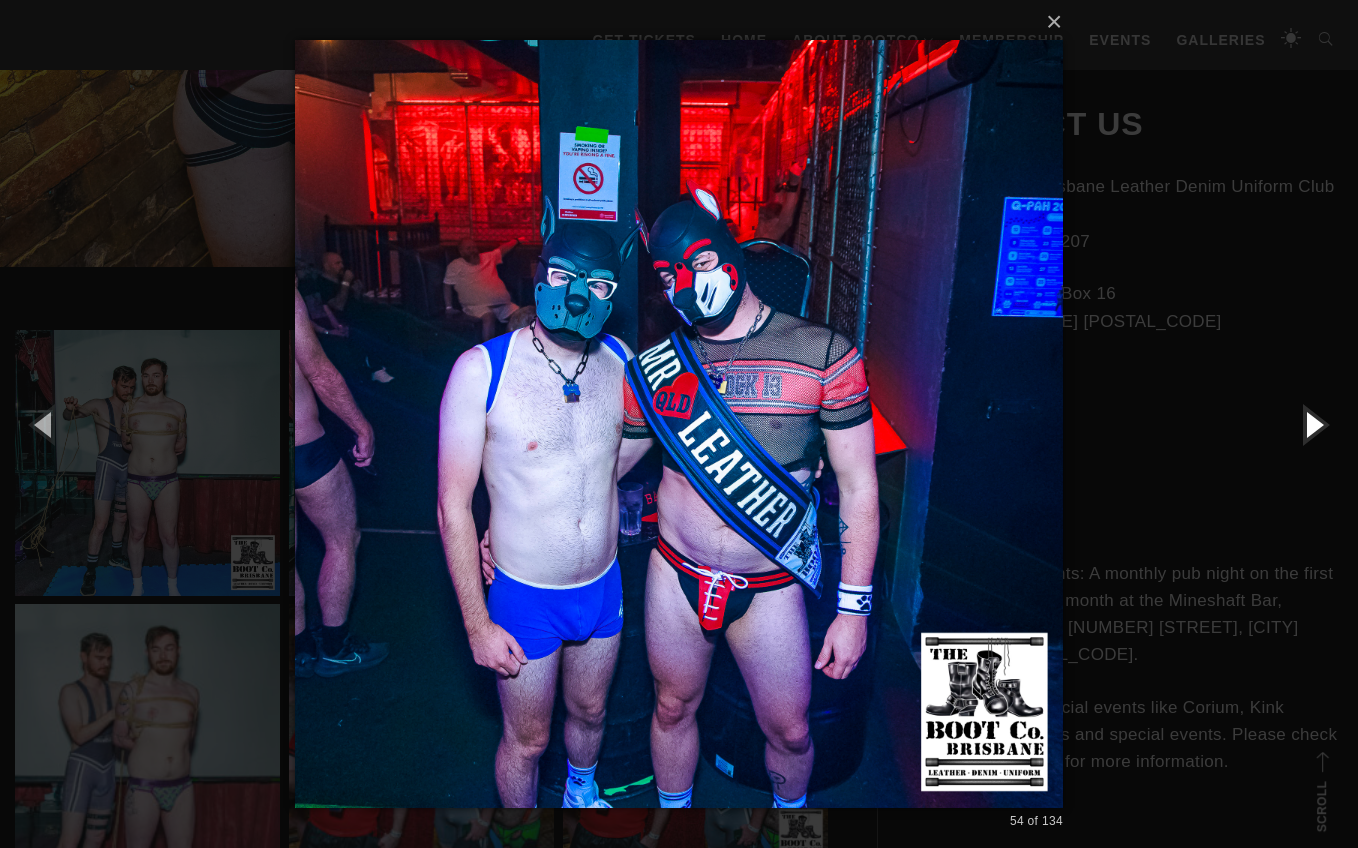 click at bounding box center [1313, 424] 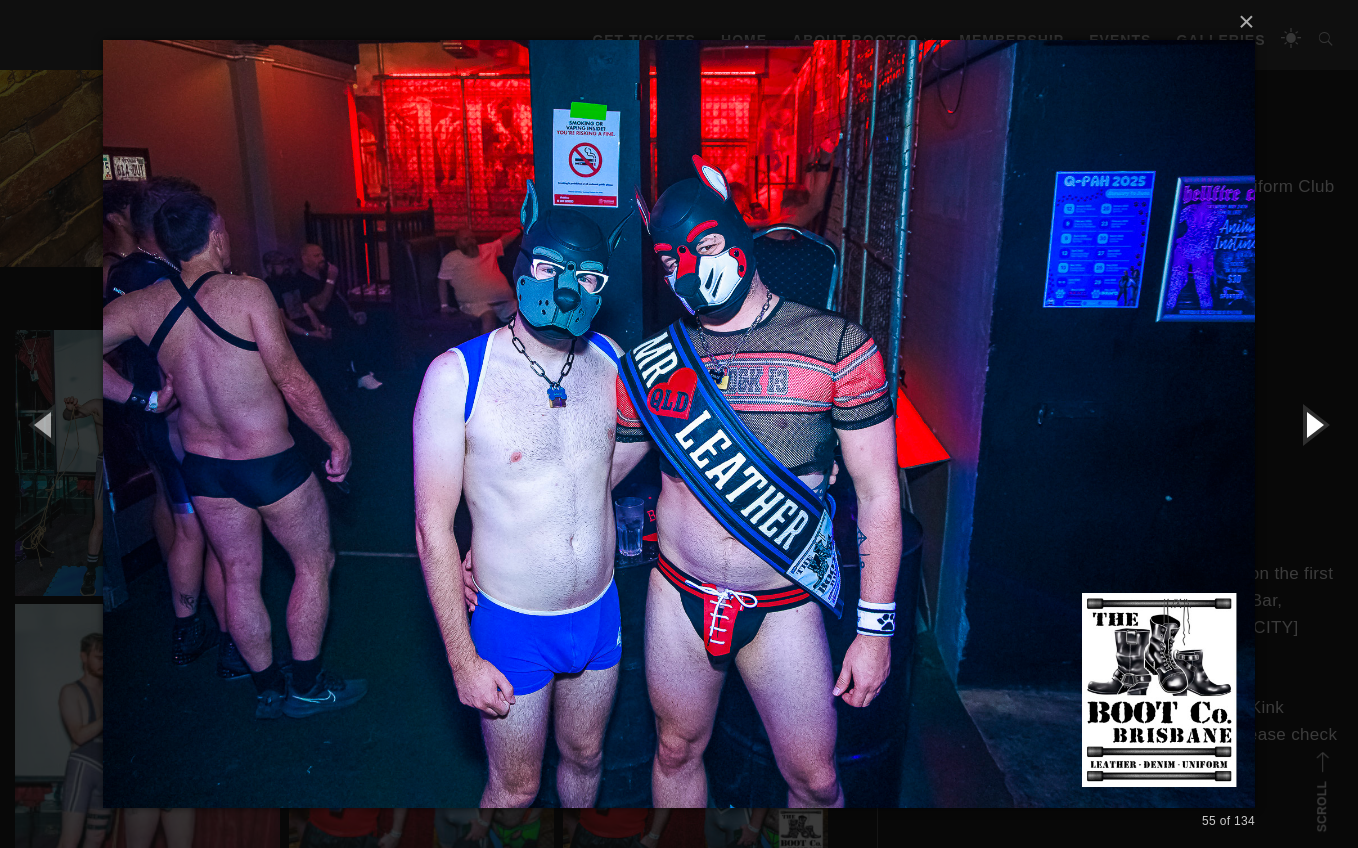 click at bounding box center [1313, 424] 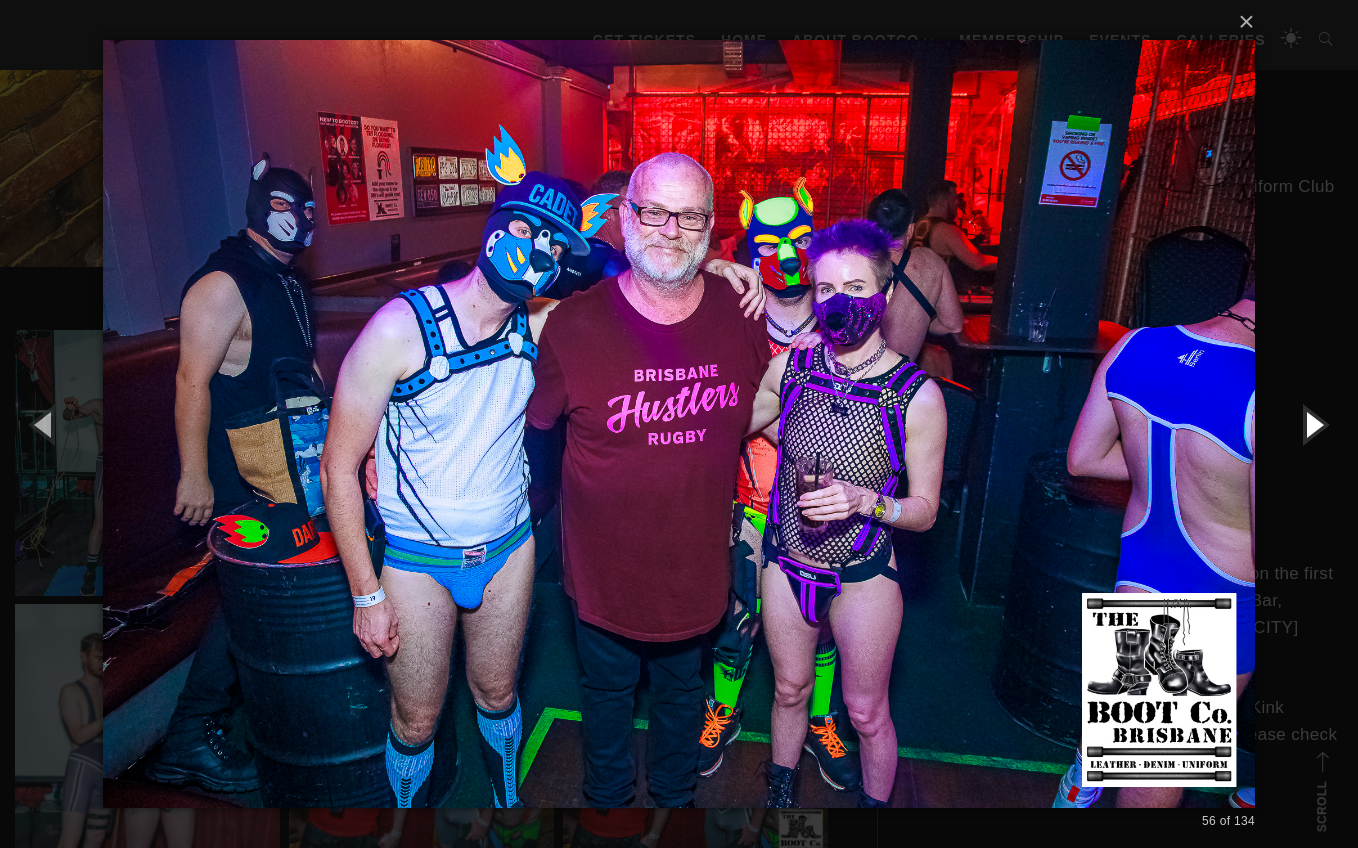 click at bounding box center (1313, 424) 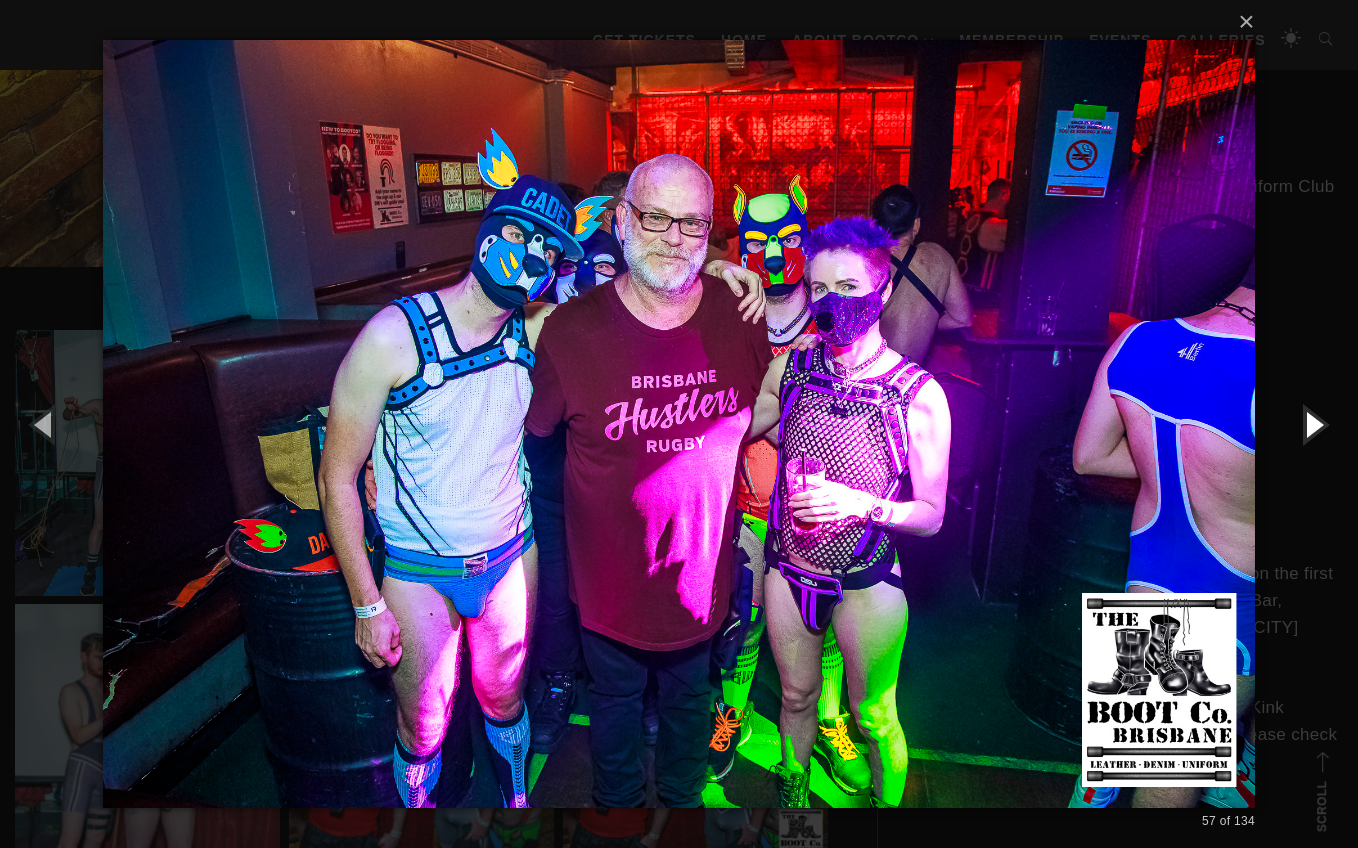 click at bounding box center [1313, 424] 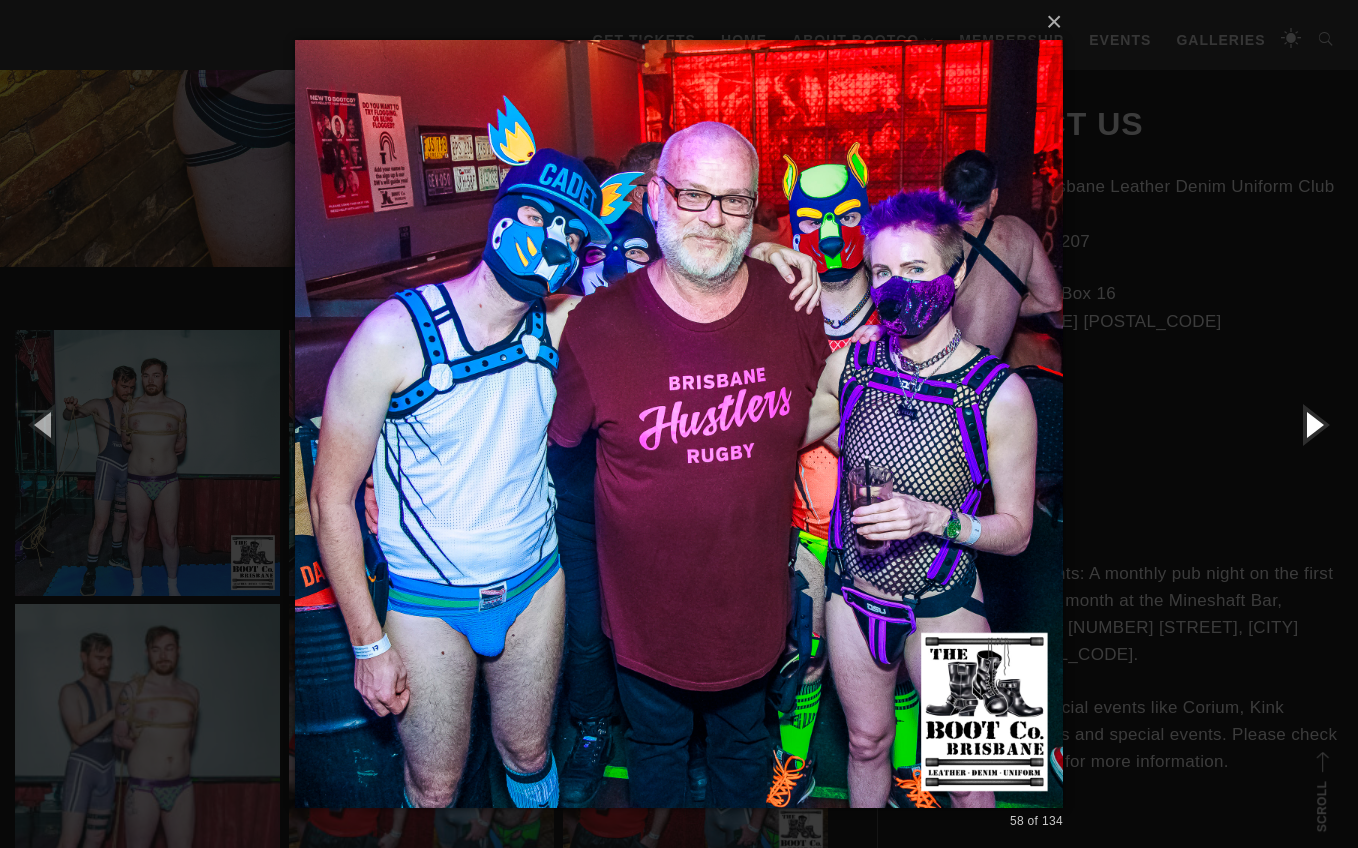 click at bounding box center [1313, 424] 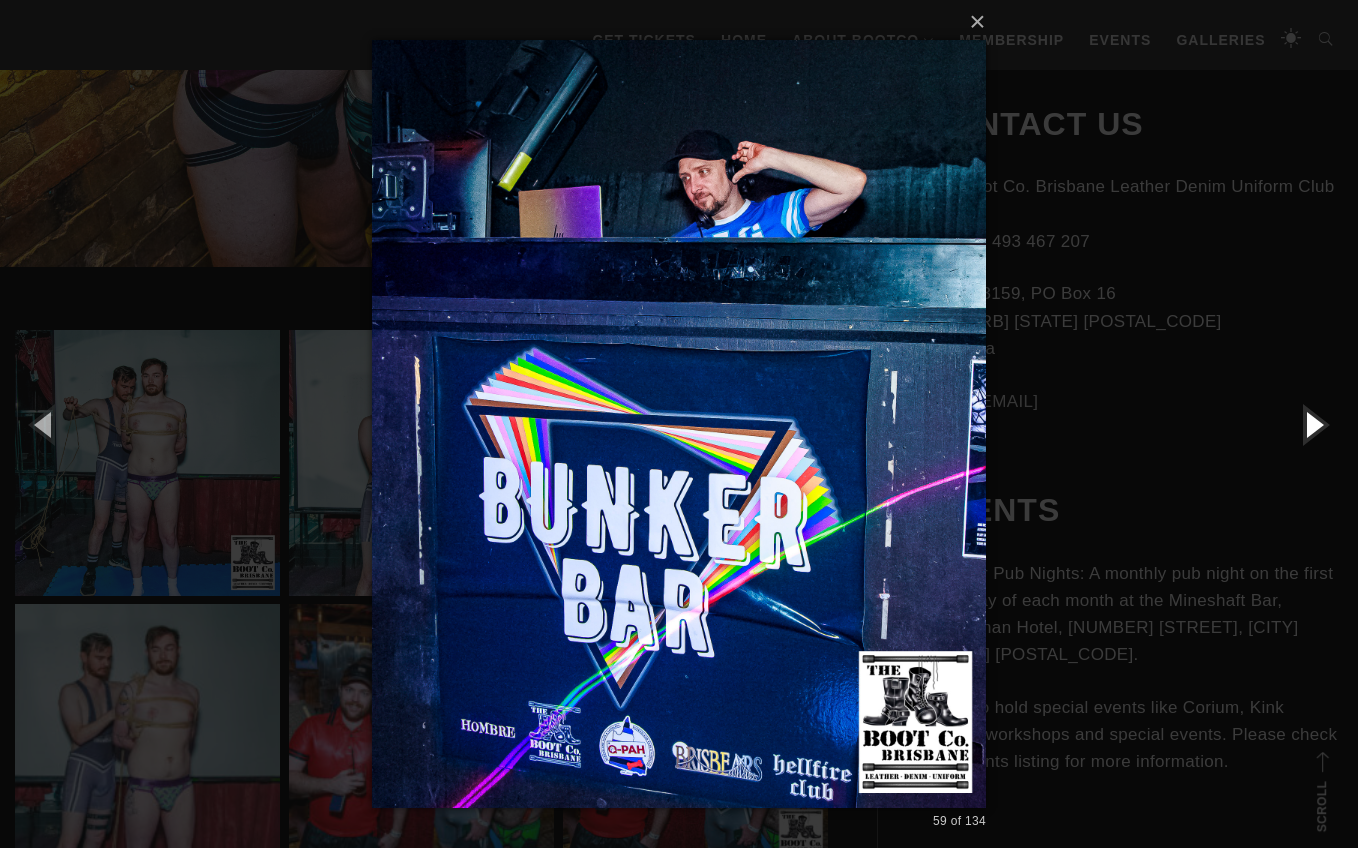 click at bounding box center [1313, 424] 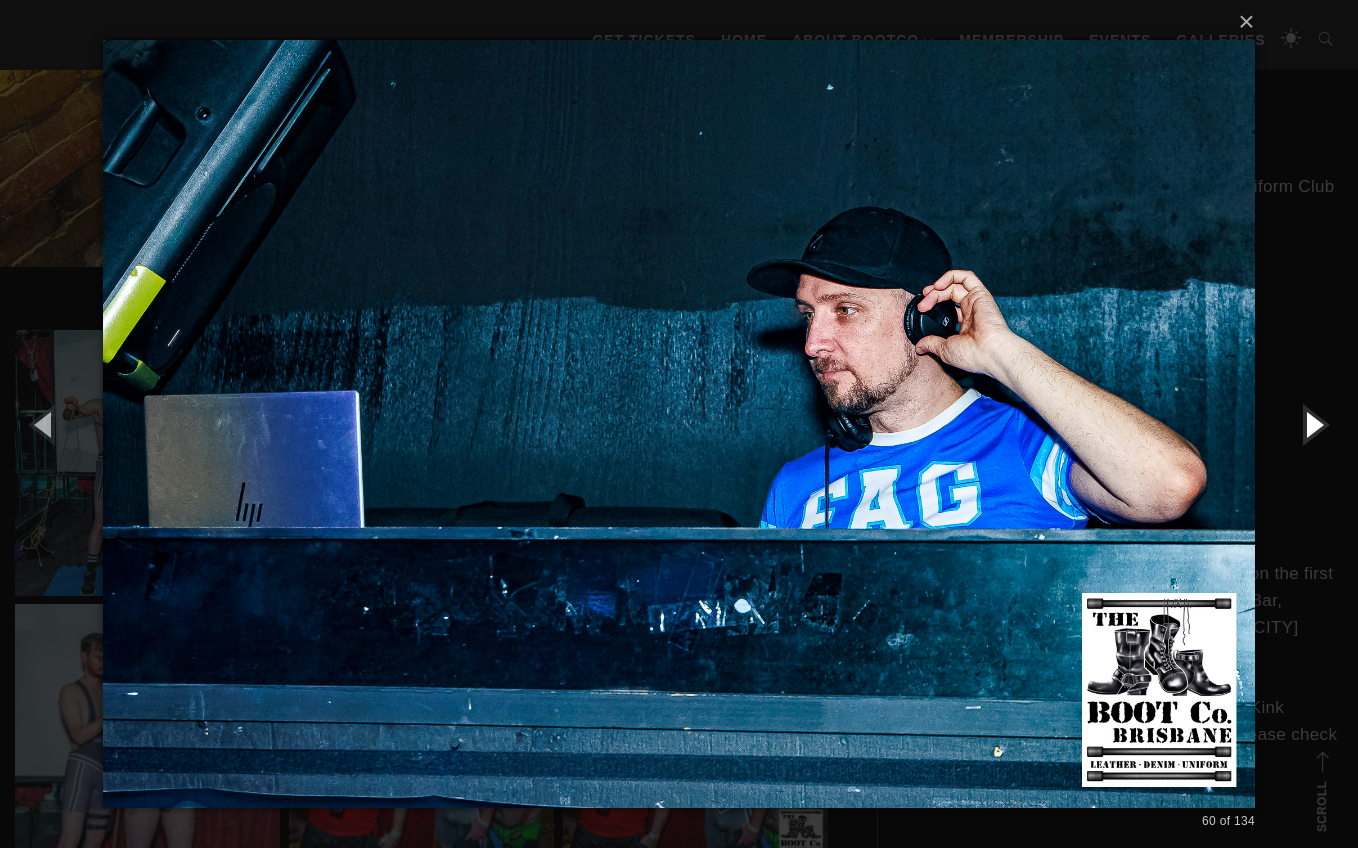 click at bounding box center (1313, 424) 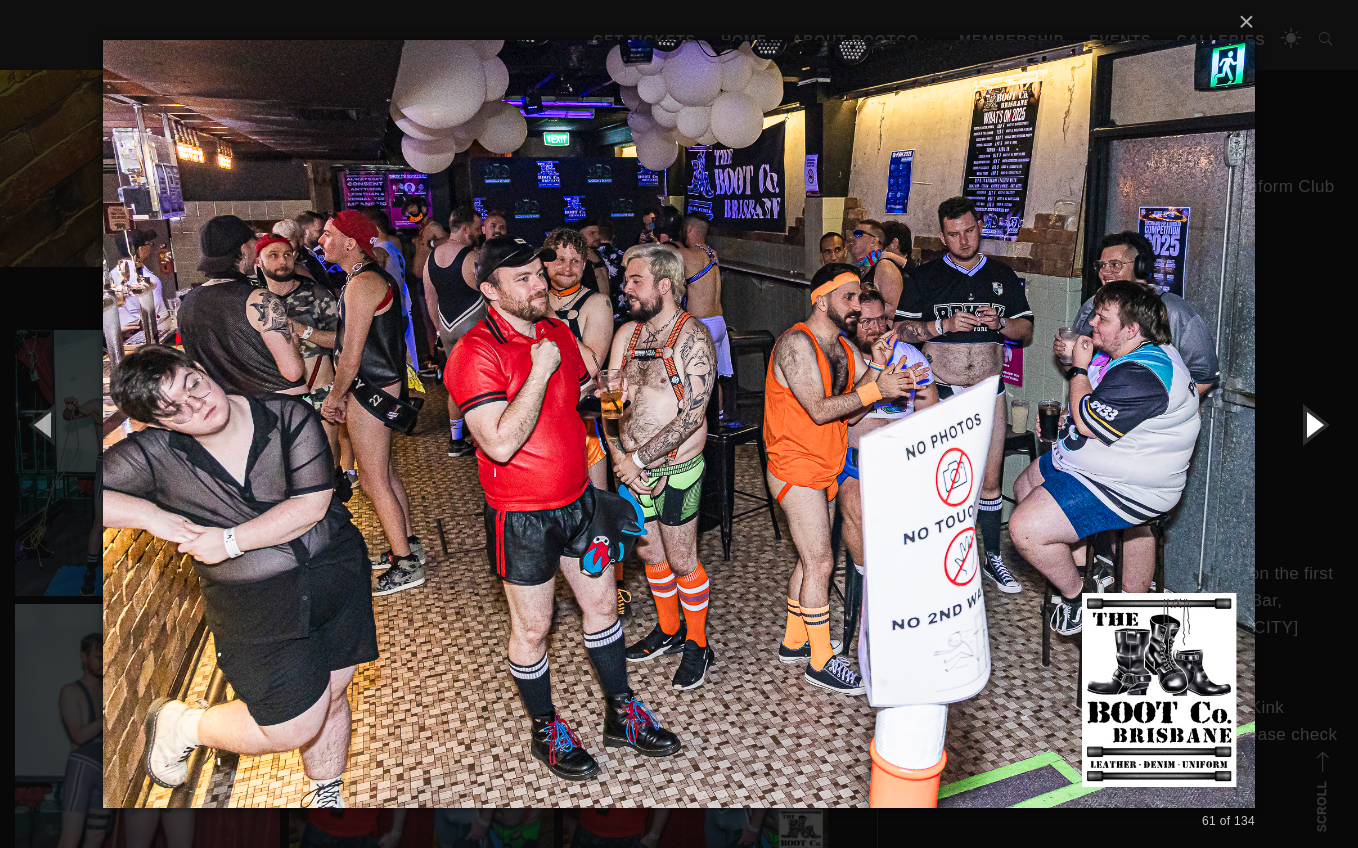 click at bounding box center (1313, 424) 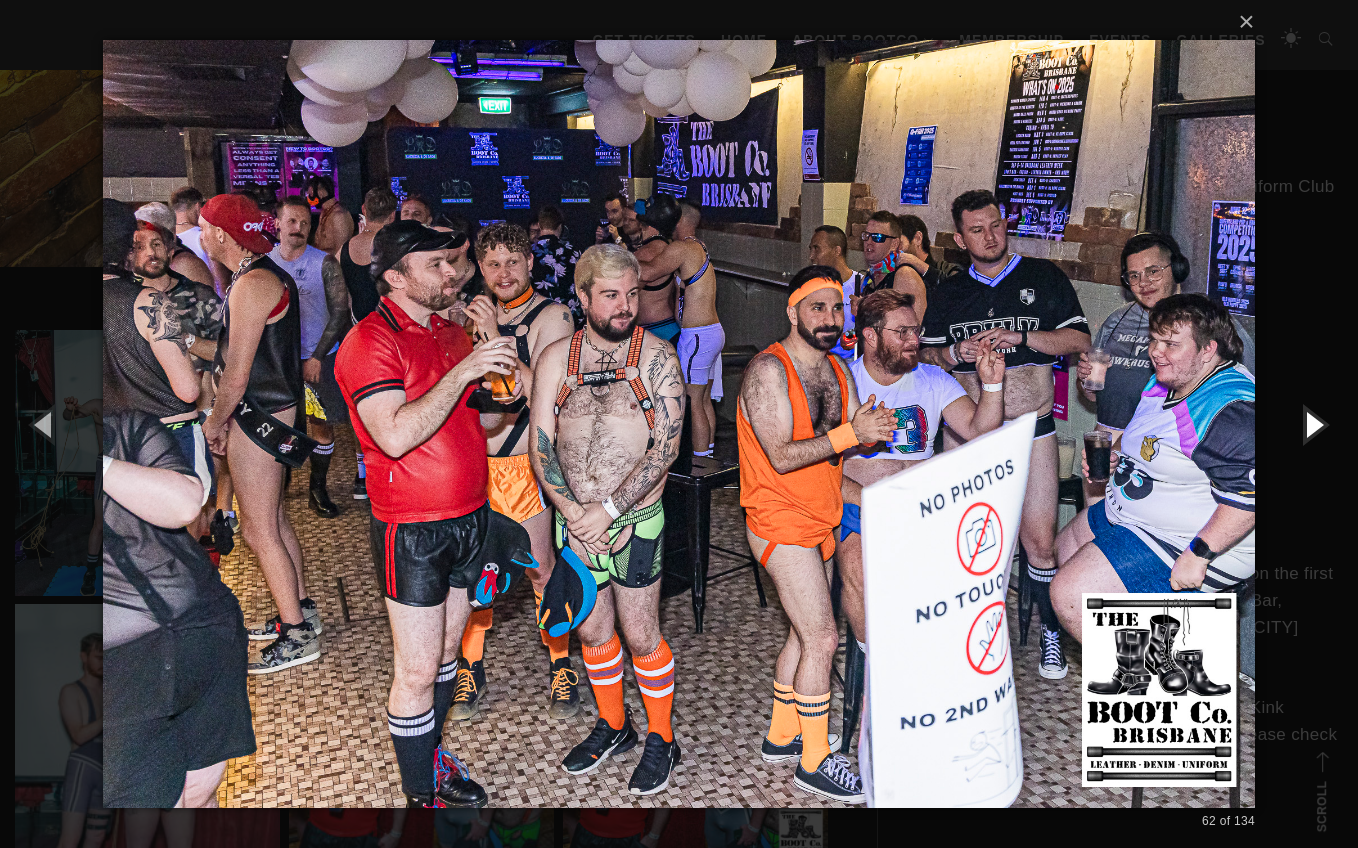 click at bounding box center [1313, 424] 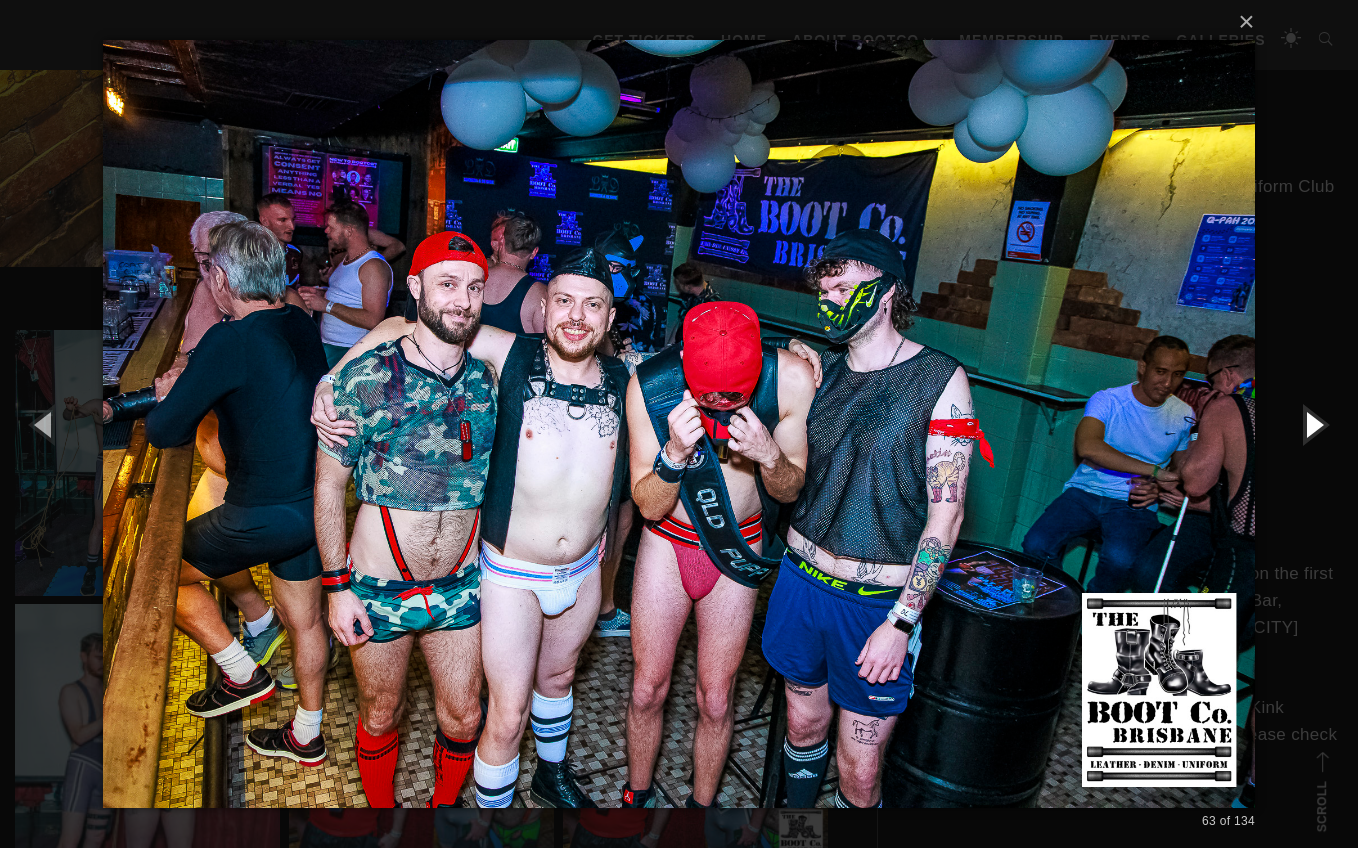 click at bounding box center [1313, 424] 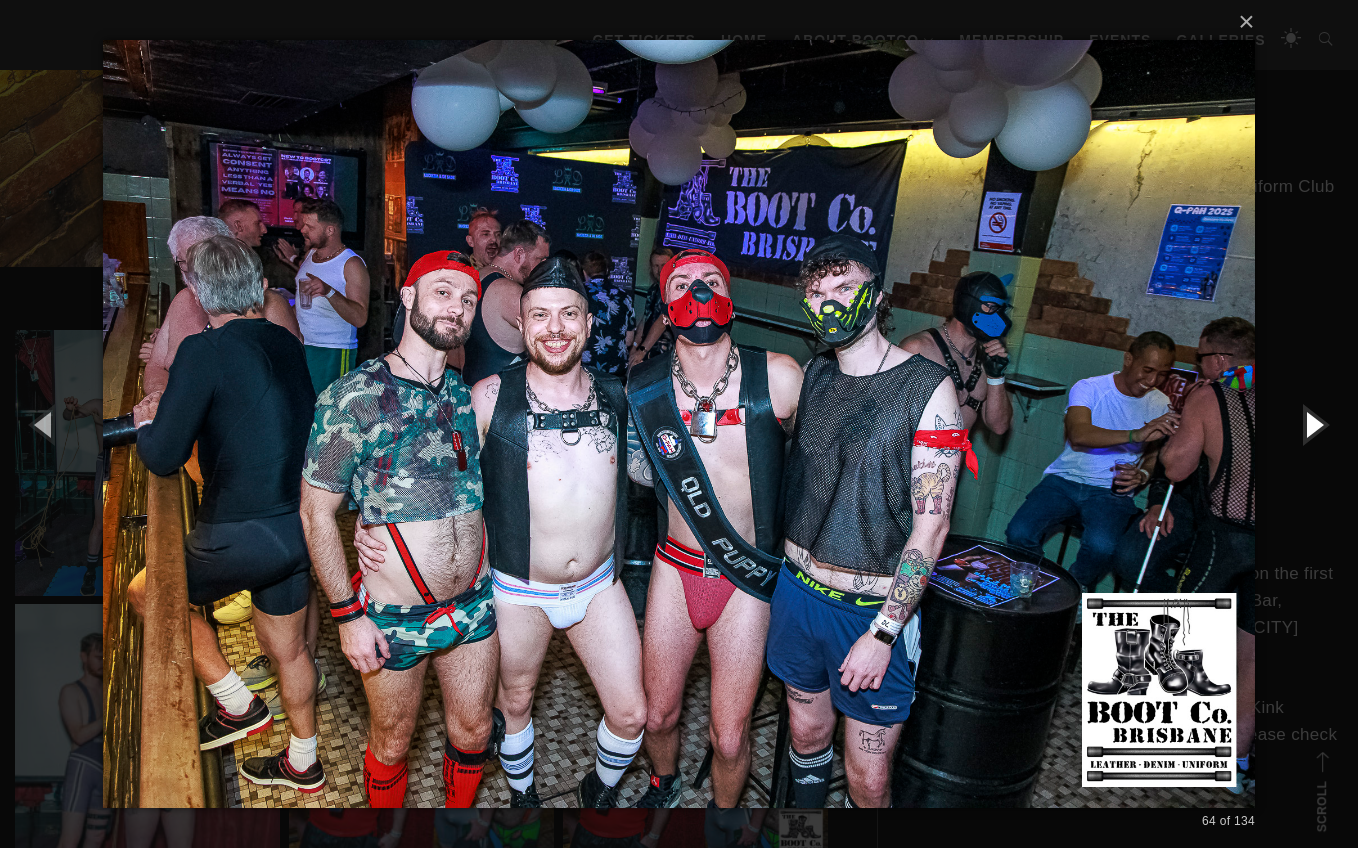 click at bounding box center [1313, 424] 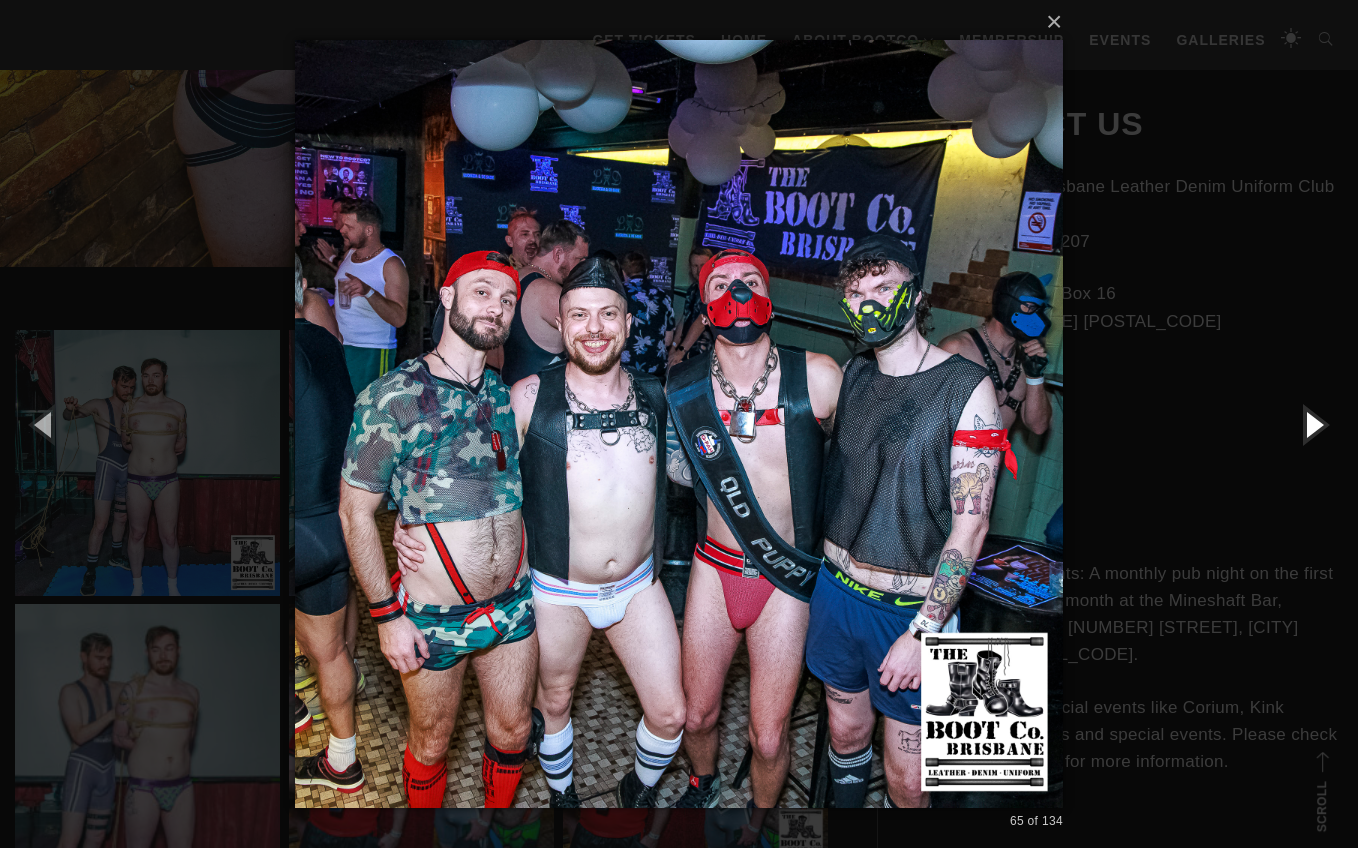 click at bounding box center [1313, 424] 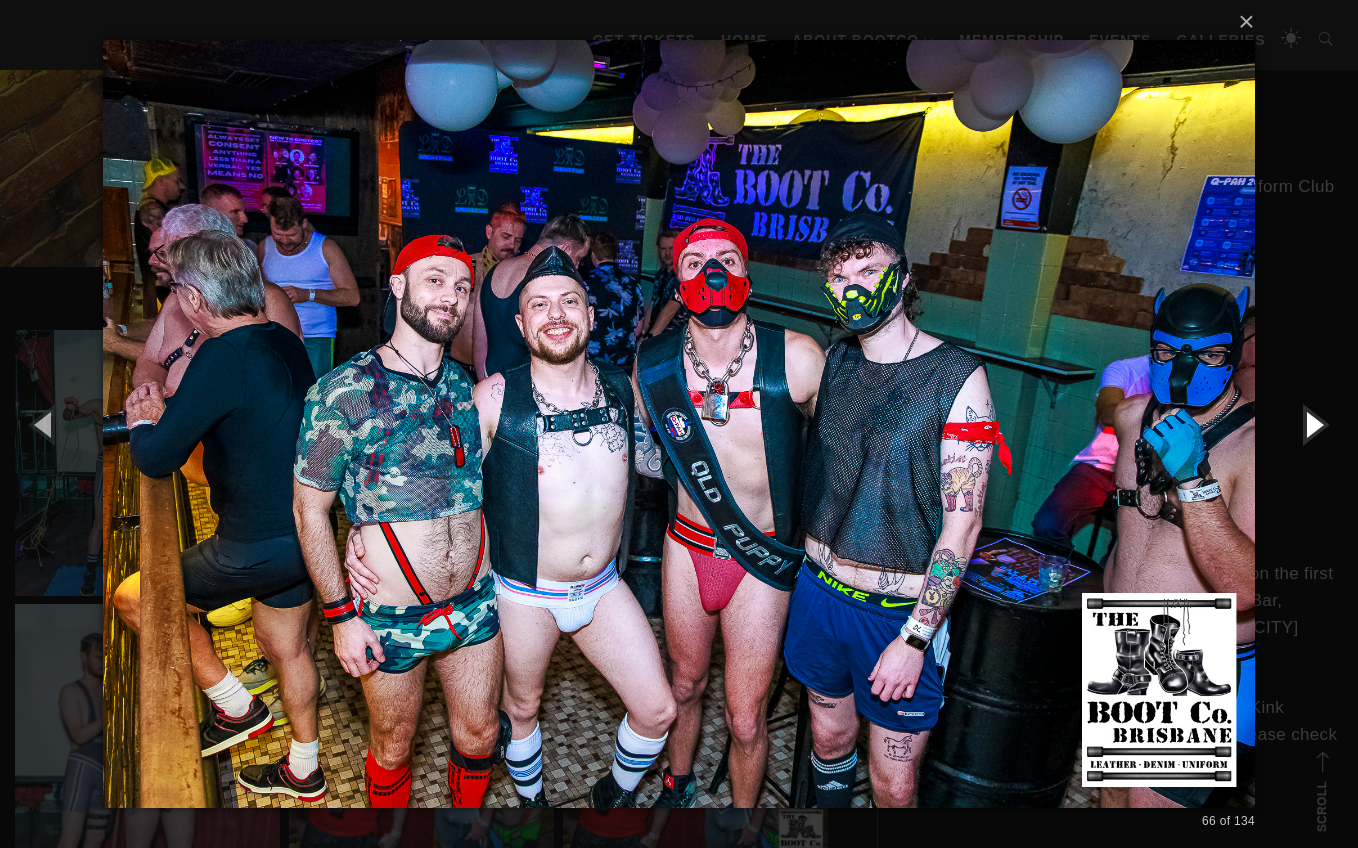 click at bounding box center [1313, 424] 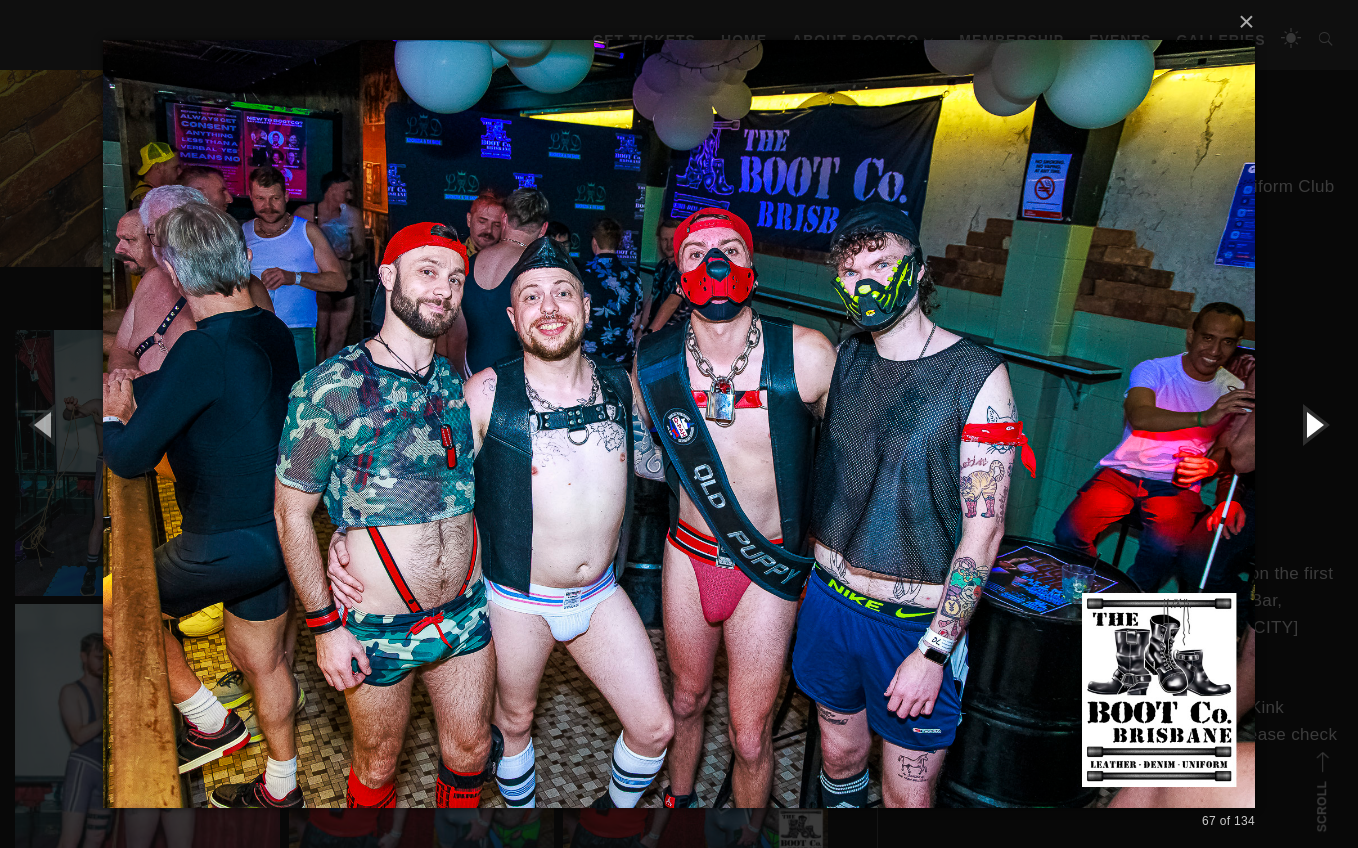 click at bounding box center (1313, 424) 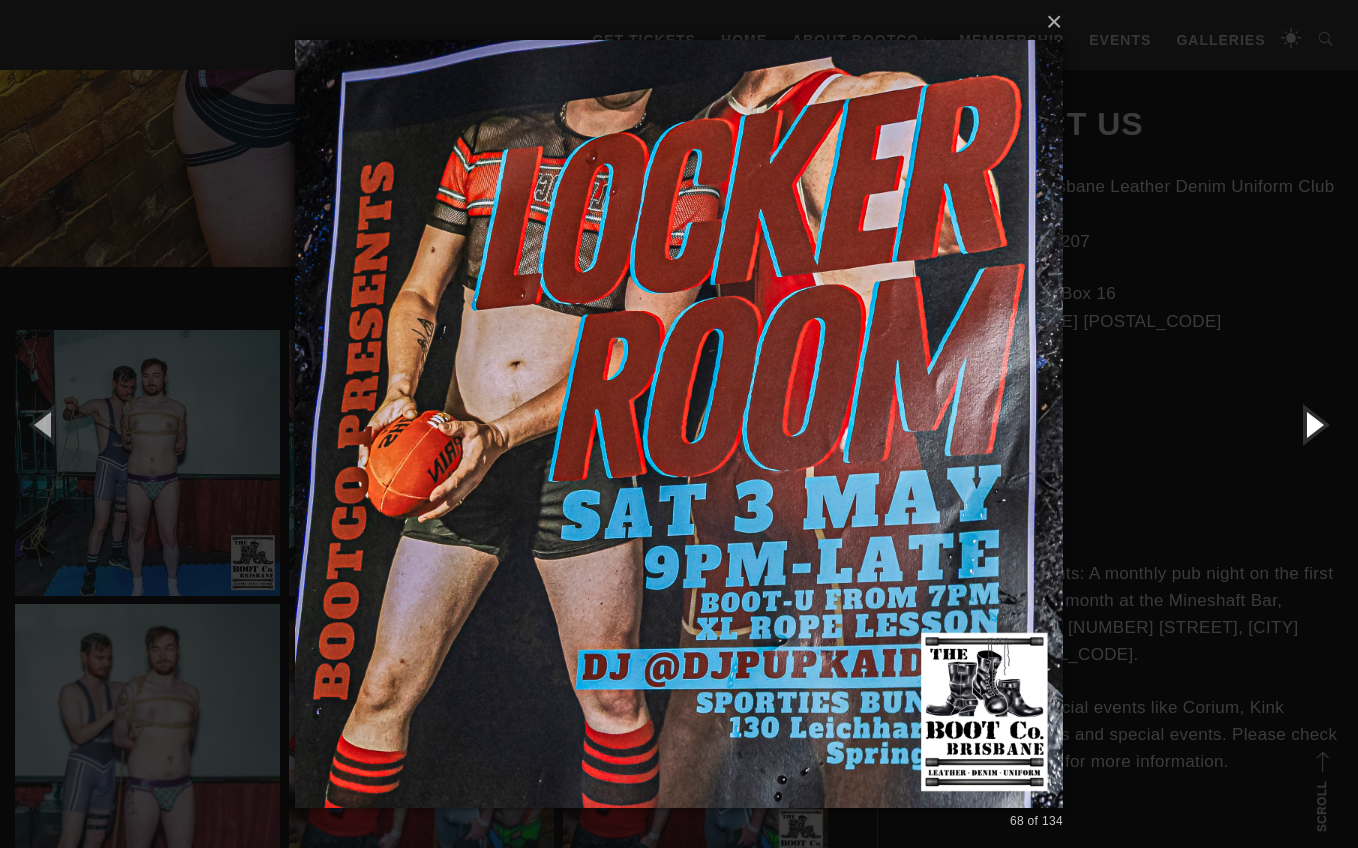 click at bounding box center [1313, 424] 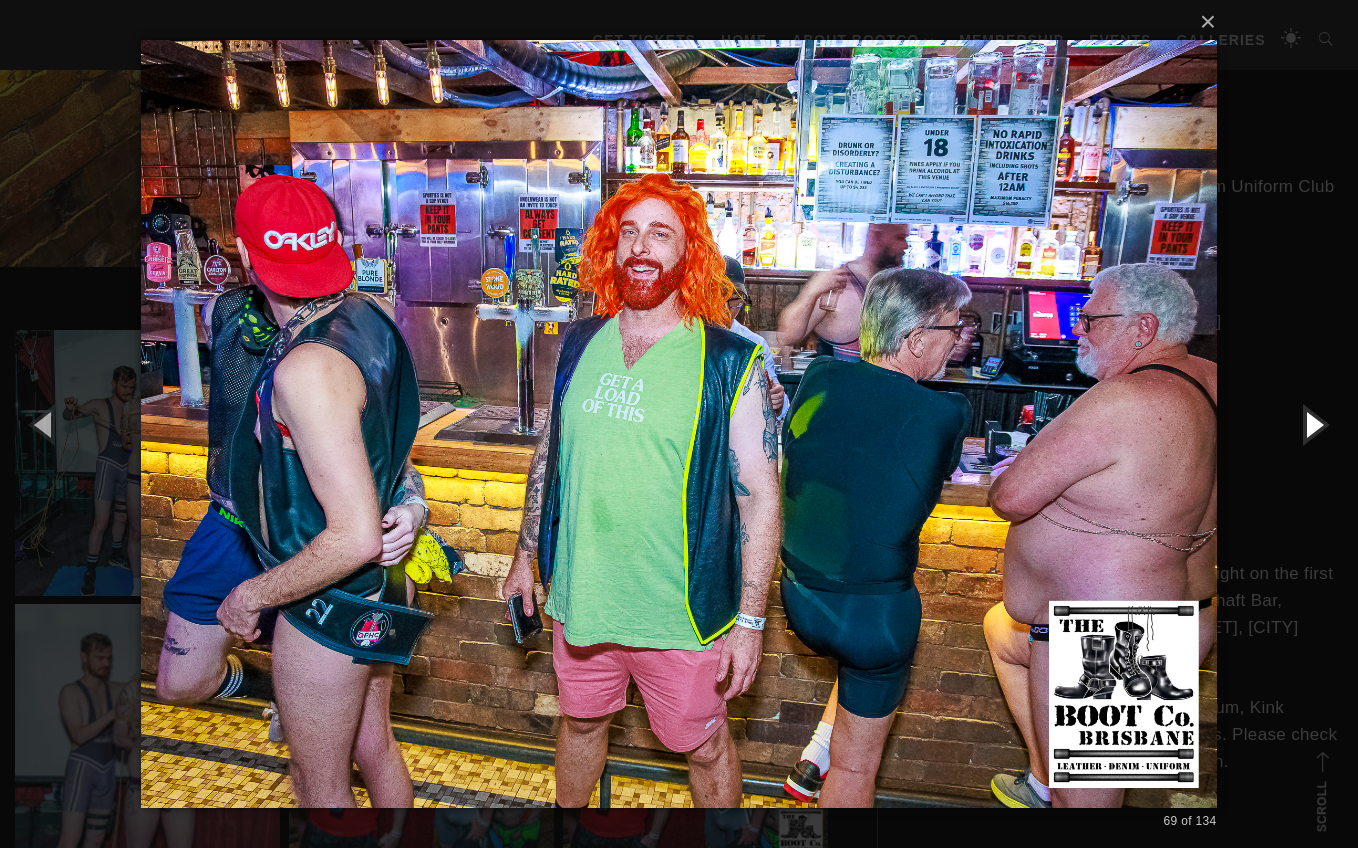 click at bounding box center [1313, 424] 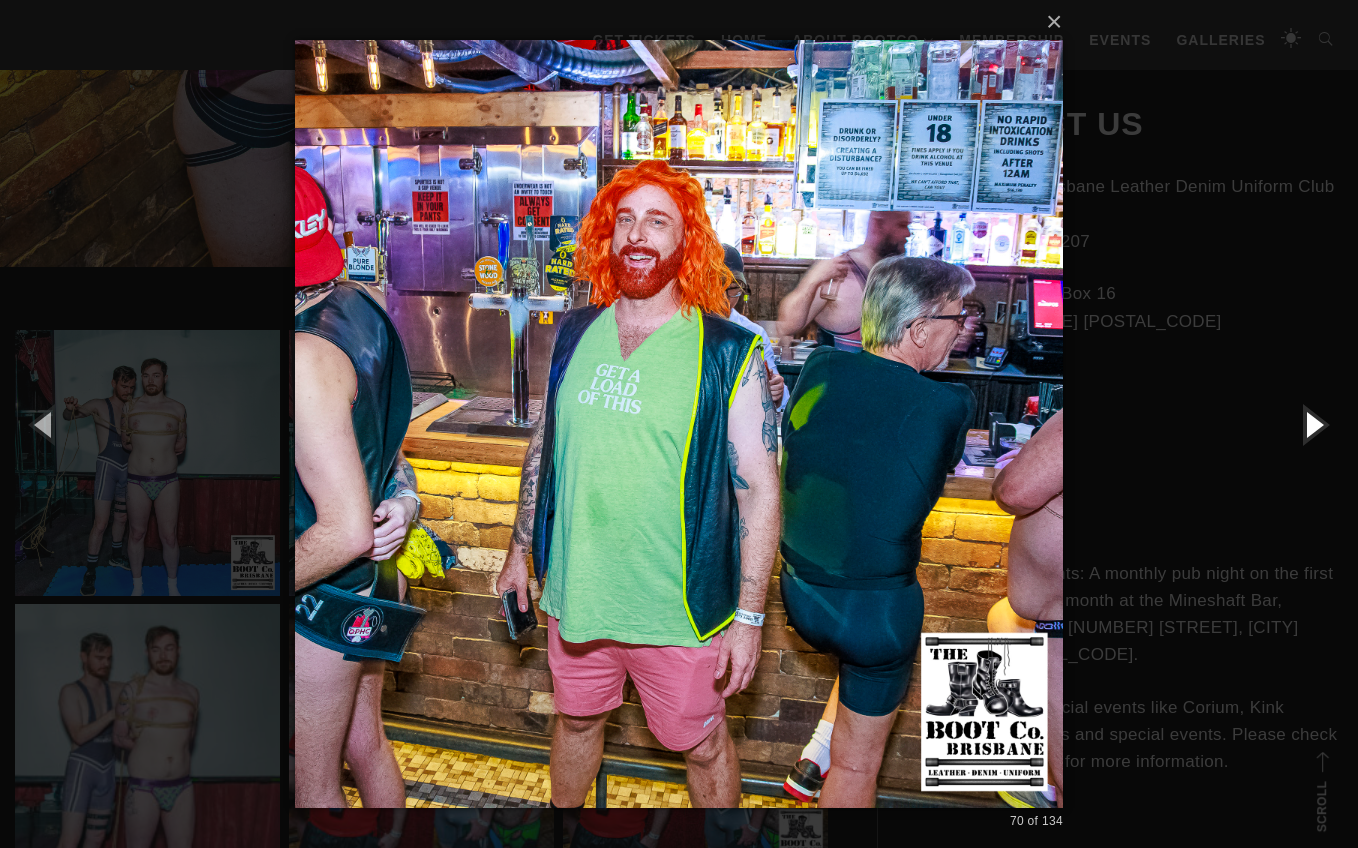 click at bounding box center [1313, 424] 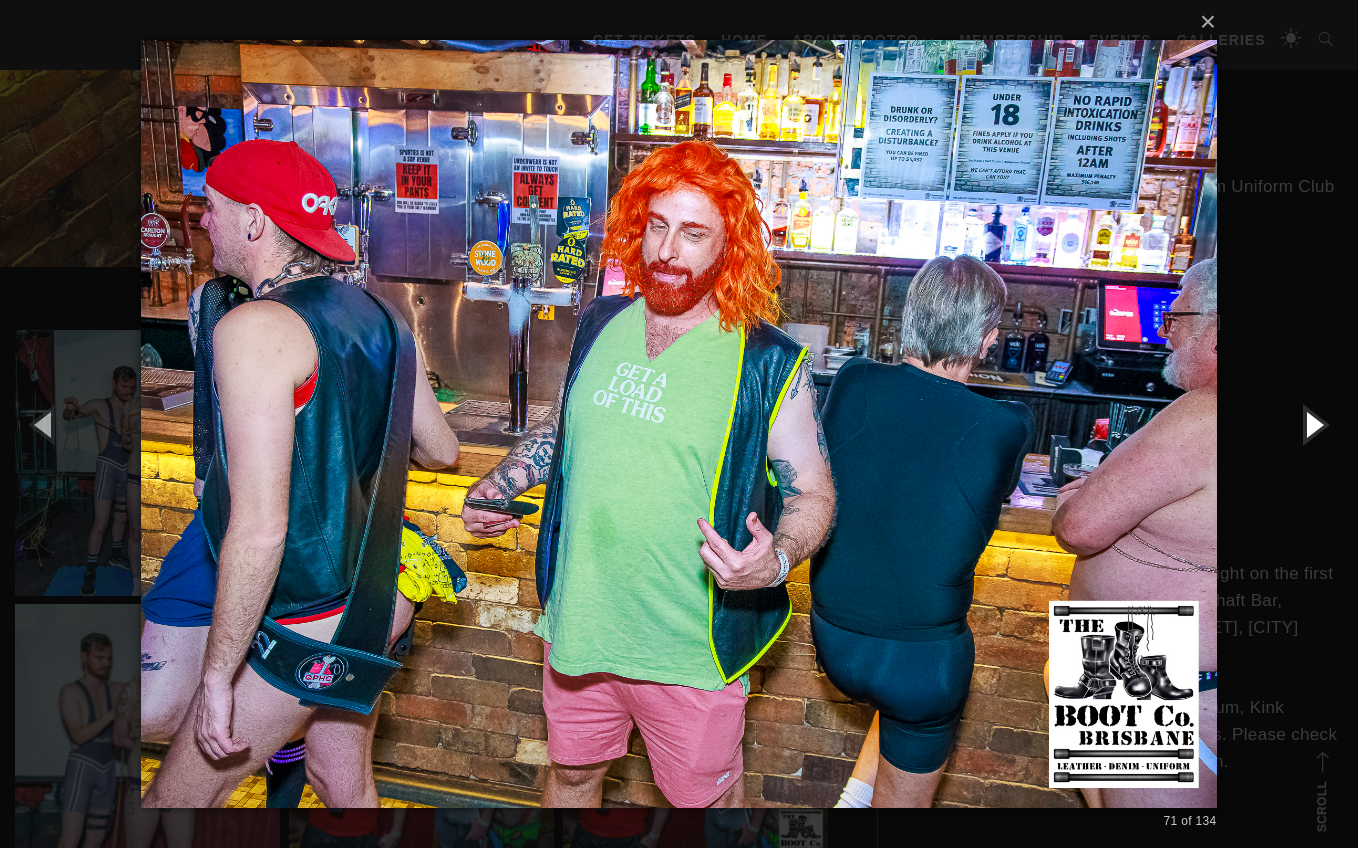 click at bounding box center [1313, 424] 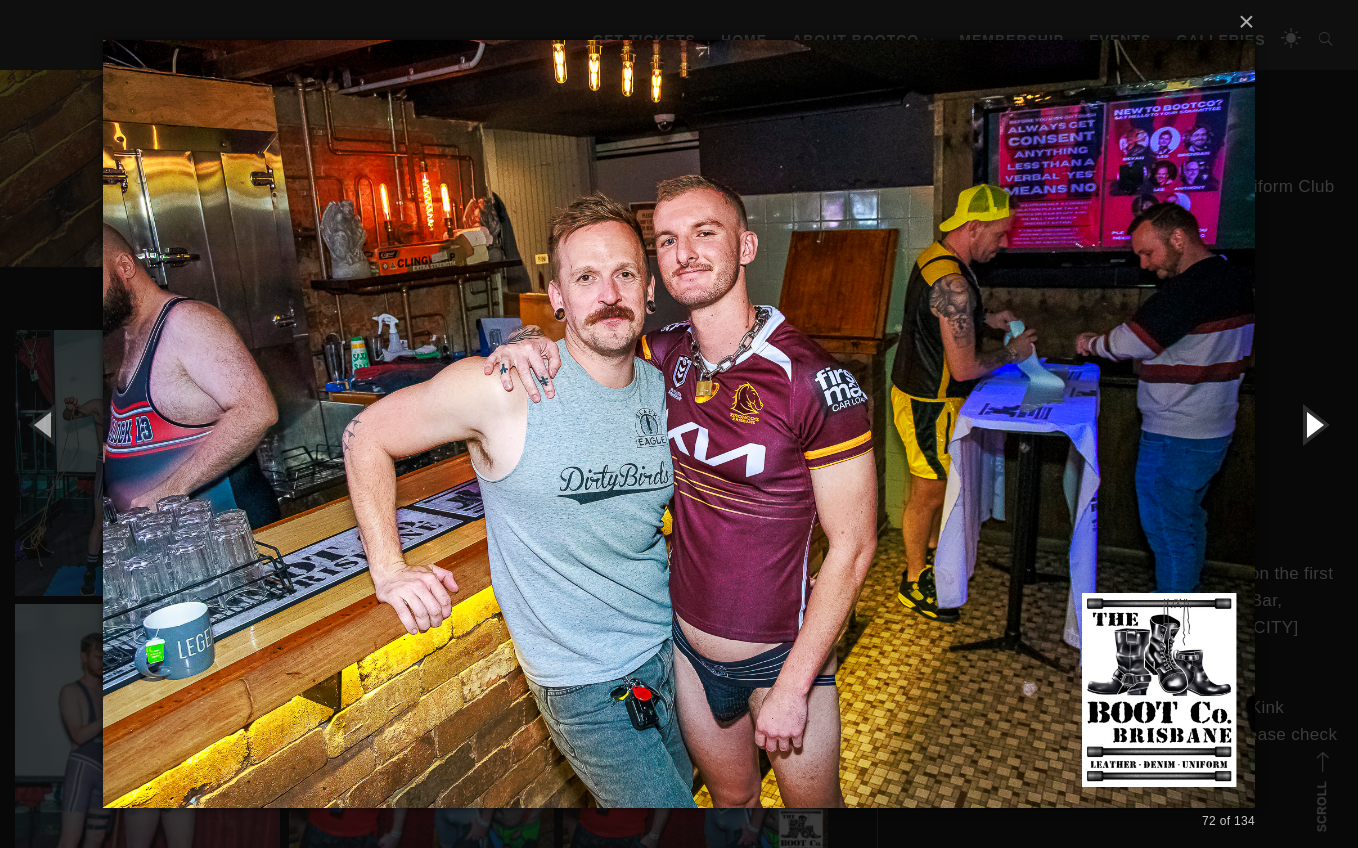 click at bounding box center (1313, 424) 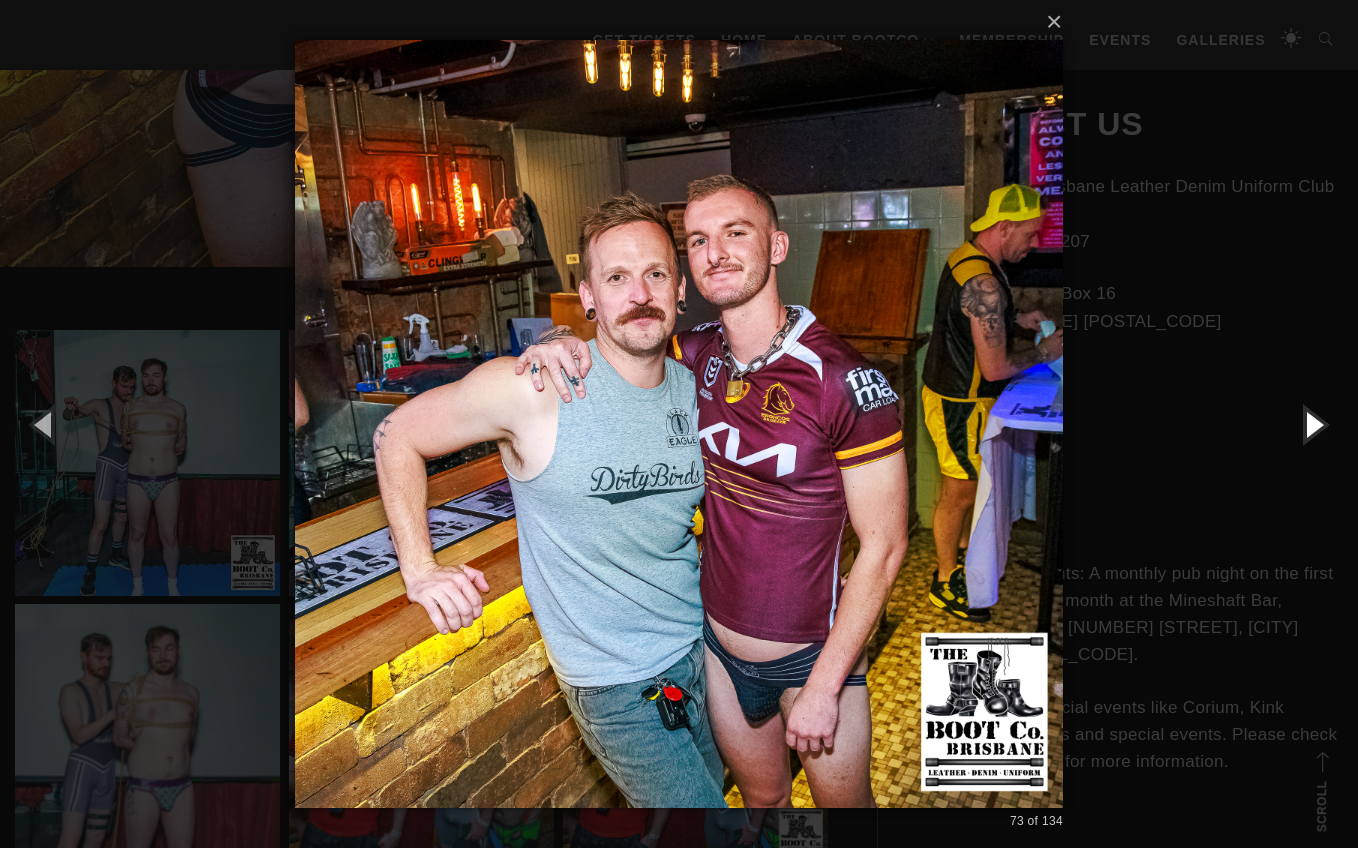 click at bounding box center [1313, 424] 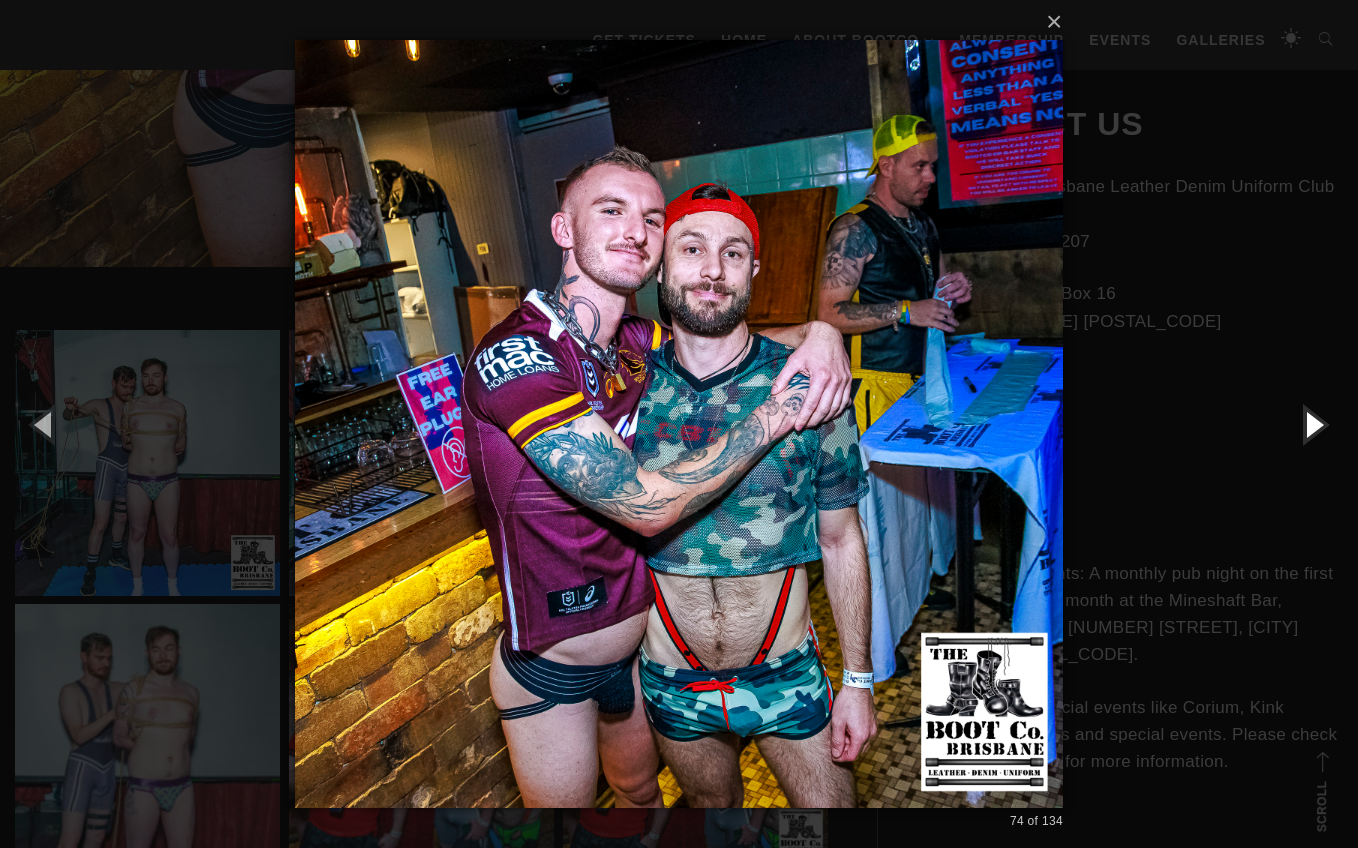 click at bounding box center [1313, 424] 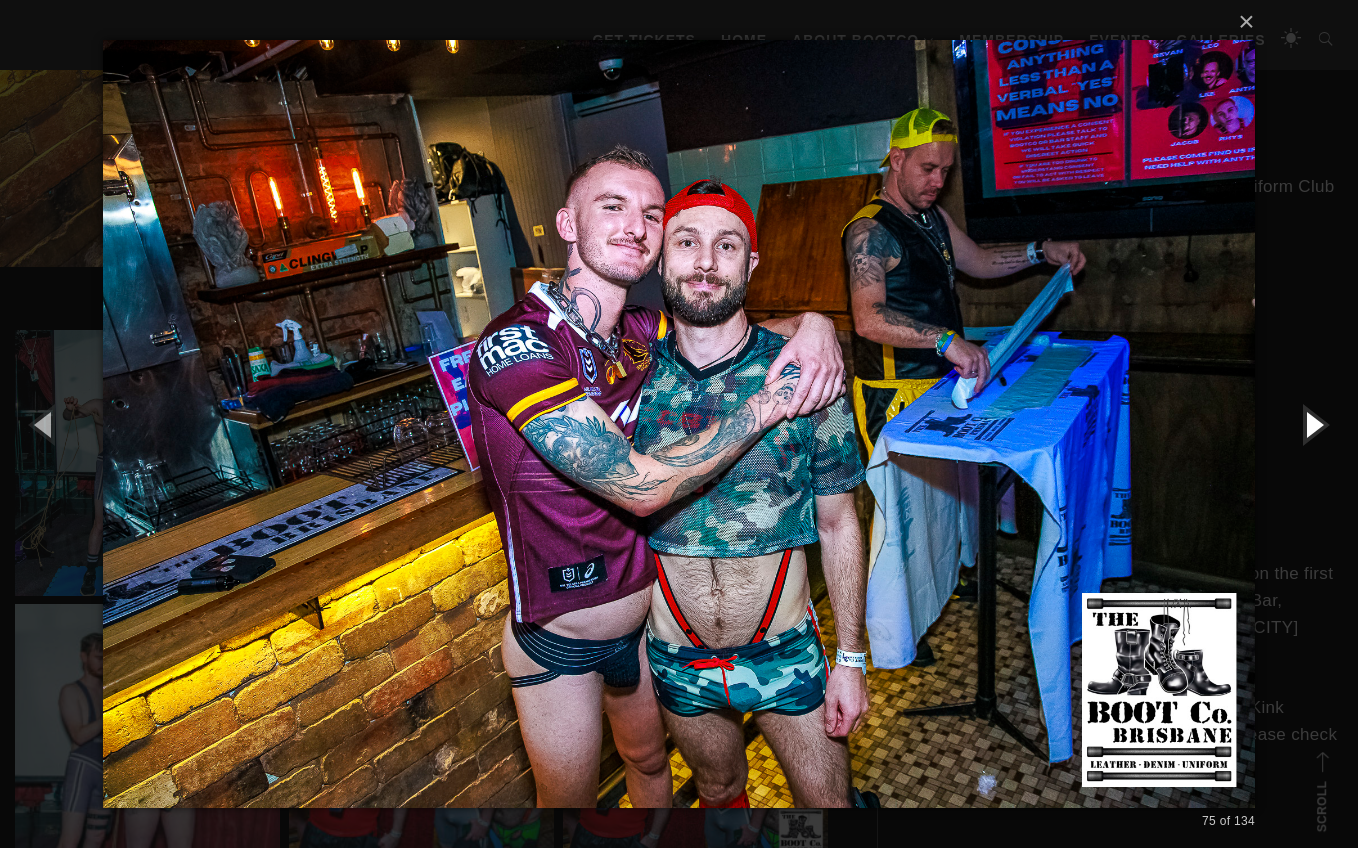 click at bounding box center [1313, 424] 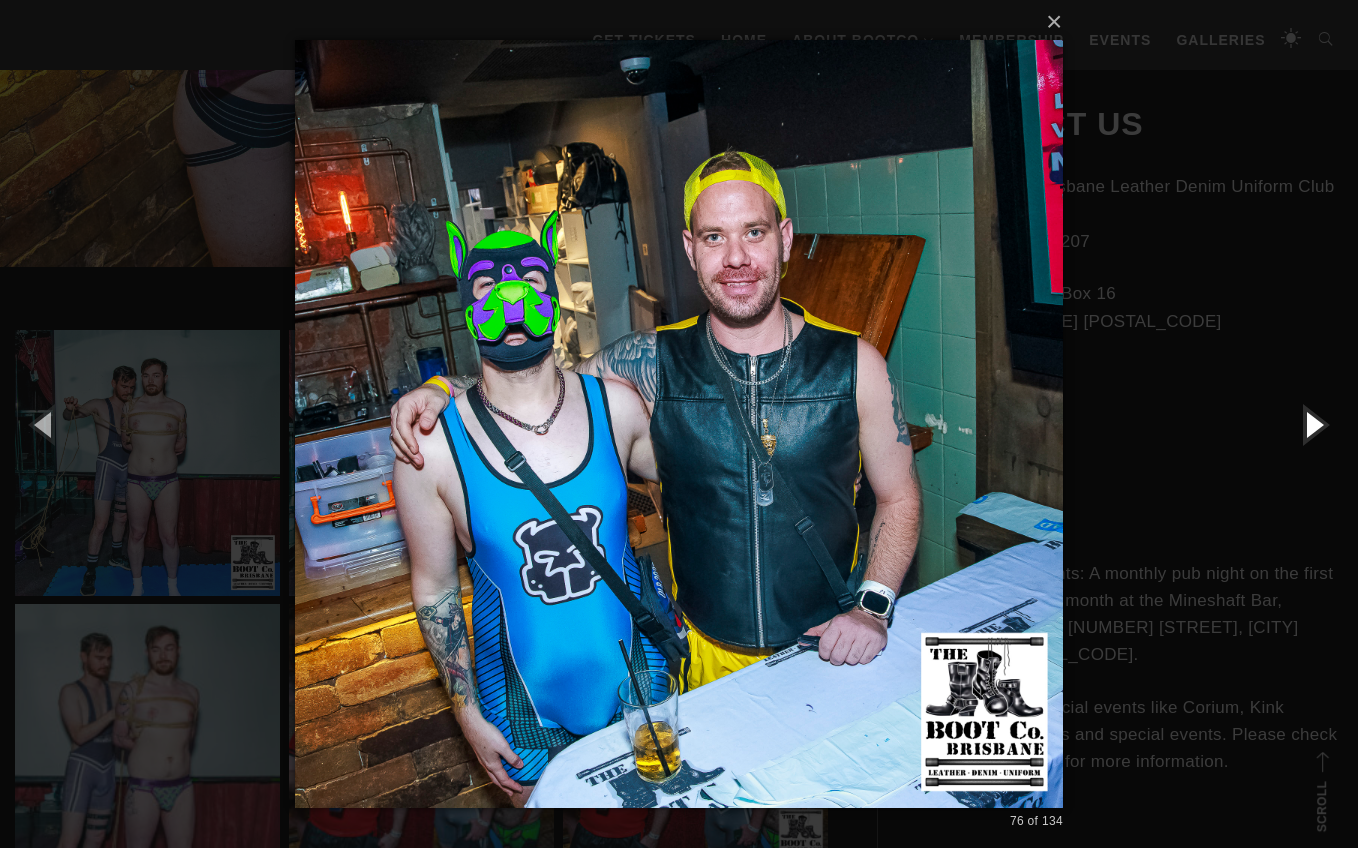 click at bounding box center [1313, 424] 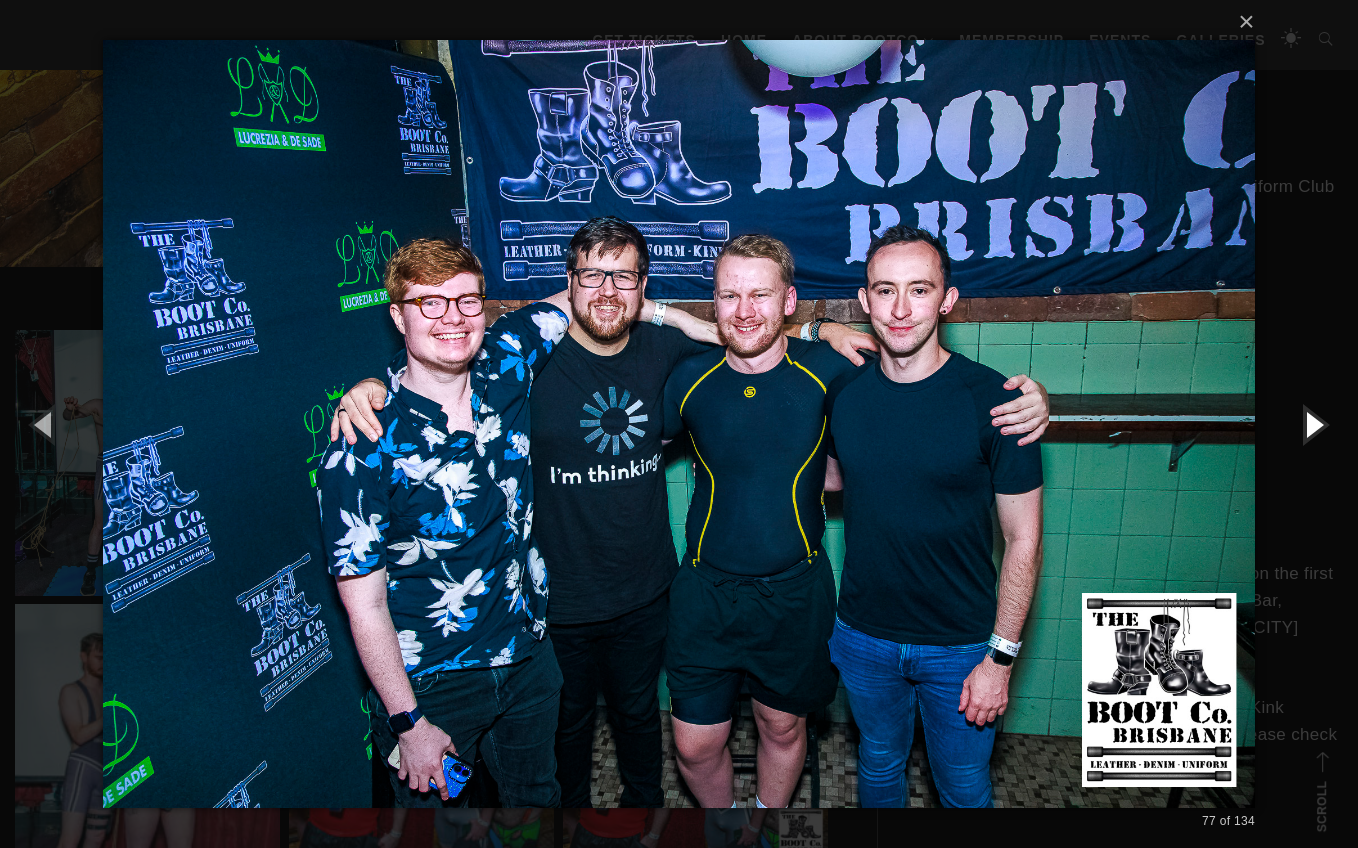 click at bounding box center [1313, 424] 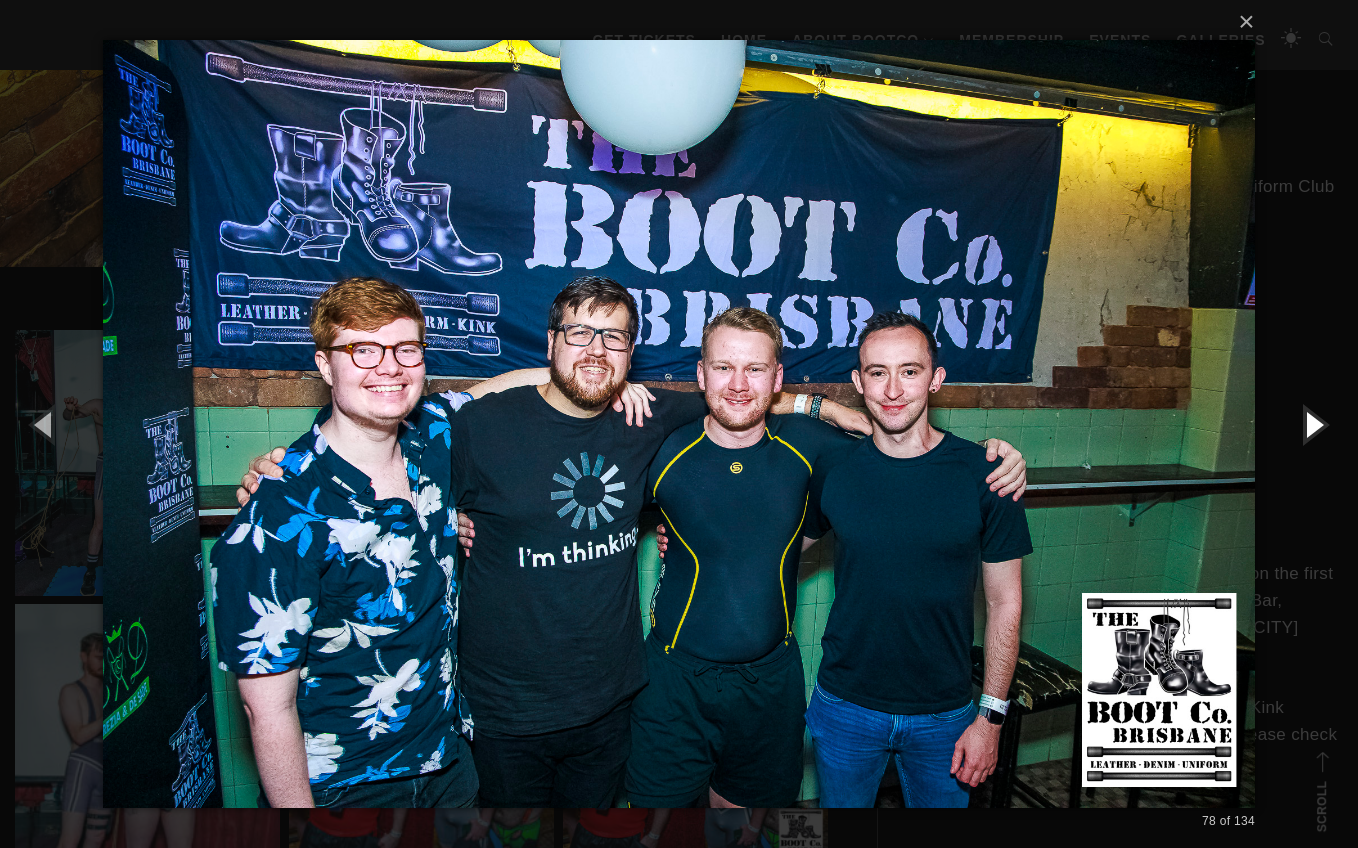 click at bounding box center [1313, 424] 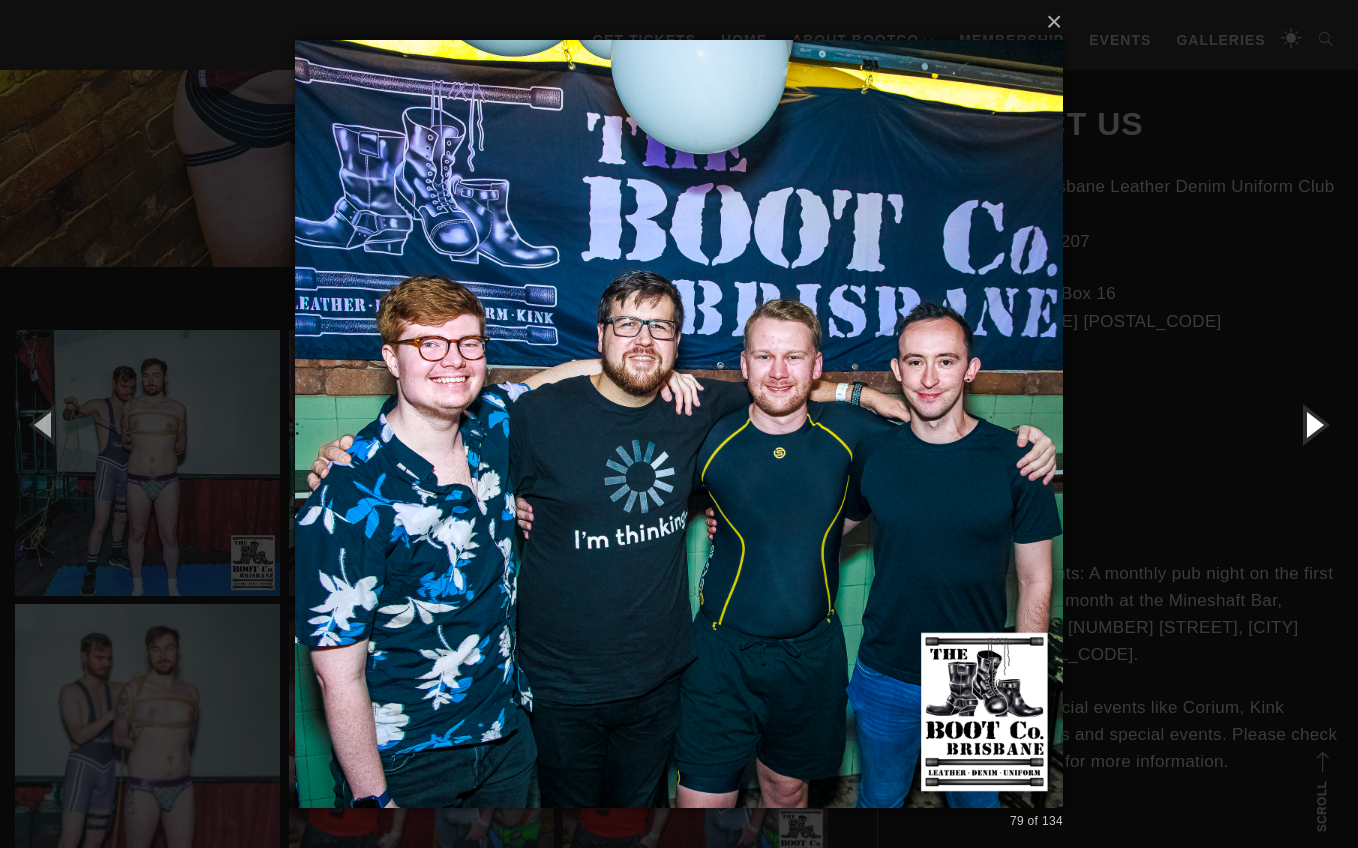 click at bounding box center [1313, 424] 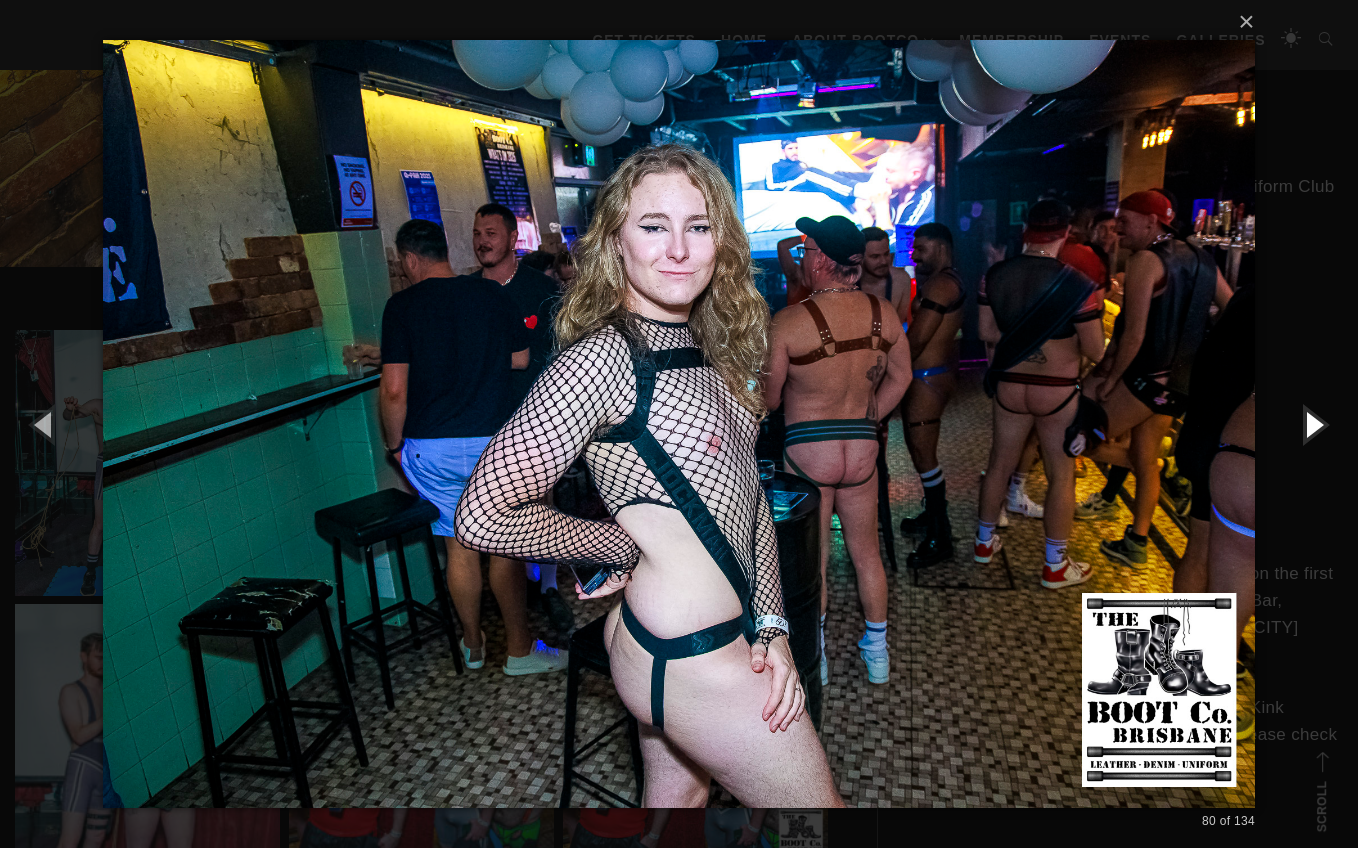 click at bounding box center [1313, 424] 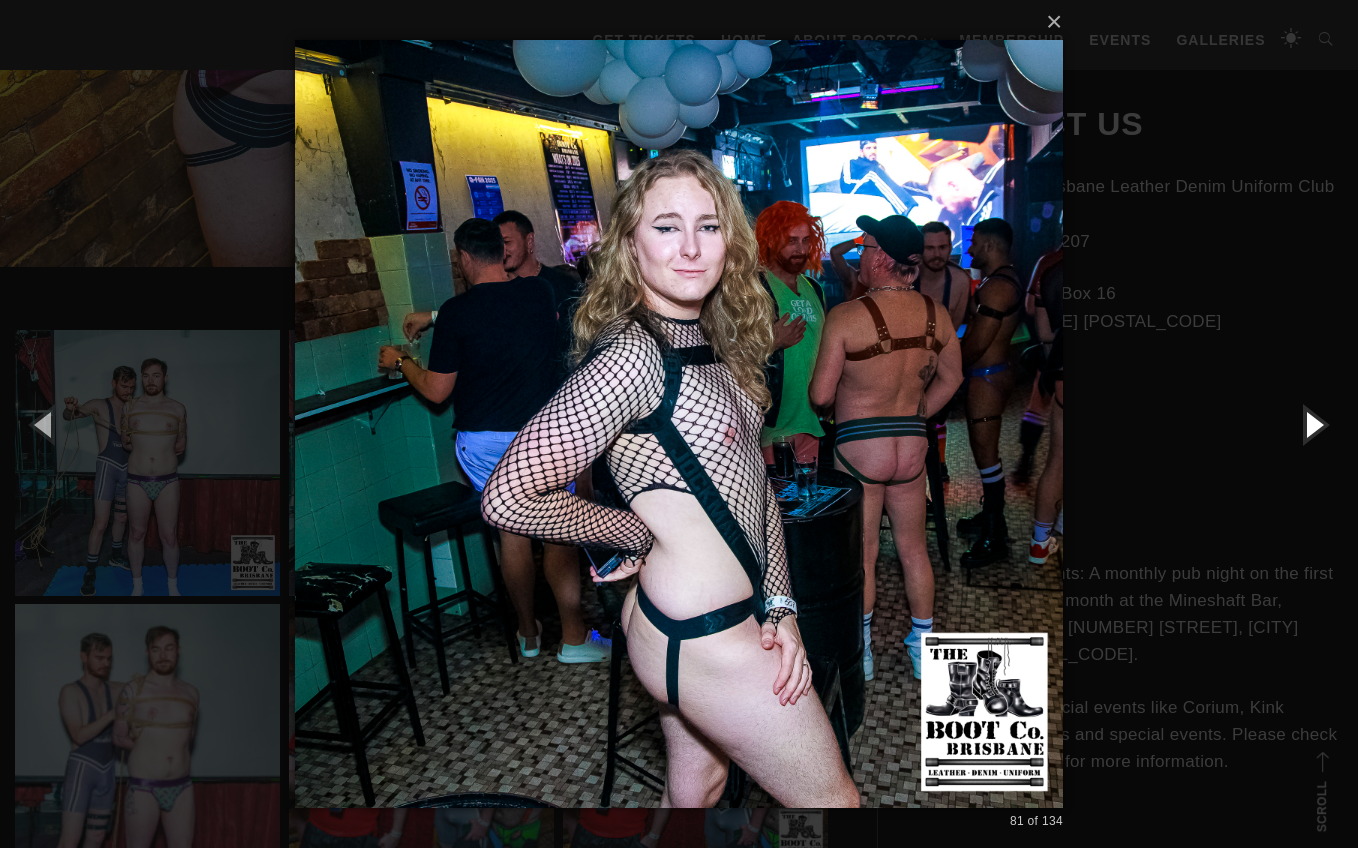 click at bounding box center (1313, 424) 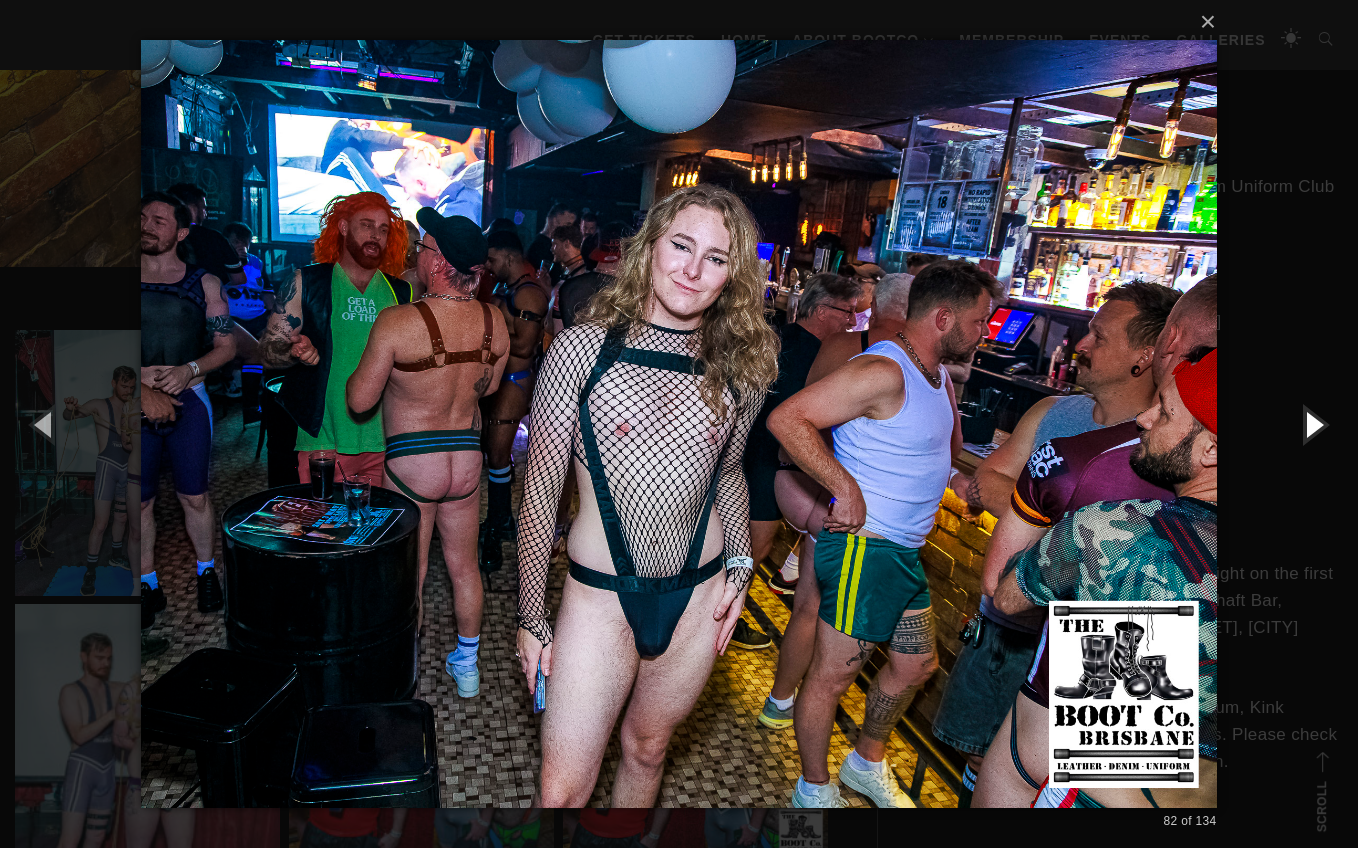 click at bounding box center [1313, 424] 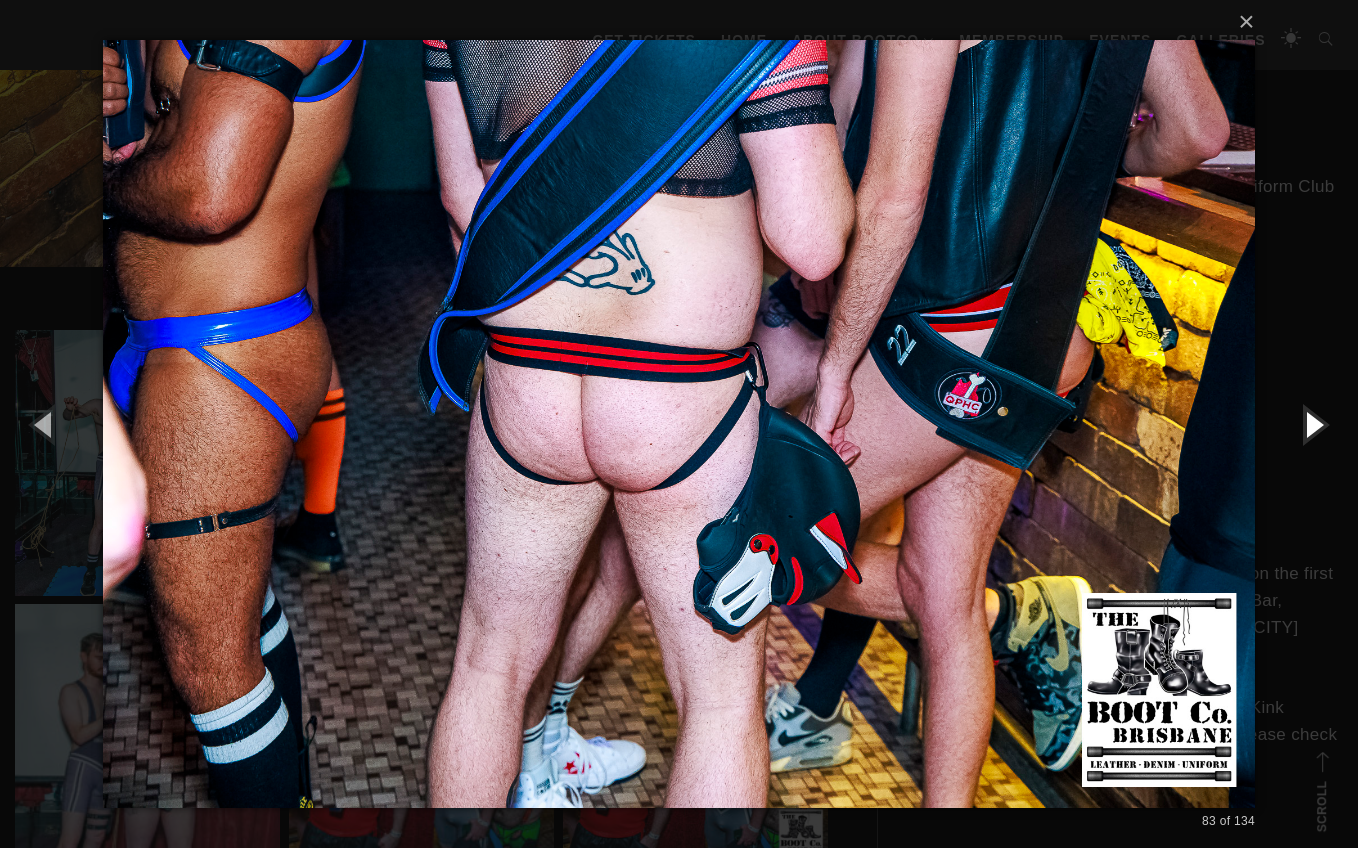 click at bounding box center [1313, 424] 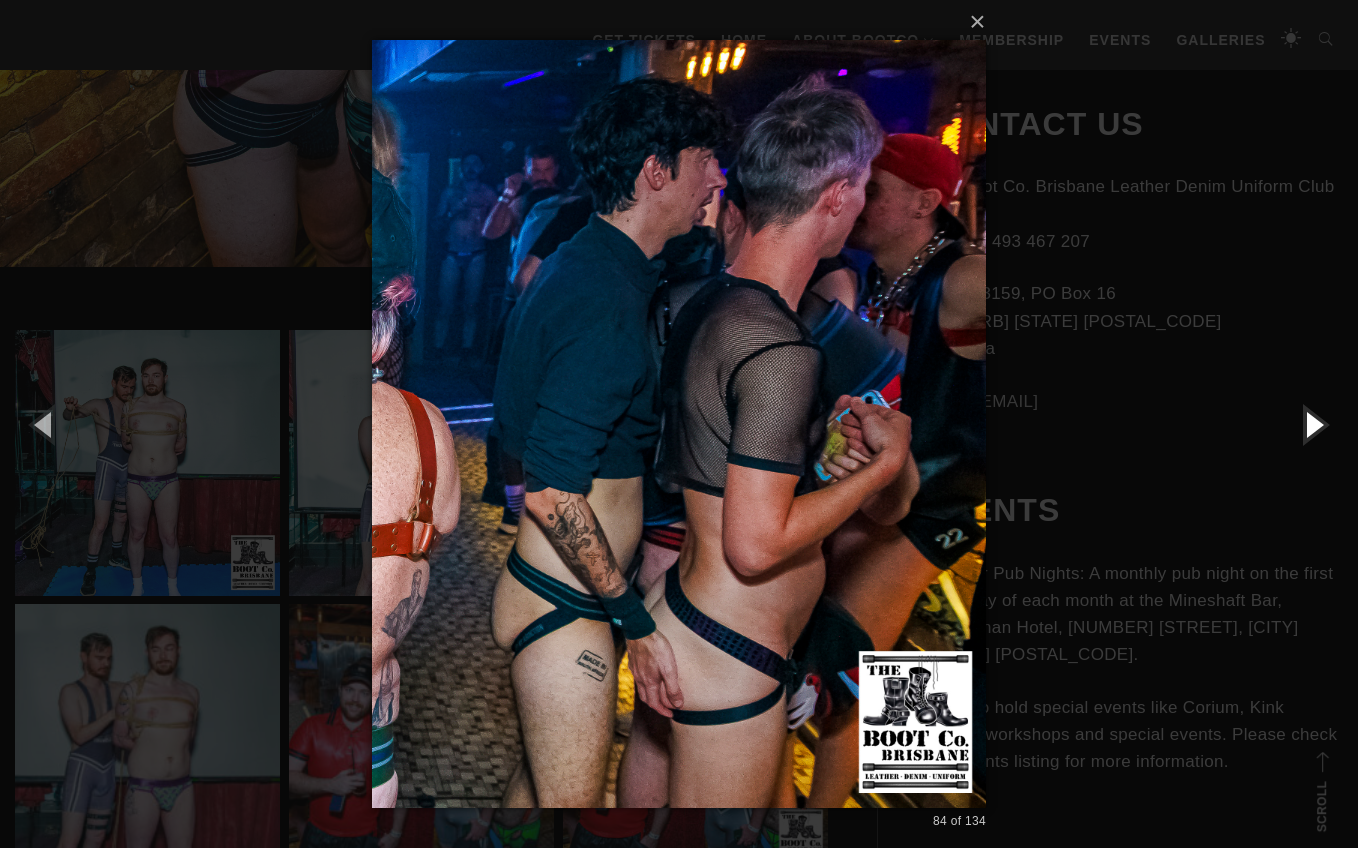 click at bounding box center (1313, 424) 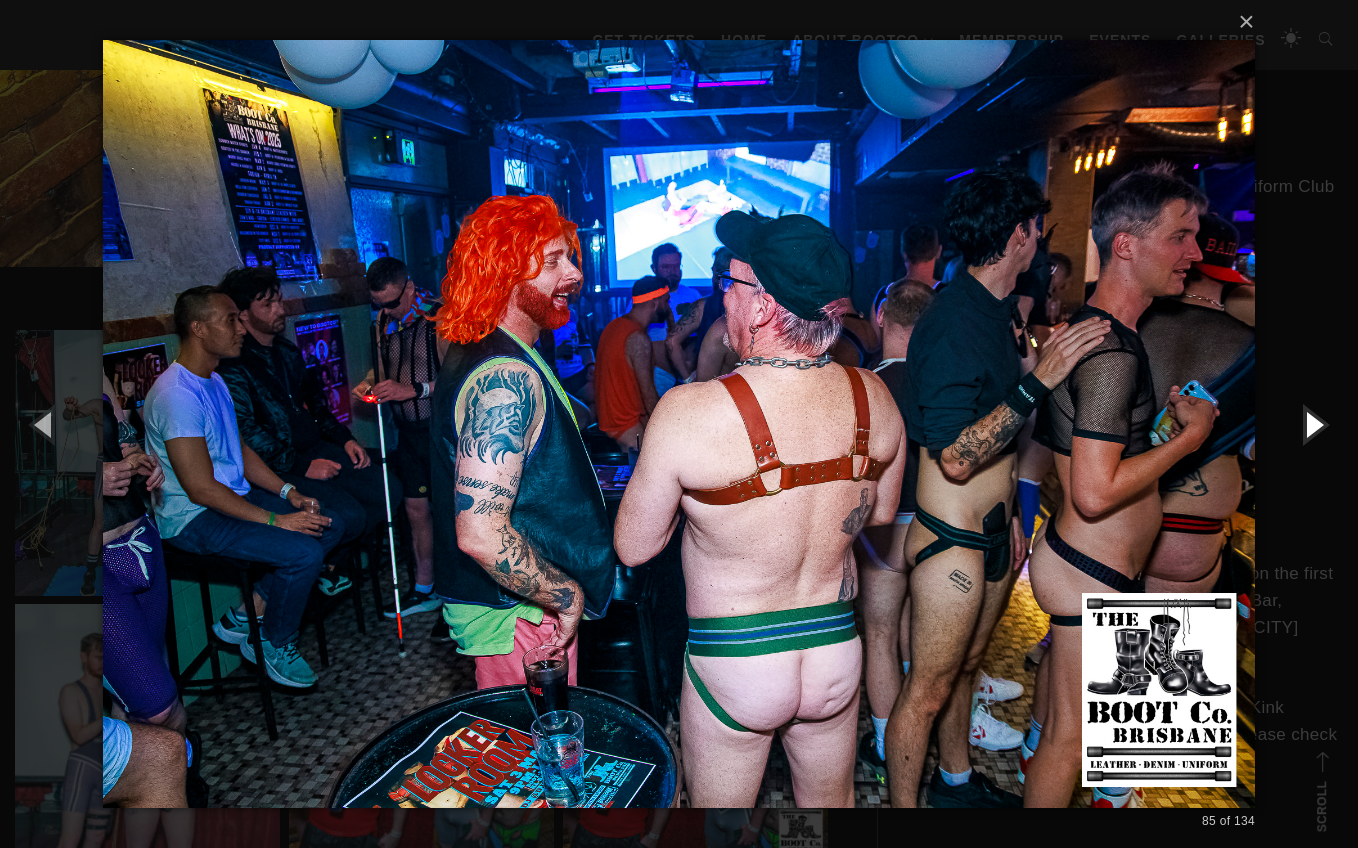 click at bounding box center [1313, 424] 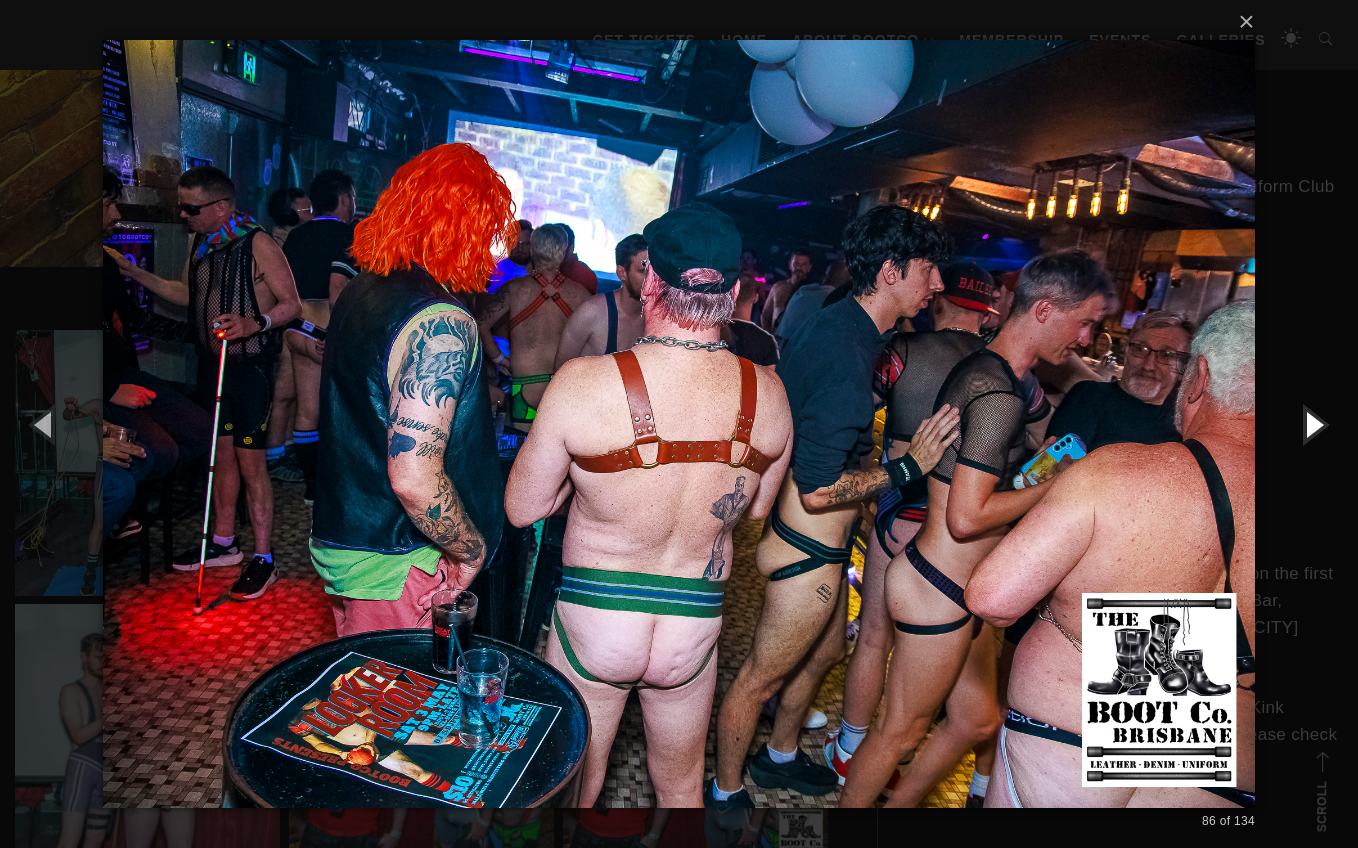 click at bounding box center [1313, 424] 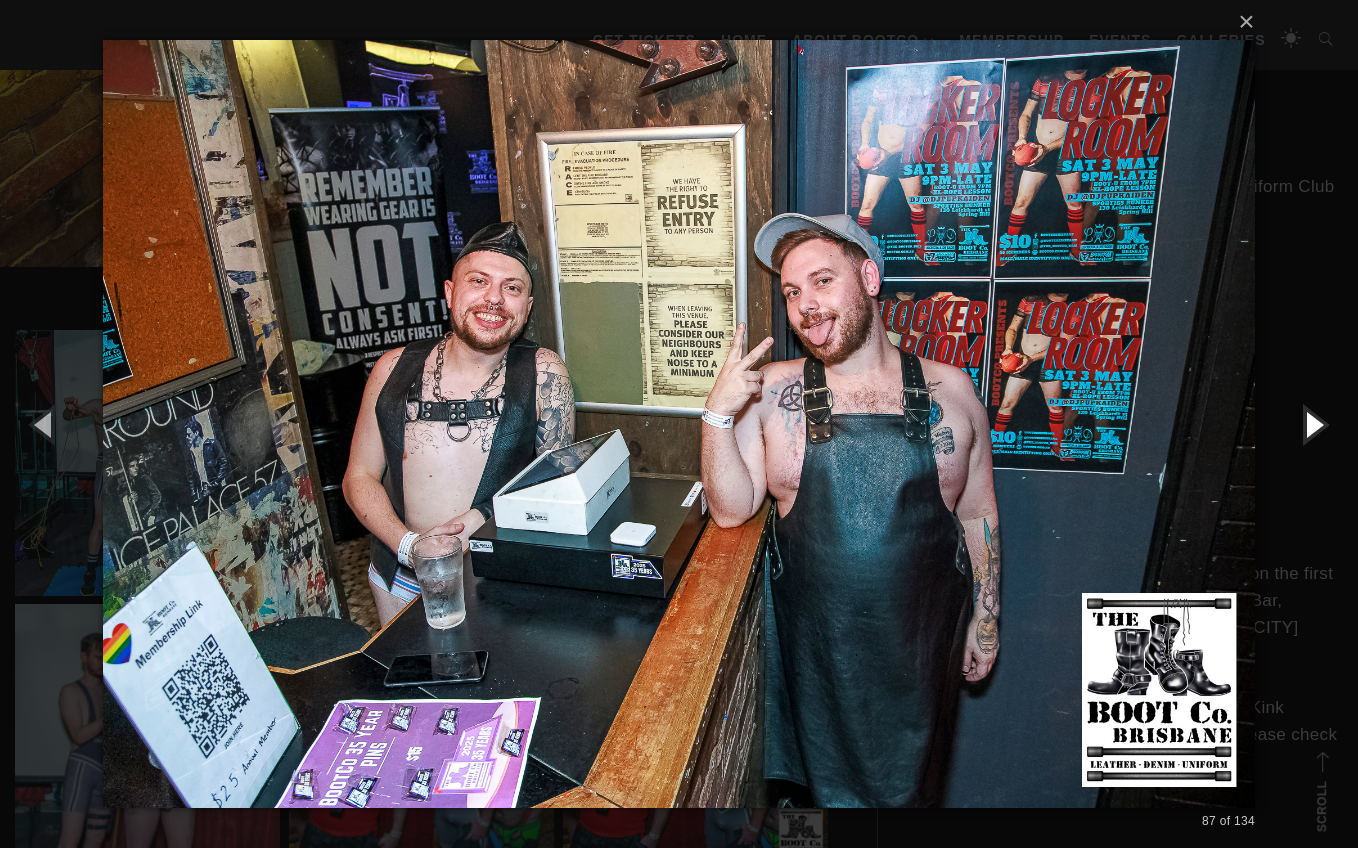 click at bounding box center [1313, 424] 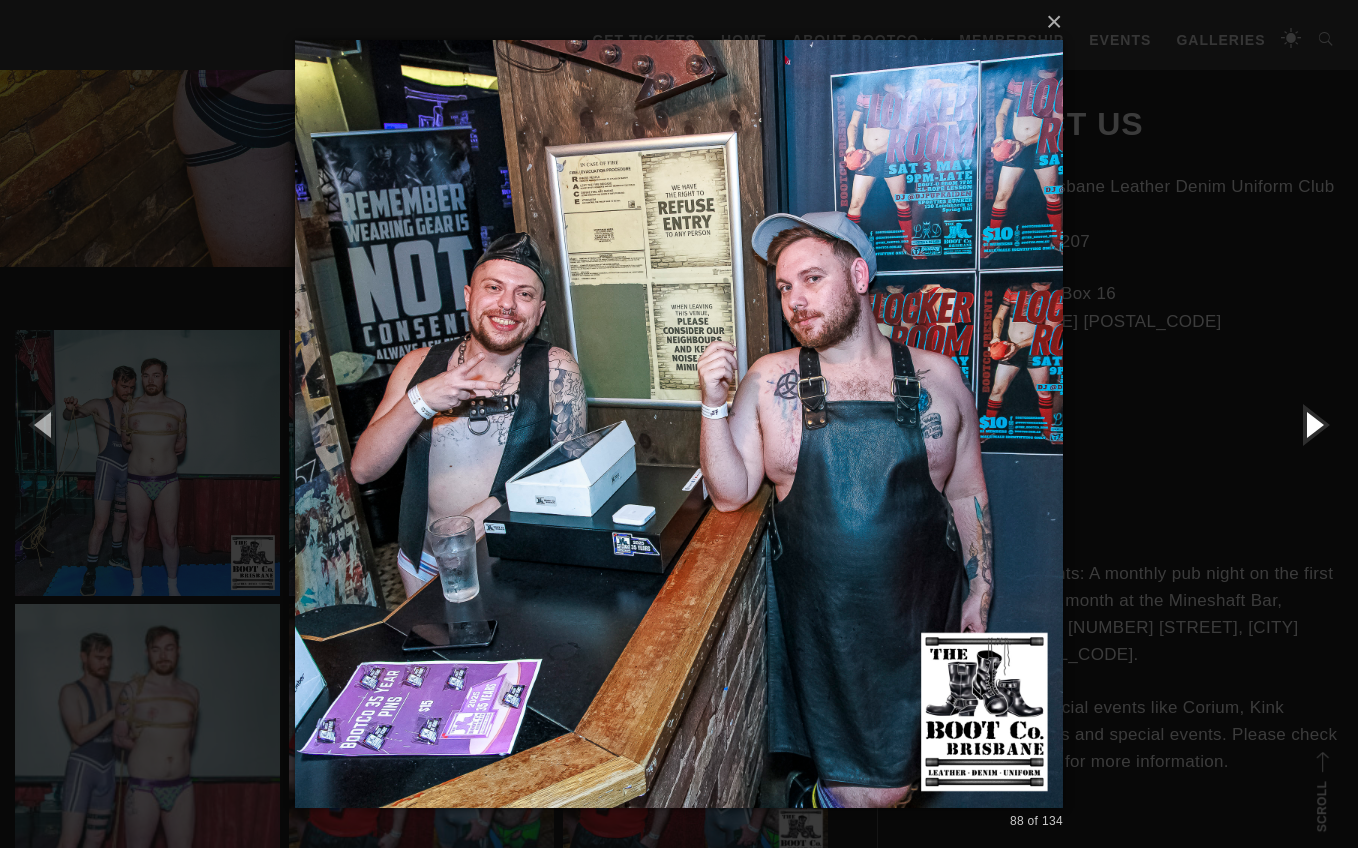 click at bounding box center (1313, 424) 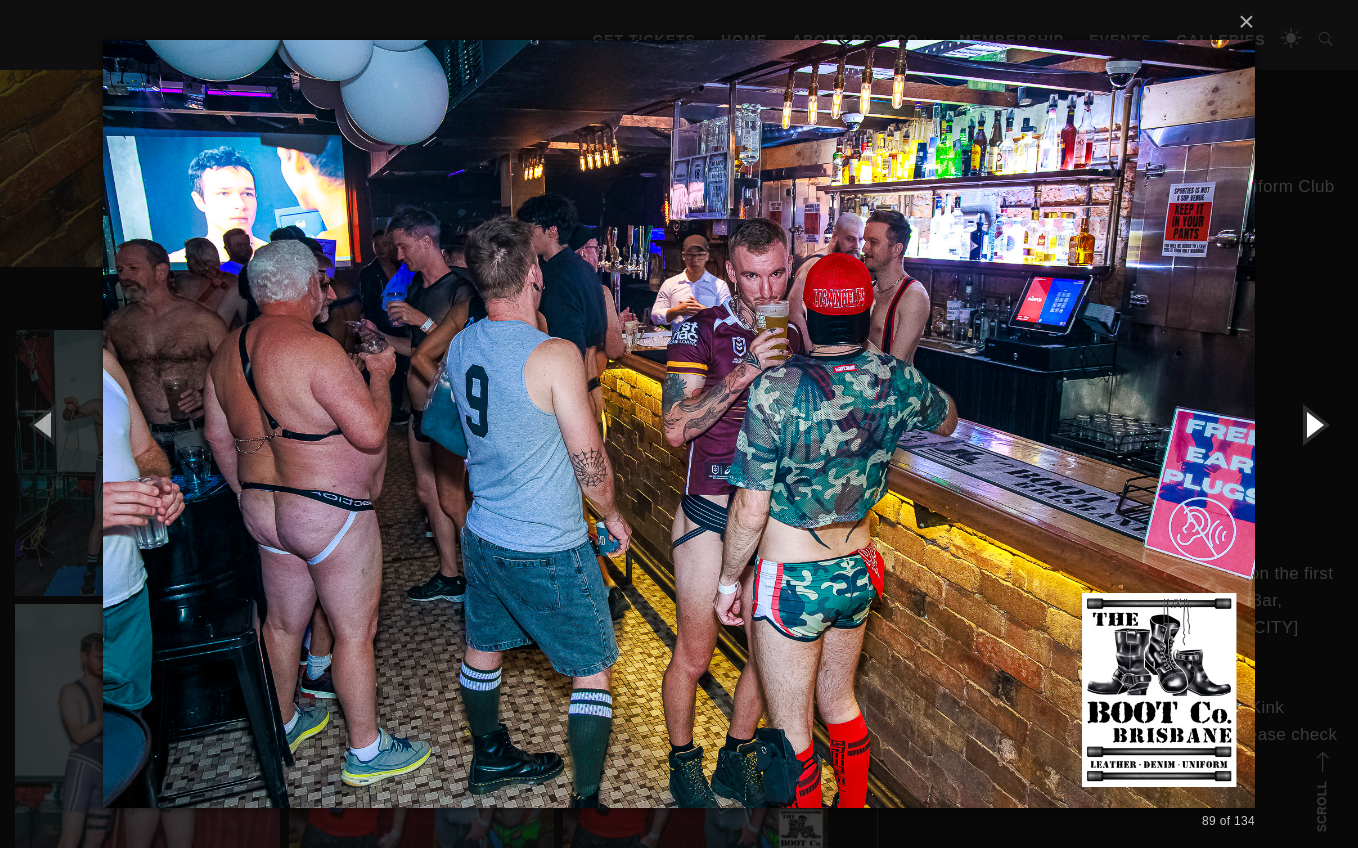 click at bounding box center [1313, 424] 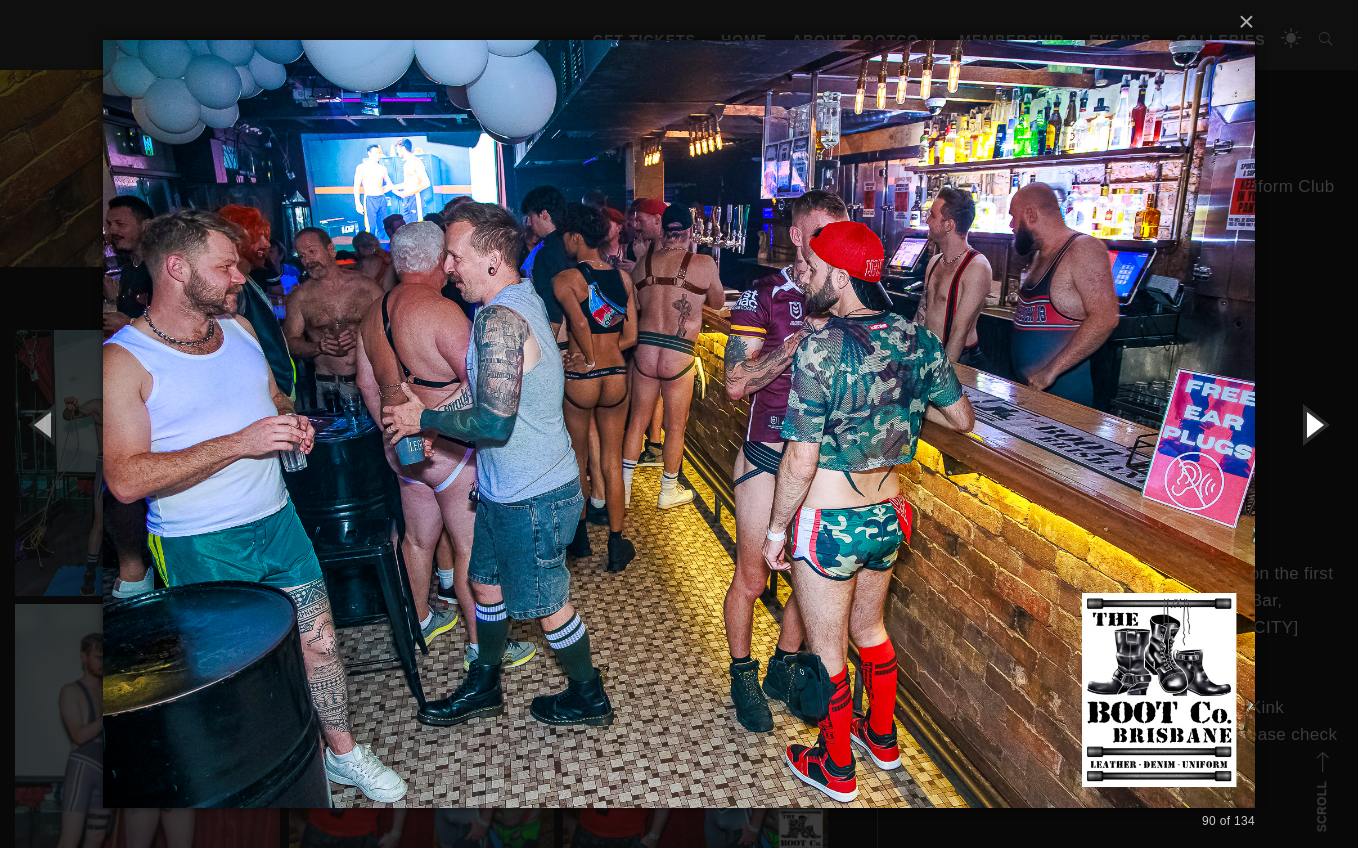 click at bounding box center [1313, 424] 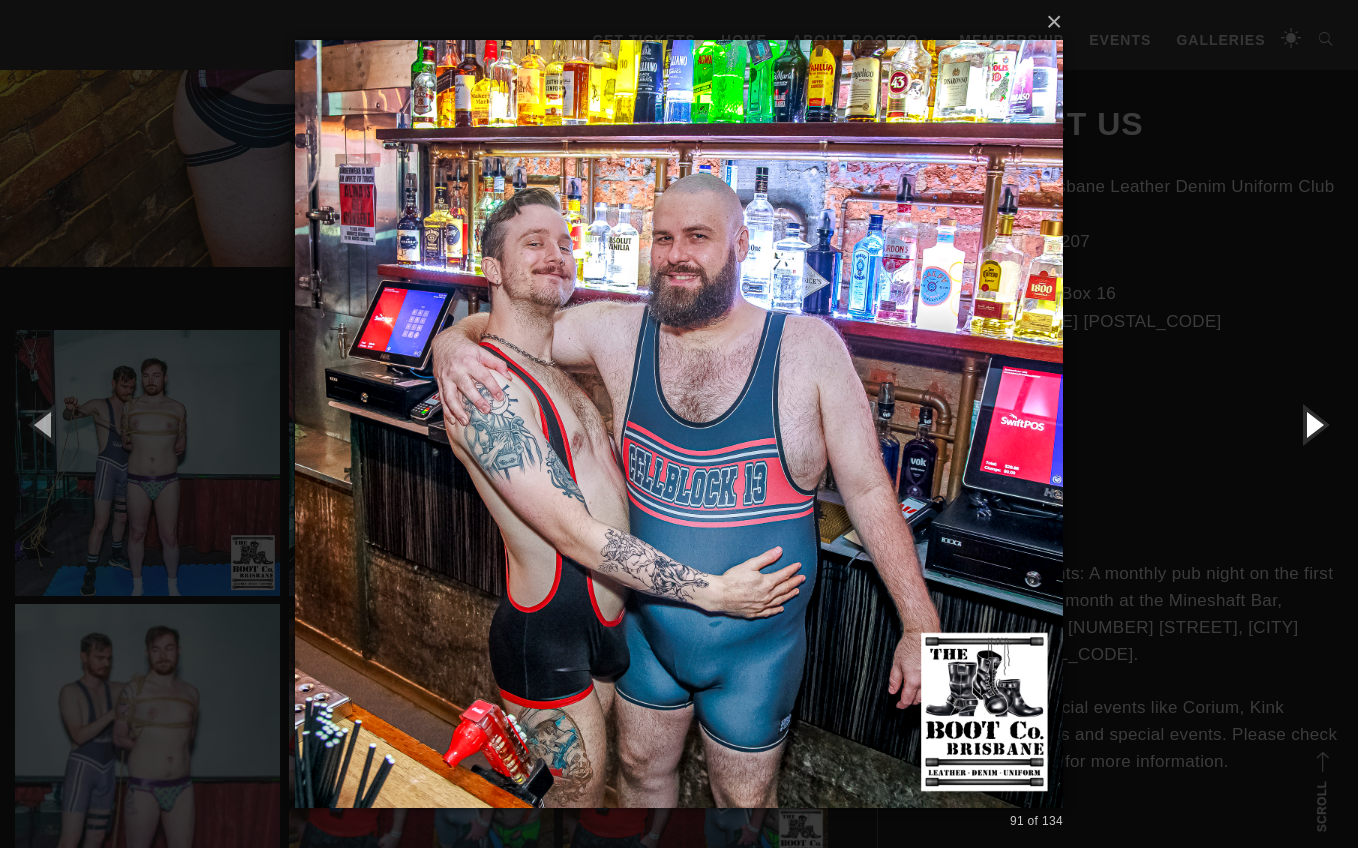 click at bounding box center [1313, 424] 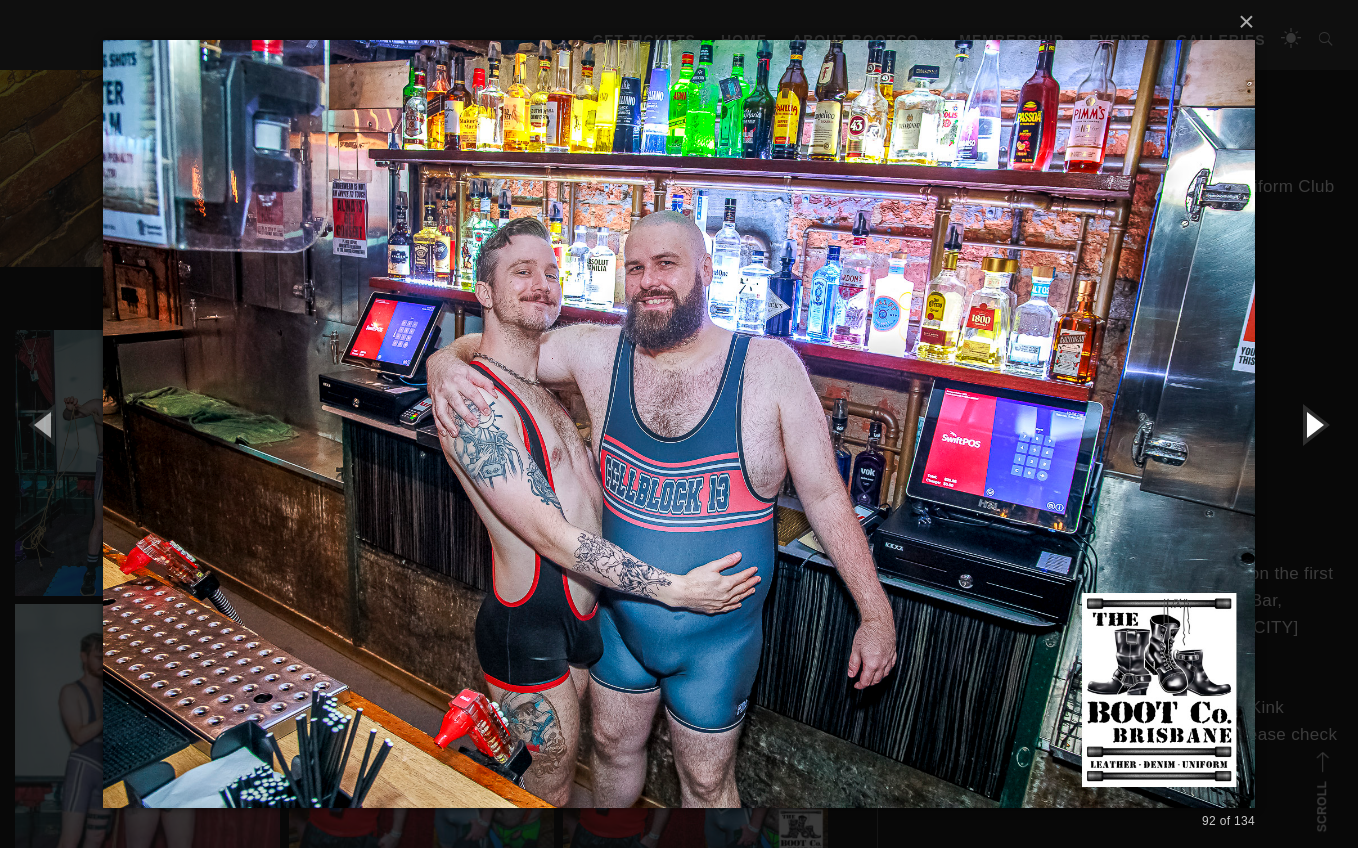 click at bounding box center [1313, 424] 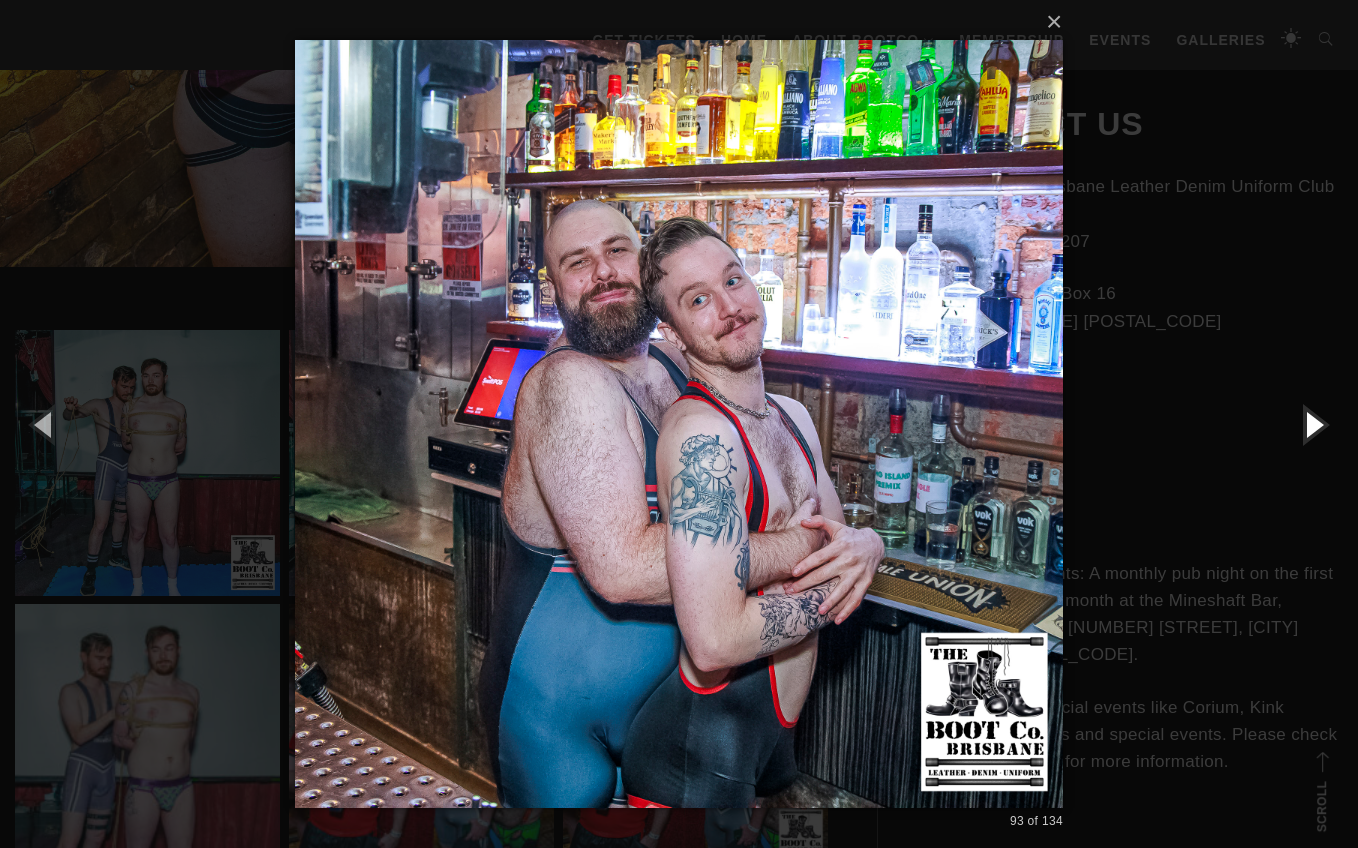 click at bounding box center (1313, 424) 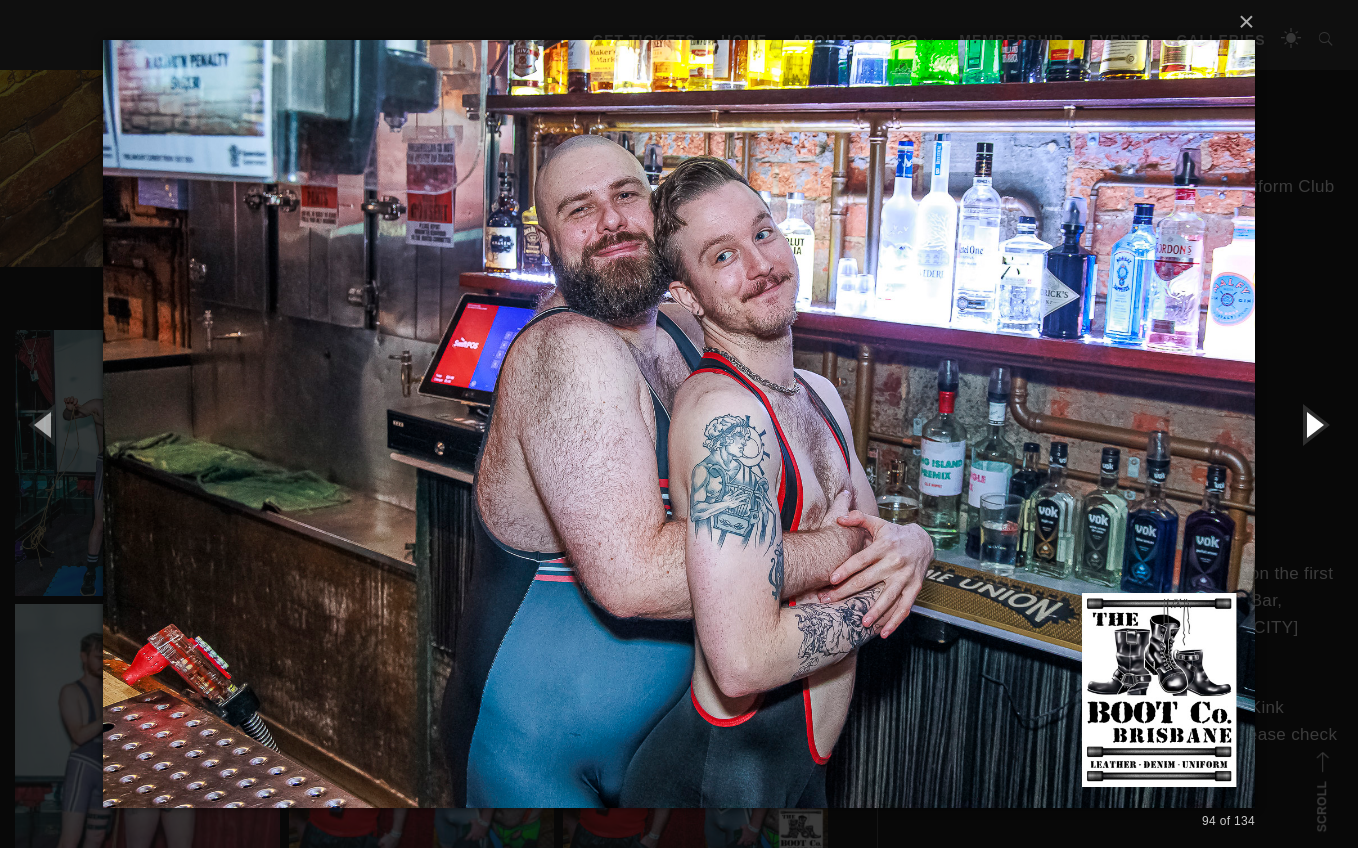 click at bounding box center [1313, 424] 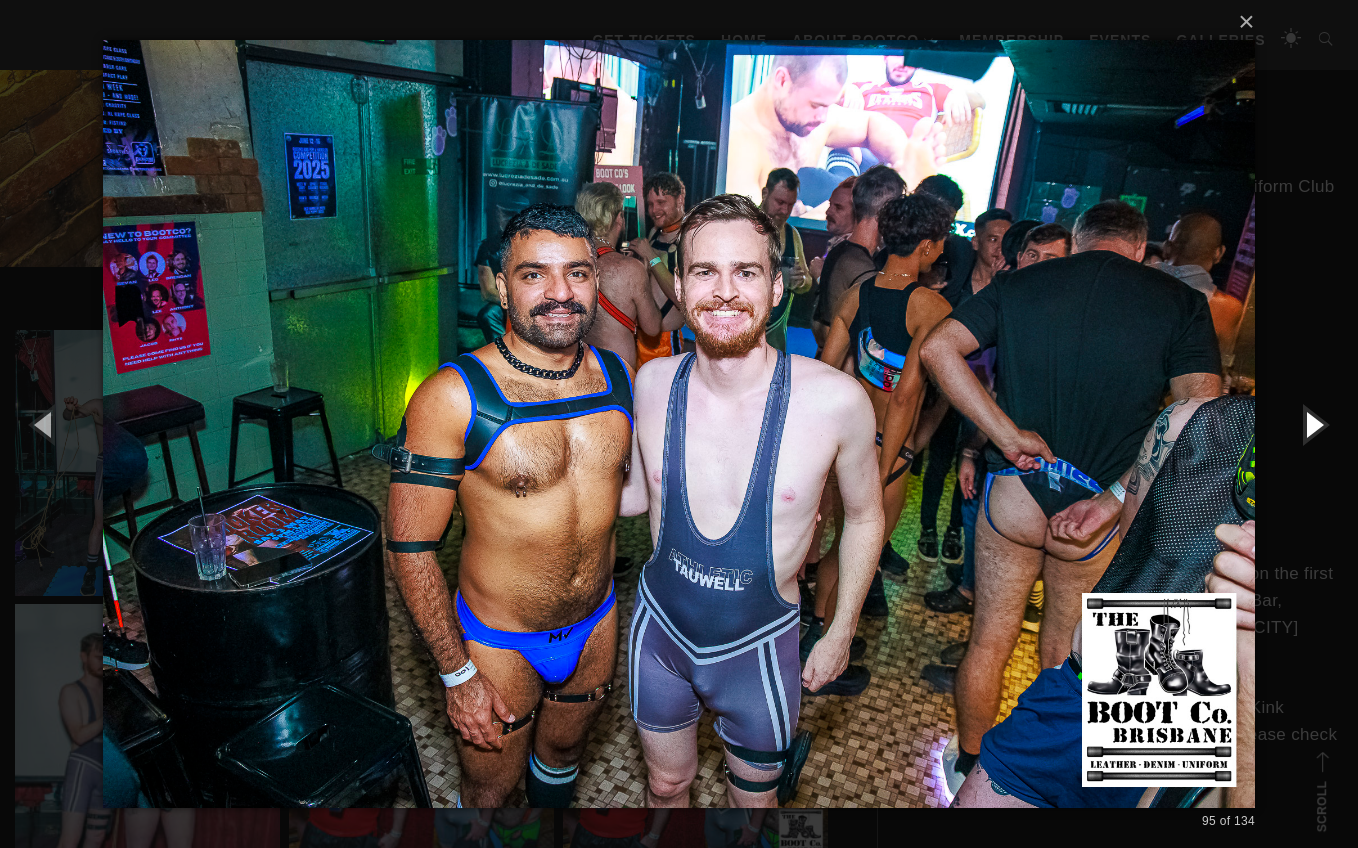 click at bounding box center (1313, 424) 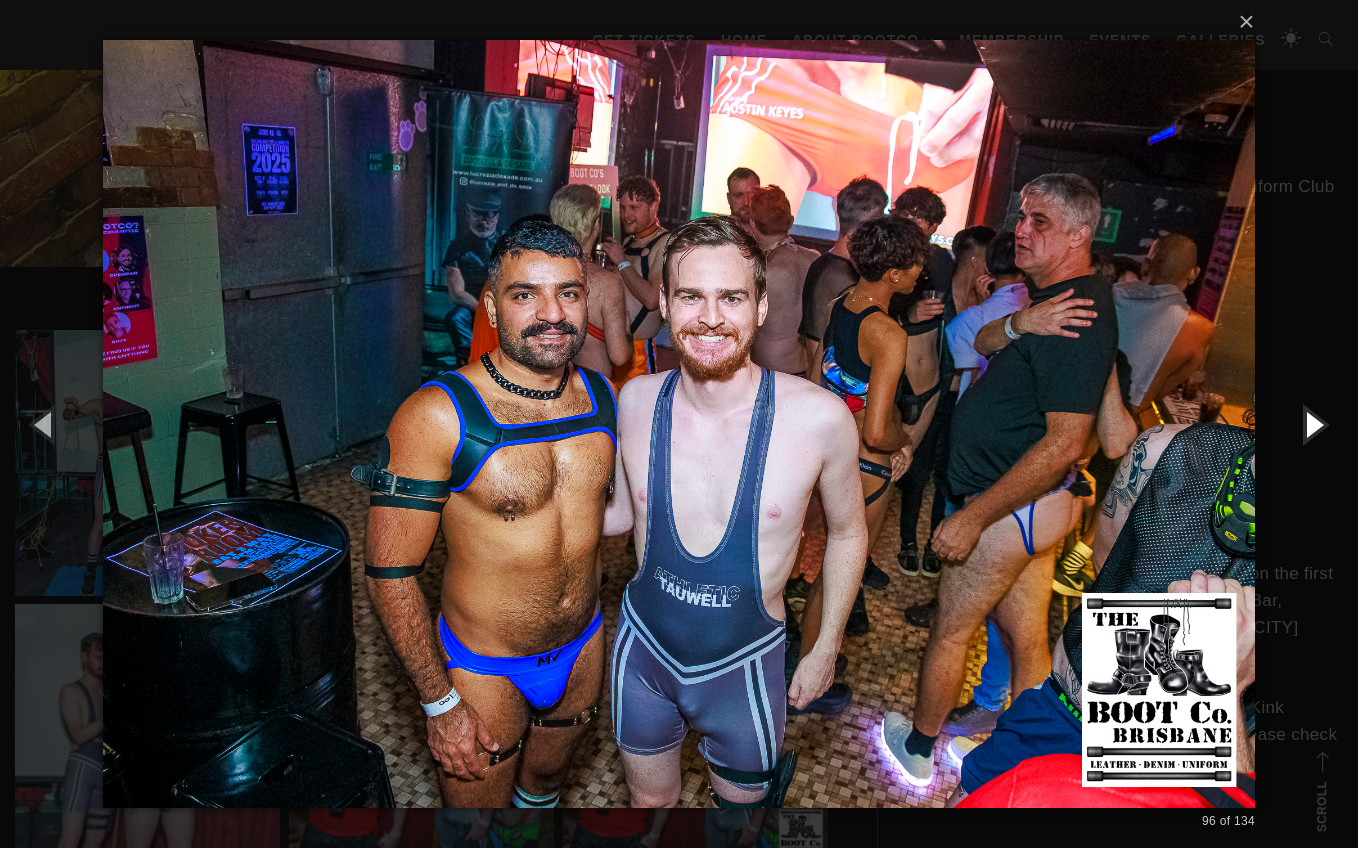 click at bounding box center (1313, 424) 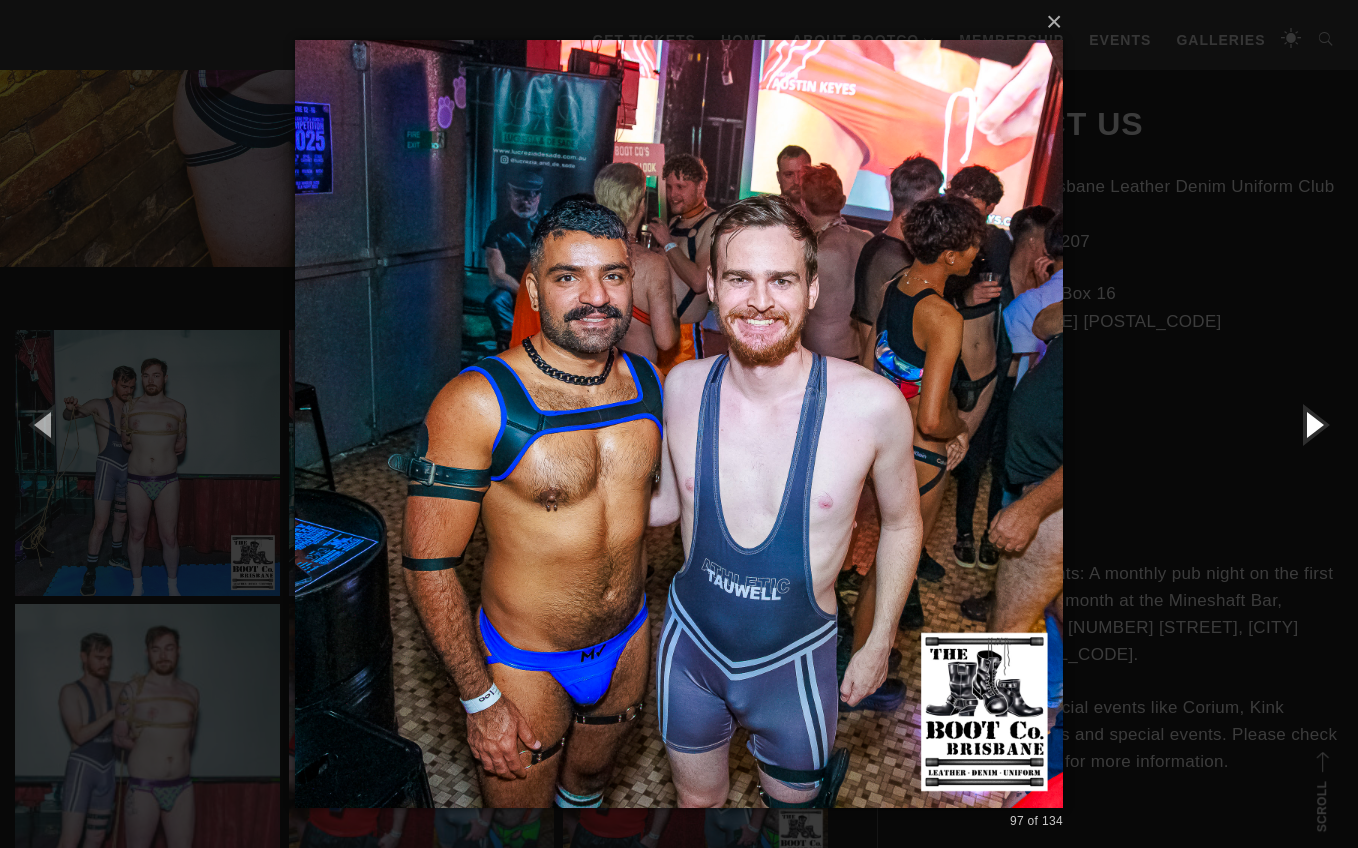 click at bounding box center (1313, 424) 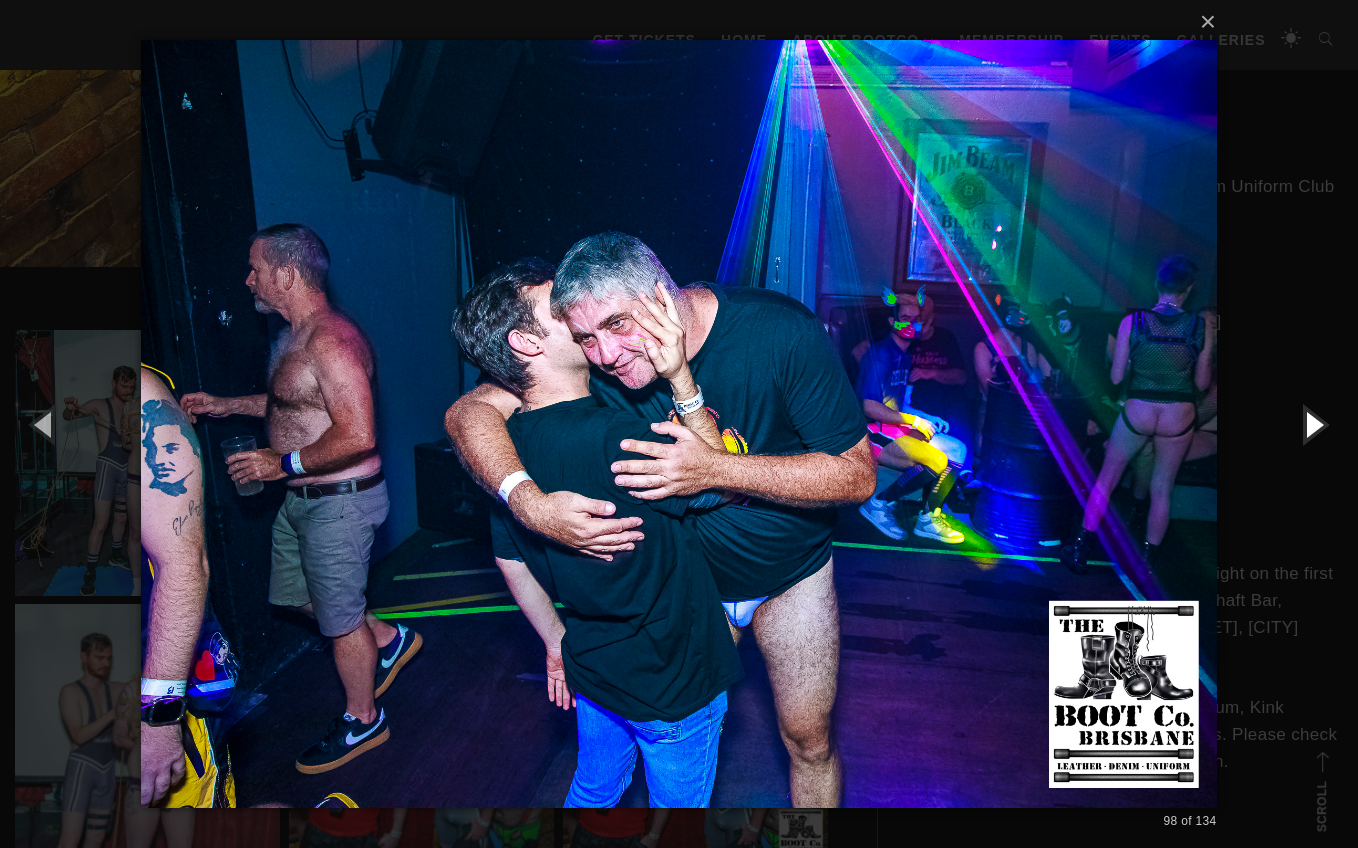 click at bounding box center [1313, 424] 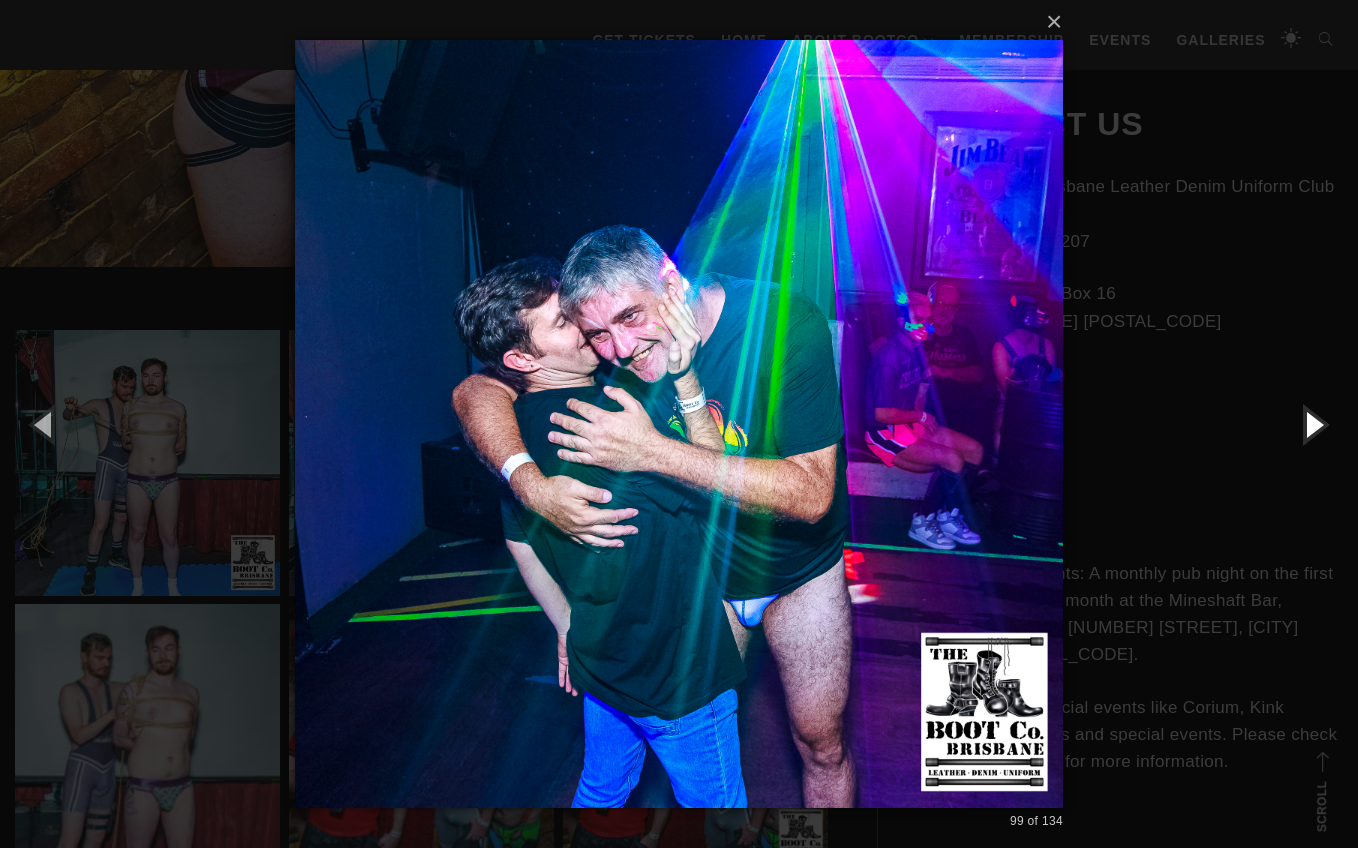 click at bounding box center (1313, 424) 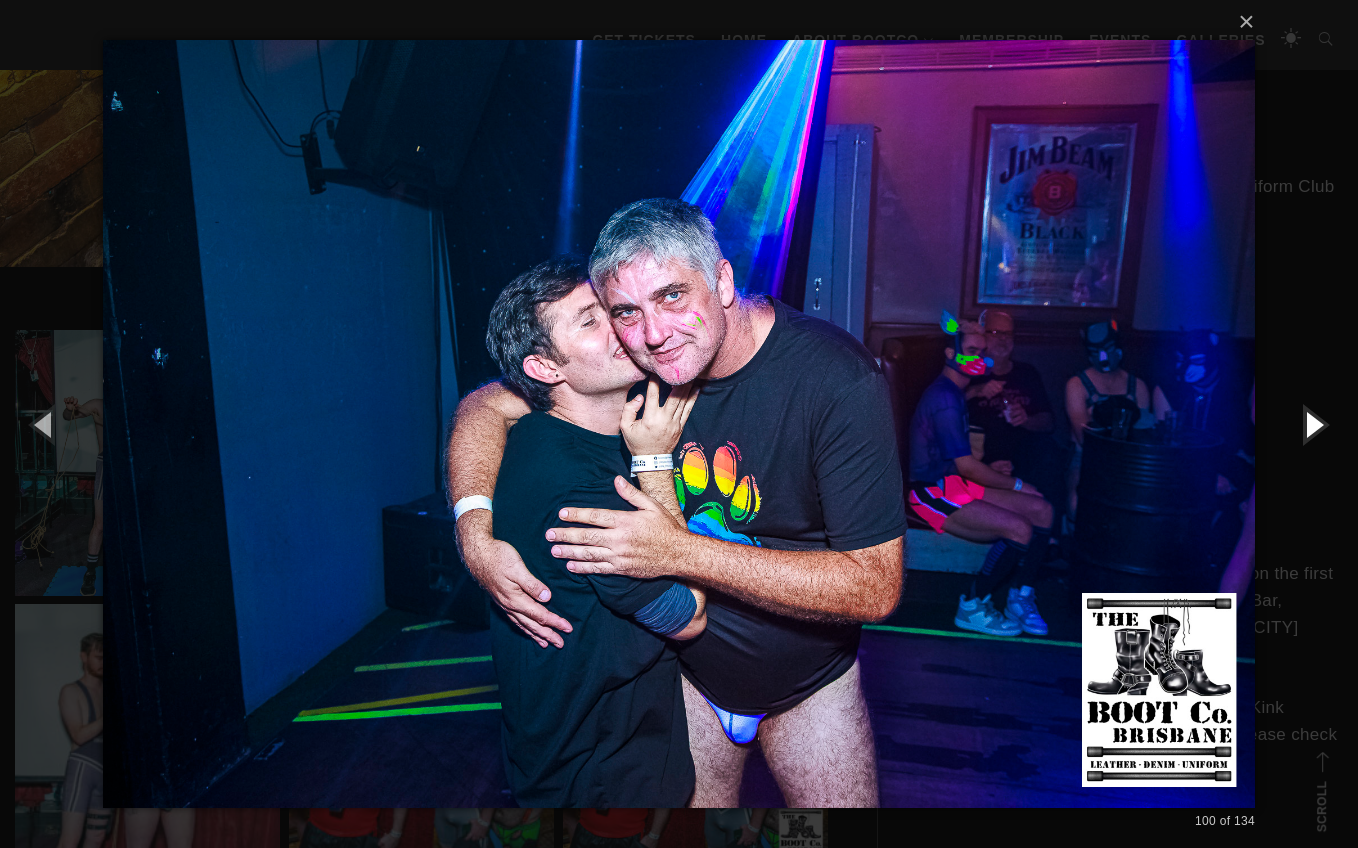 click at bounding box center (1313, 424) 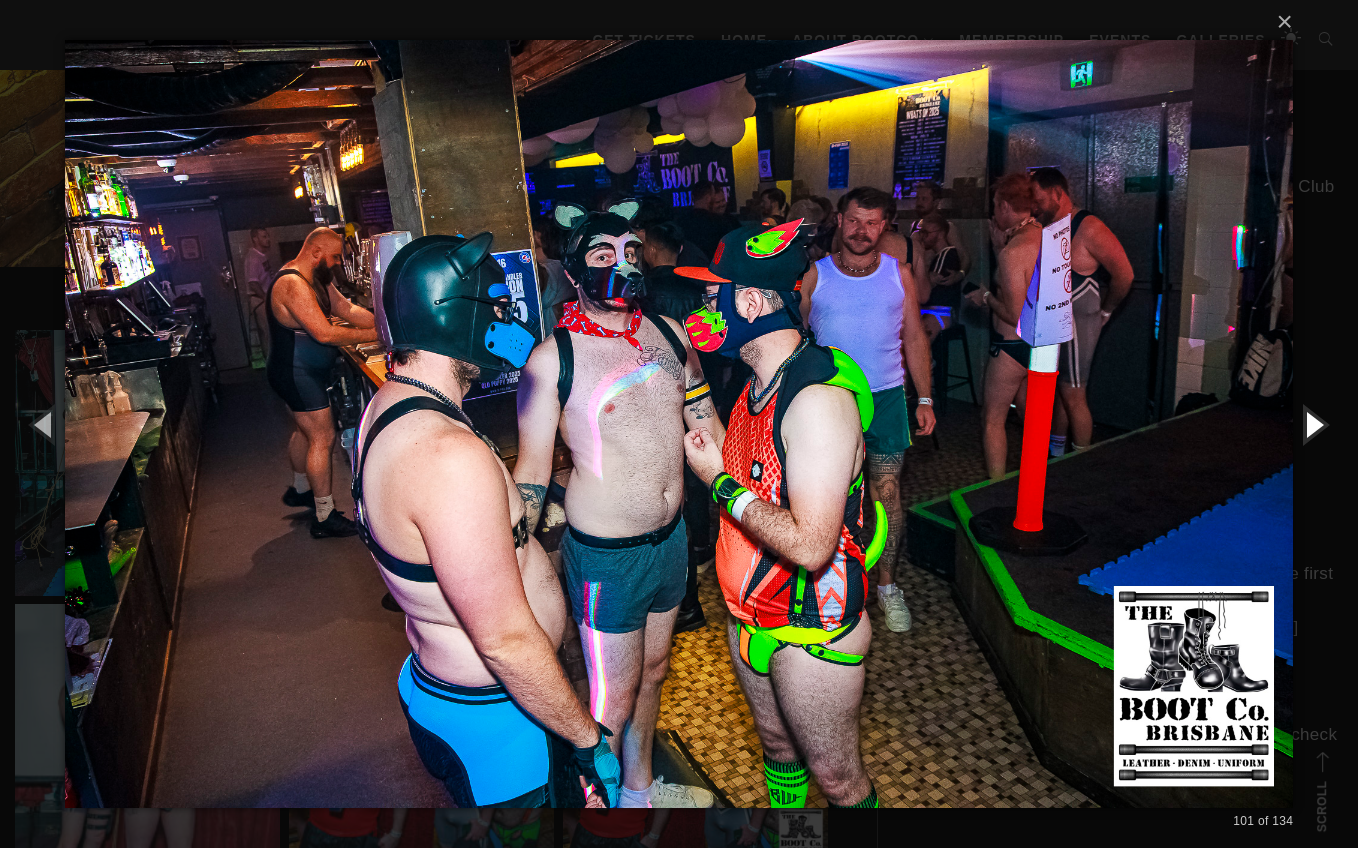 click at bounding box center [1313, 424] 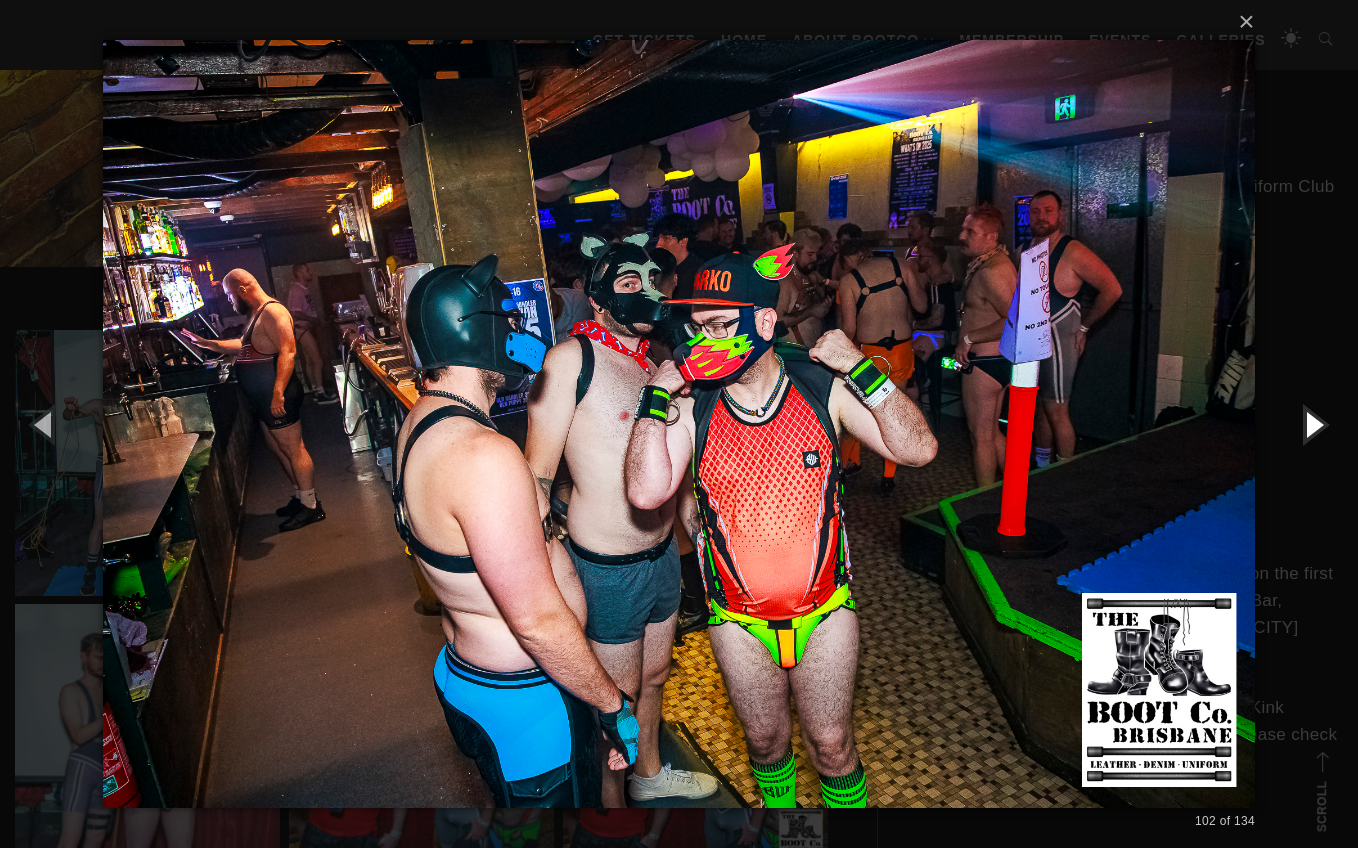 click at bounding box center (1313, 424) 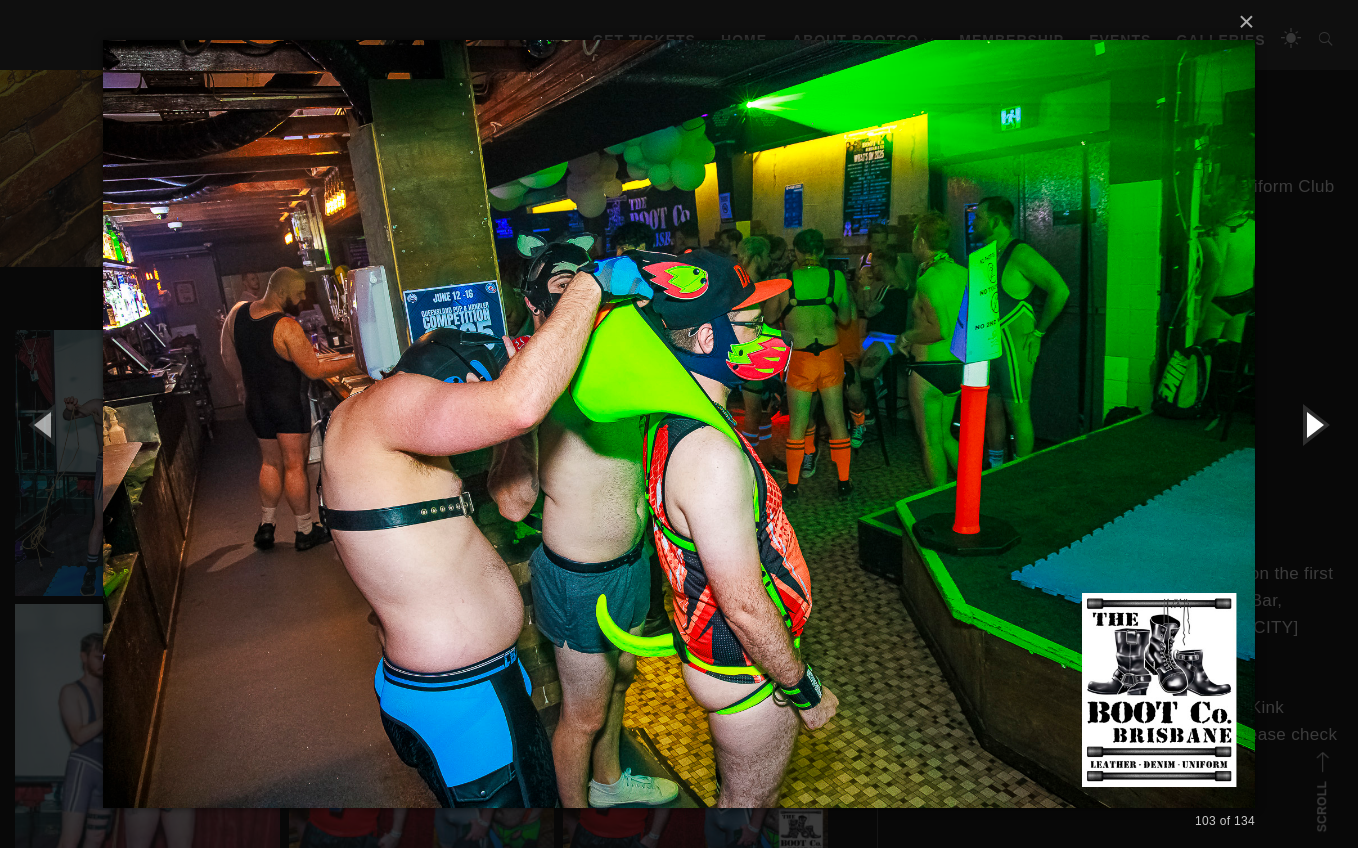 click at bounding box center (1313, 424) 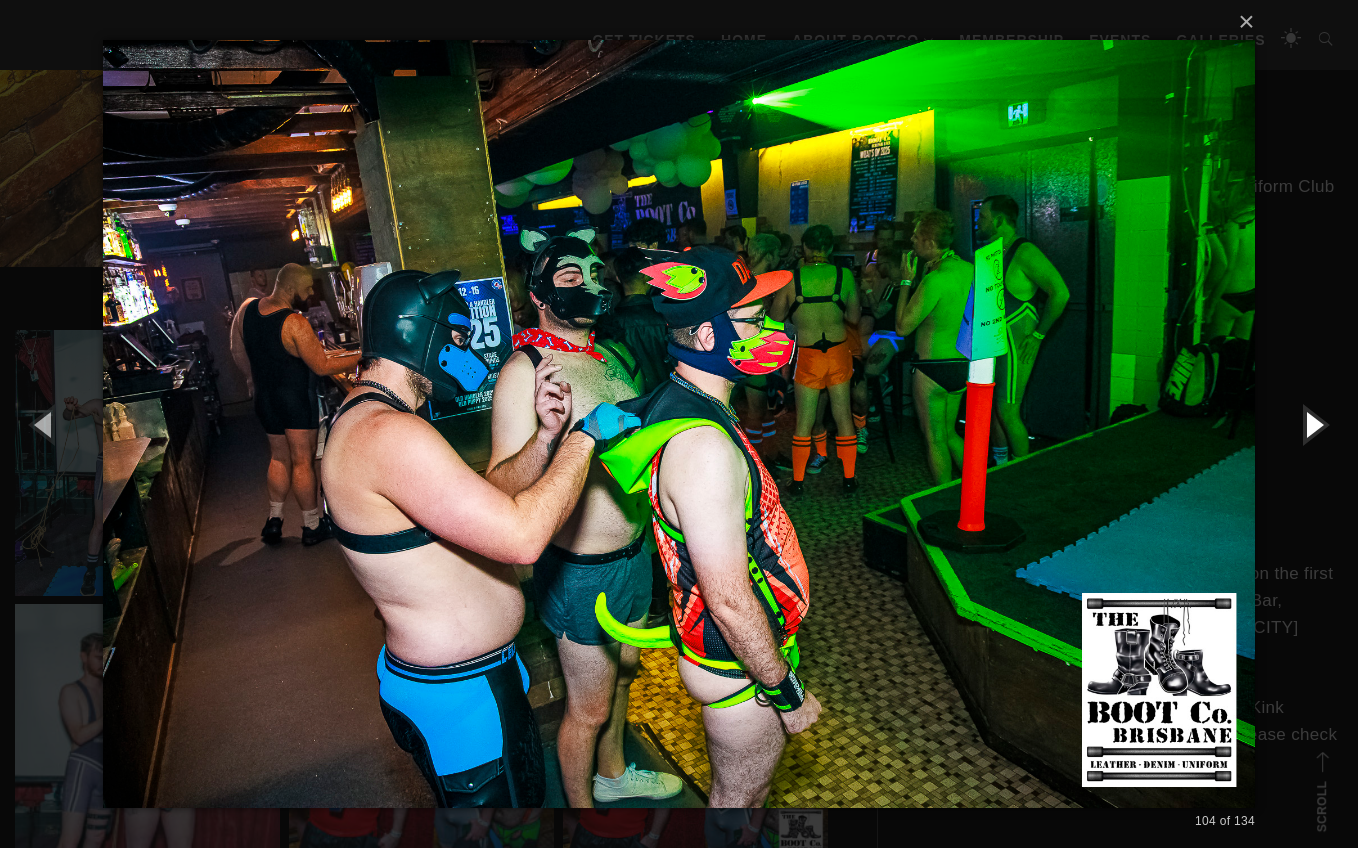 click at bounding box center (1313, 424) 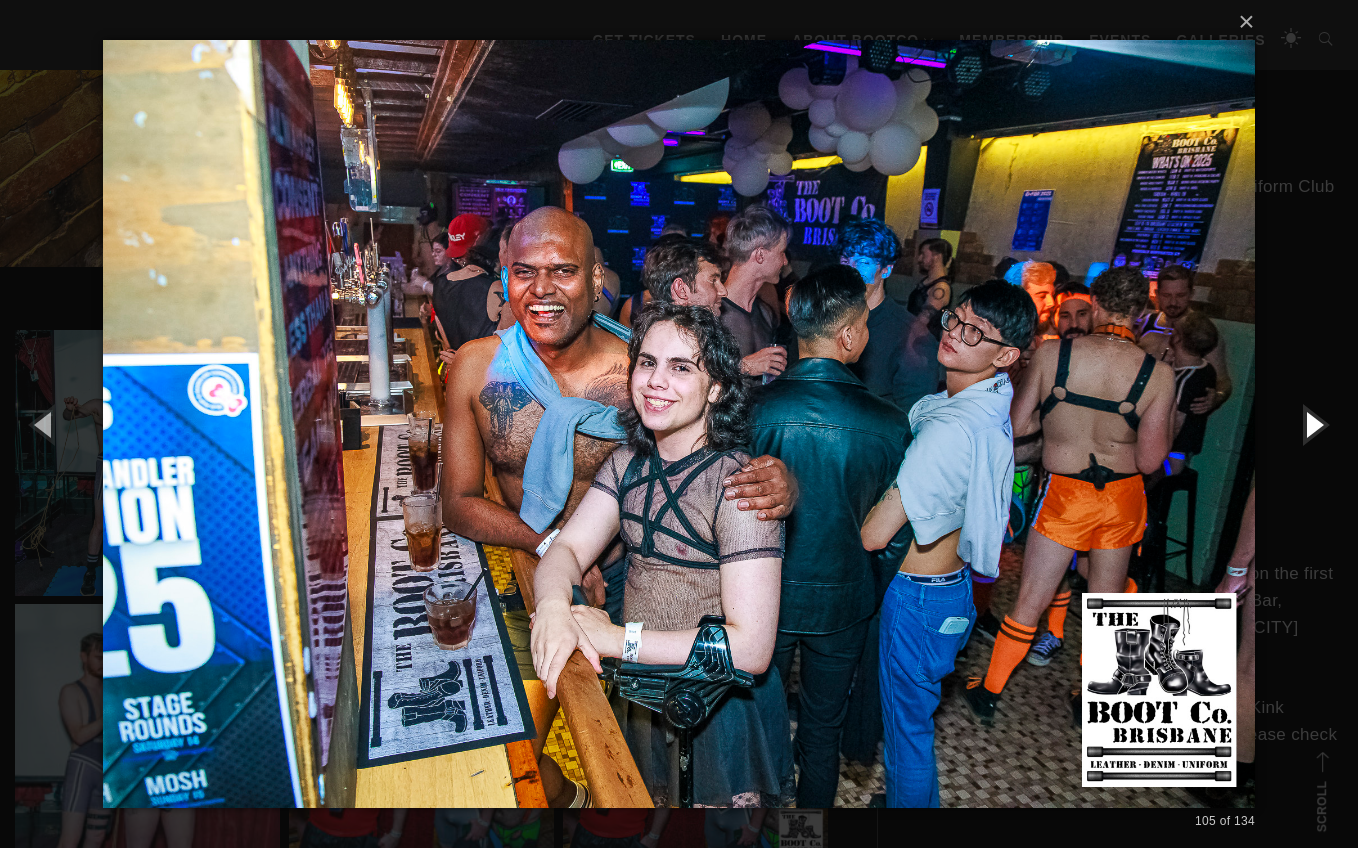 click at bounding box center [1313, 424] 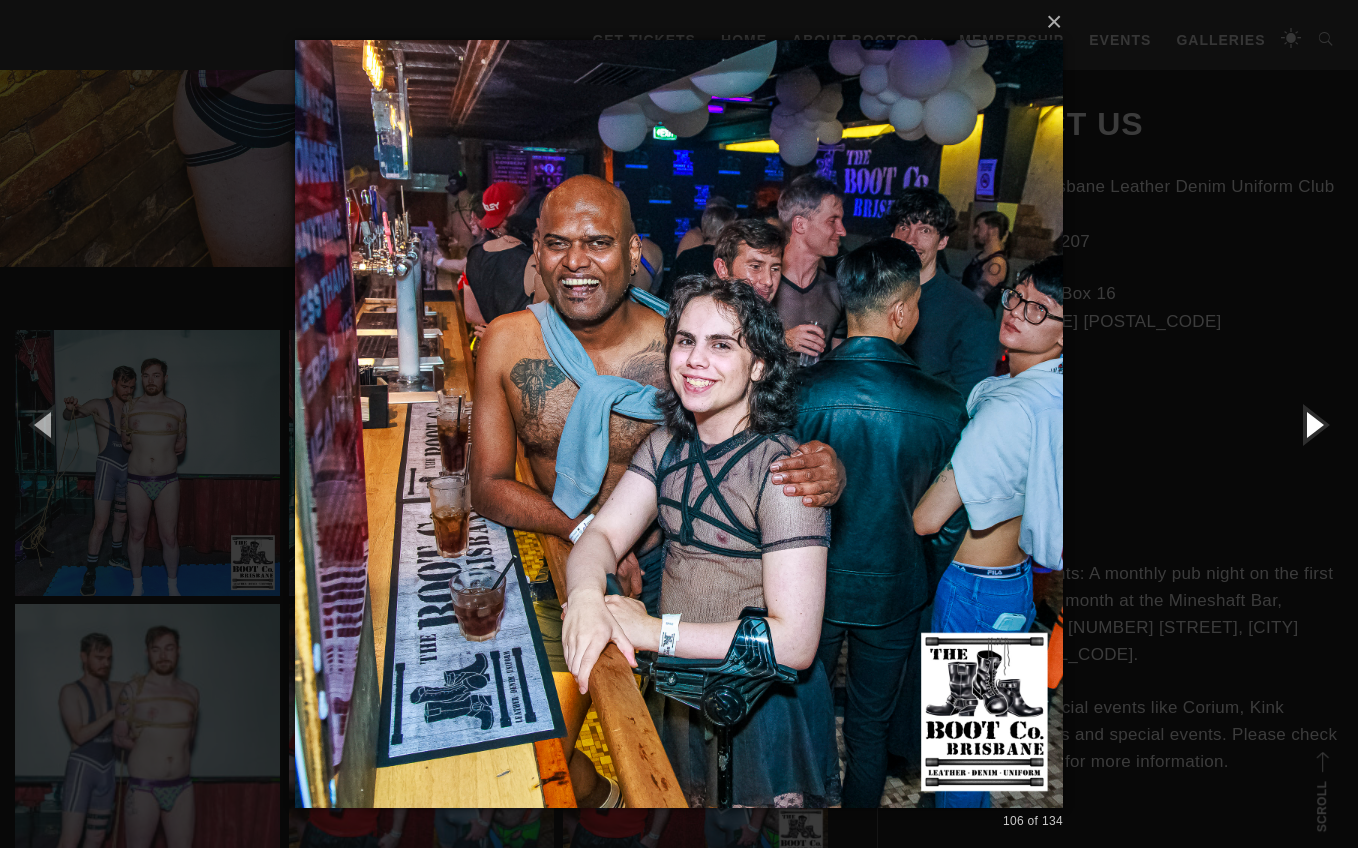 click at bounding box center [1313, 424] 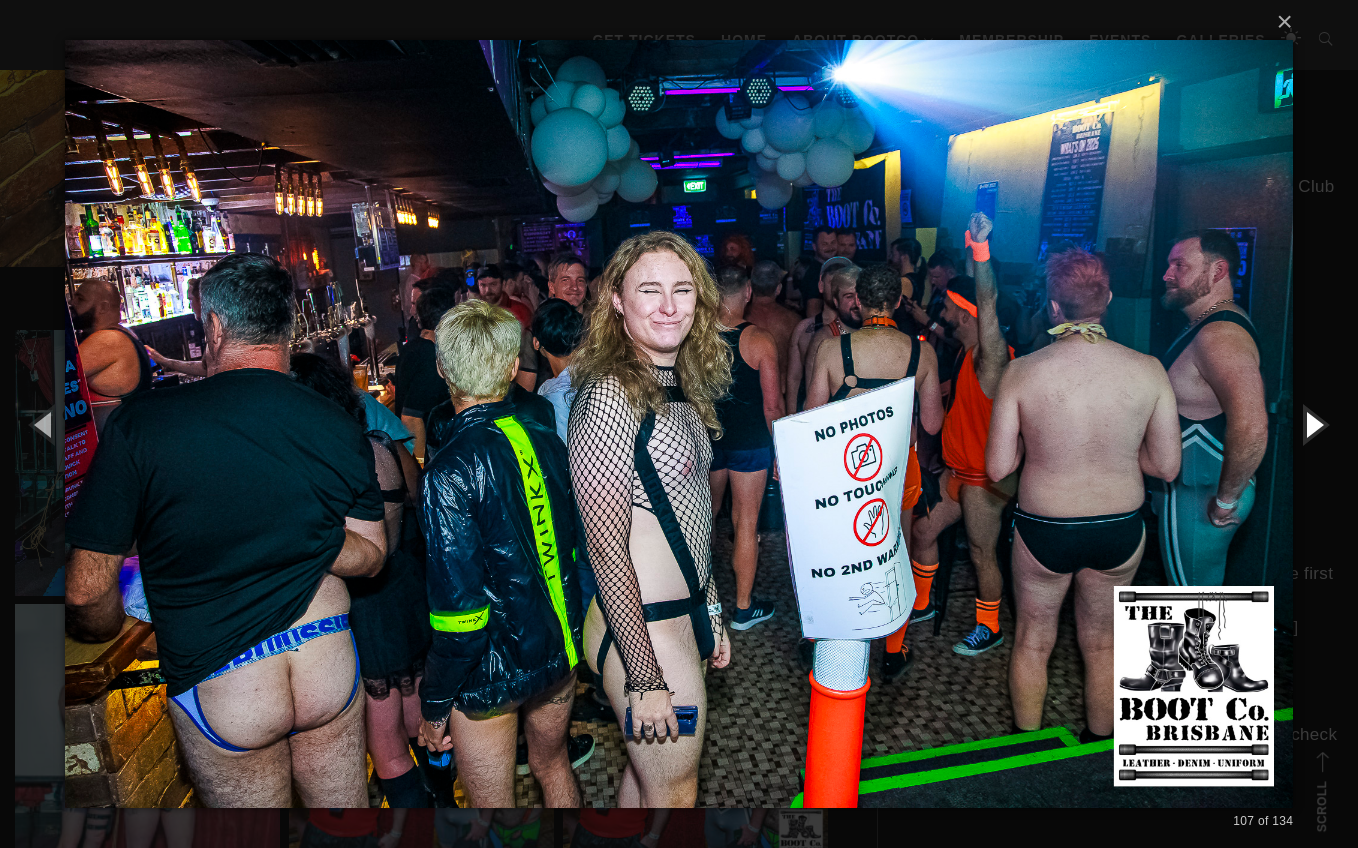 click at bounding box center [1313, 424] 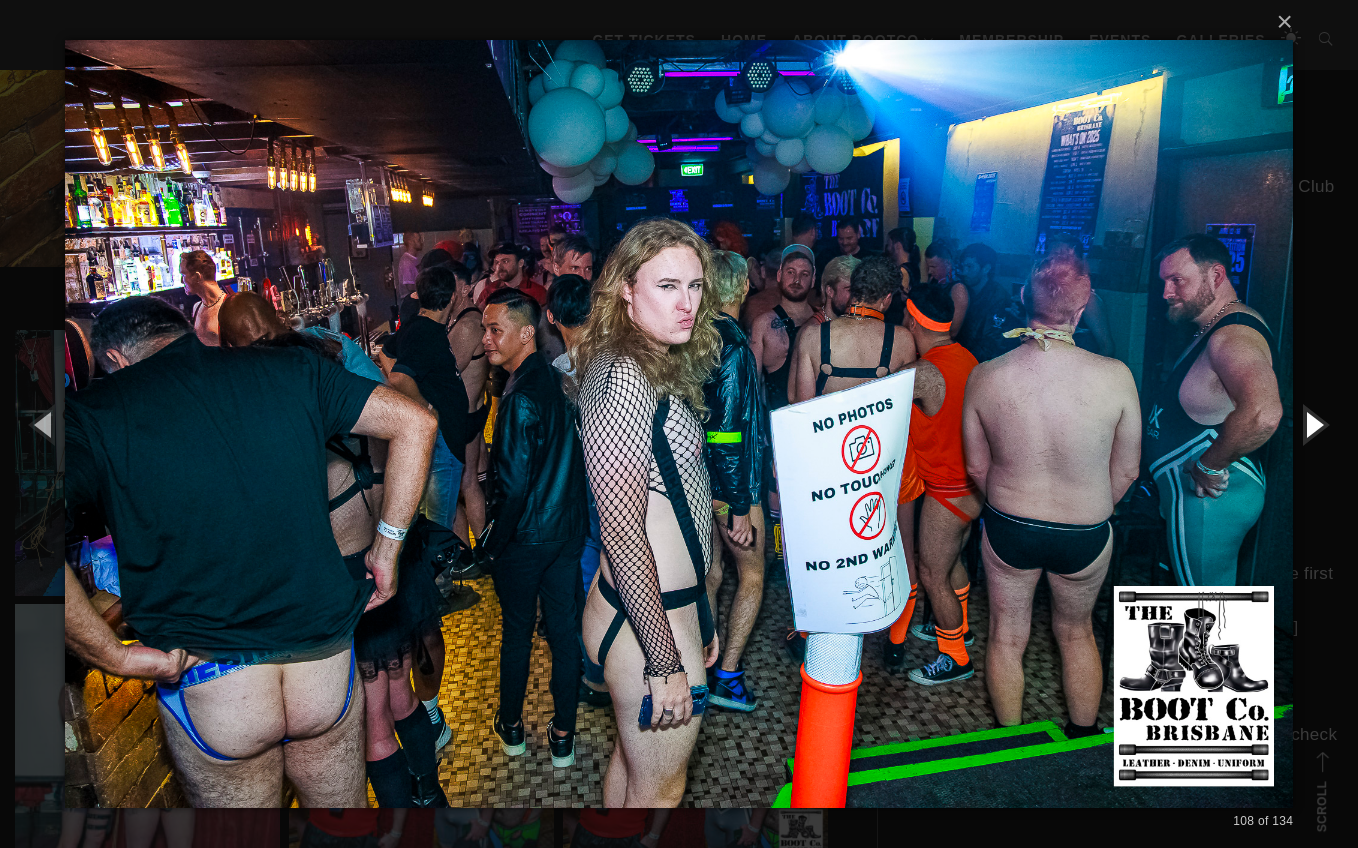 click at bounding box center (1313, 424) 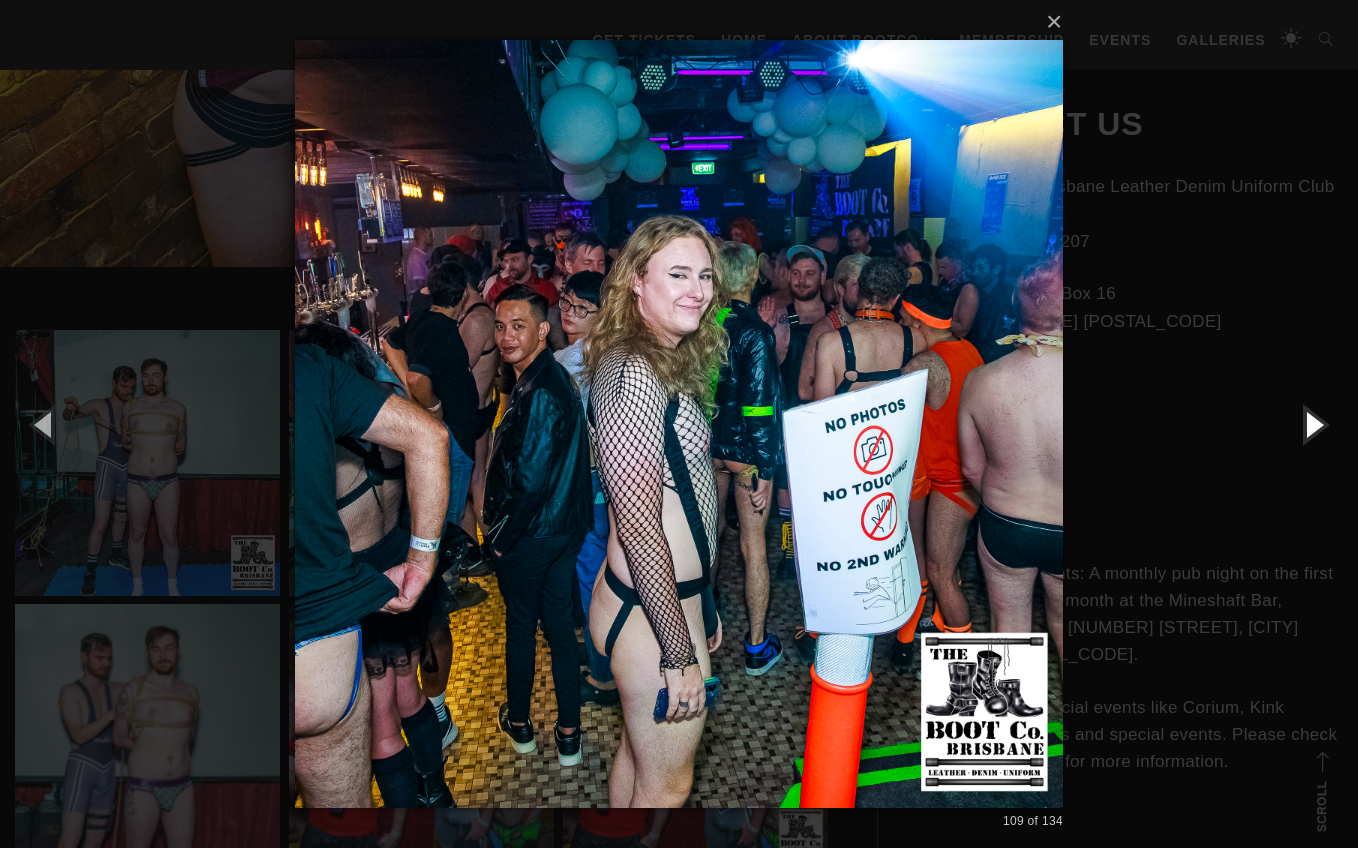 click at bounding box center [1313, 424] 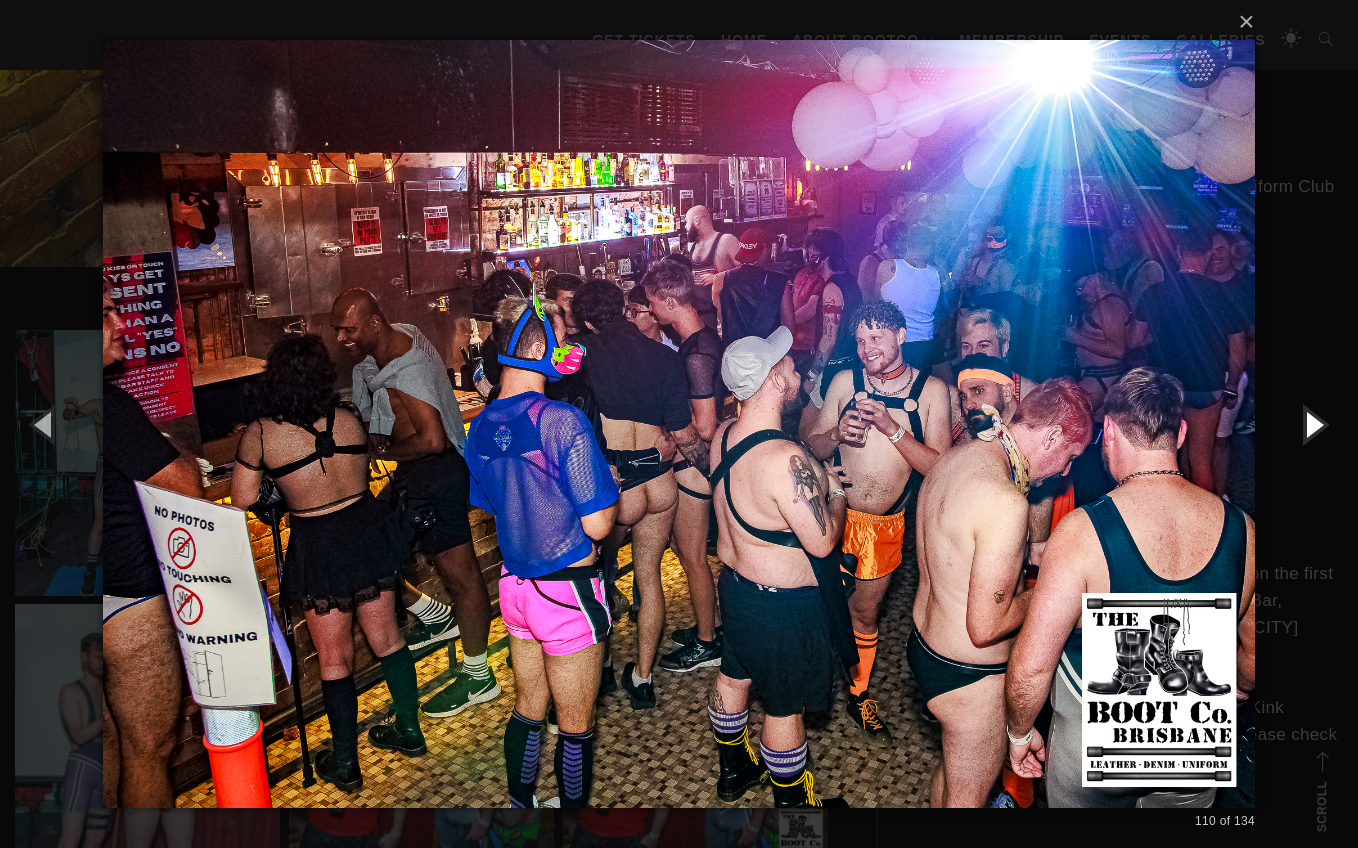 click at bounding box center [1313, 424] 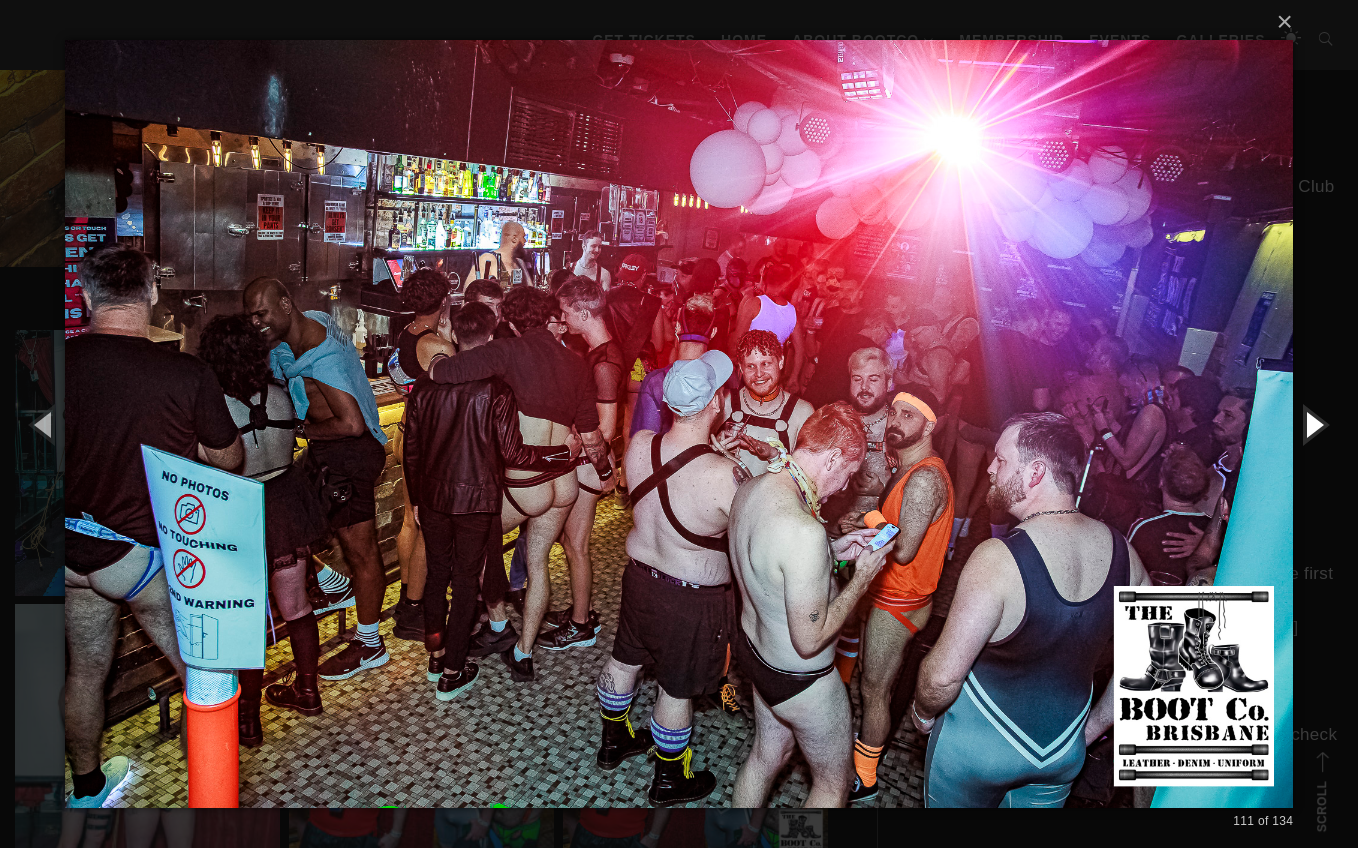 click at bounding box center [1313, 424] 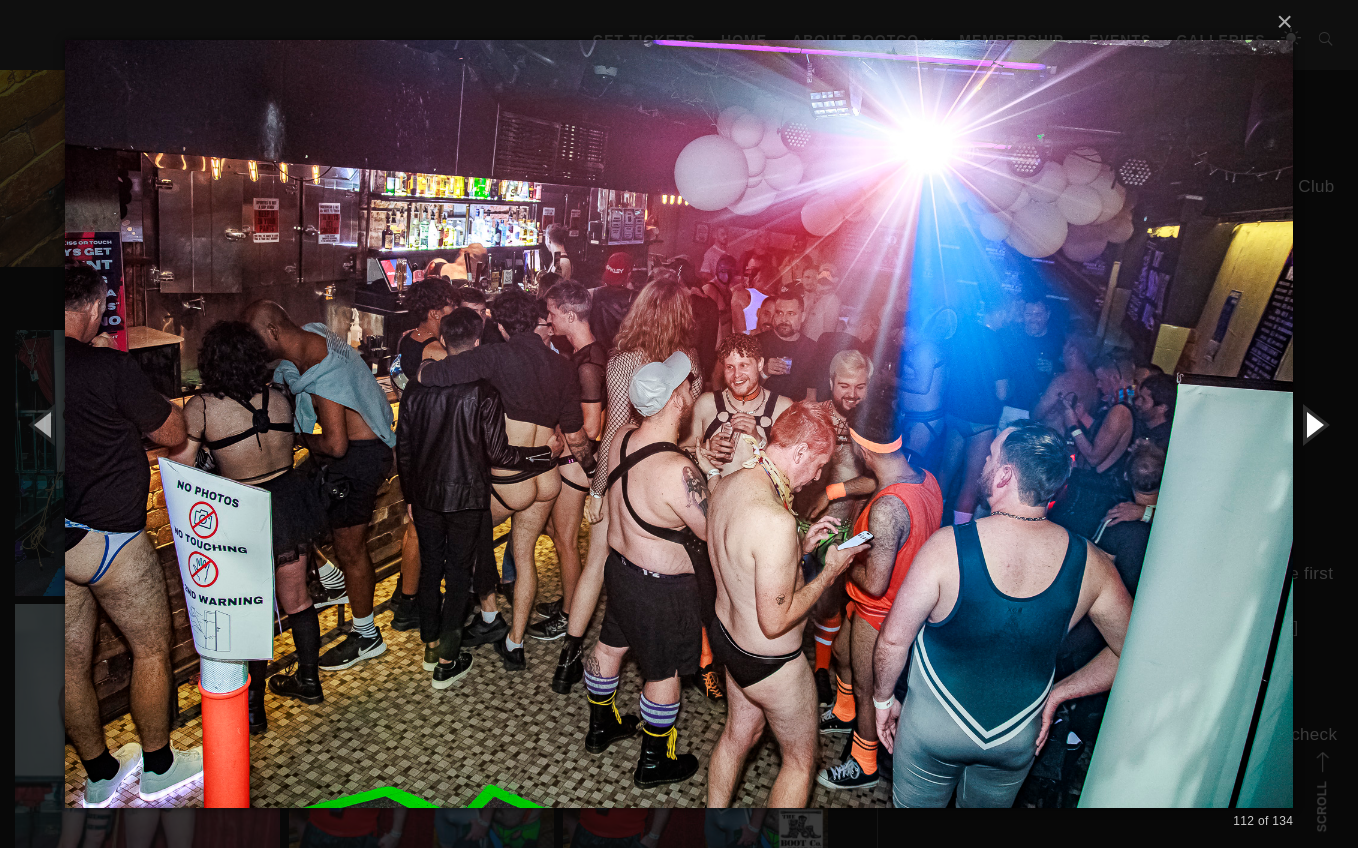 click at bounding box center (1313, 424) 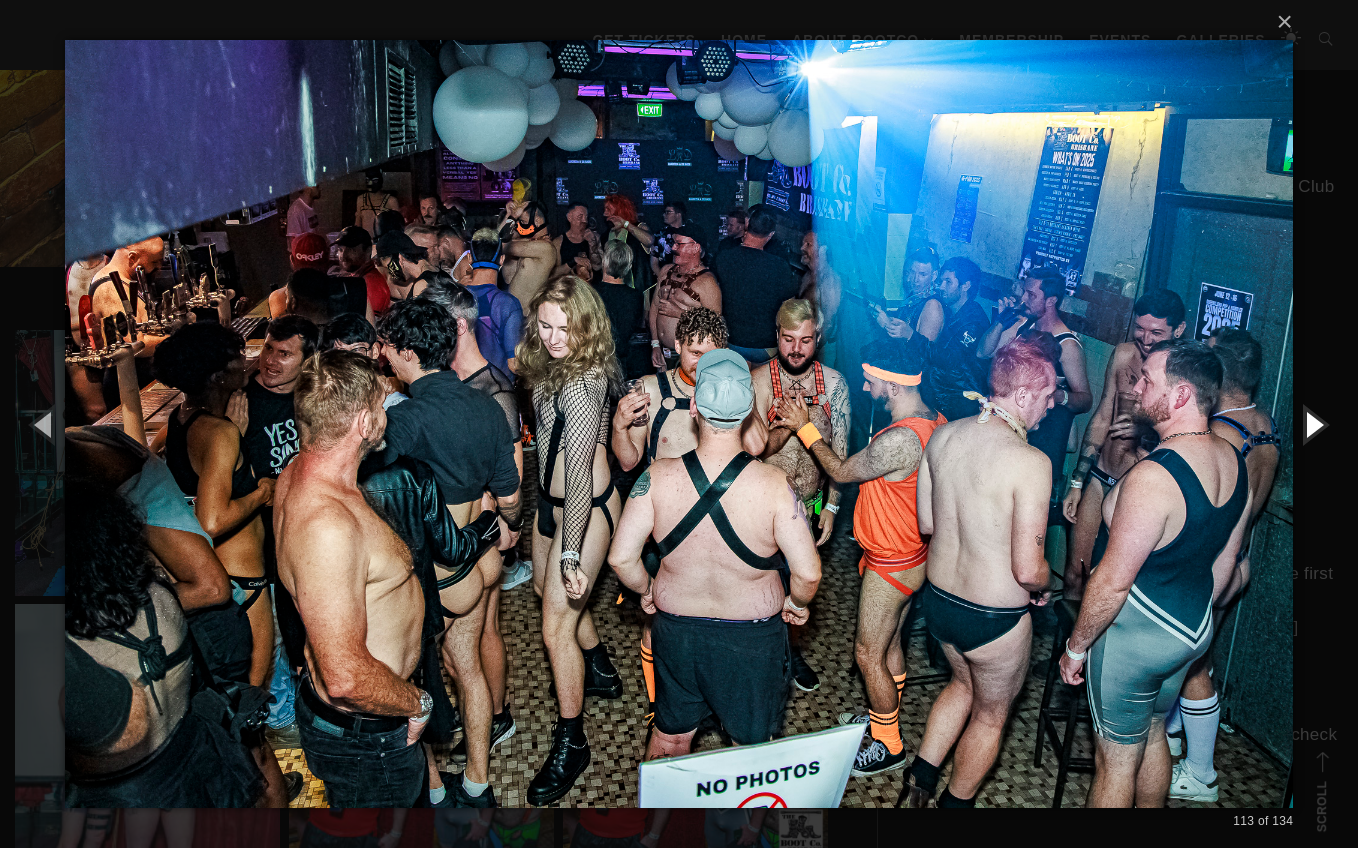 click at bounding box center [1313, 424] 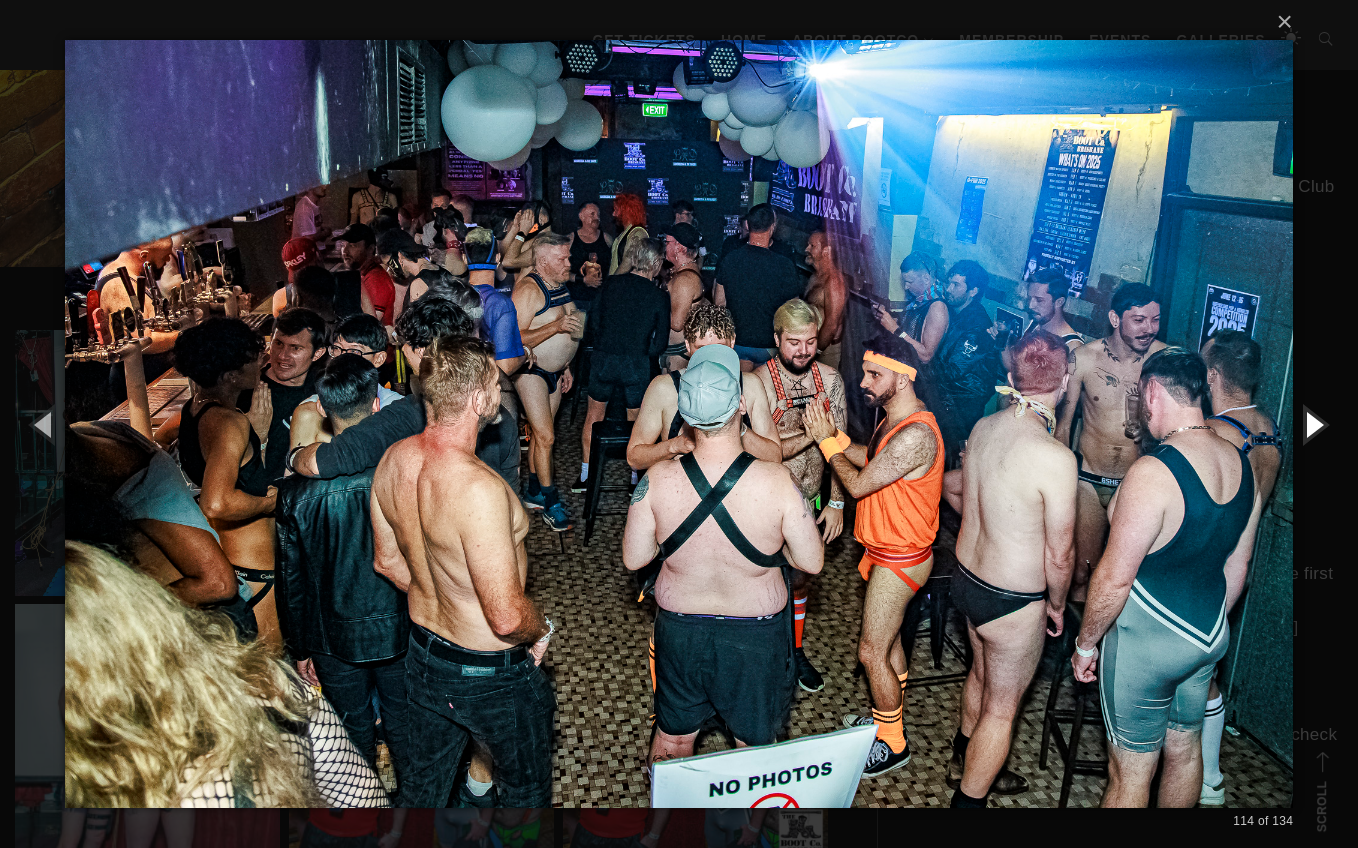 click at bounding box center (1313, 424) 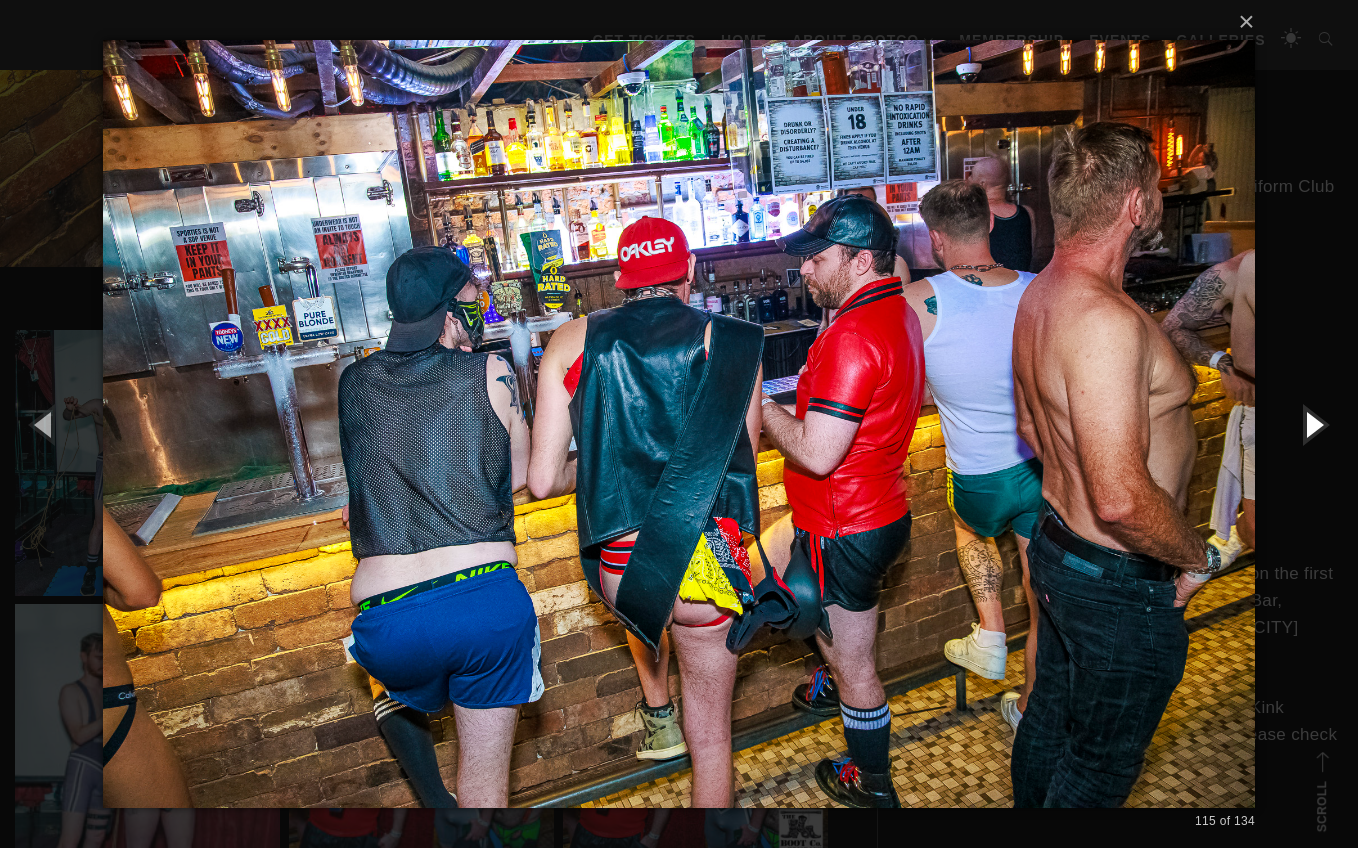 click at bounding box center [1313, 424] 